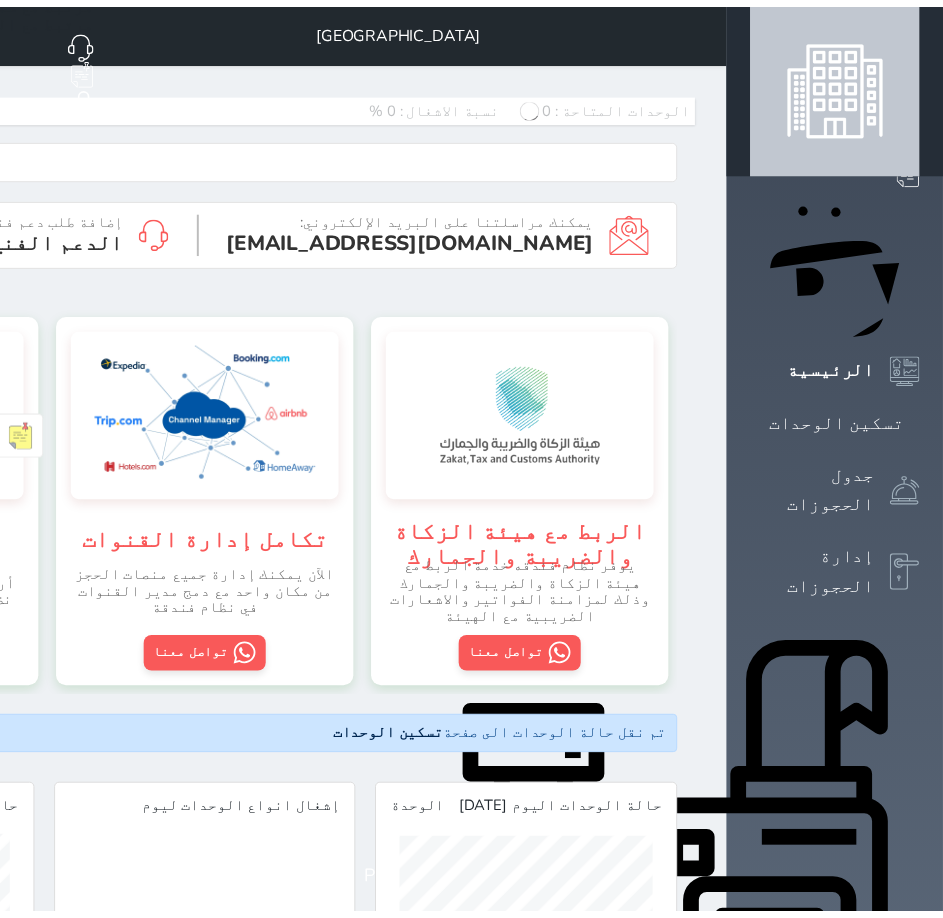 scroll, scrollTop: 0, scrollLeft: 0, axis: both 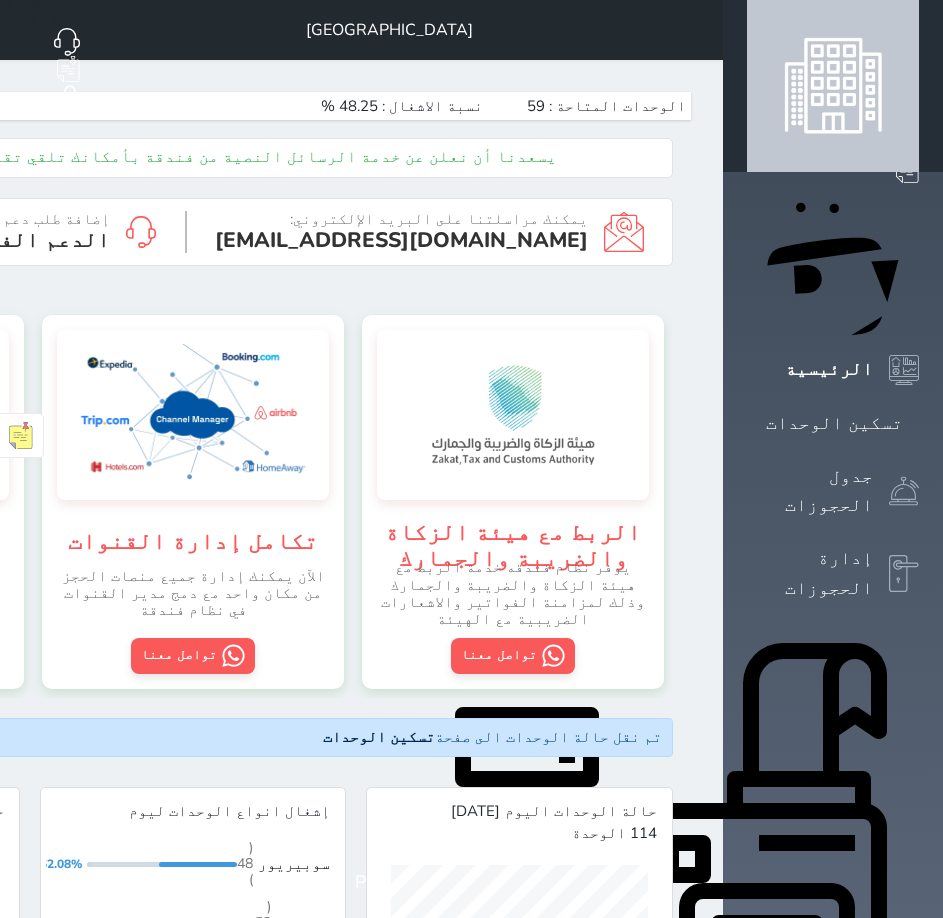 click at bounding box center (699, 30) 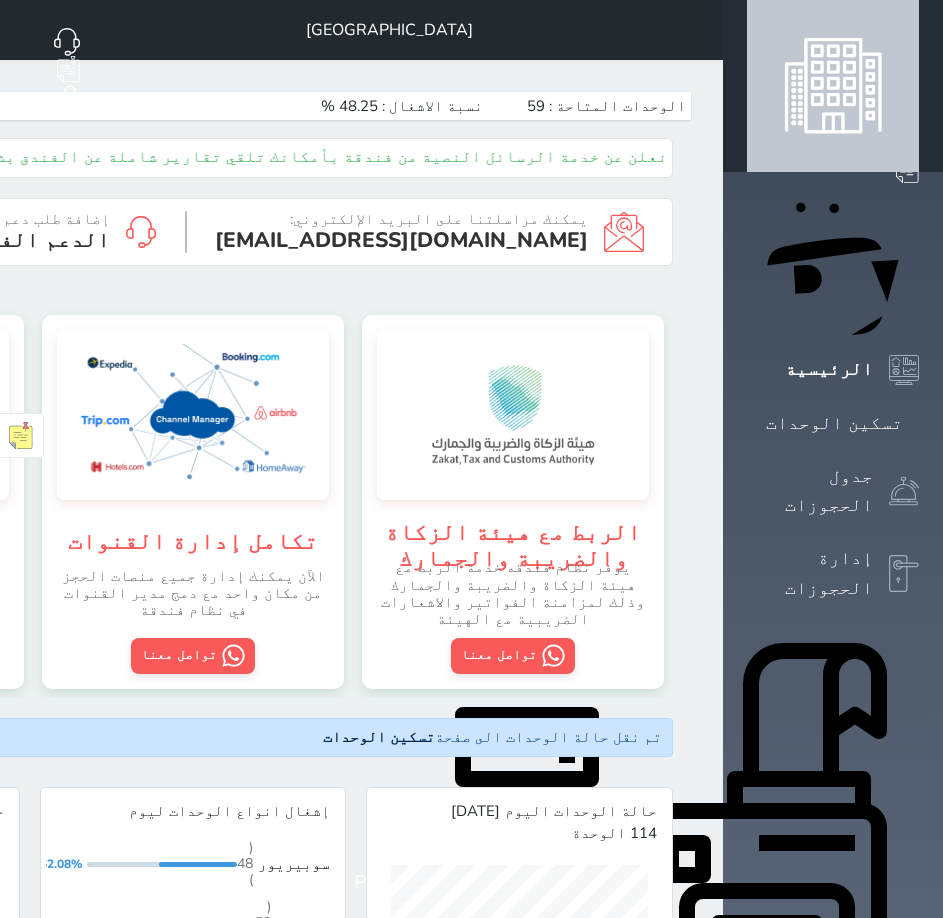 click on "تسكين الوحدات" at bounding box center [834, 423] 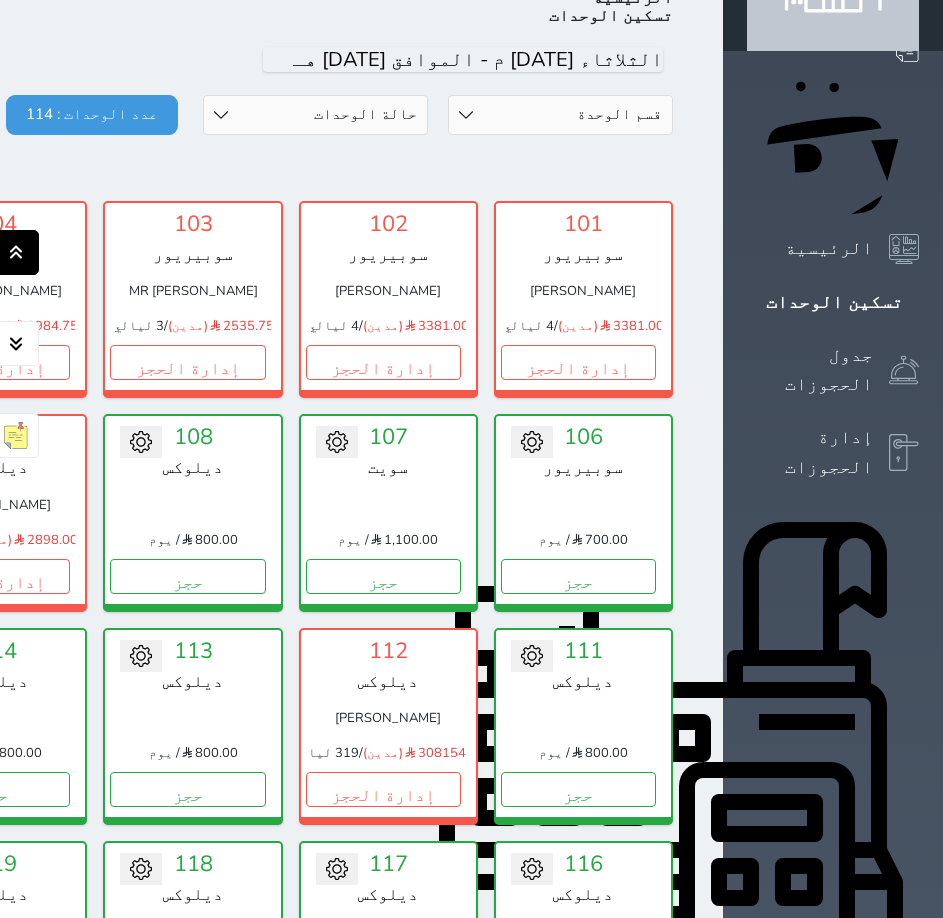 scroll, scrollTop: 400, scrollLeft: 0, axis: vertical 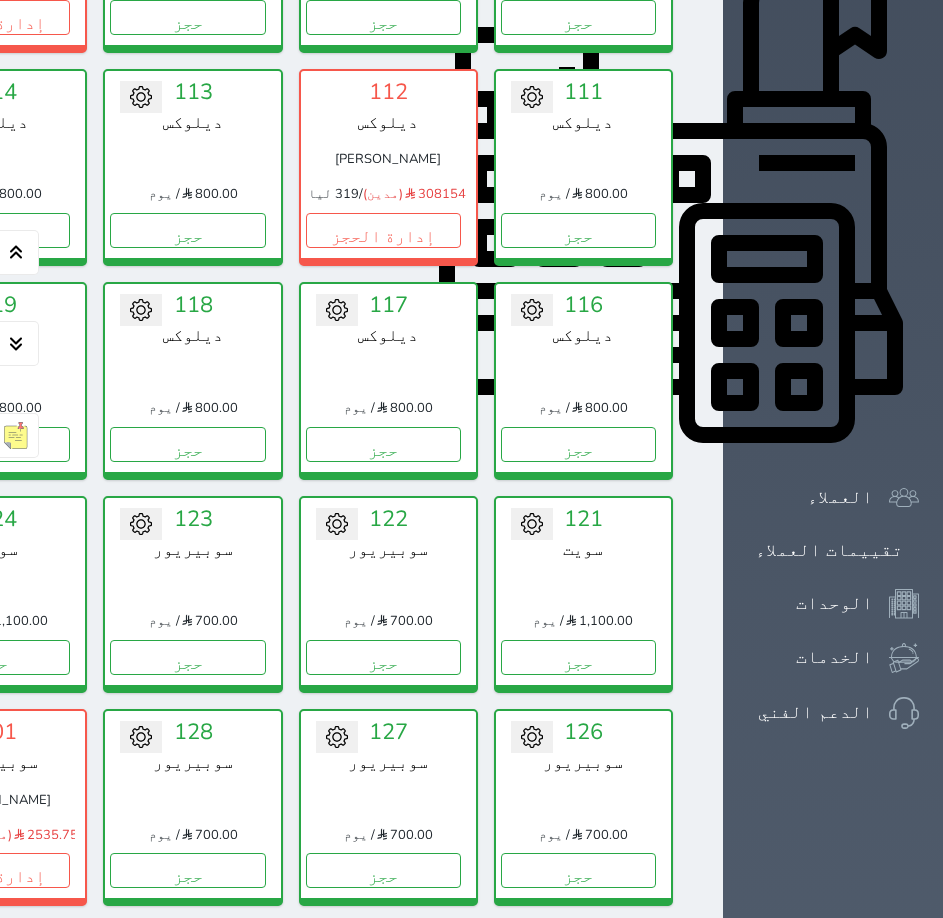 drag, startPoint x: 531, startPoint y: 698, endPoint x: 483, endPoint y: 367, distance: 334.46225 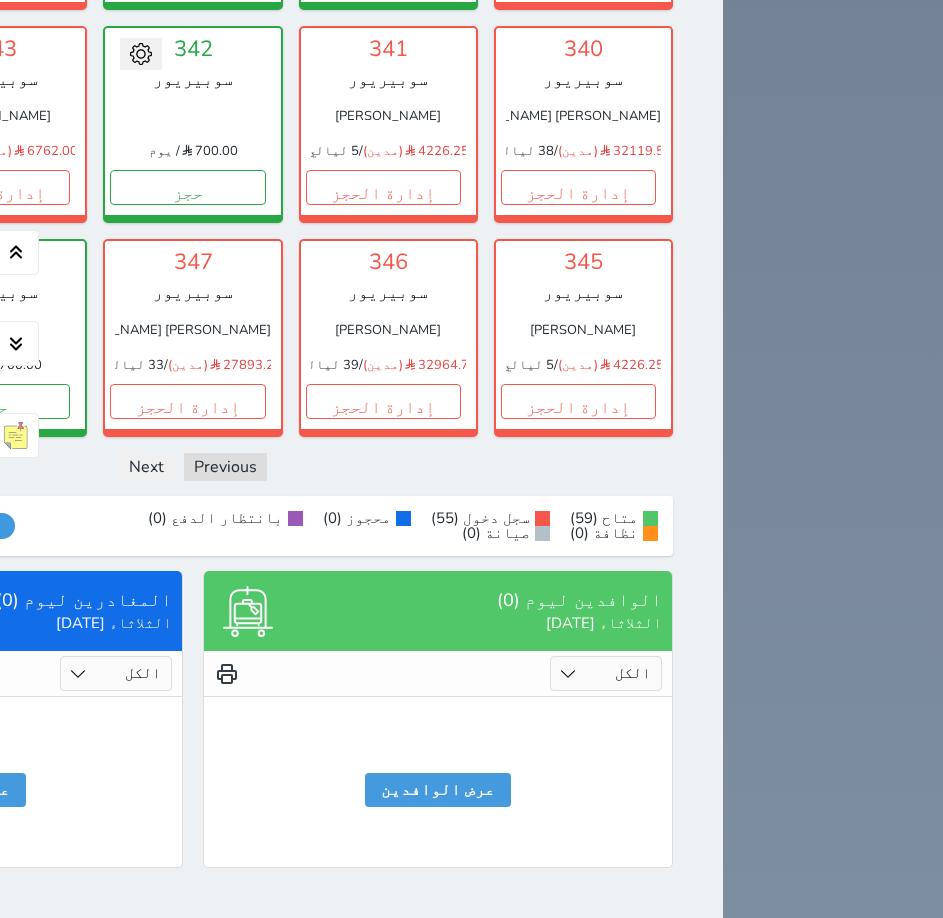 click on "حجز" at bounding box center (383, -240) 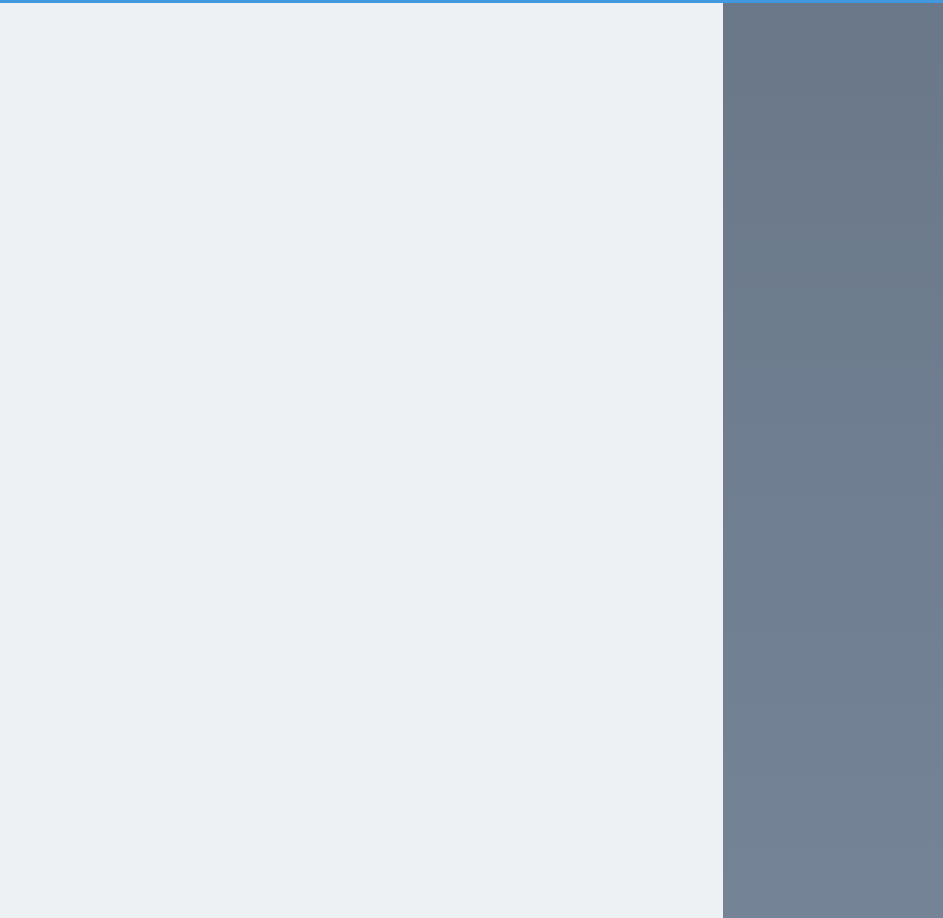 scroll, scrollTop: 2265, scrollLeft: 0, axis: vertical 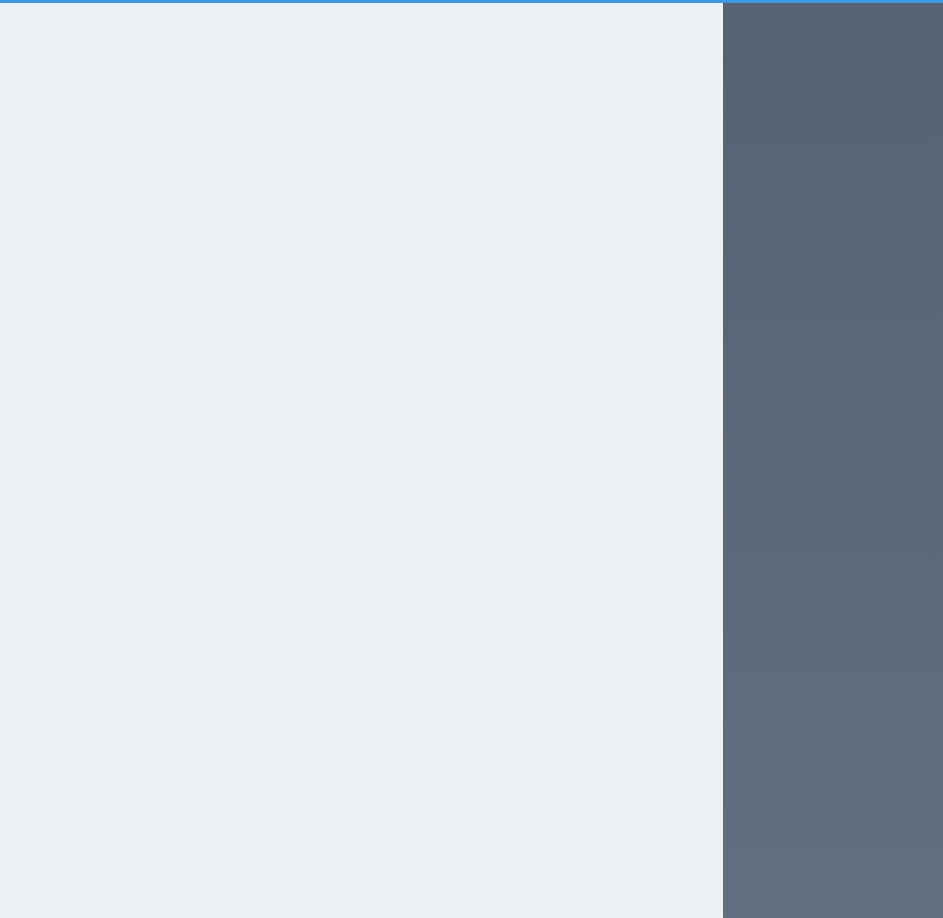 select on "1" 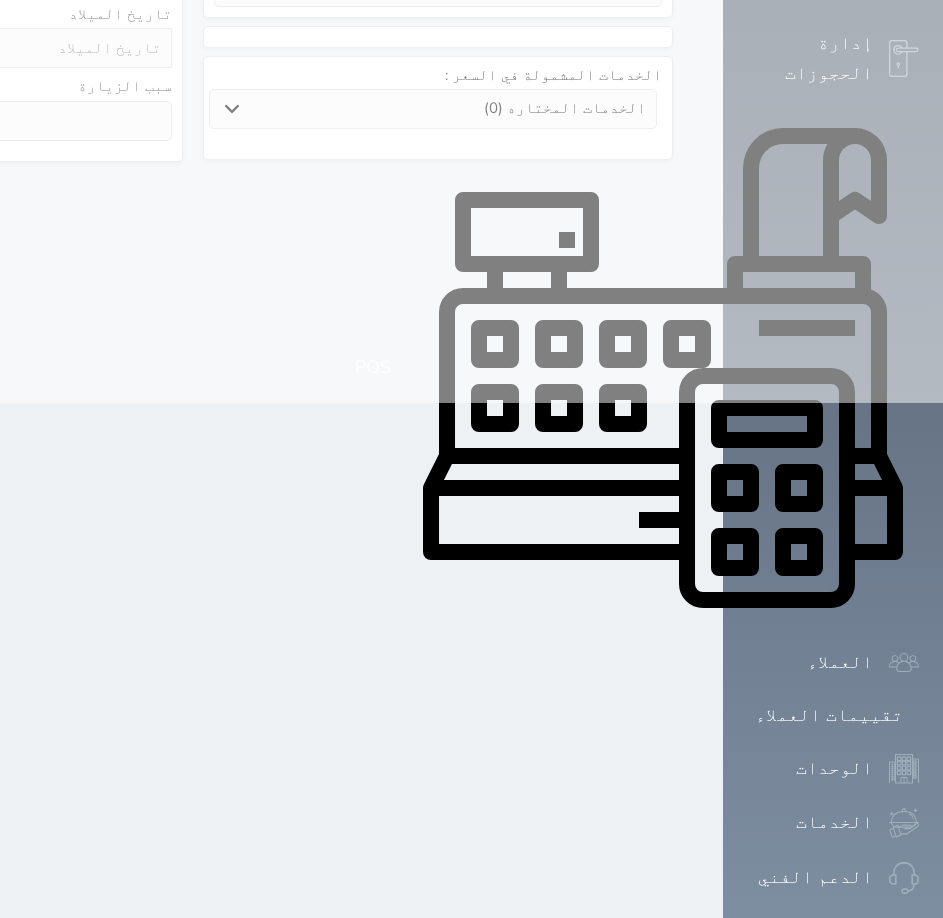 scroll, scrollTop: 0, scrollLeft: 0, axis: both 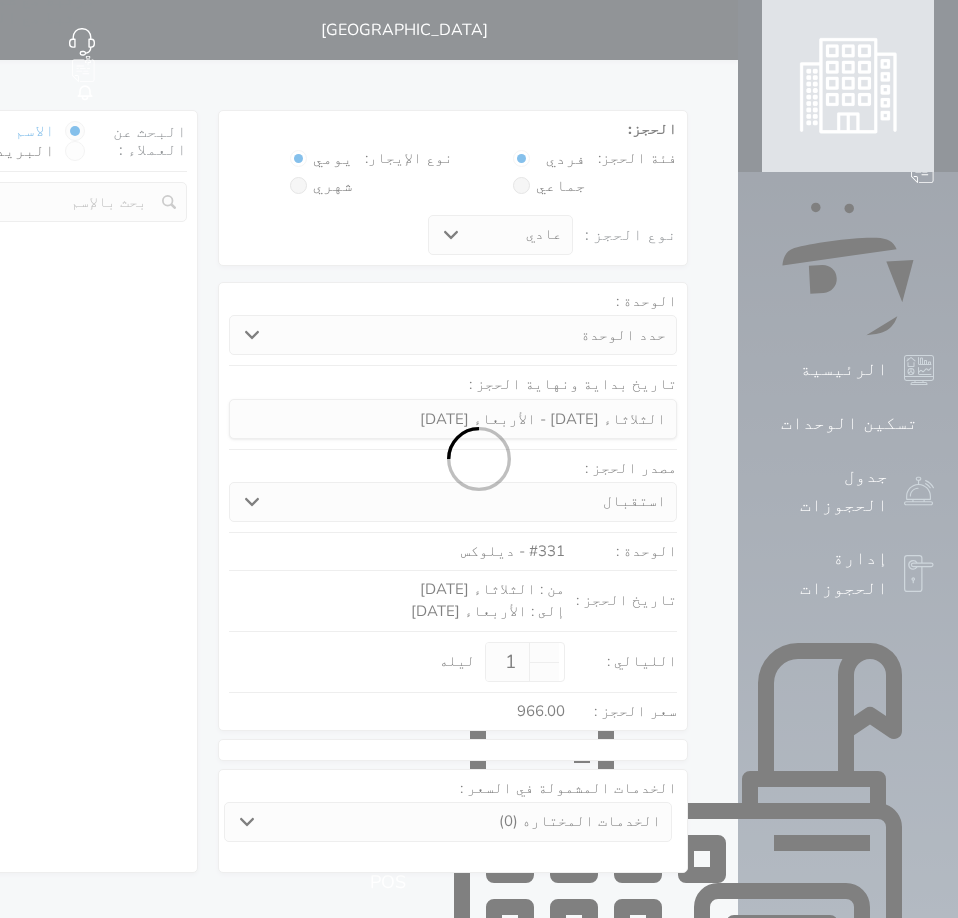 select 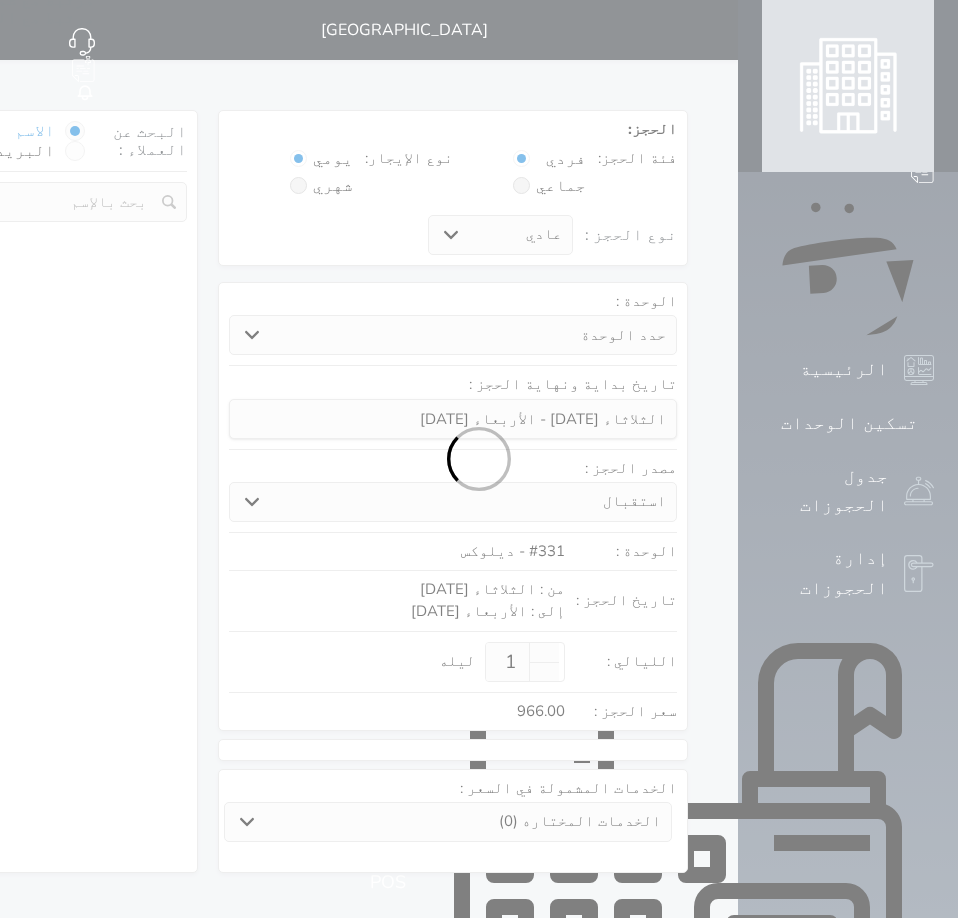 select on "113" 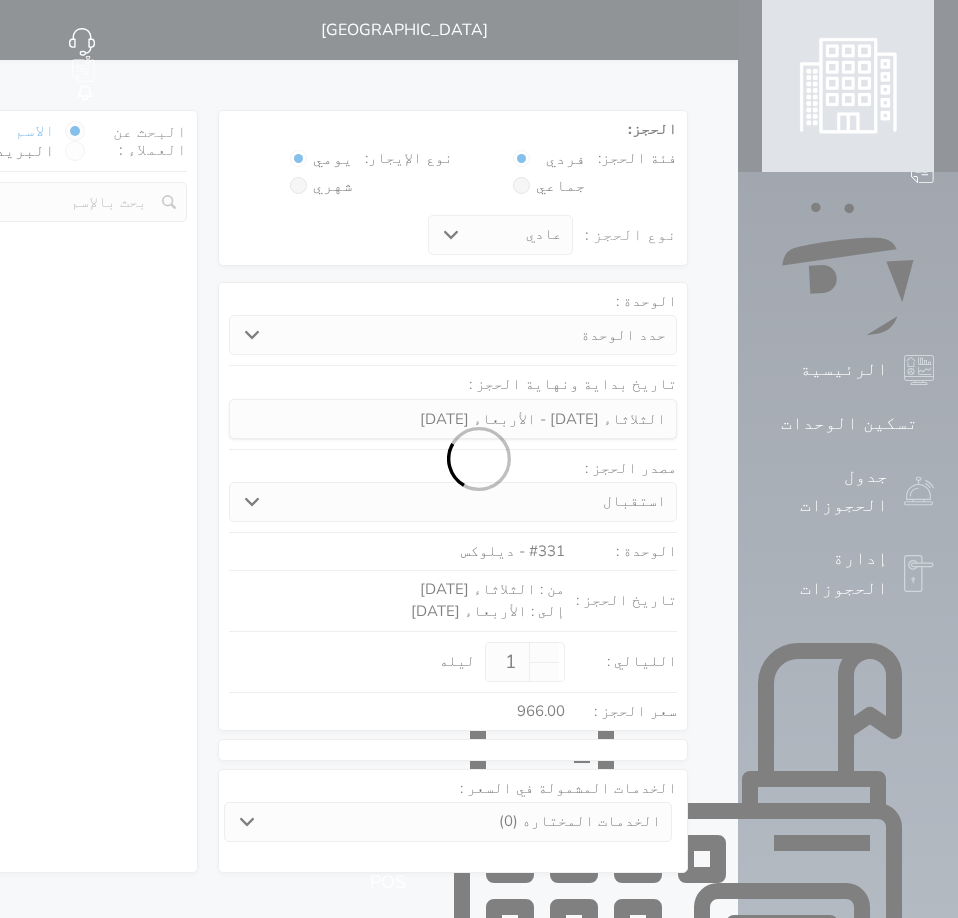 select on "1" 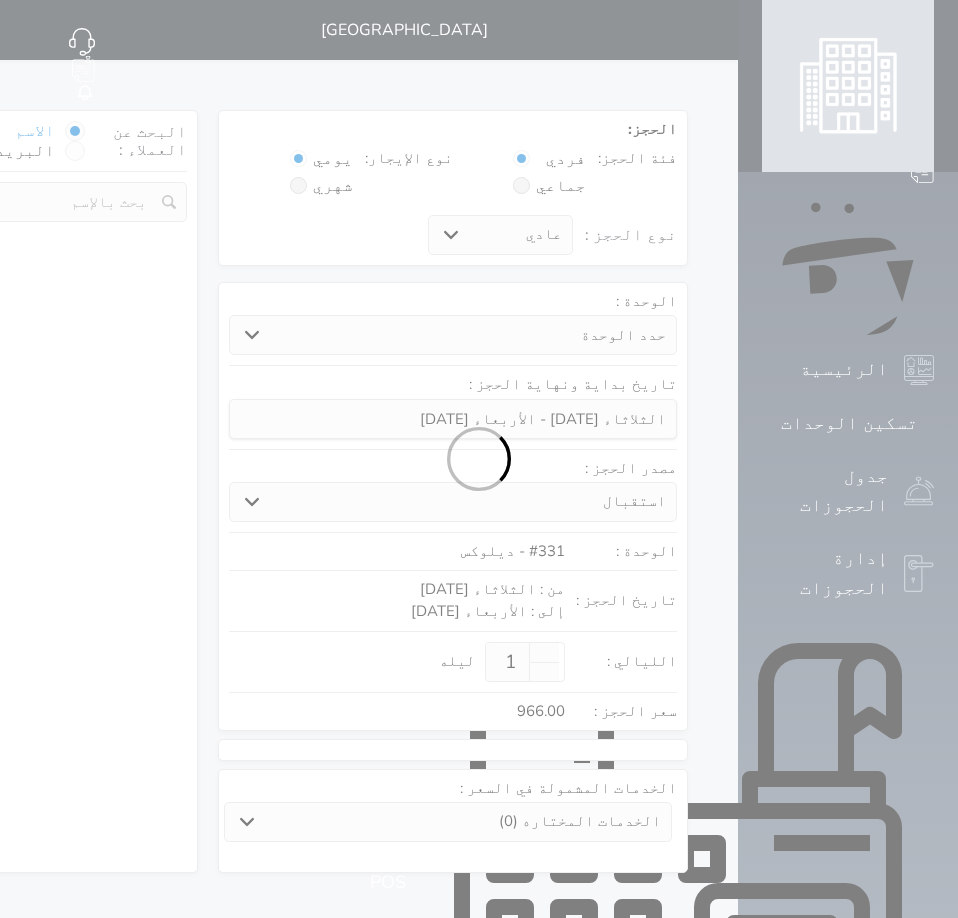 select 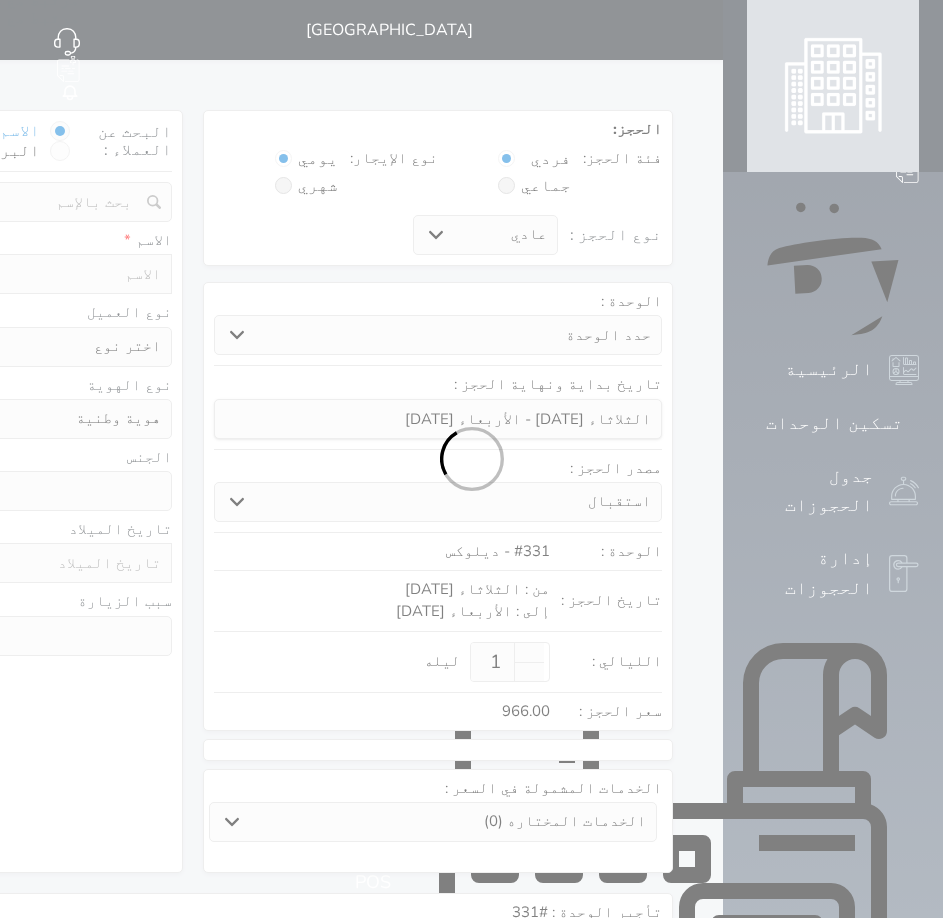 select 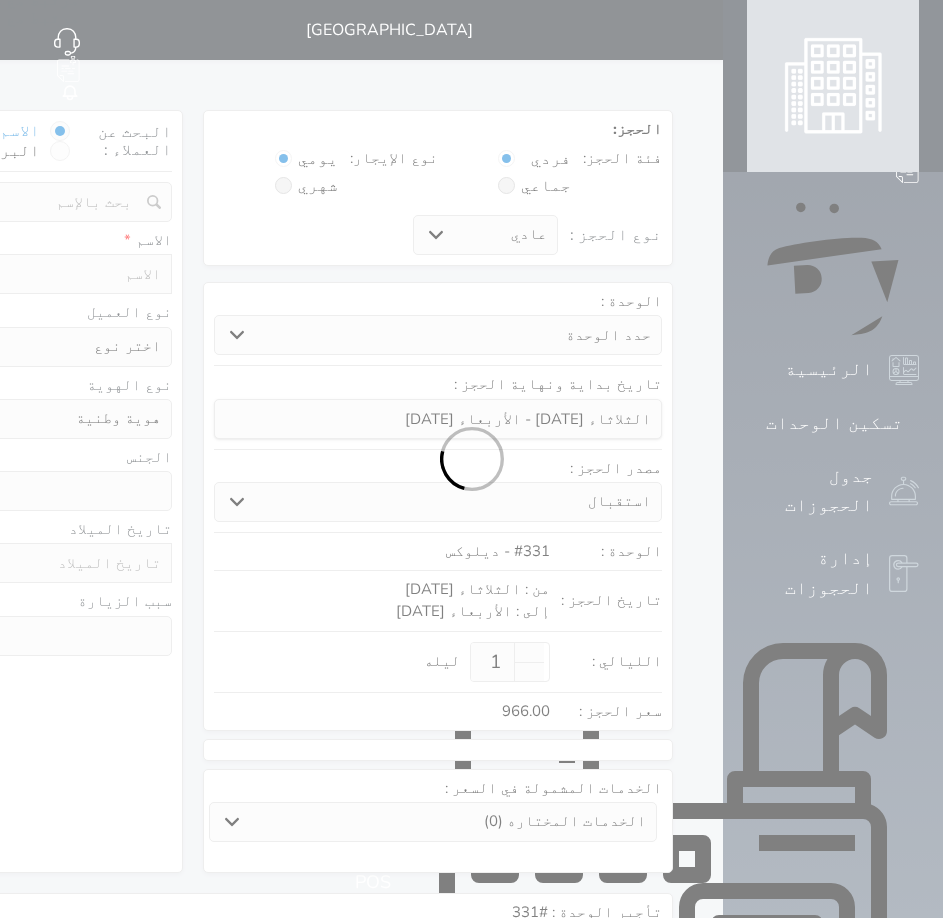 select 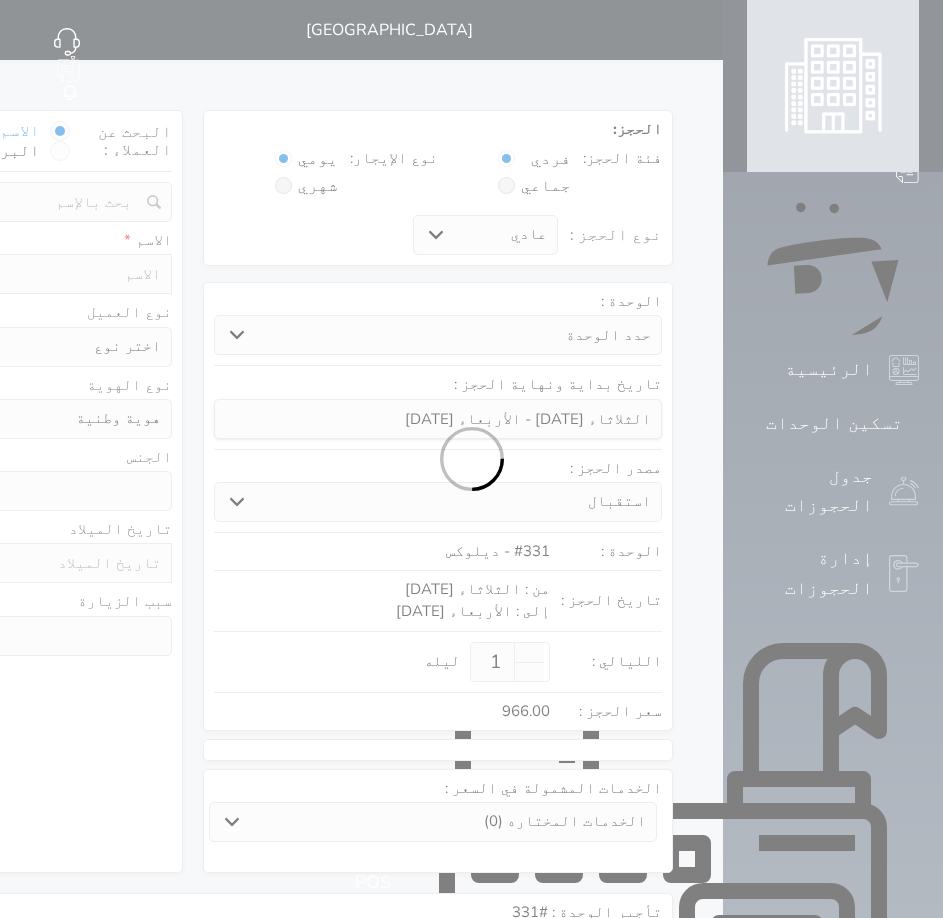 select 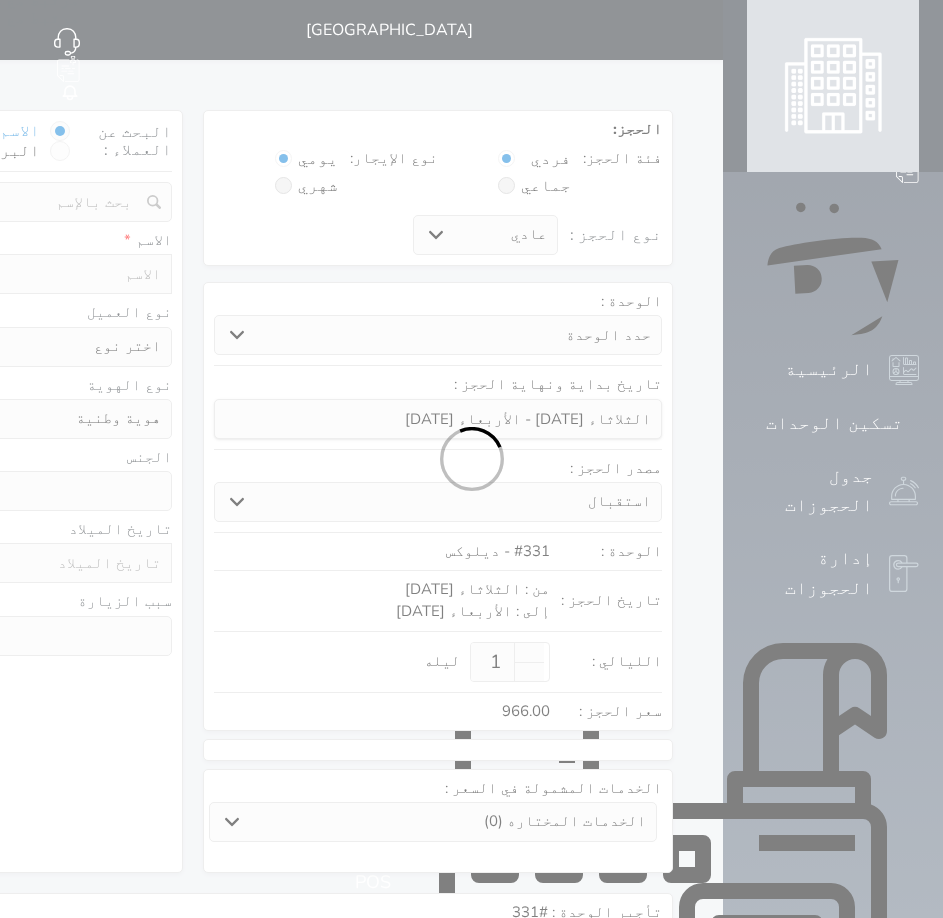 select 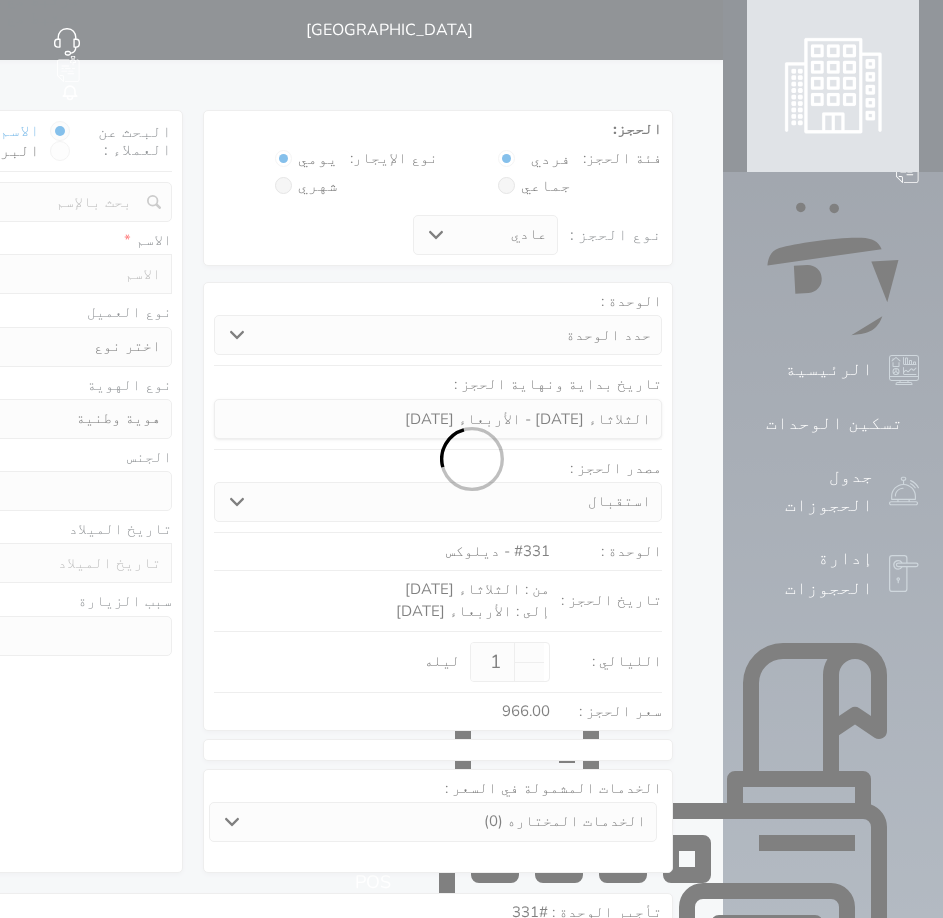 select 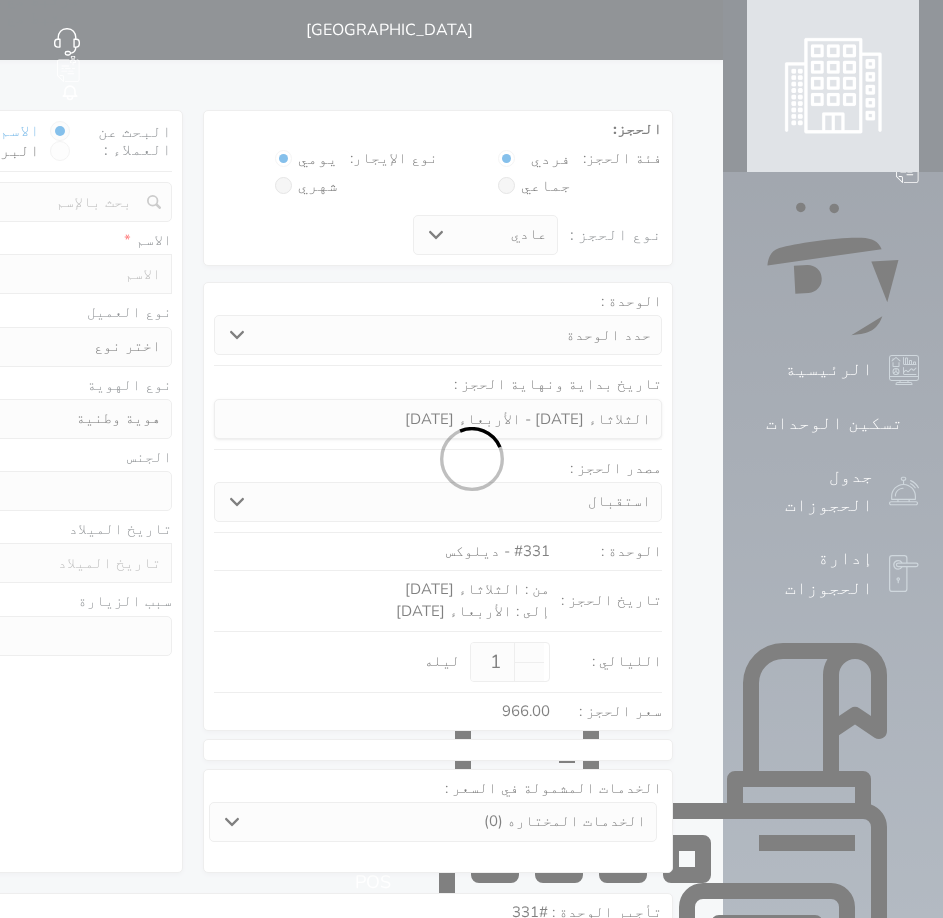 select 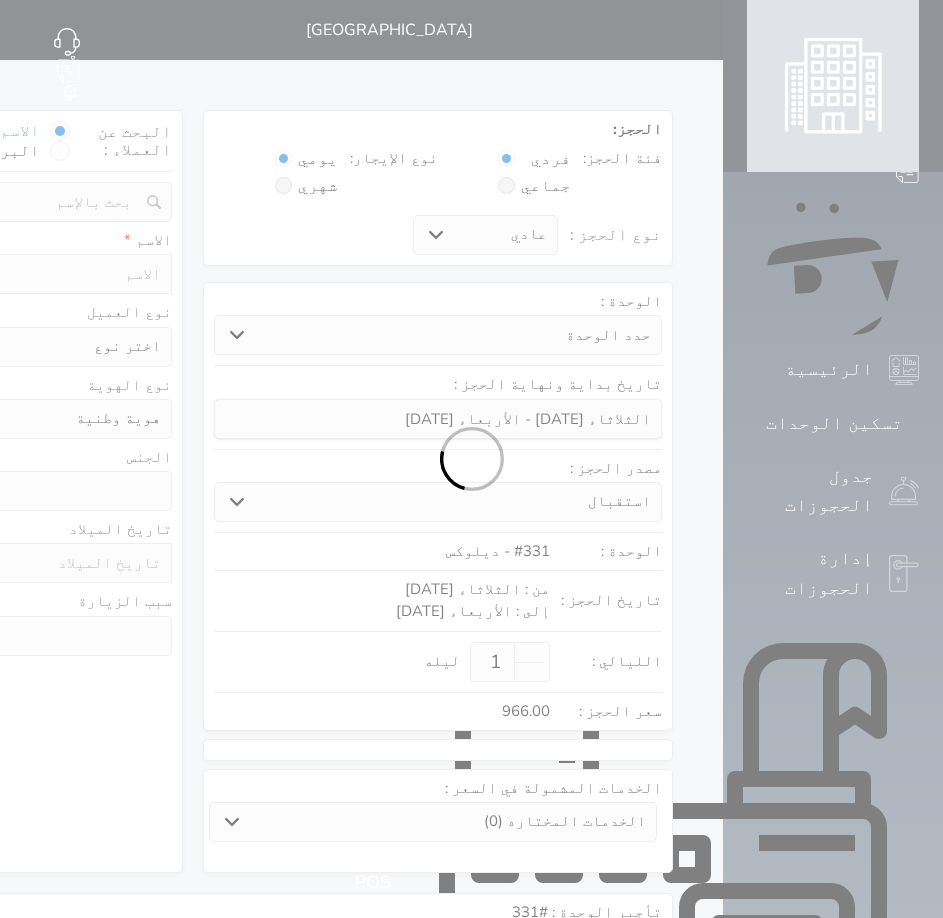 select 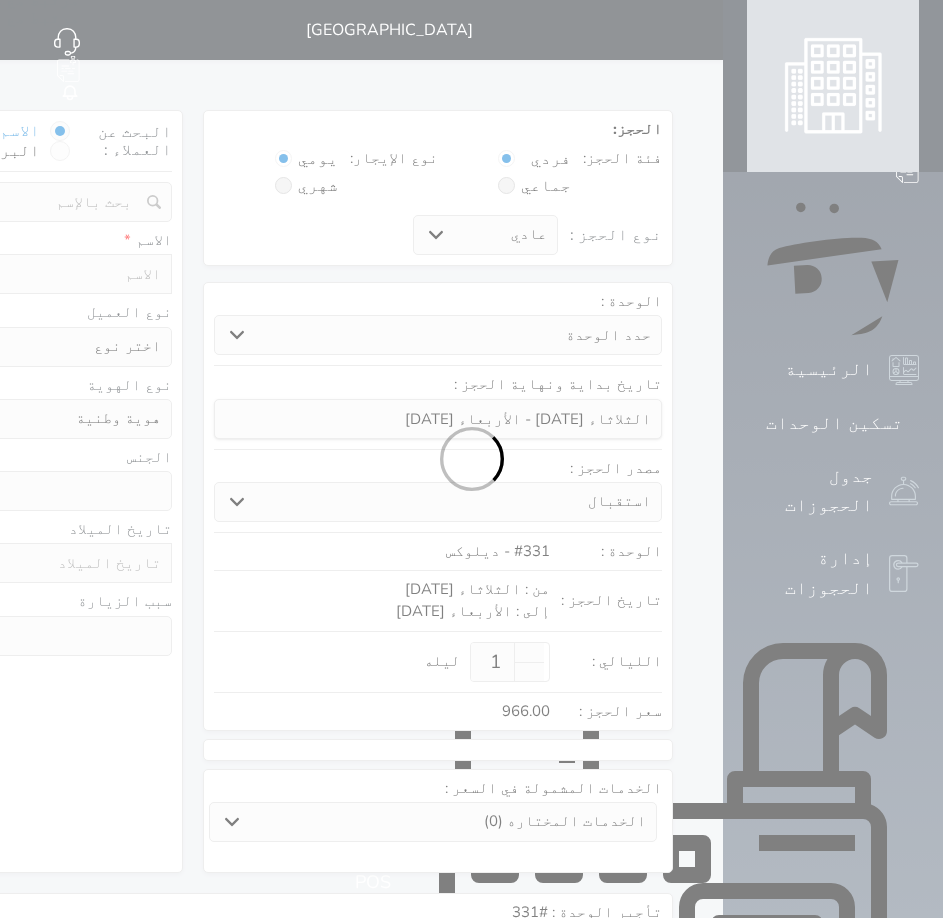 select on "1" 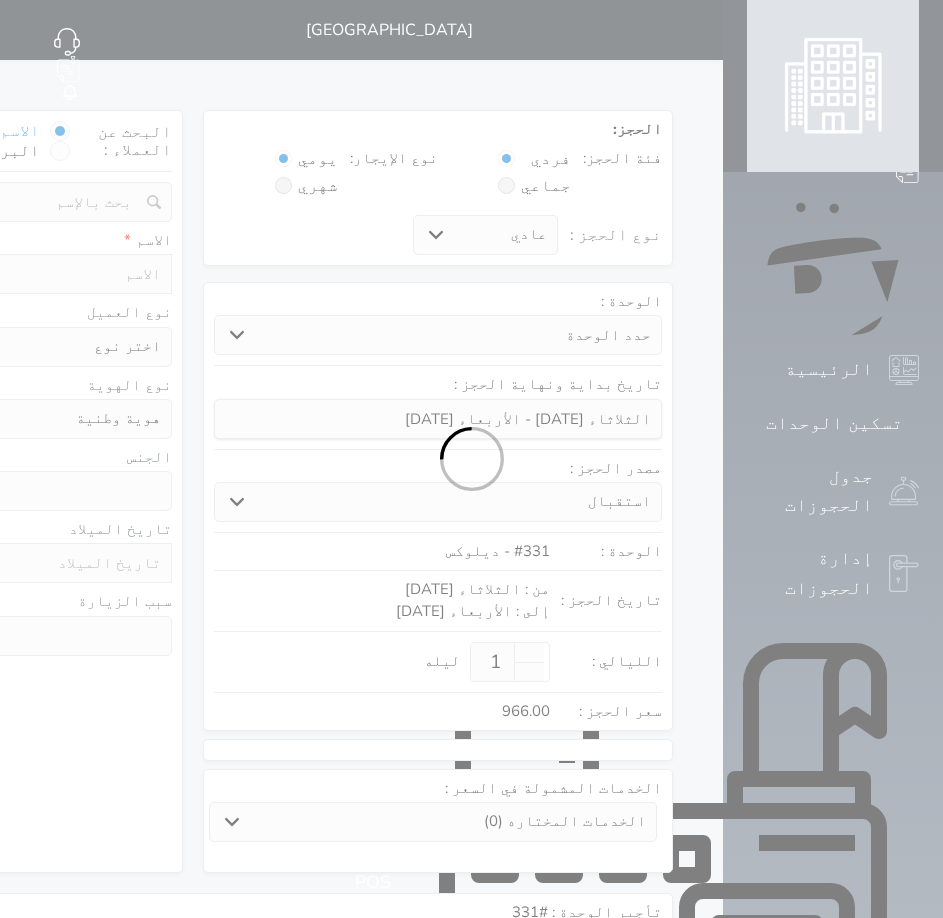 select on "7" 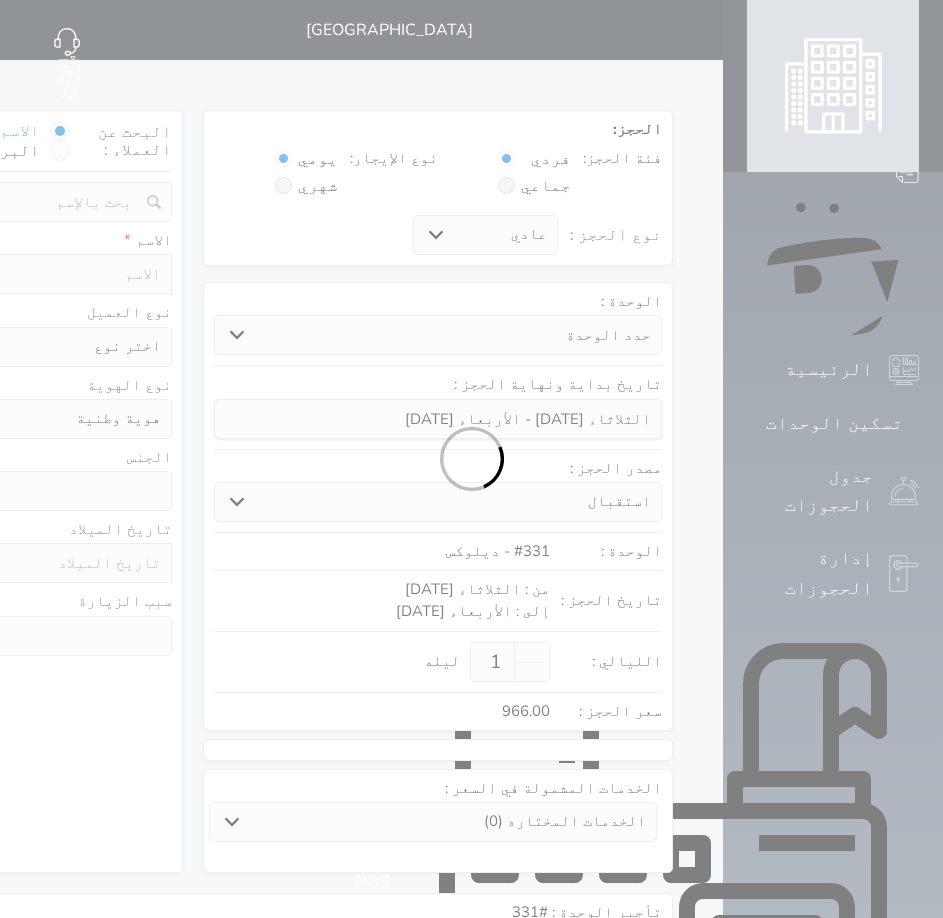 select 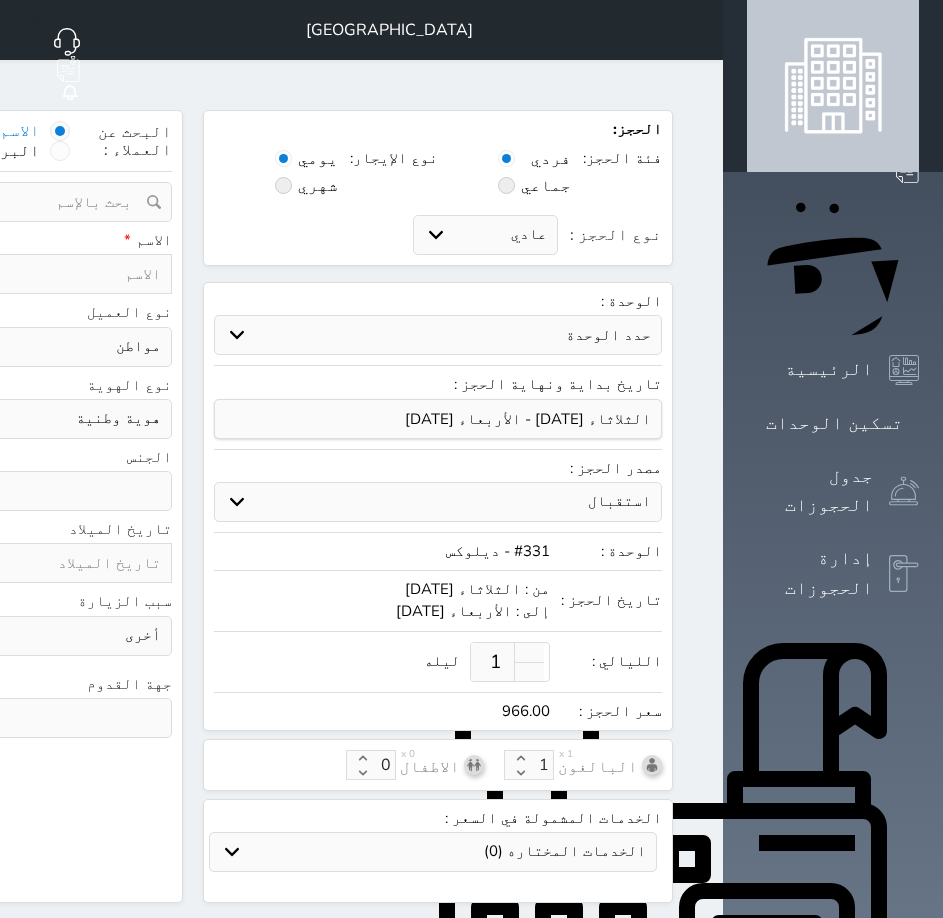 click at bounding box center (-60, 131) 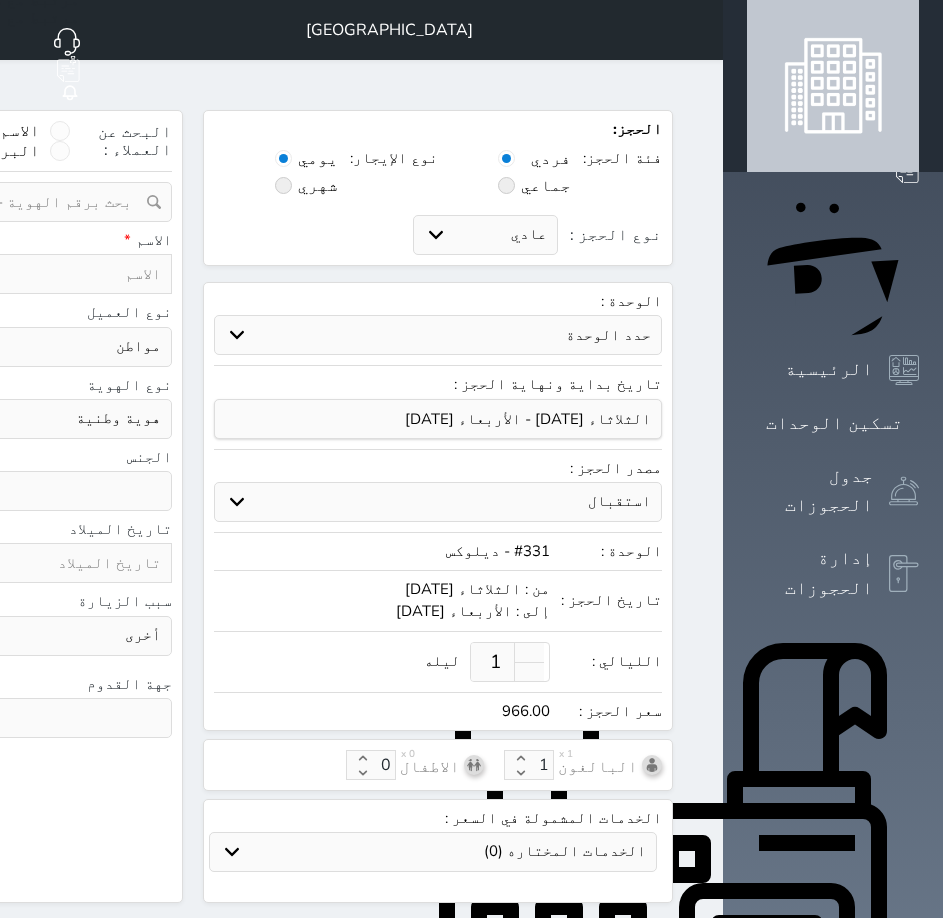 click at bounding box center [-59, 202] 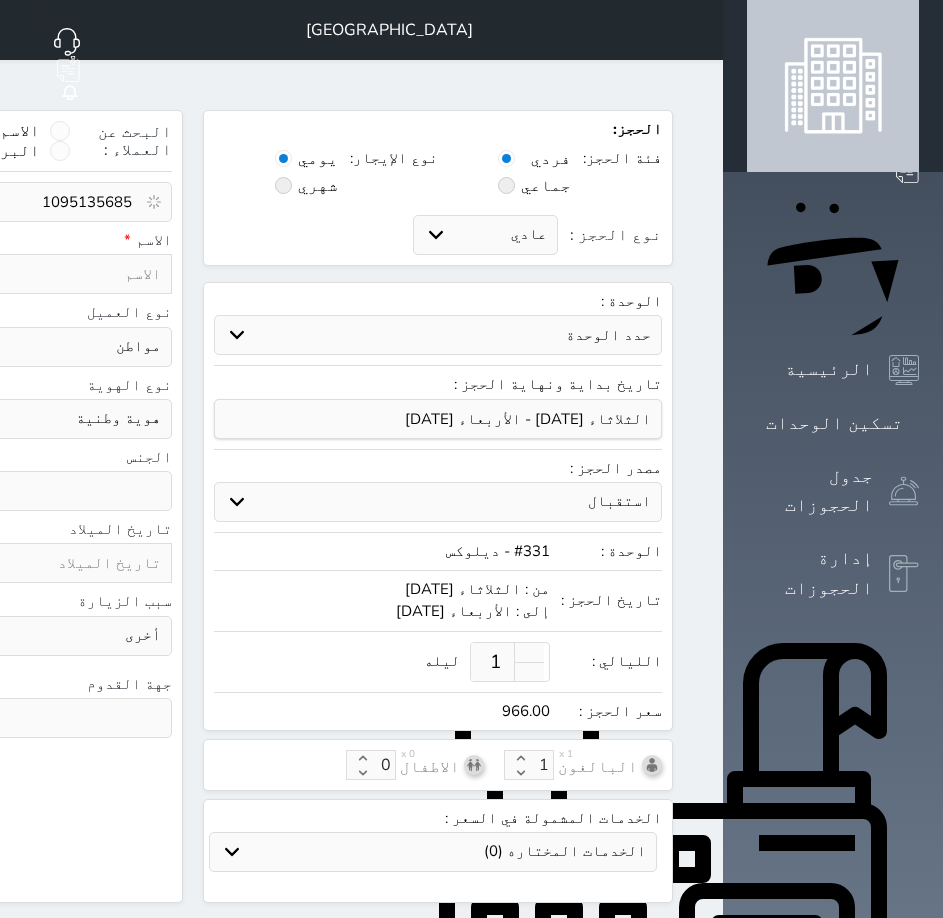 type on "1095135685" 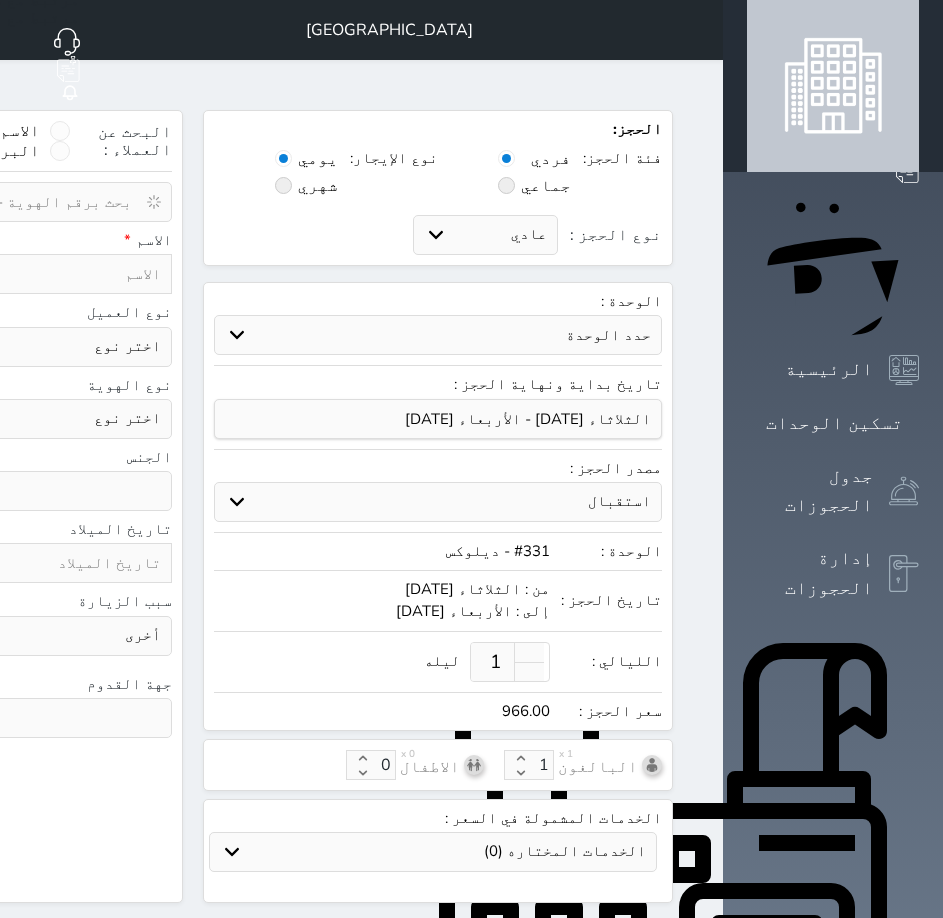 paste on "1095135685" 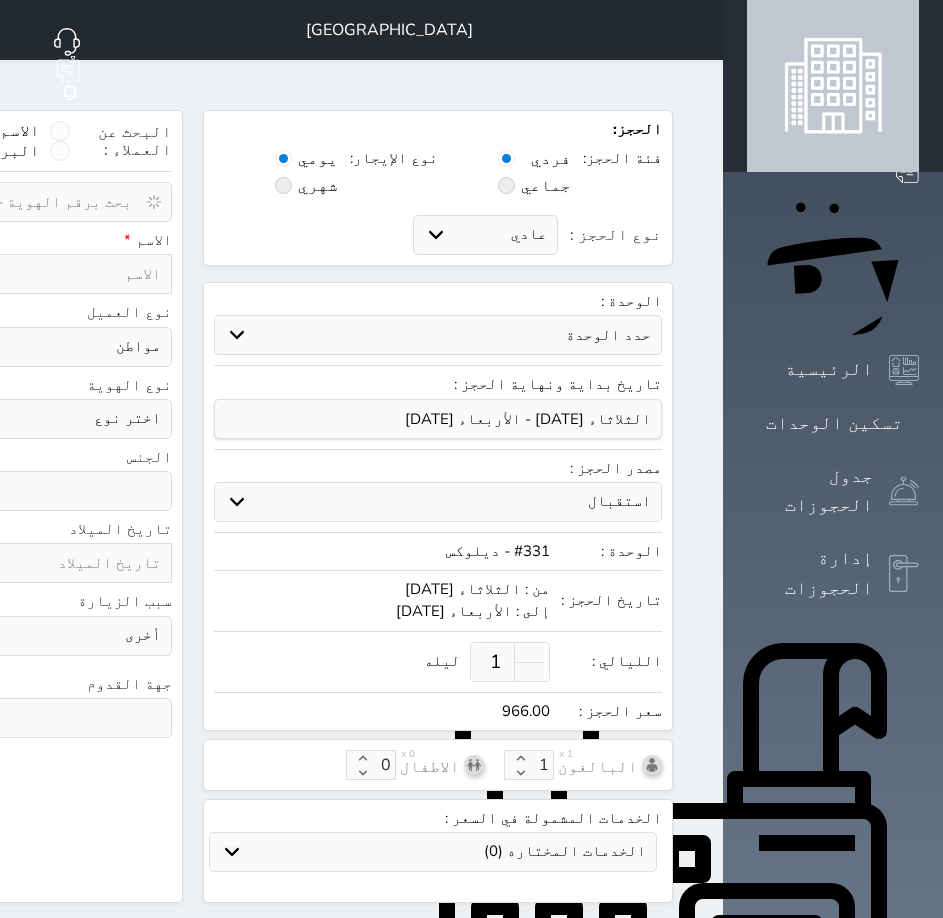 click on "اختر نوع   مواطن مواطن خليجي زائر مقيم" at bounding box center (65, 347) 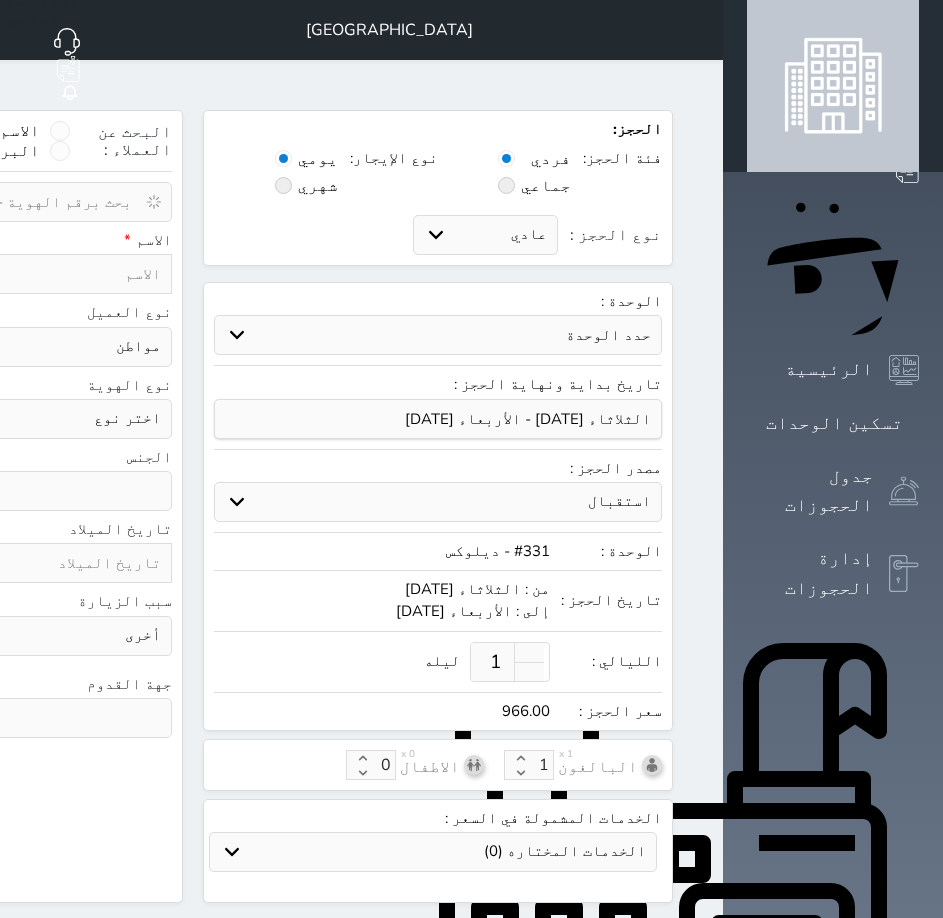 drag, startPoint x: 392, startPoint y: 416, endPoint x: 392, endPoint y: 427, distance: 11 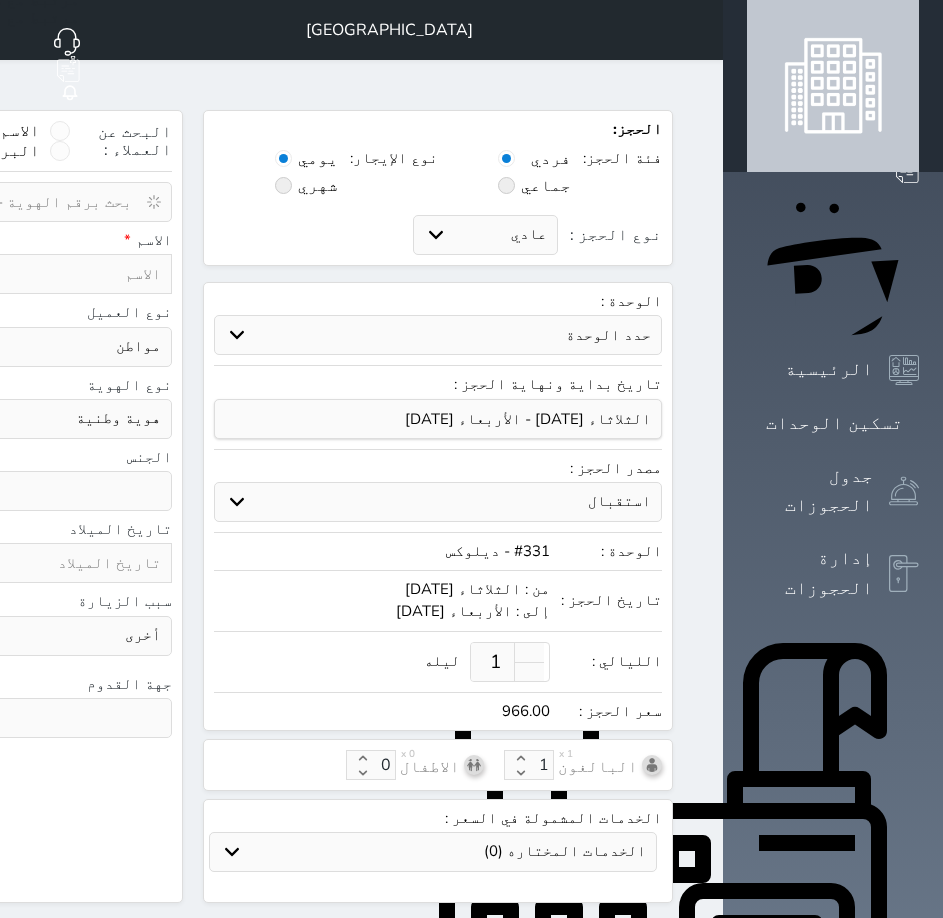 click on "اختر نوع   هوية وطنية هوية عائلية جواز السفر" at bounding box center (65, 419) 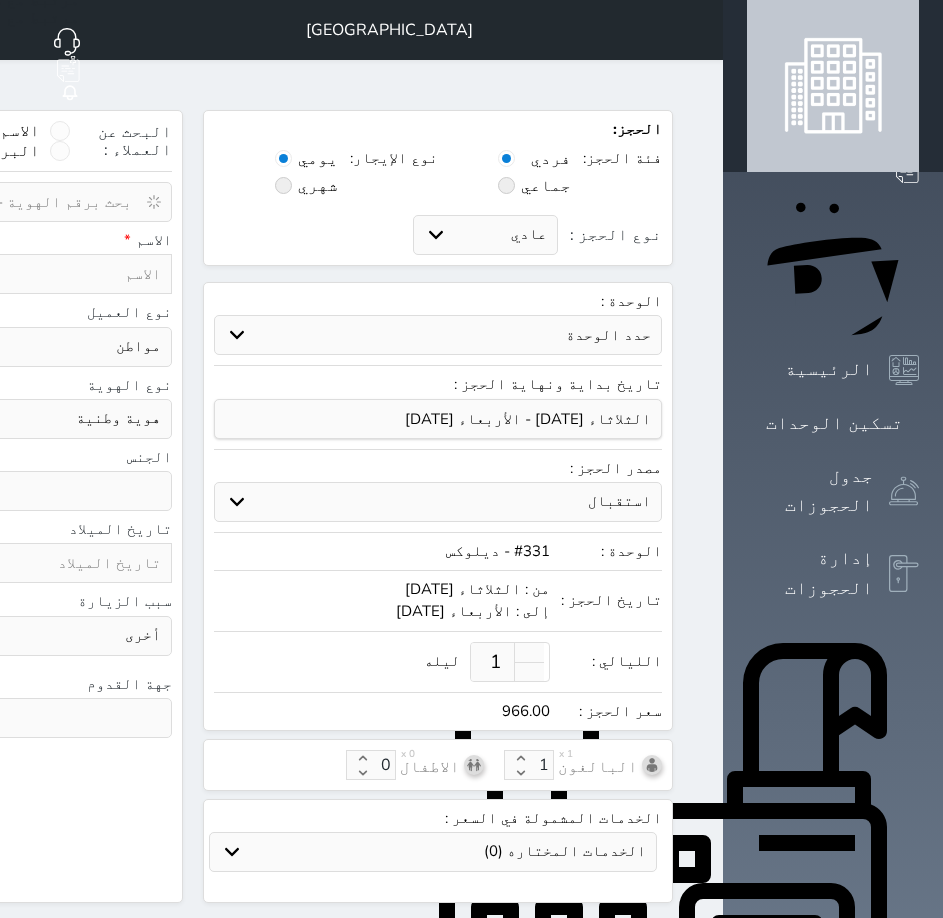 drag, startPoint x: 408, startPoint y: 441, endPoint x: 387, endPoint y: 480, distance: 44.294468 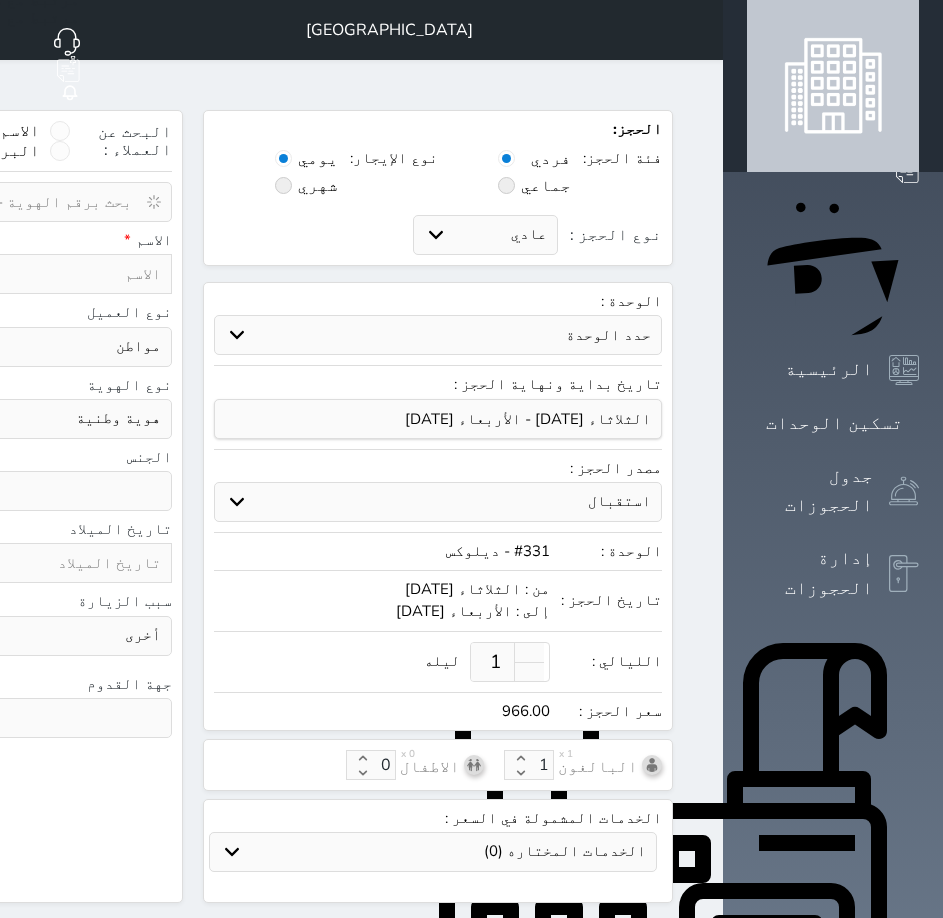 drag, startPoint x: 386, startPoint y: 396, endPoint x: 386, endPoint y: 412, distance: 16 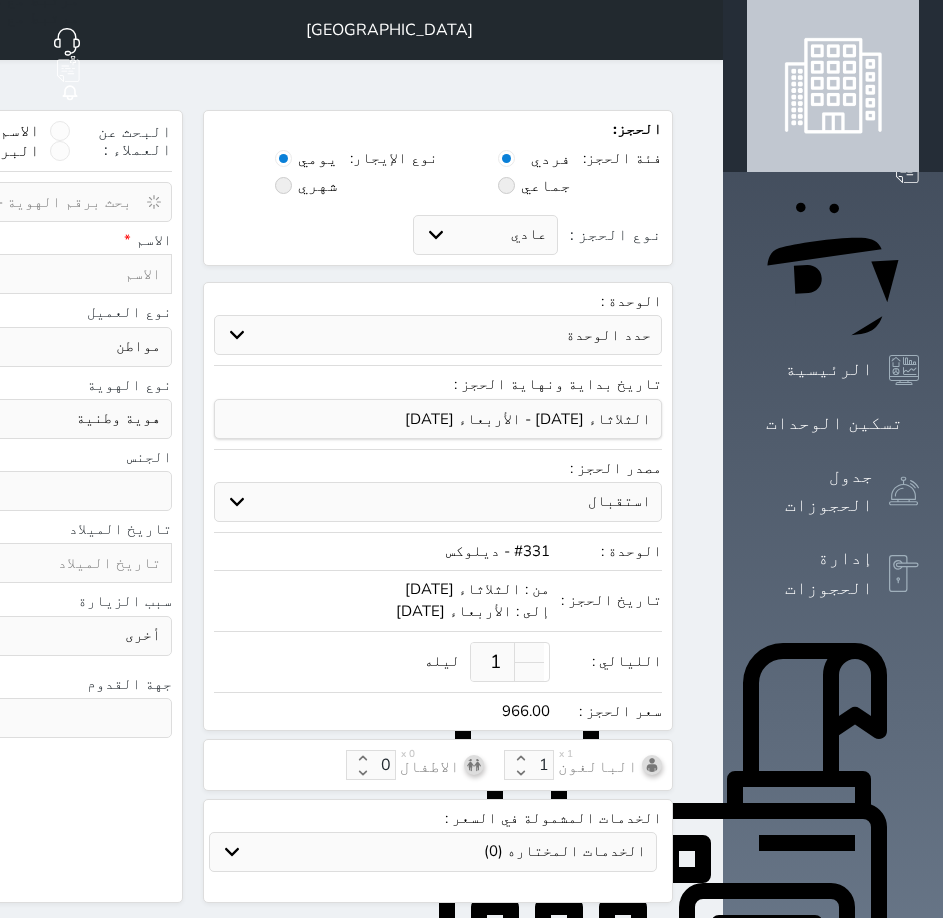 click on "ذكر   انثى" at bounding box center [65, 491] 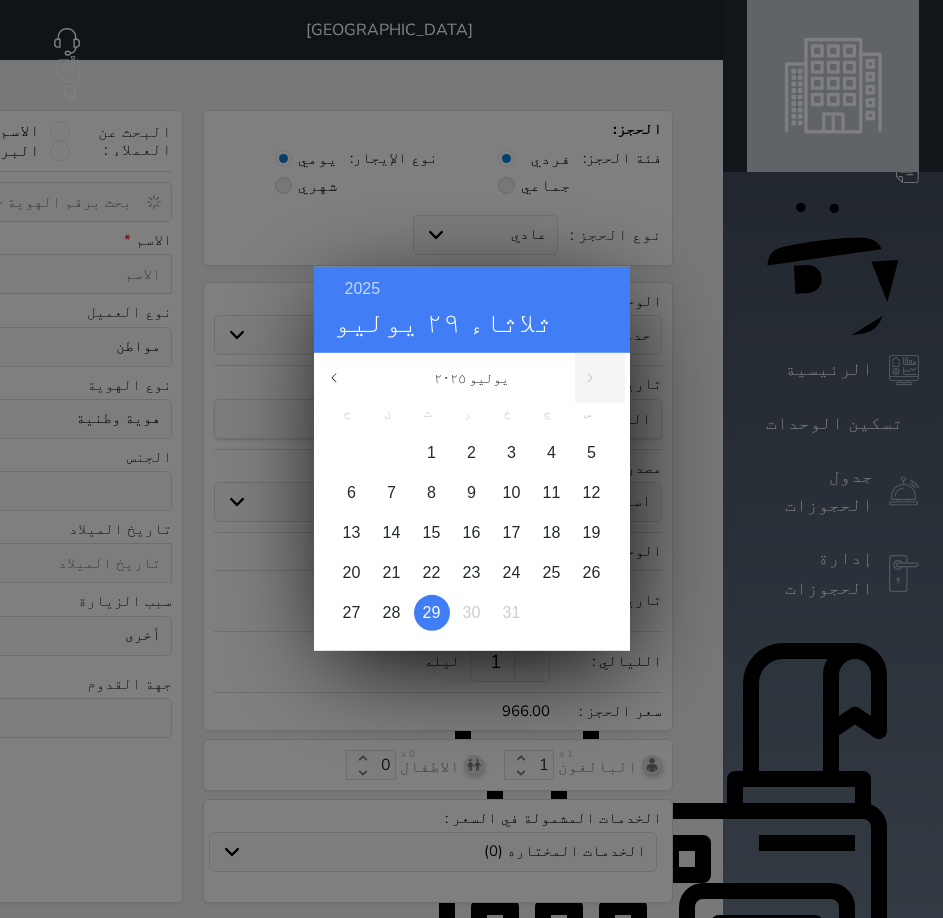 click on "ثلاثاء ٢٩ يوليو" at bounding box center [472, 323] 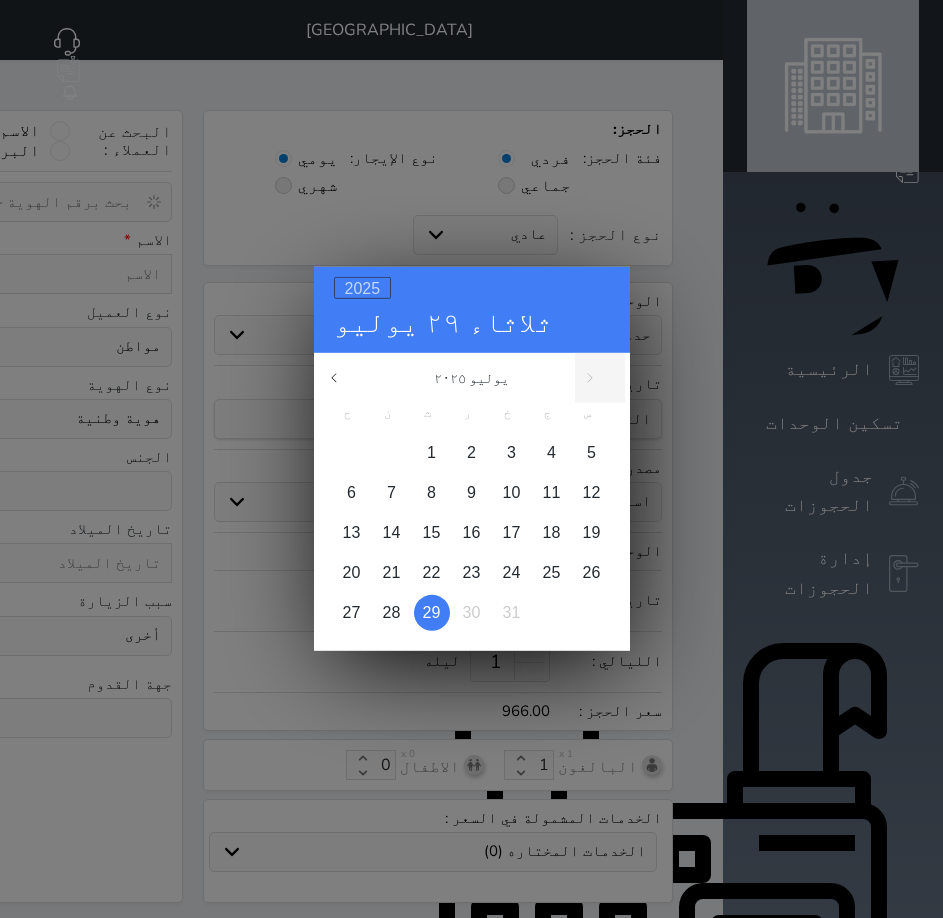 click on "2025" at bounding box center [363, 288] 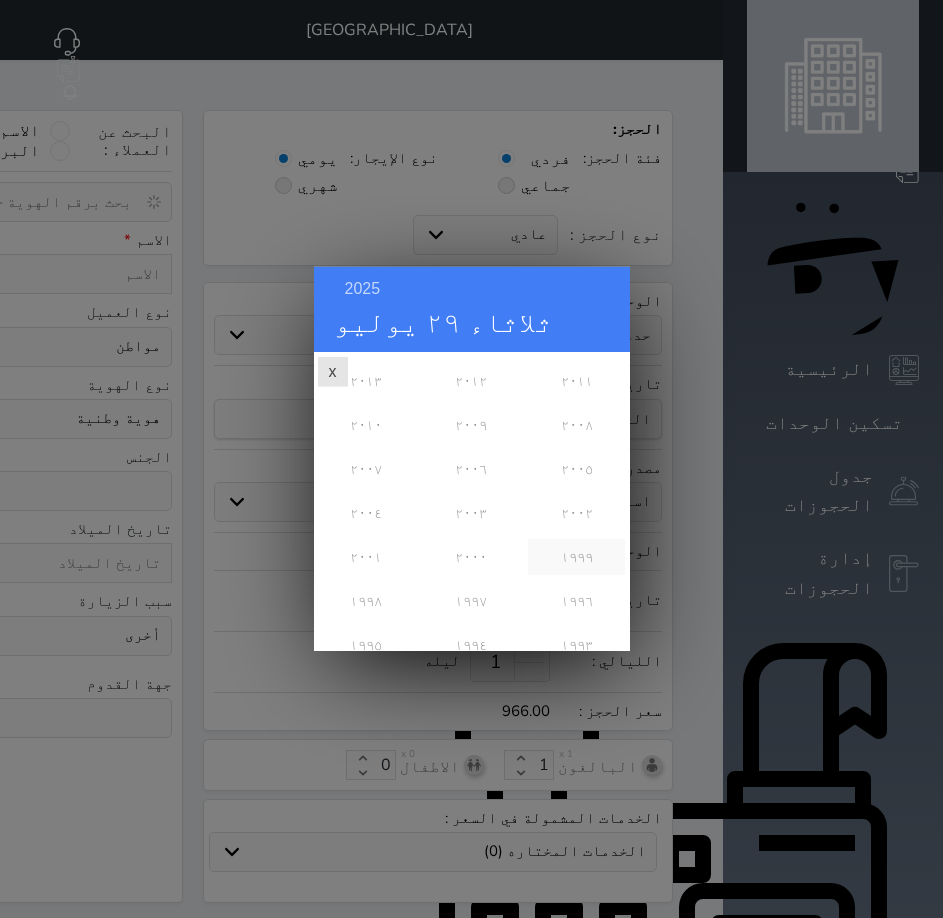 scroll, scrollTop: 300, scrollLeft: 0, axis: vertical 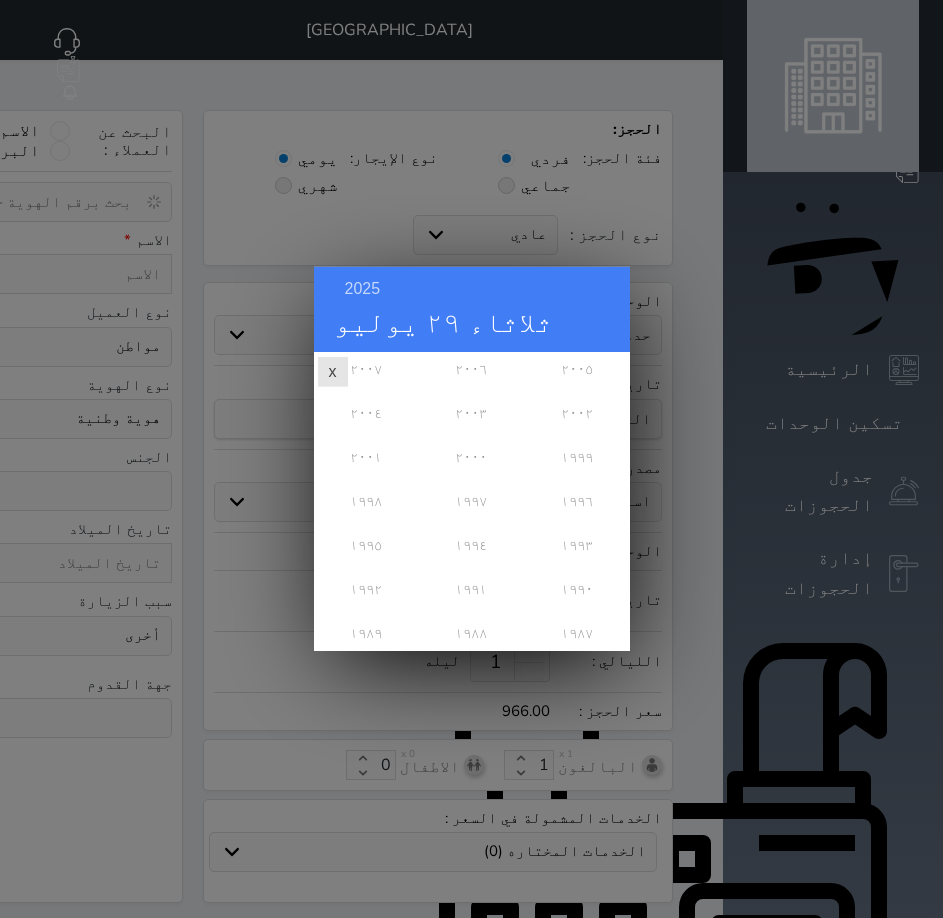 click on "١٩٩٥" at bounding box center [366, 545] 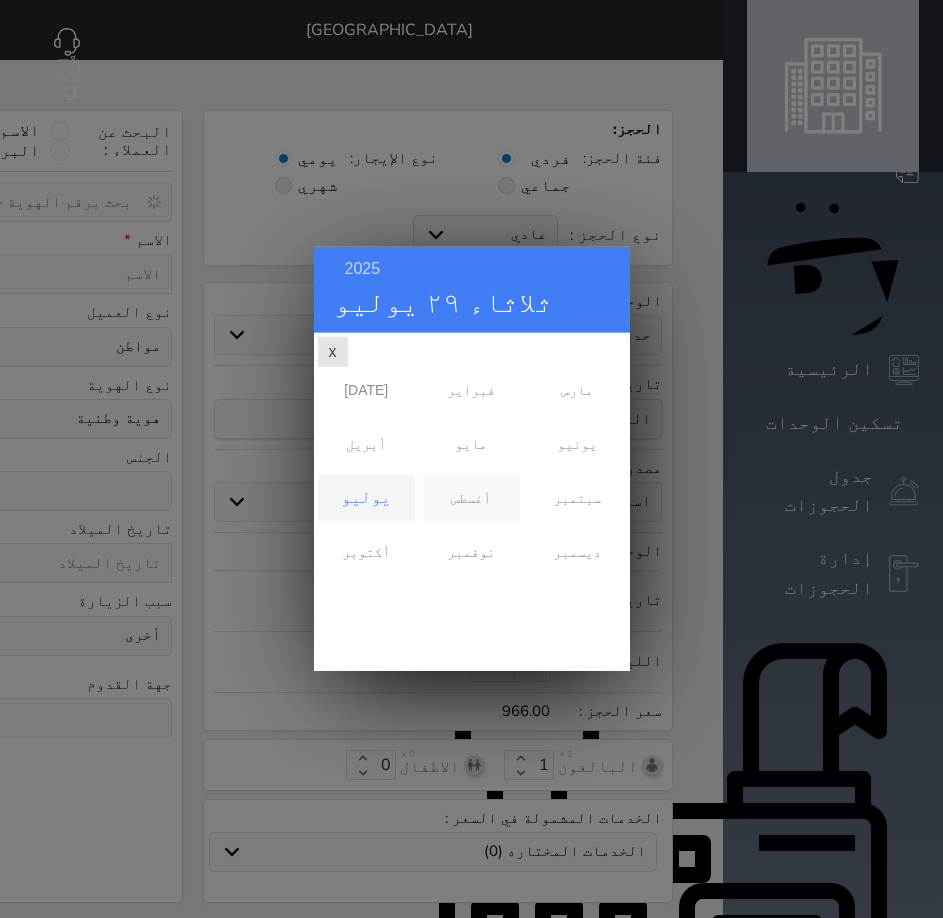 scroll, scrollTop: 0, scrollLeft: 0, axis: both 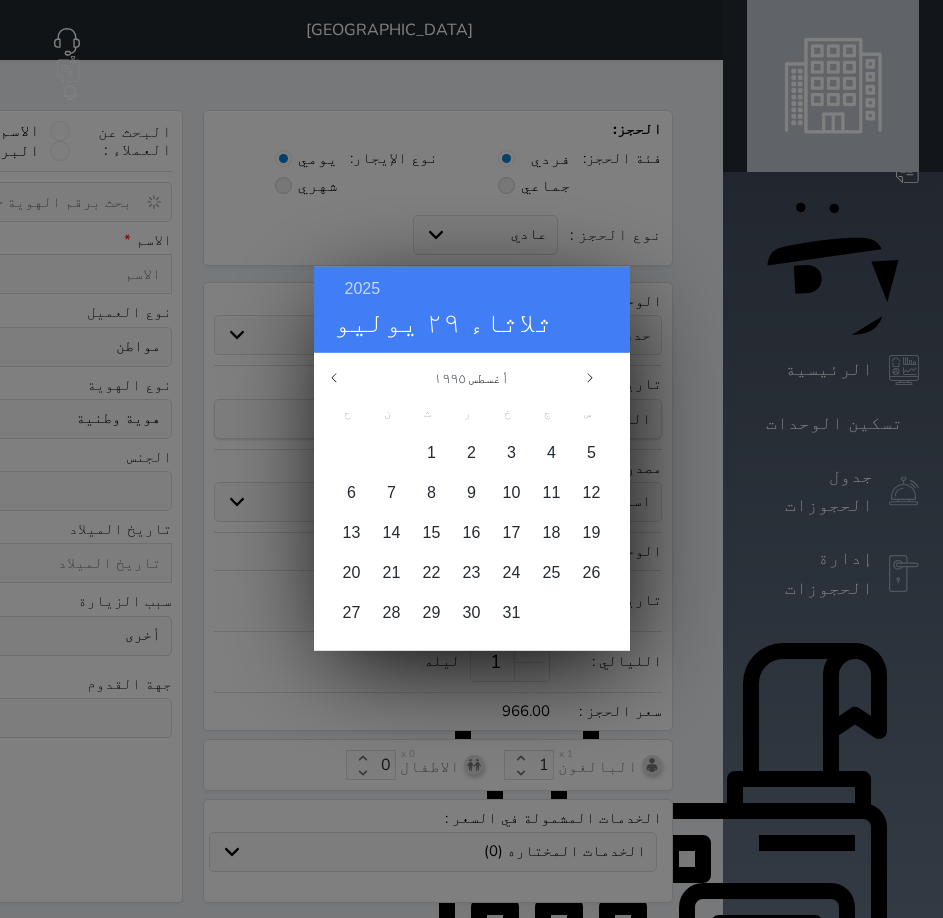 drag, startPoint x: 432, startPoint y: 543, endPoint x: 225, endPoint y: 453, distance: 225.71886 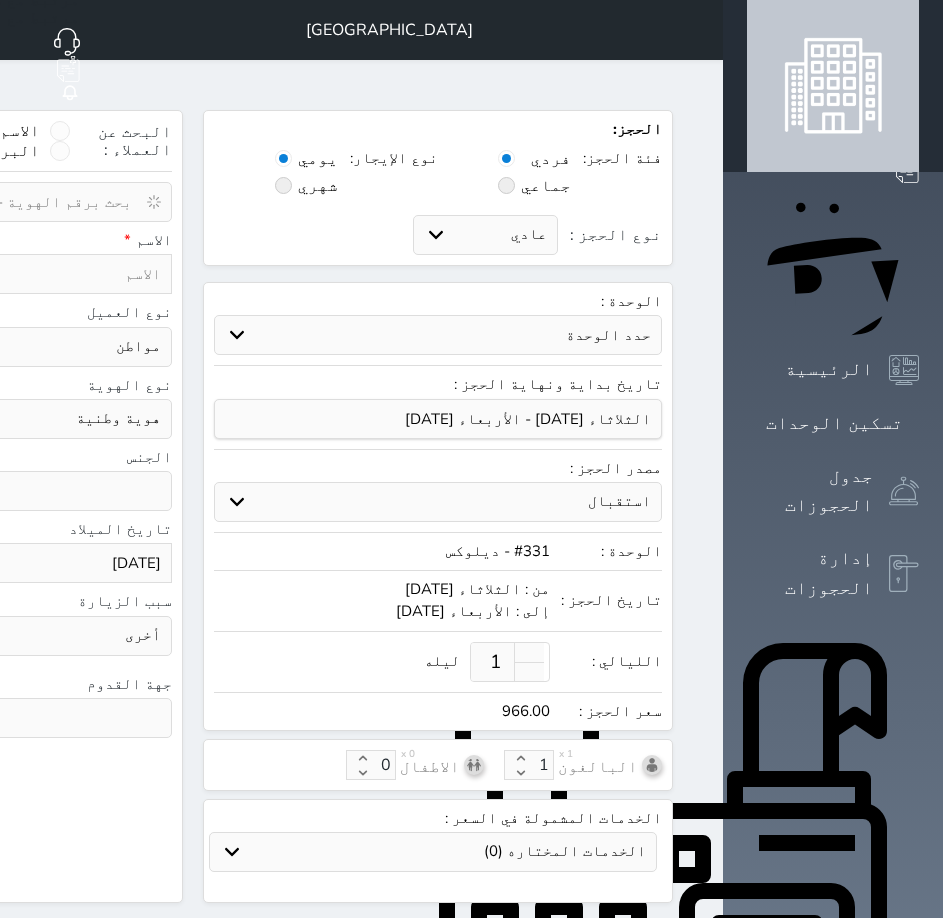paste on "+966 55 140 3870" 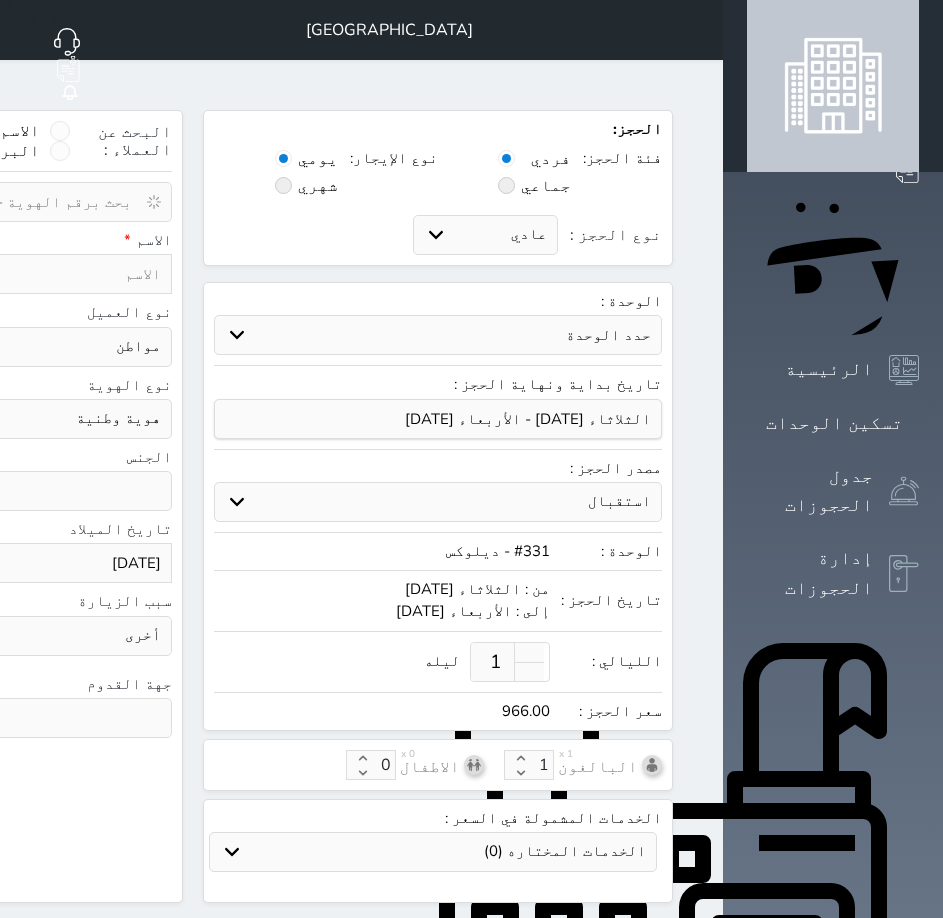 click on "+966 55 140 3870" at bounding box center [-201, 274] 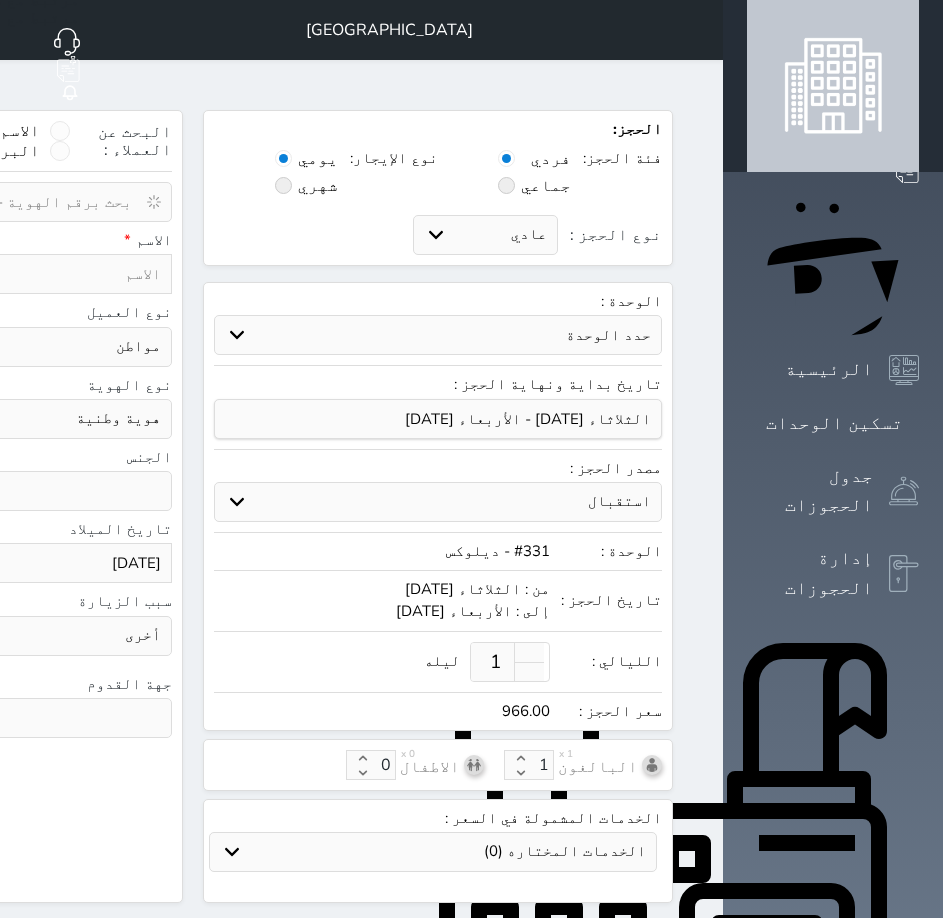 click at bounding box center (65, 274) 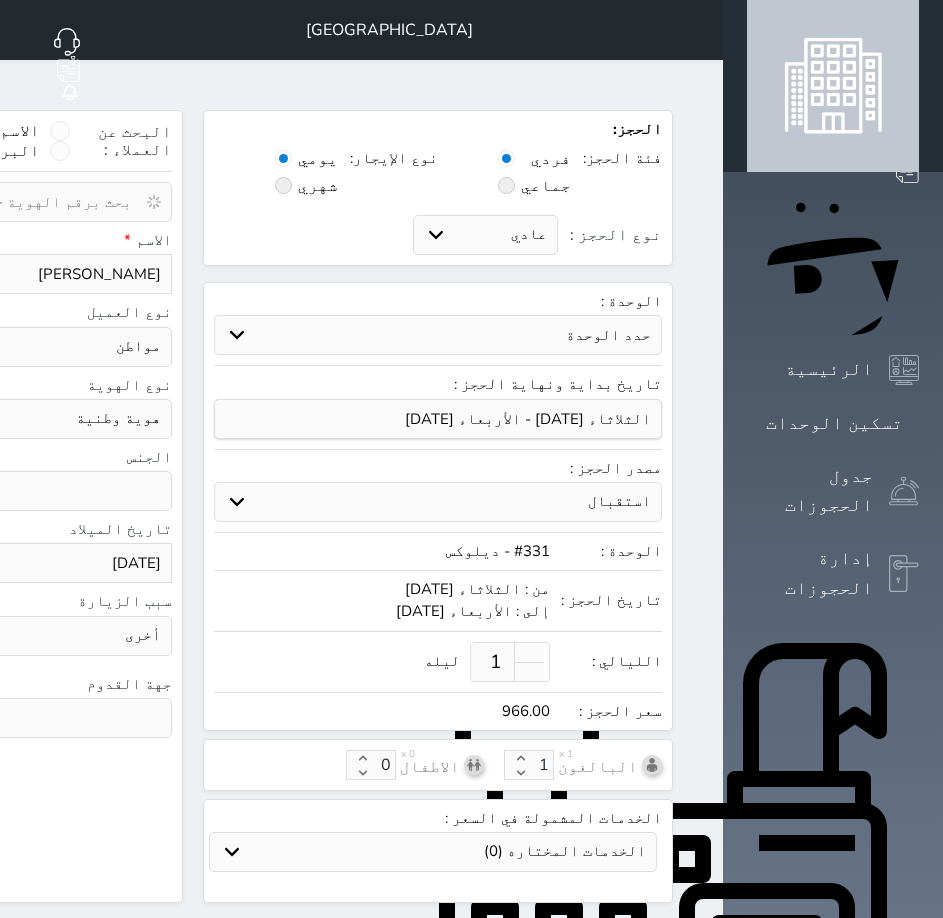 type on "MR [PERSON_NAME]" 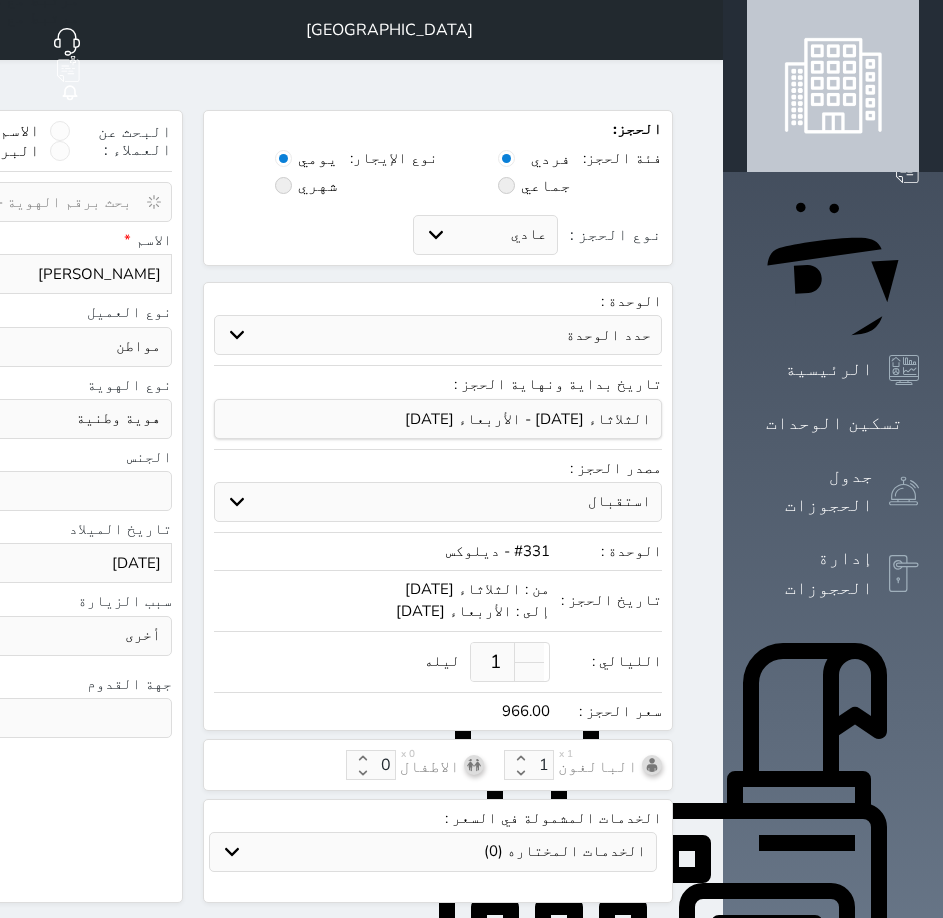 type on "0" 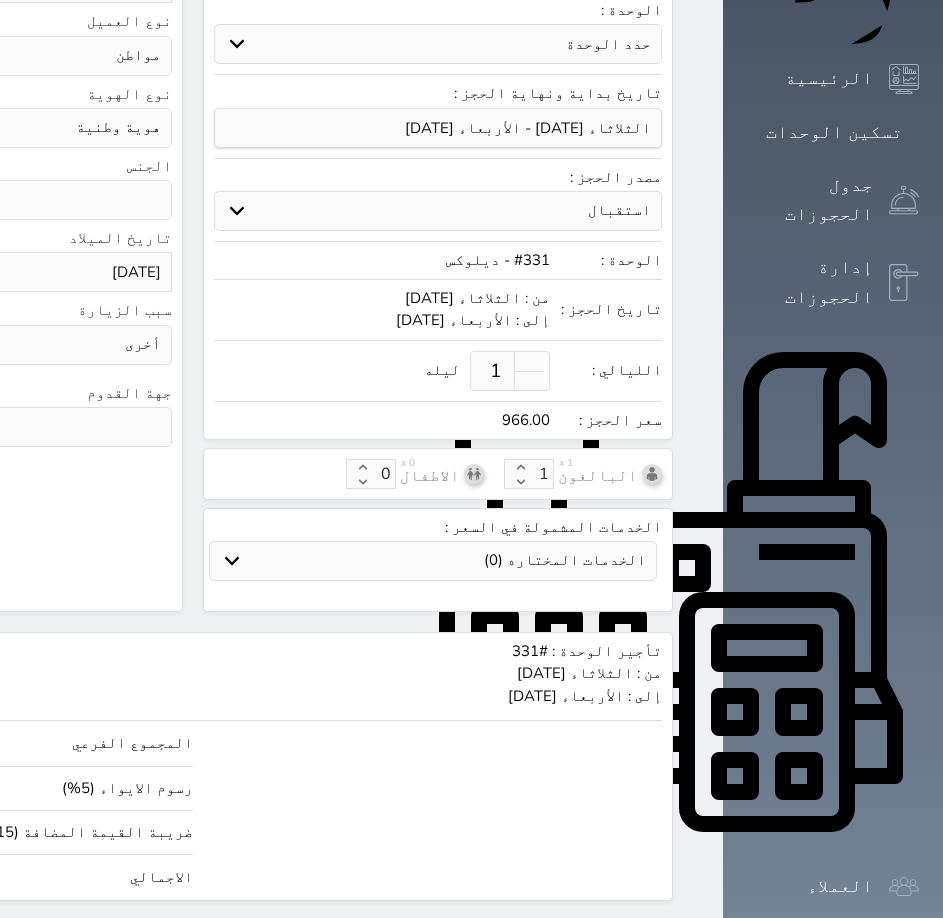 scroll, scrollTop: 300, scrollLeft: 0, axis: vertical 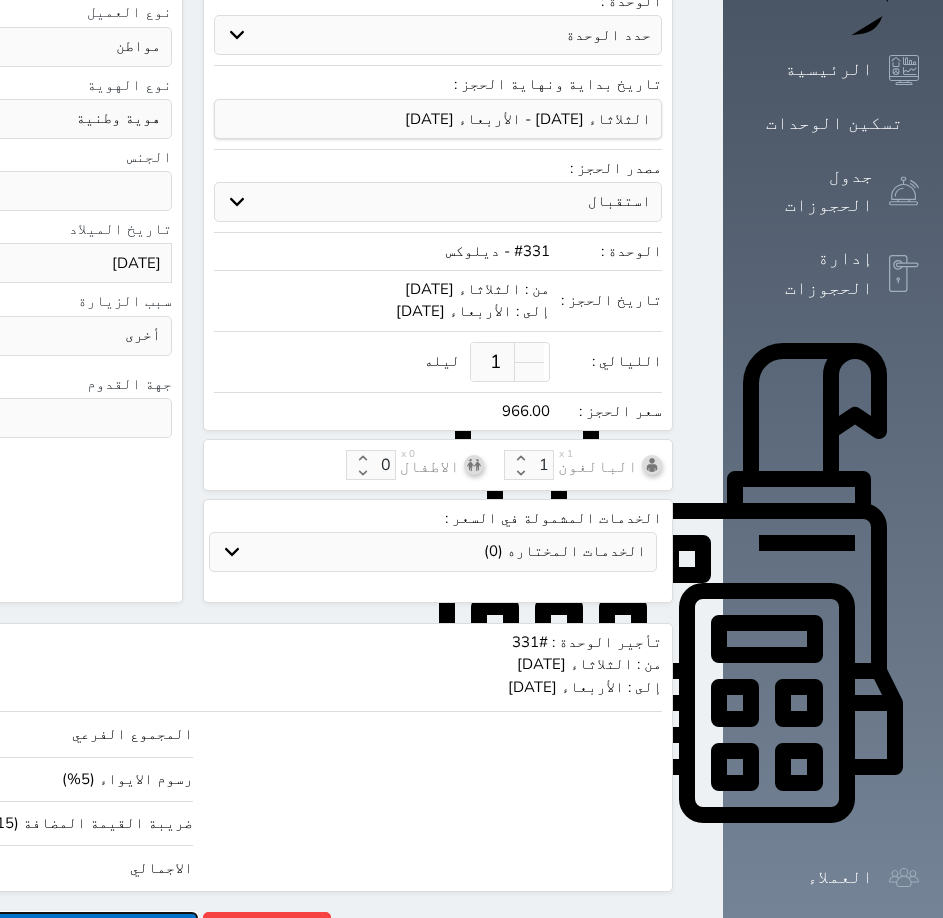 click on "حجز" at bounding box center (-42, 929) 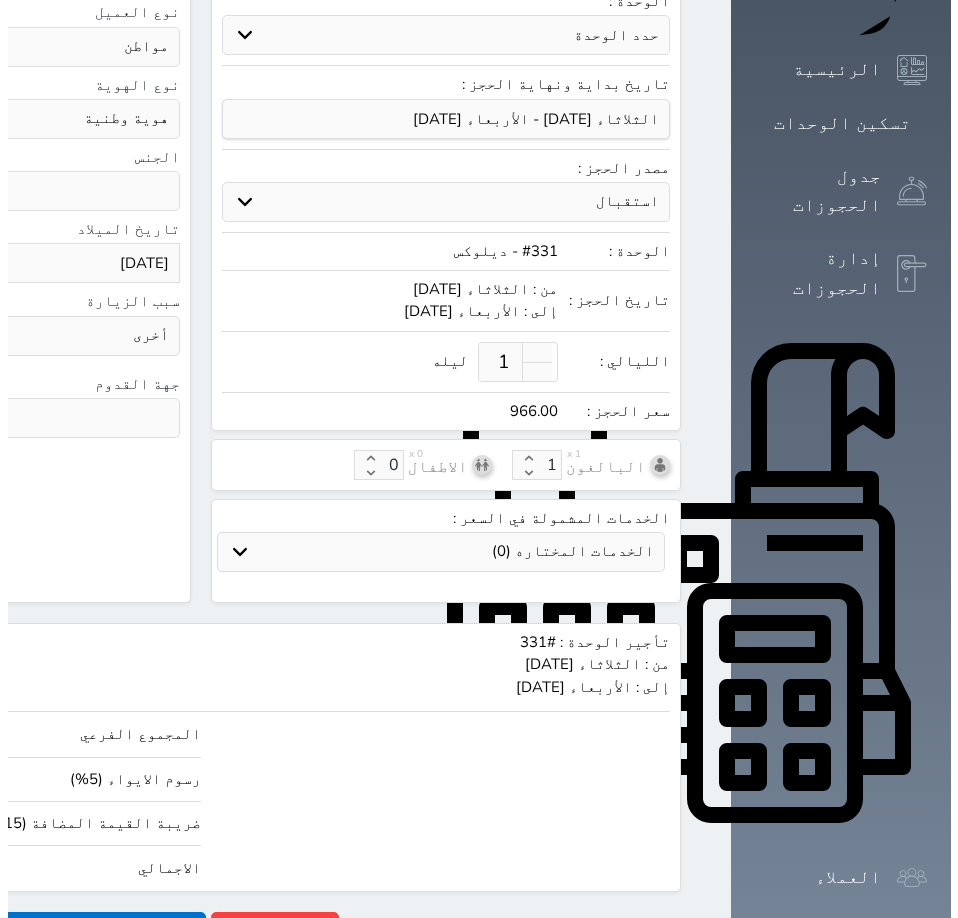 scroll, scrollTop: 0, scrollLeft: 0, axis: both 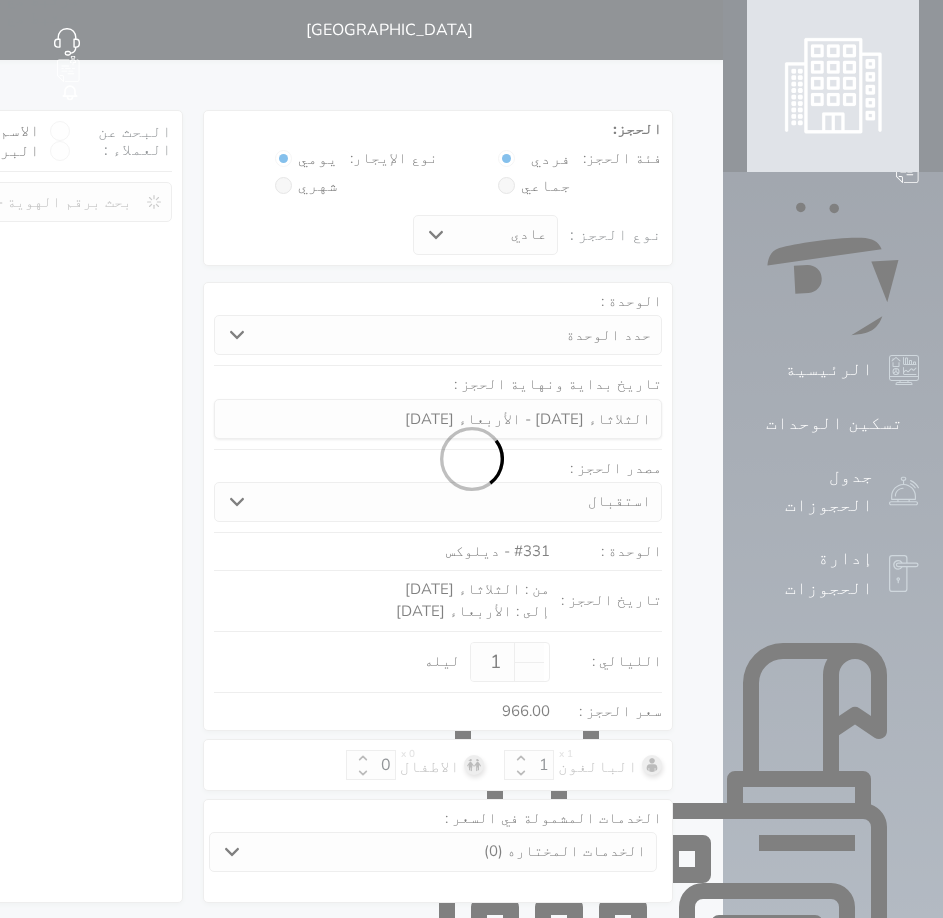 select on "1" 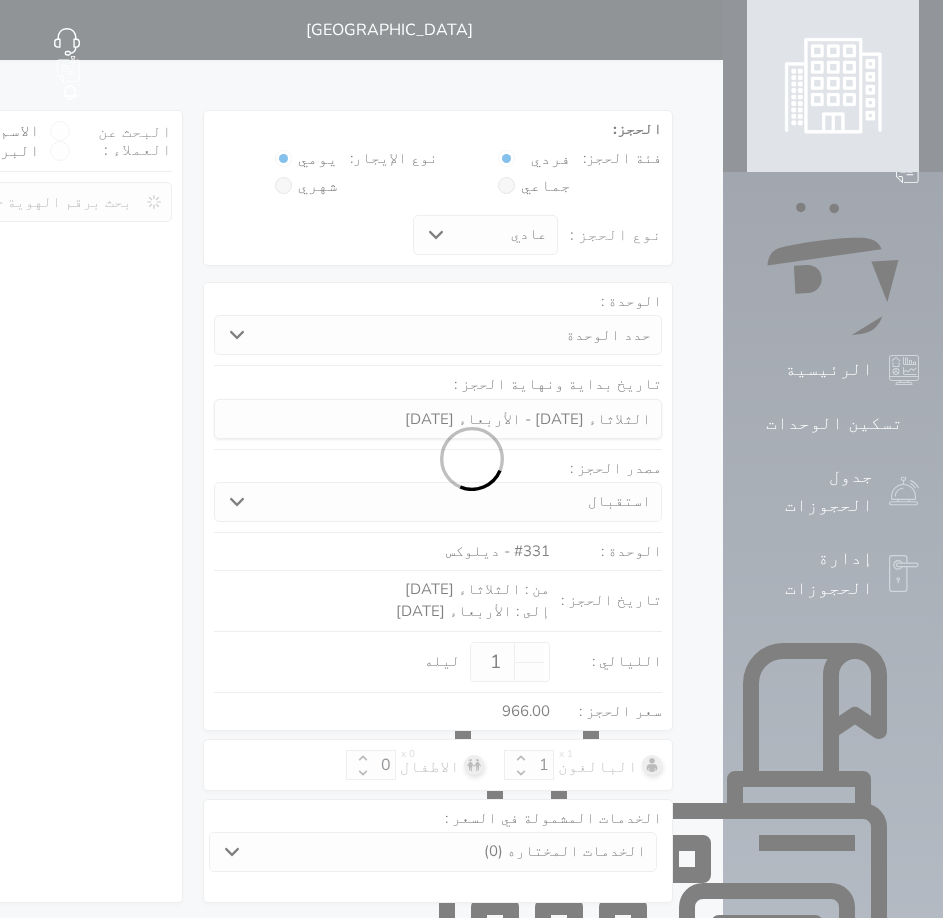 select on "113" 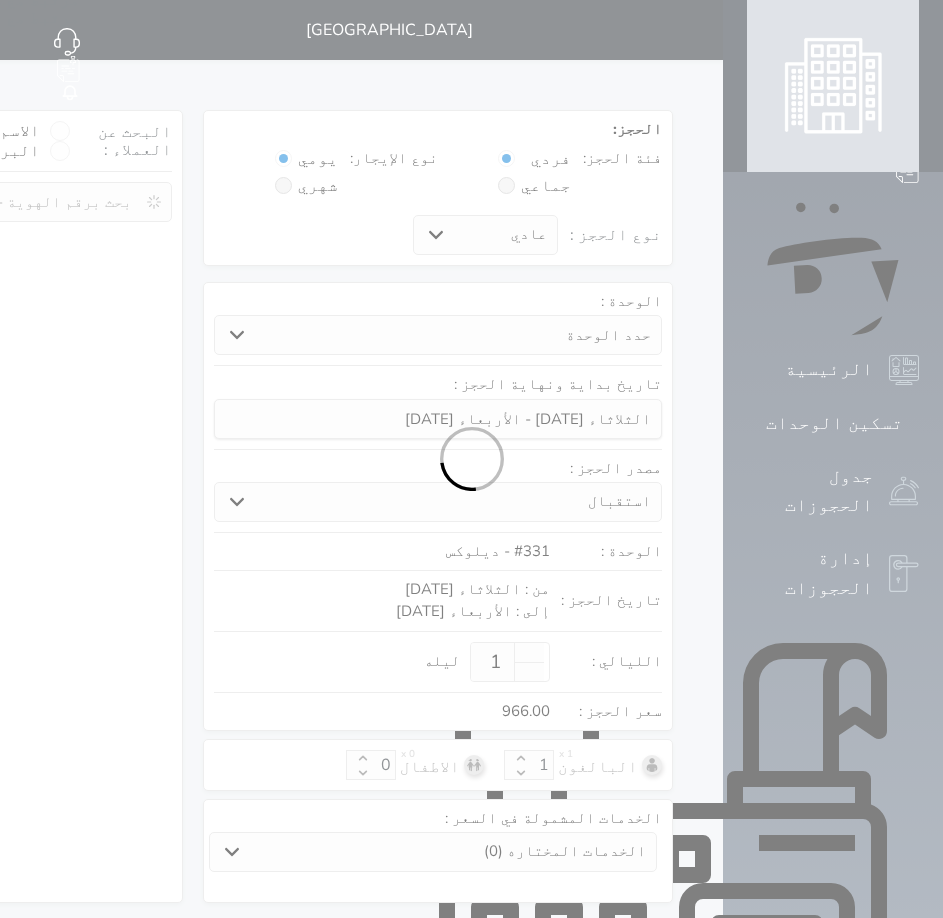 select on "1" 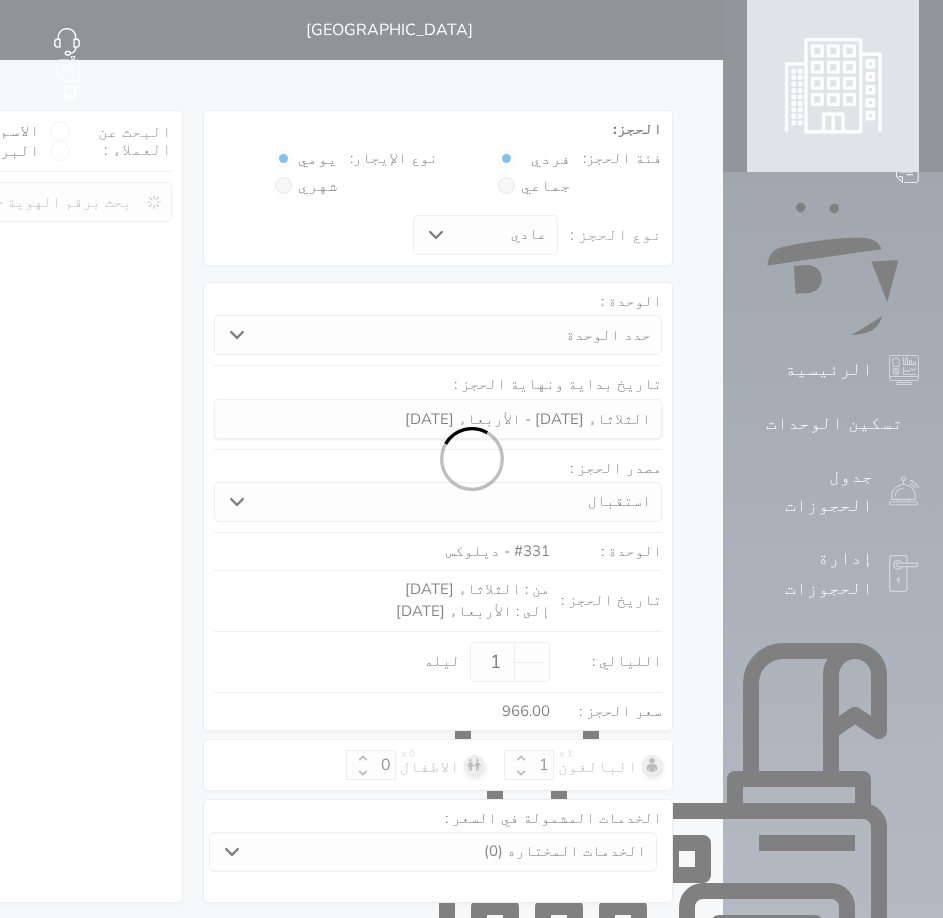 select on "7" 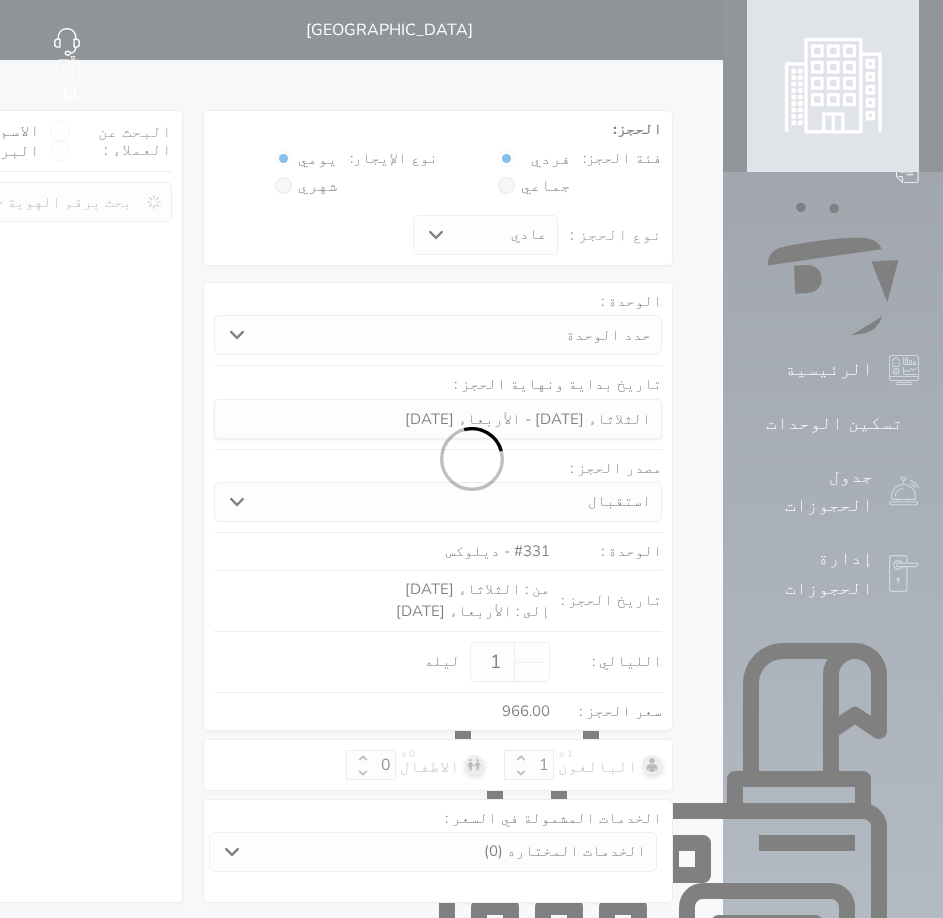 select 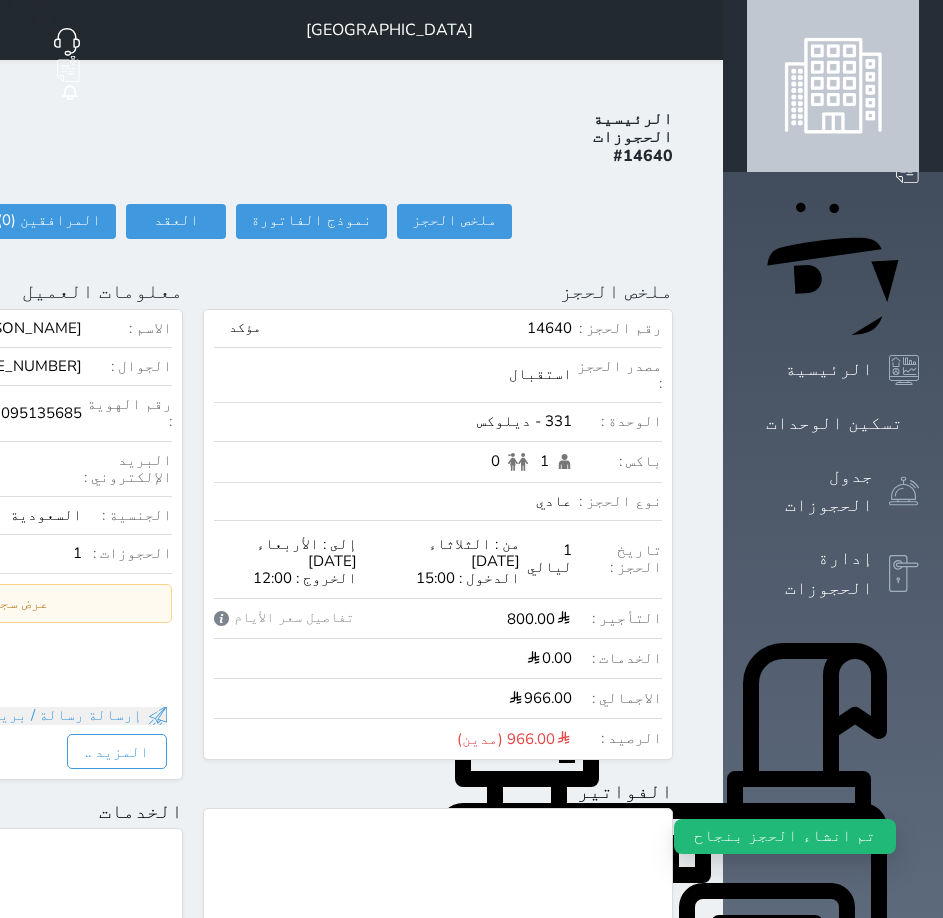 click on "تسجيل دخول" at bounding box center (-86, 221) 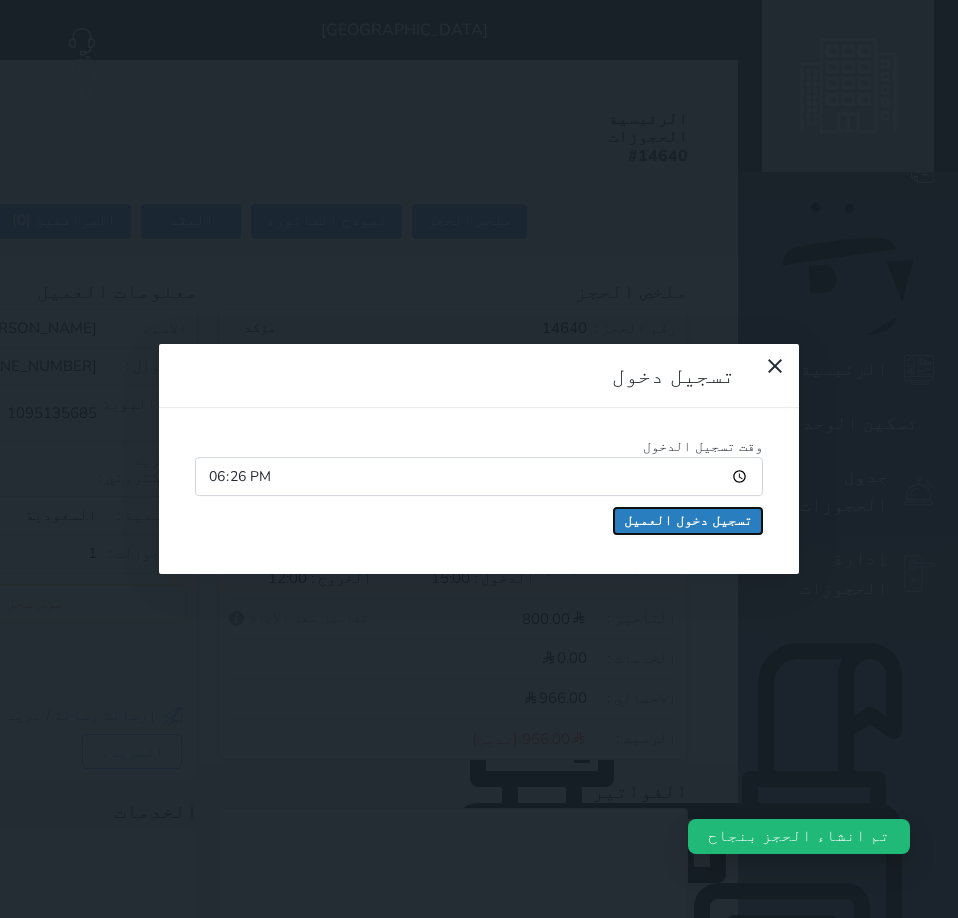 click on "تسجيل دخول العميل" at bounding box center (688, 521) 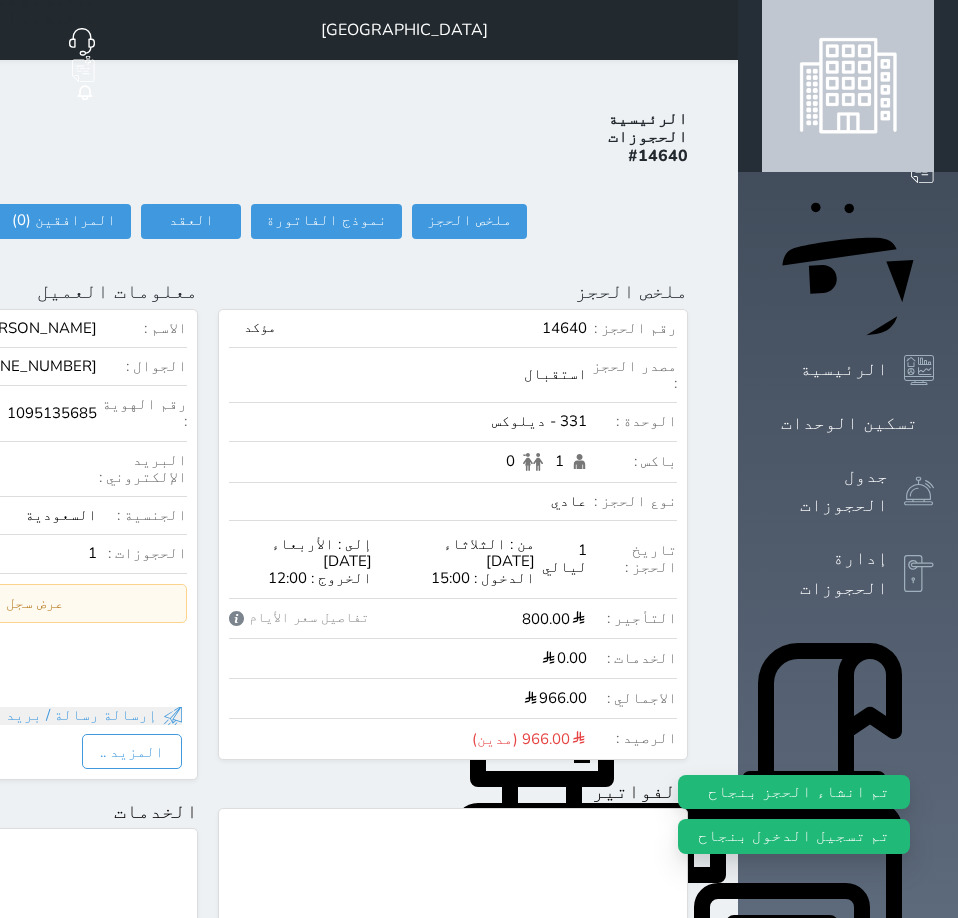 drag, startPoint x: 930, startPoint y: 1, endPoint x: 931, endPoint y: 26, distance: 25.019993 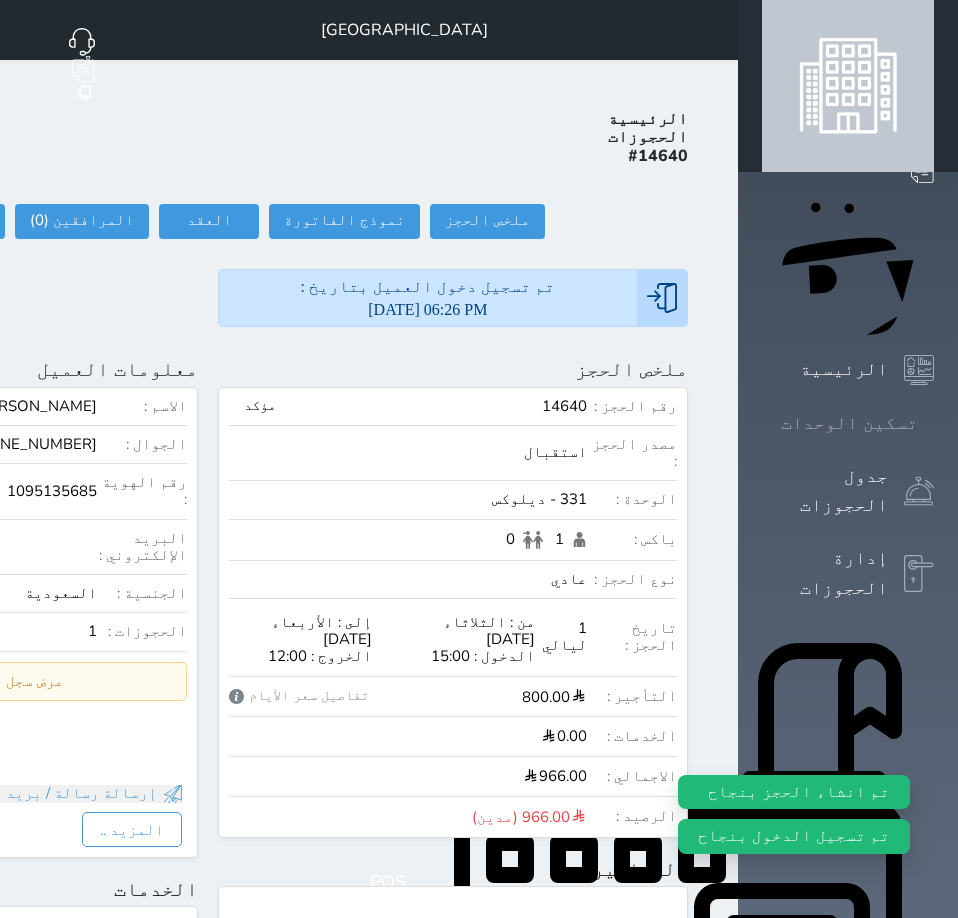 click on "تسكين الوحدات" at bounding box center (849, 423) 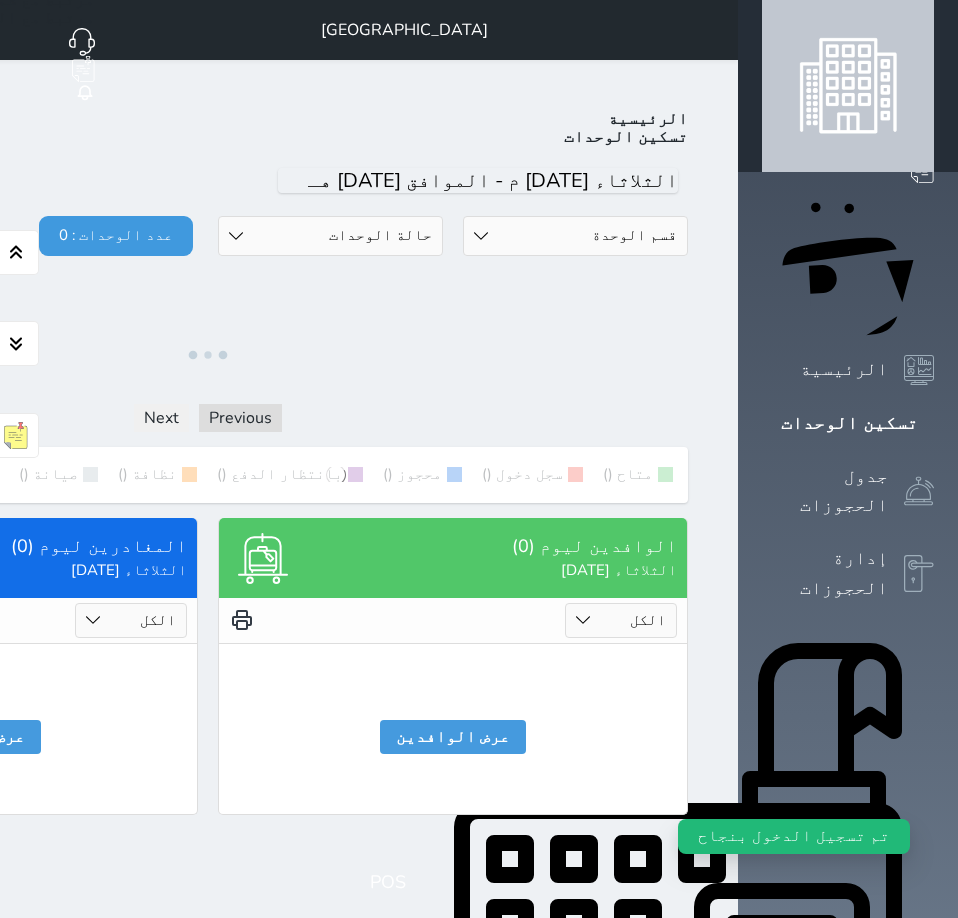 click on "Shirvan Hotel فندق شيرفان
حجز جماعي جديد   حجز جديد   غير مرتبط مع منصة زاتكا المرحلة الثانية   مرتبط مع شموس   مرتبط مع المنصة الوطنية للرصد السياحي             إشعار   الغرفة   النزيل   المصدر
FO" at bounding box center (208, 30) 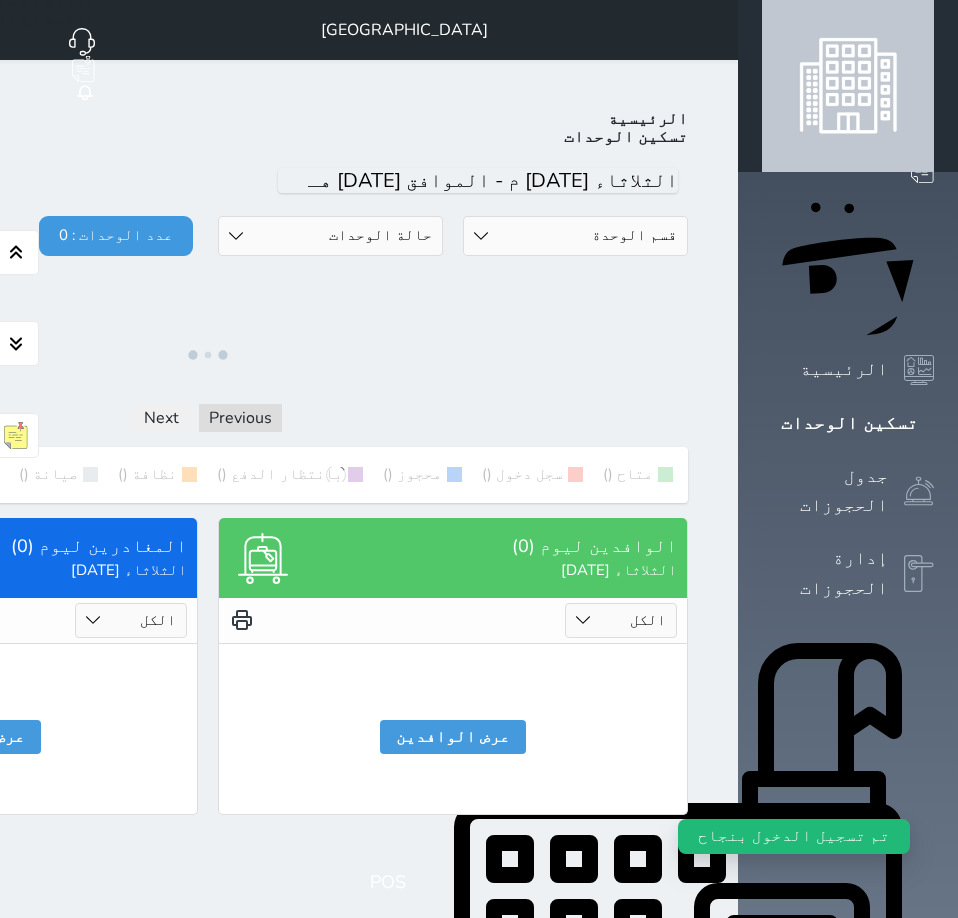 click at bounding box center [714, 30] 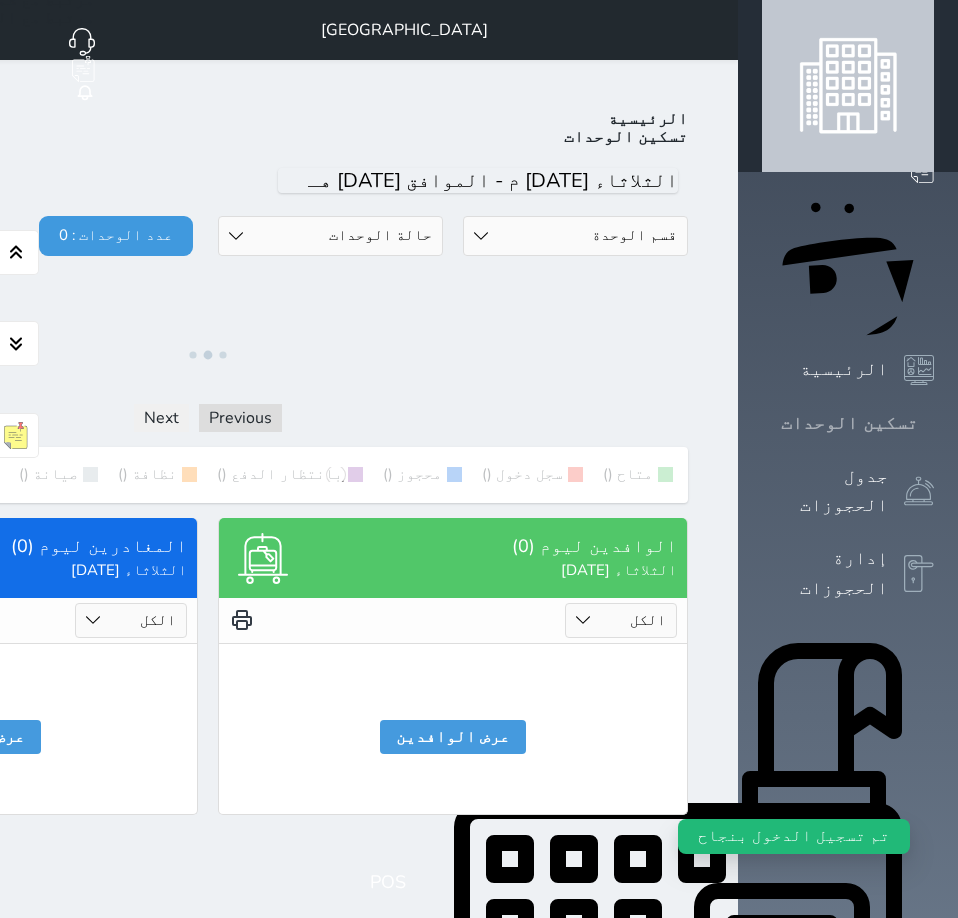 click on "تسكين الوحدات" at bounding box center [848, 423] 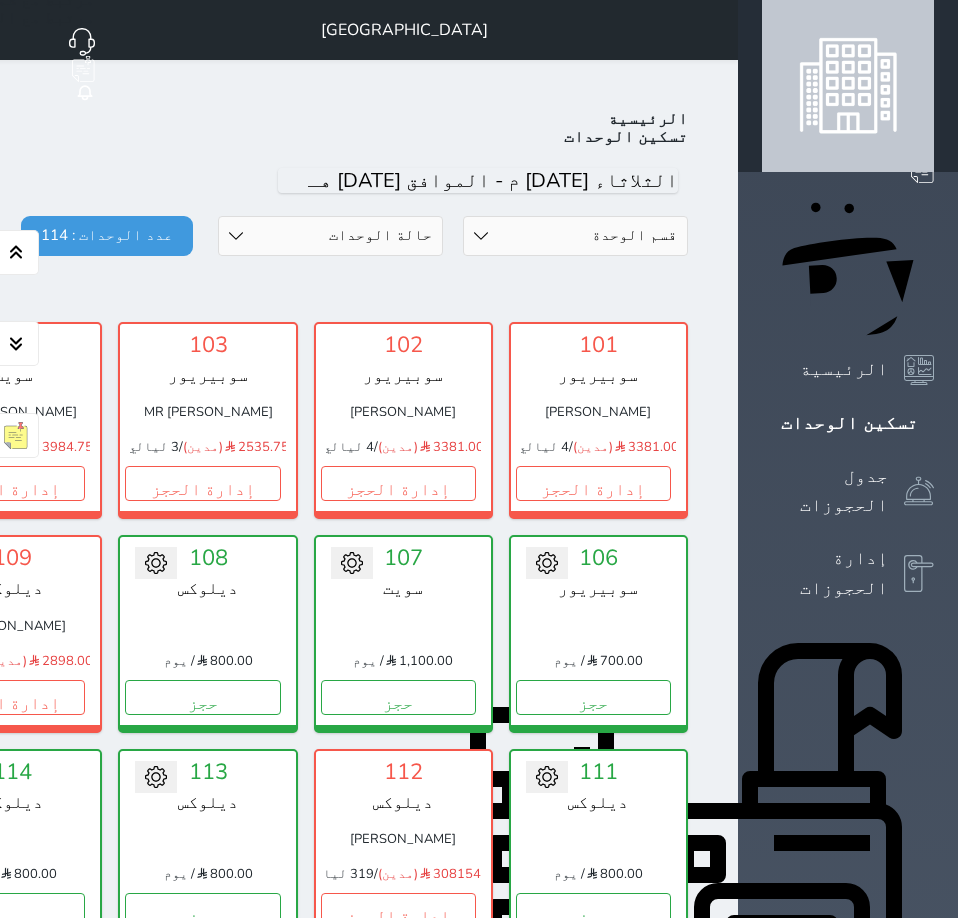 click at bounding box center [208, 286] 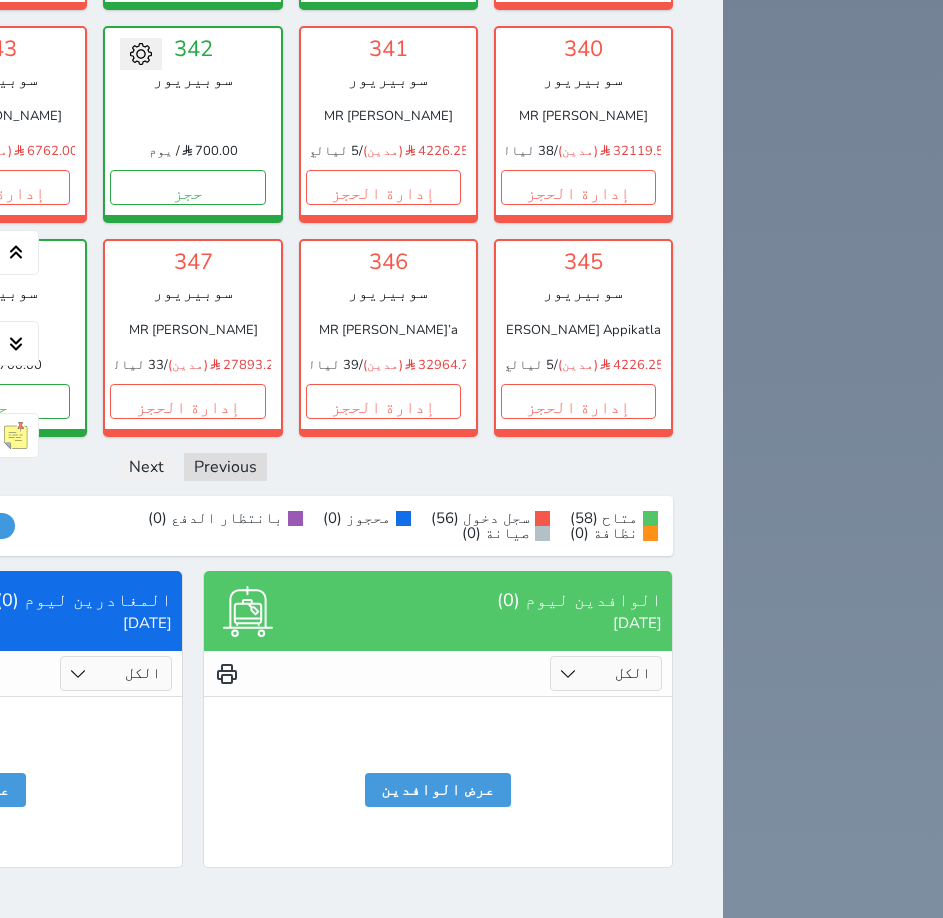 scroll, scrollTop: 5500, scrollLeft: 0, axis: vertical 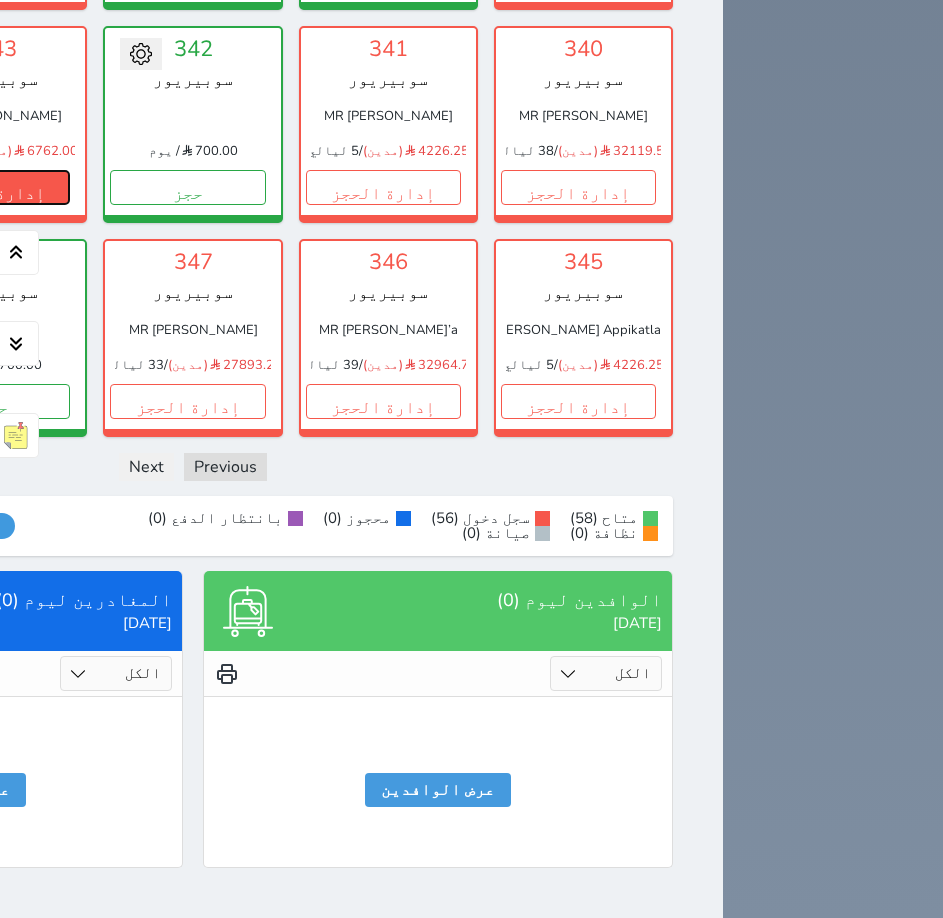 click on "إدارة الحجز" at bounding box center (-8, 187) 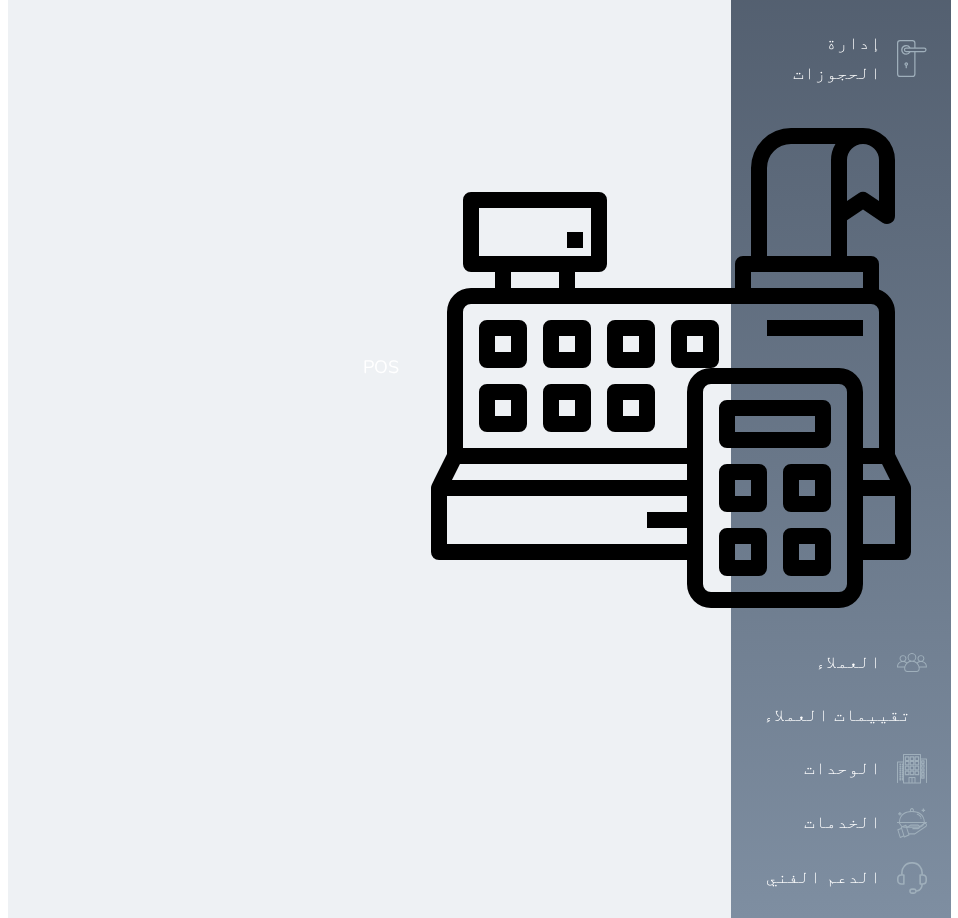 scroll, scrollTop: 0, scrollLeft: 0, axis: both 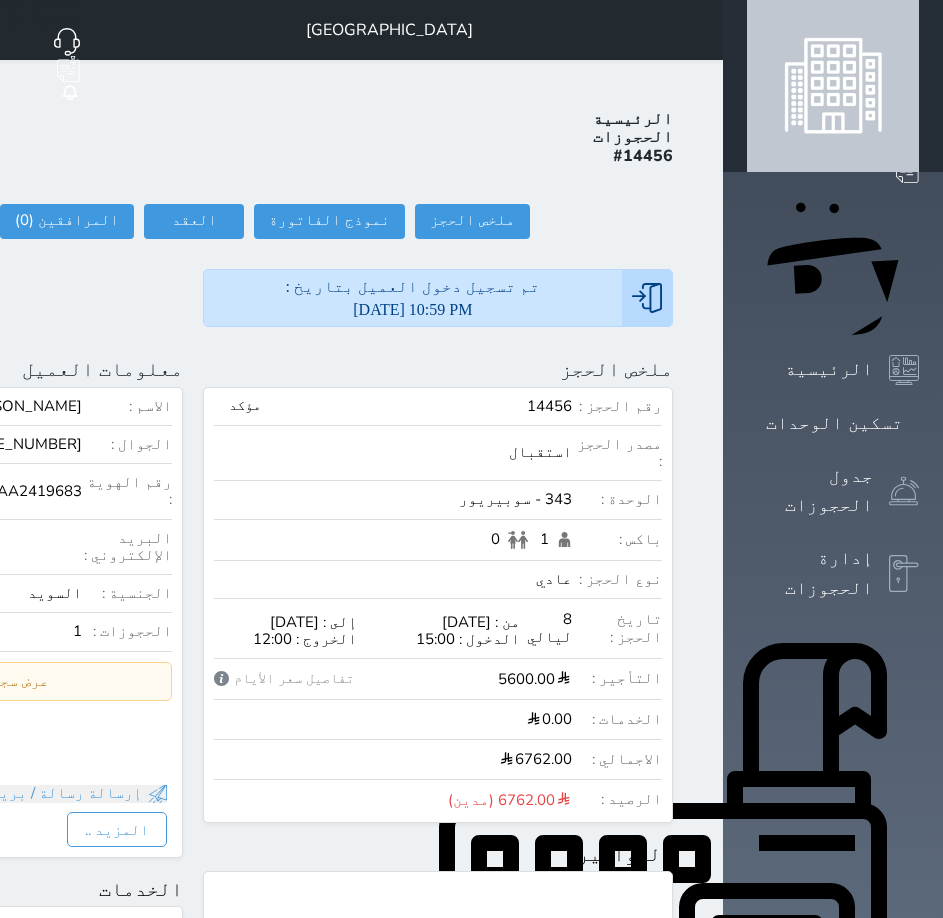 click on "الرئيسية   الحجوزات   #14456         ملخص الحجز         ملخص الحجز #14456                           نموذج الفاتورة           العقد         العقد #14456                                   العقود الموقعه #14456
العقود الموقعه (0)
#   تاريخ التوقيع   الاجرائات       المرافقين (0)         المرافقين                 البحث عن المرافقين :        الاسم       رقم الهوية       البريد الإلكتروني       الجوال           تغيير العميل              الاسم *     الجنس    اختر الجنس   ذكر انثى   تاريخ الميلاد *         تاريخ الميلاد الهجرى         صلة القرابة
اختر صلة القرابة   ابن ابنه زوجة اخ اخت اب ام زوج أخرى   نوع العميل *   اختر نوع   مواطن مواطن خليجي" at bounding box center [193, 978] 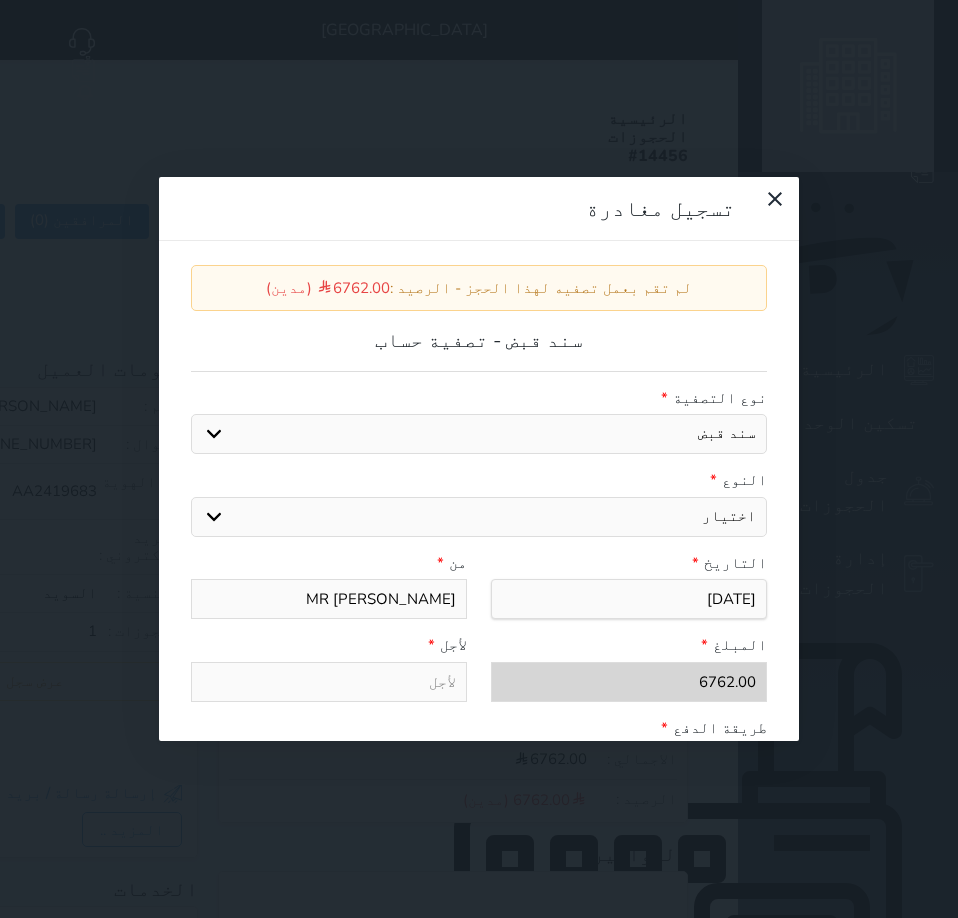 drag, startPoint x: 526, startPoint y: 320, endPoint x: 561, endPoint y: 354, distance: 48.79549 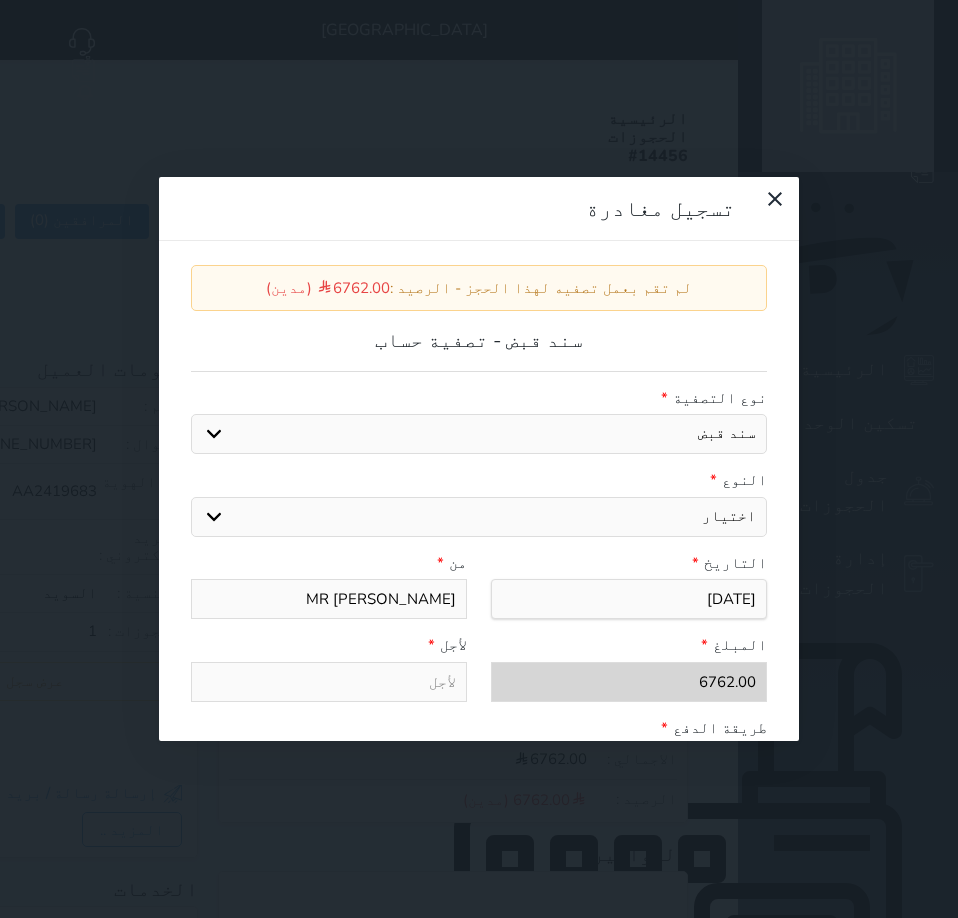 click on "النوع *    اختيار   مقبوضات عامة
قيمة إيجار
فواتير
عربون
لا ينطبق
آخر
مغسلة
واي فاي - الإنترنت
مواقف السيارات
طعام
الأغذية والمشروبات
مشروبات
المشروبات الباردة
المشروبات الساخنة
الإفطار
غداء
عشاء
مخبز و كعك
حمام سباحة
الصالة الرياضية
سبا و خدمات الجمال
اختيار وإسقاط (خدمات النقل)
ميني بار
كابل - تلفزيون
سرير إضافي
تصفيف الشعر
التسوق" at bounding box center (479, 503) 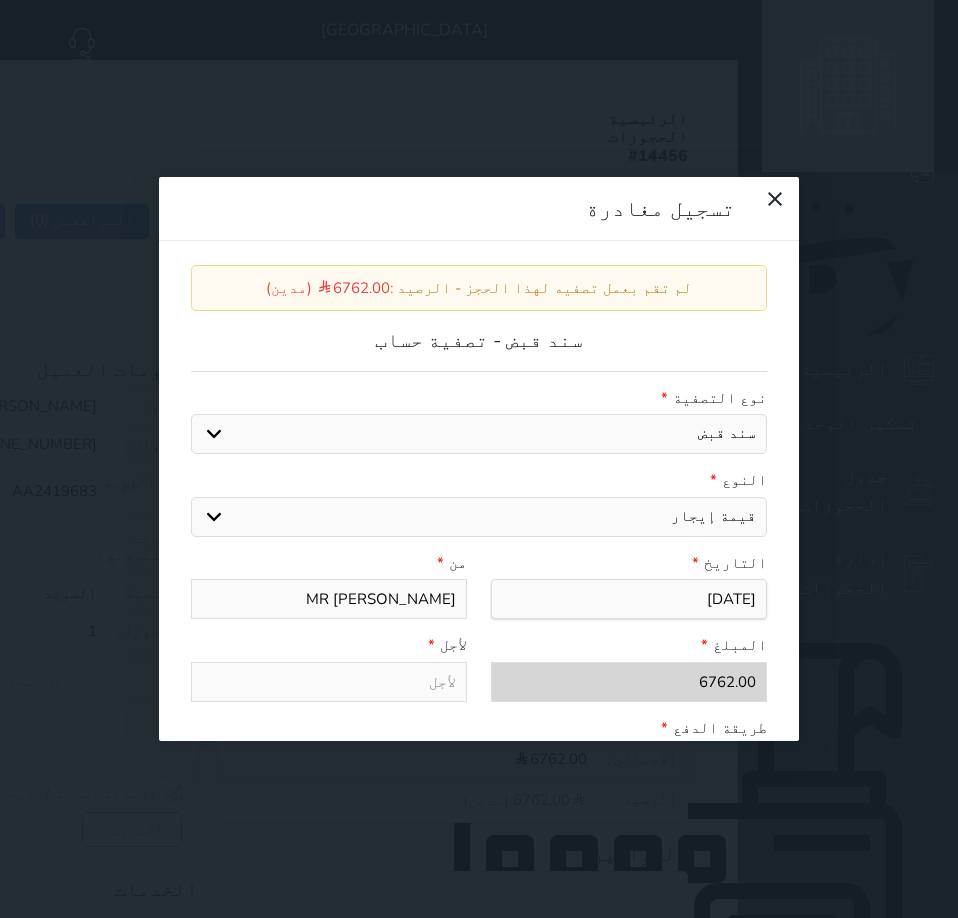 click on "اختيار   مقبوضات عامة
قيمة إيجار
فواتير
عربون
لا ينطبق
آخر
مغسلة
واي فاي - الإنترنت
مواقف السيارات
طعام
الأغذية والمشروبات
مشروبات
المشروبات الباردة
المشروبات الساخنة
الإفطار
غداء
عشاء
مخبز و كعك
حمام سباحة
الصالة الرياضية
سبا و خدمات الجمال
اختيار وإسقاط (خدمات النقل)
ميني بار
كابل - تلفزيون
سرير إضافي
تصفيف الشعر
التسوق" at bounding box center [479, 517] 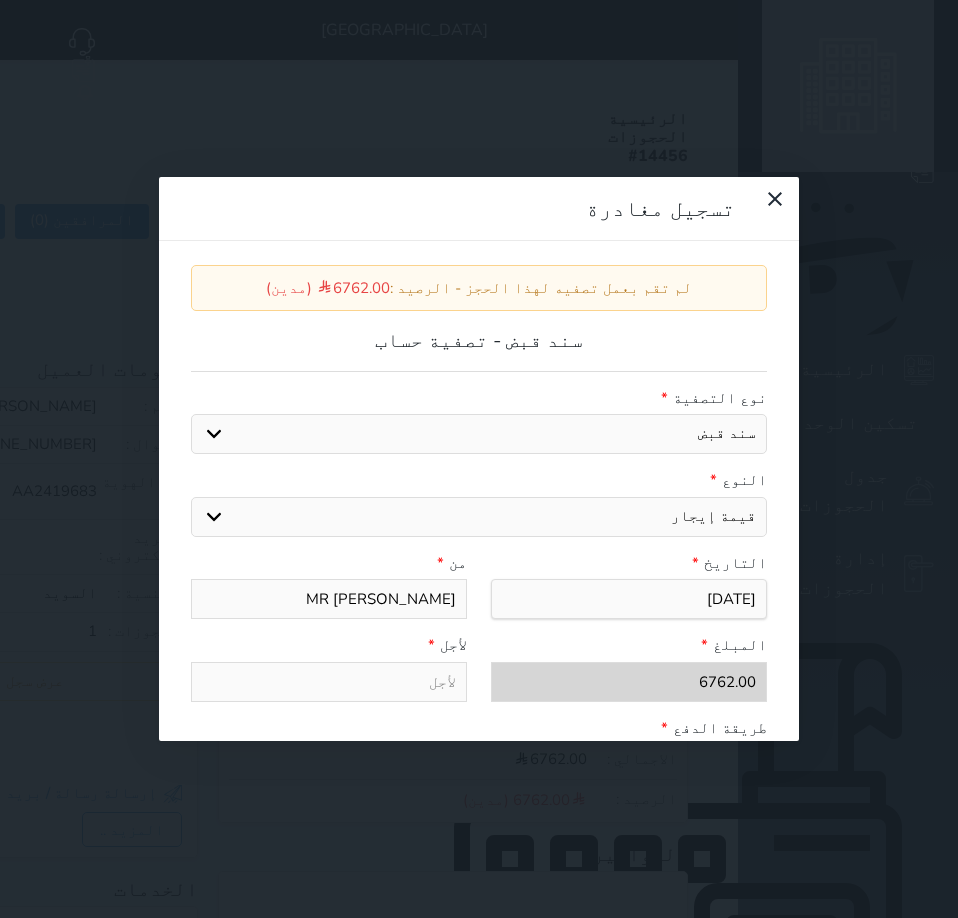 type on "قيمة إيجار - الوحدة - 343" 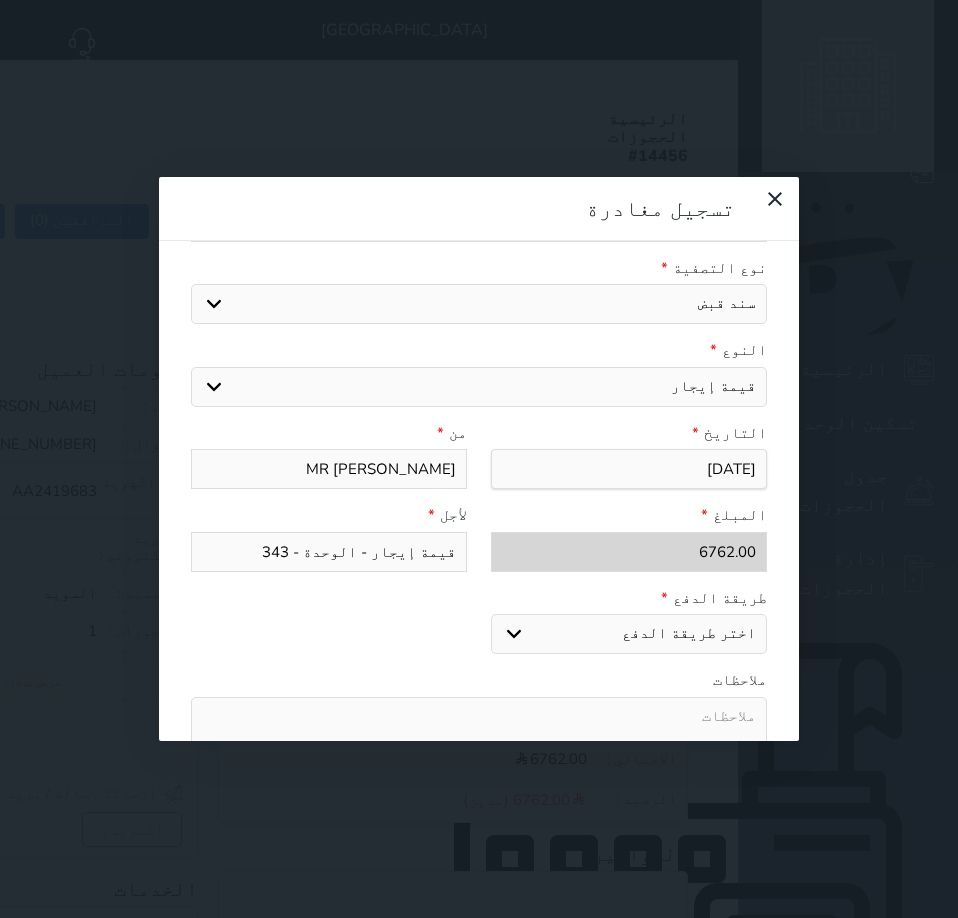scroll, scrollTop: 200, scrollLeft: 0, axis: vertical 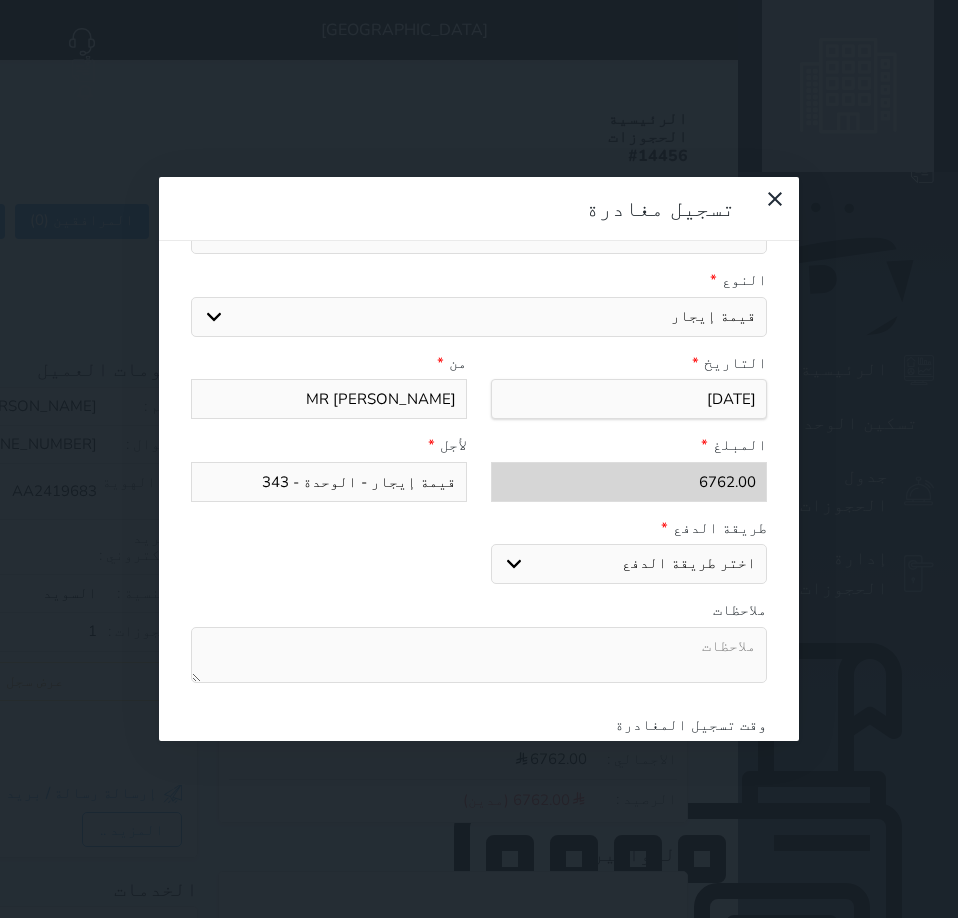 click on "اختر طريقة الدفع   دفع نقدى   تحويل بنكى   مدى   بطاقة ائتمان" at bounding box center [629, 564] 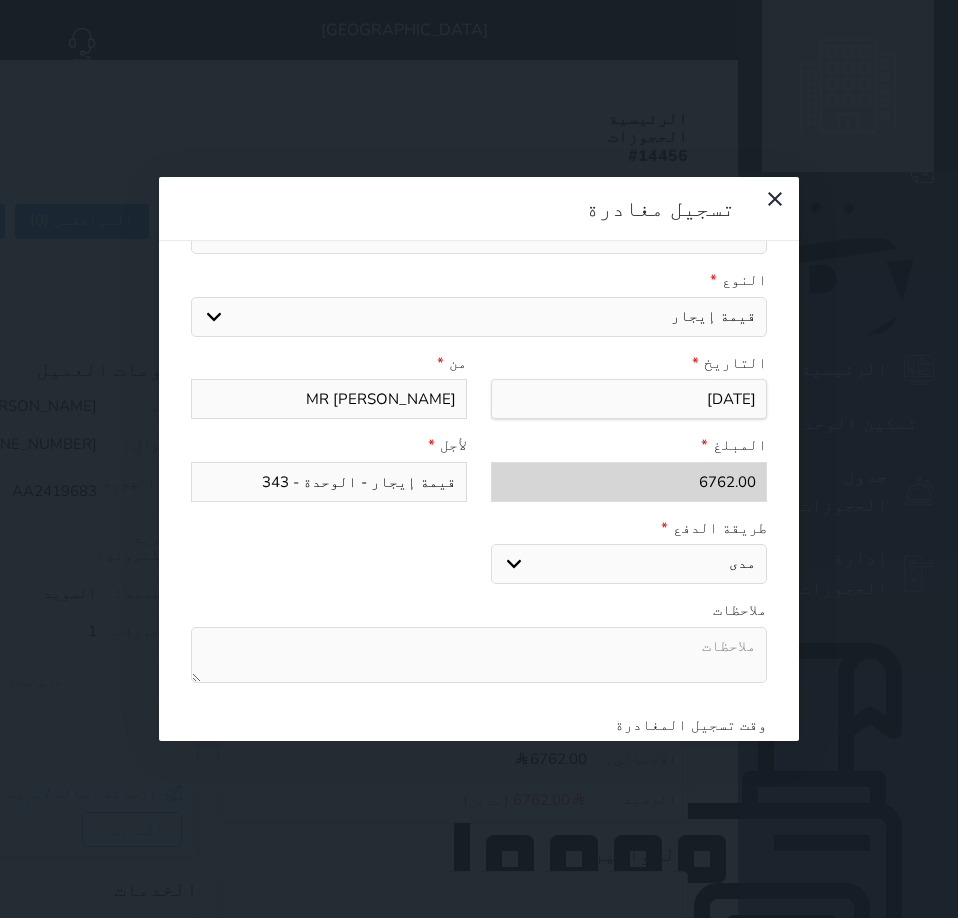 click on "اختر طريقة الدفع   دفع نقدى   تحويل بنكى   مدى   بطاقة ائتمان" at bounding box center (629, 564) 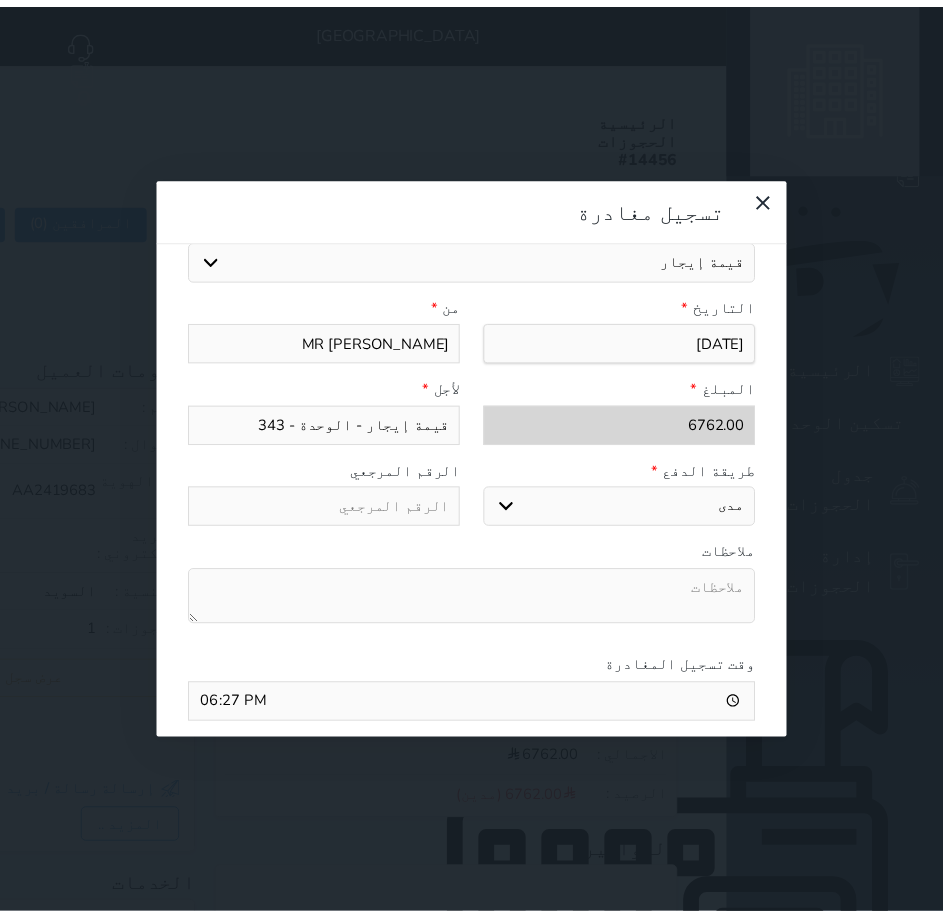 scroll, scrollTop: 309, scrollLeft: 0, axis: vertical 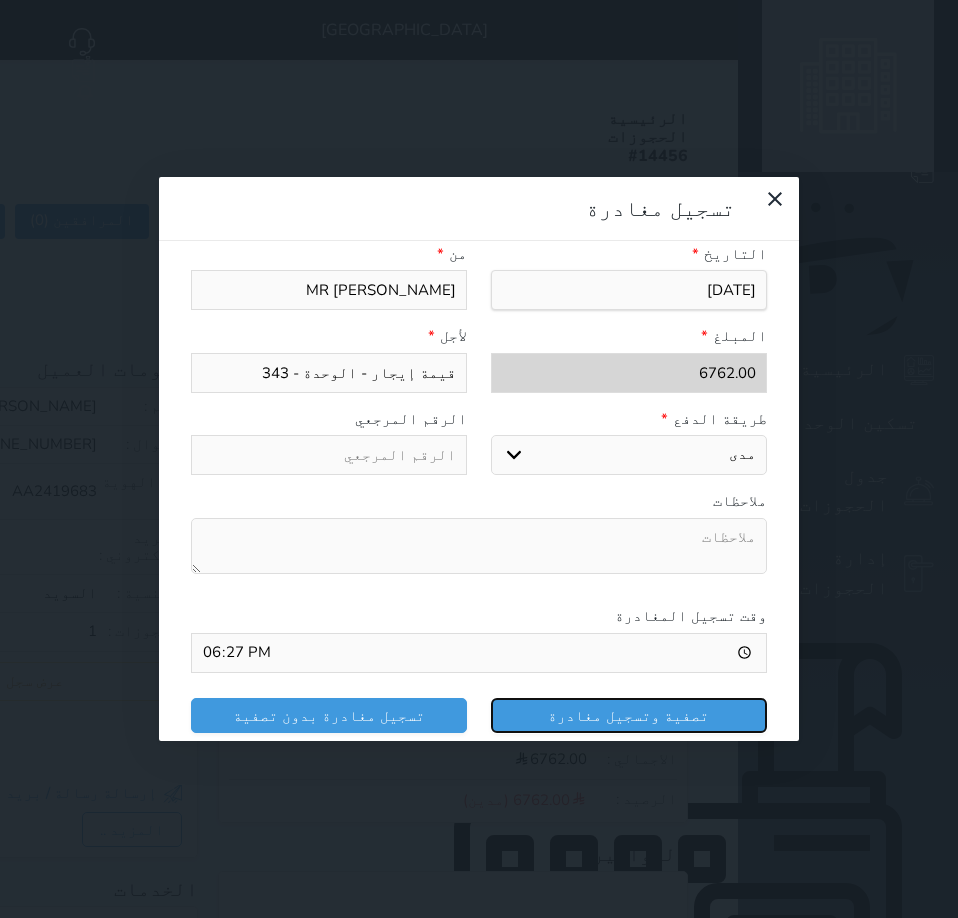 click on "تصفية وتسجيل مغادرة" at bounding box center [629, 715] 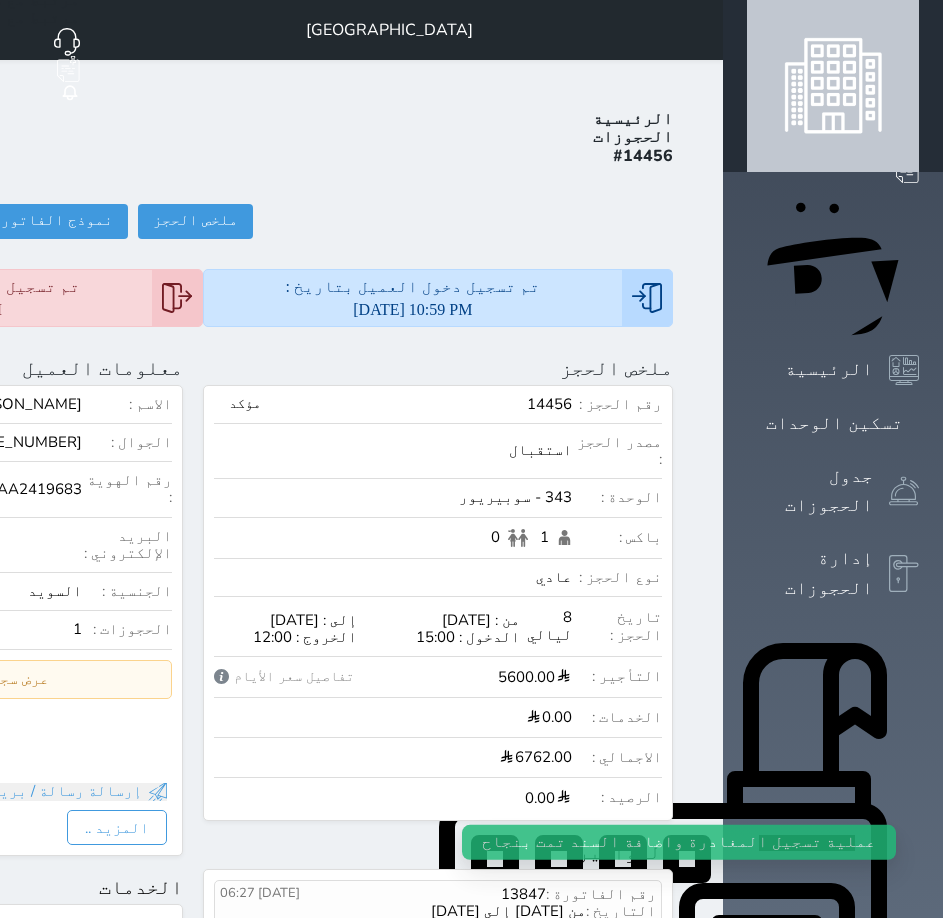 click on "Shirvan Hotel فندق شيرفان
حجز جماعي جديد   حجز جديد   غير مرتبط مع منصة زاتكا المرحلة الثانية   مرتبط مع شموس   مرتبط مع المنصة الوطنية للرصد السياحي             إشعار   الغرفة   النزيل   المصدر
FO" at bounding box center [193, 30] 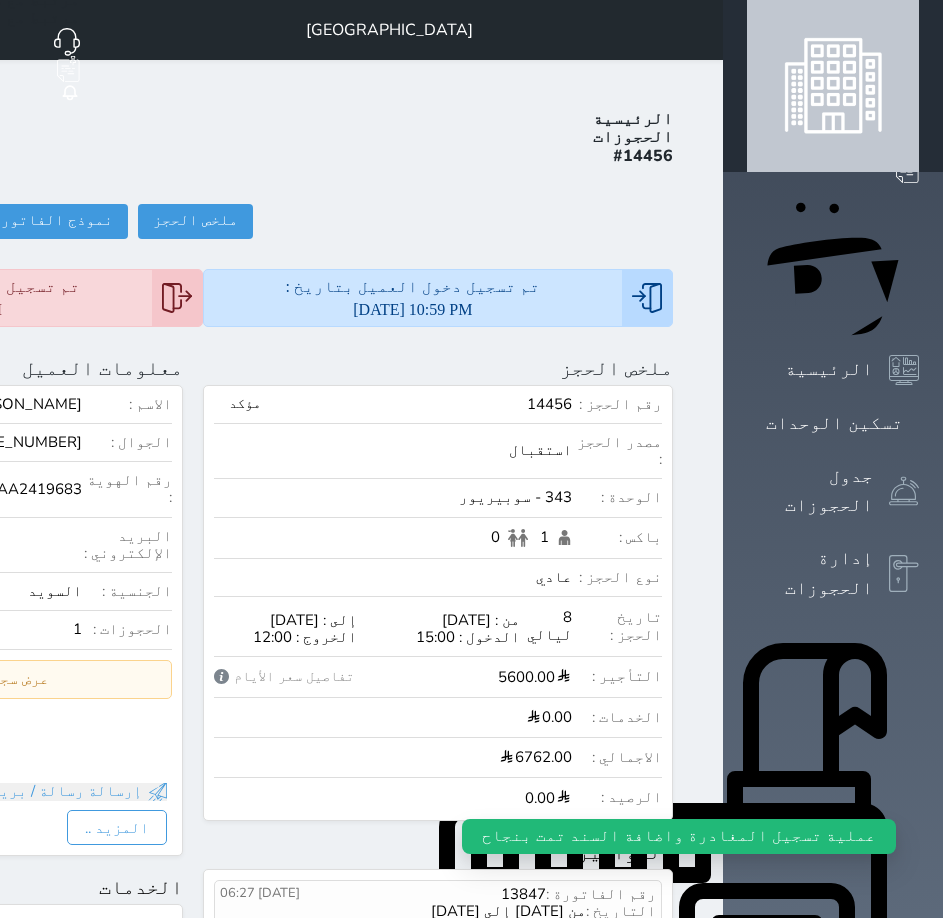 click at bounding box center (699, 30) 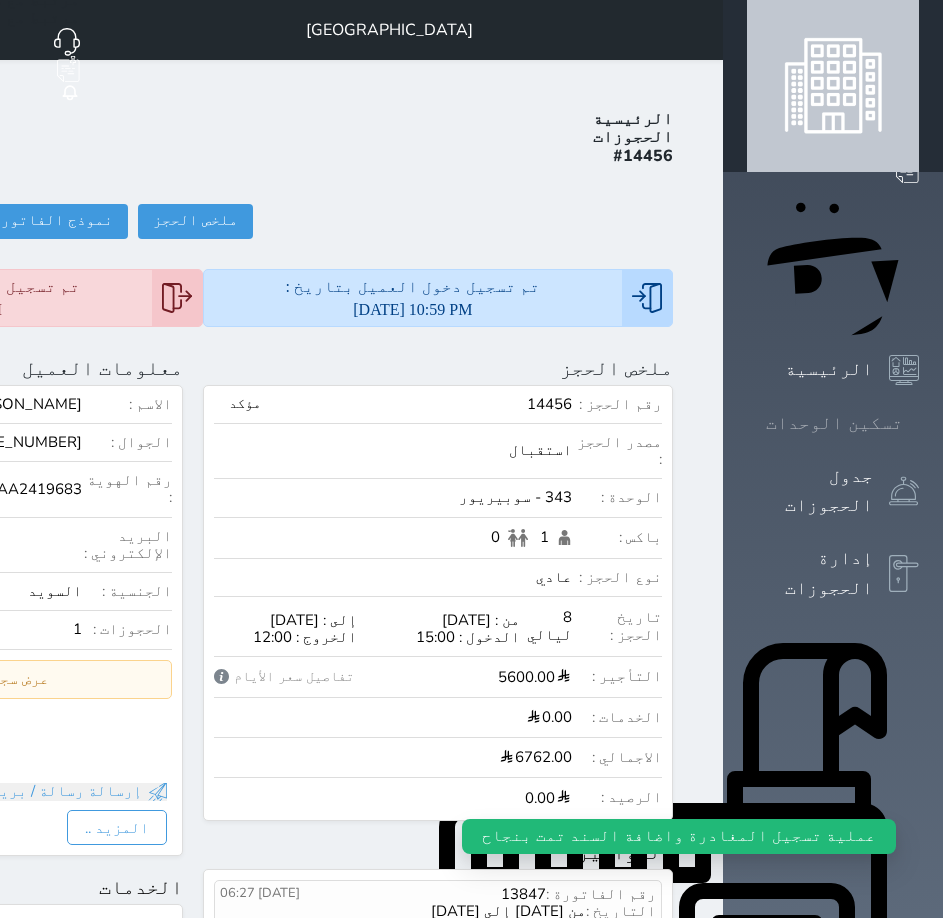 click on "تسكين الوحدات" at bounding box center (833, 423) 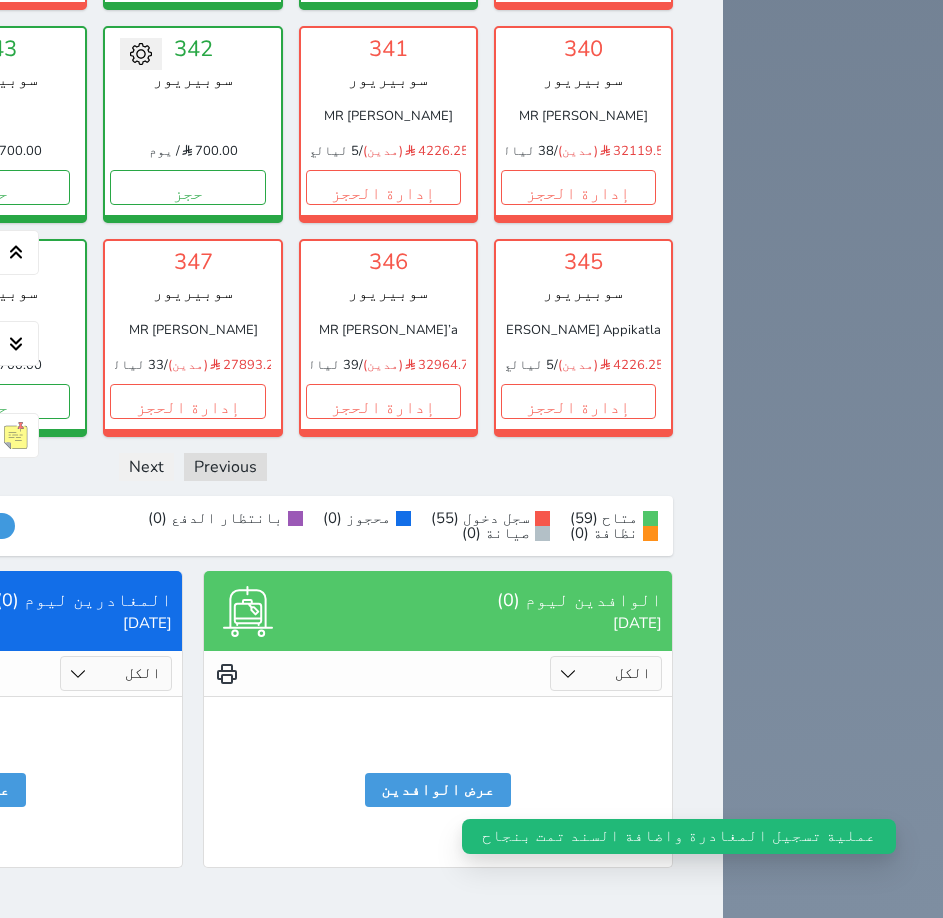 drag, startPoint x: 287, startPoint y: 300, endPoint x: 249, endPoint y: 846, distance: 547.32074 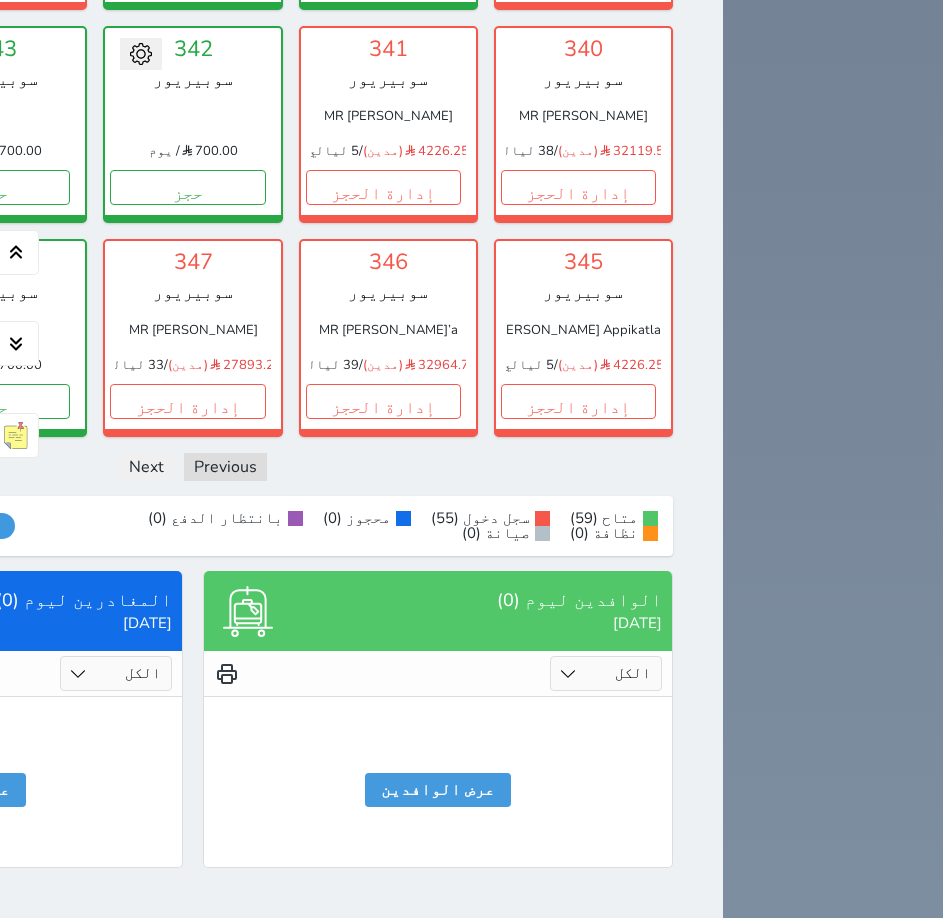 scroll, scrollTop: 5393, scrollLeft: 0, axis: vertical 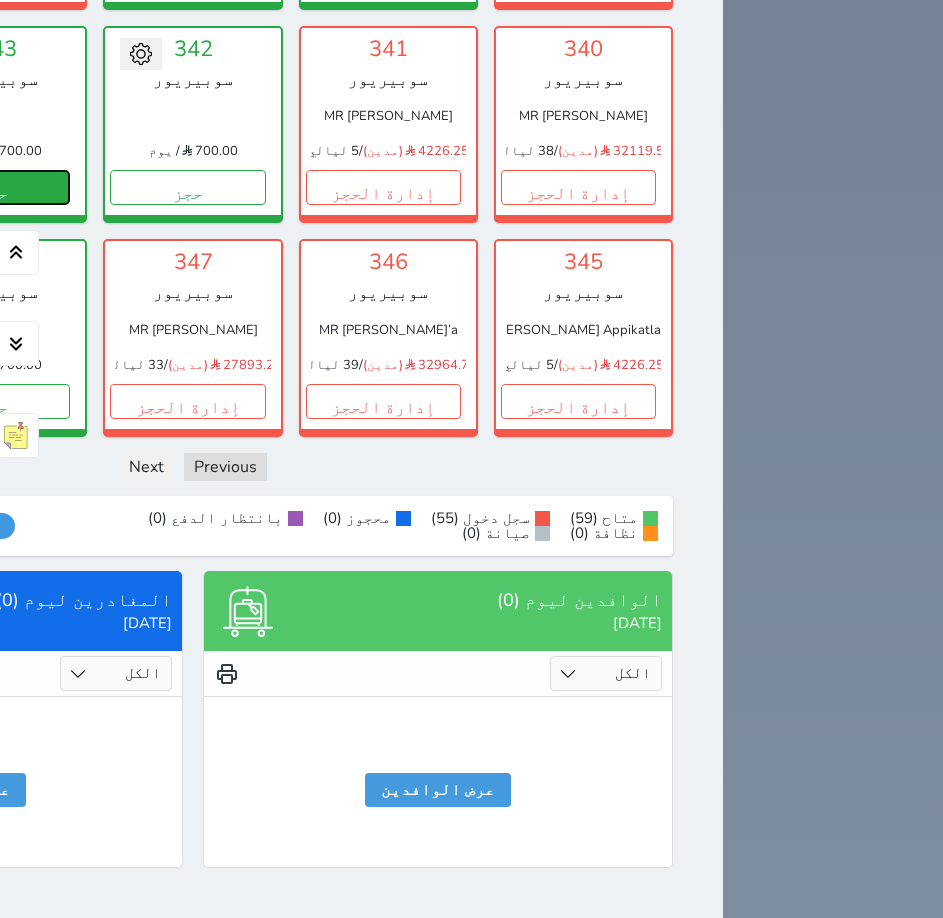 click on "حجز" at bounding box center (-8, 187) 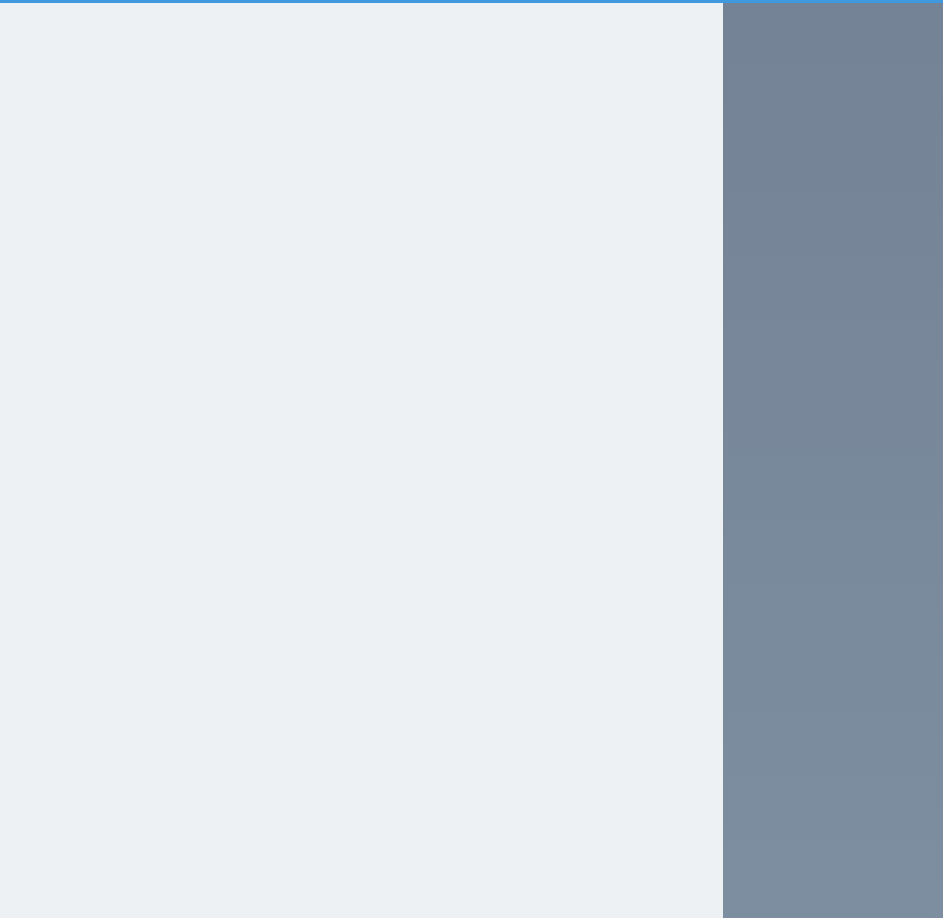 scroll, scrollTop: 0, scrollLeft: 0, axis: both 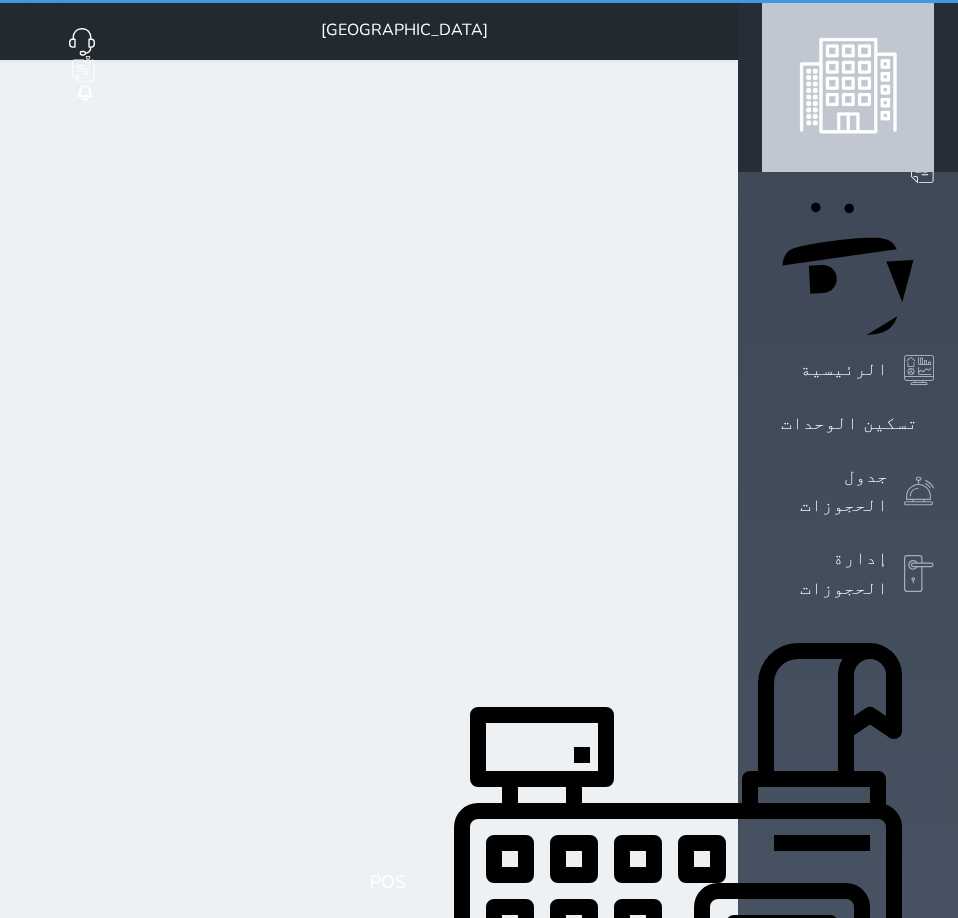 select on "1" 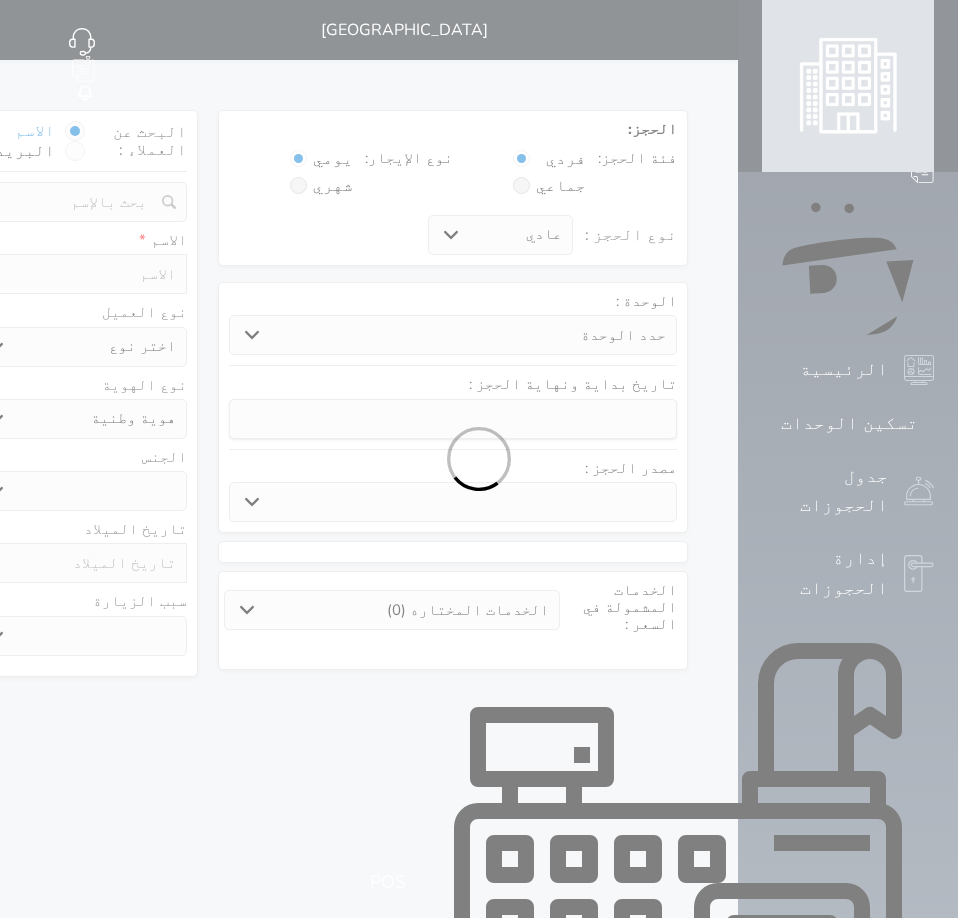 select 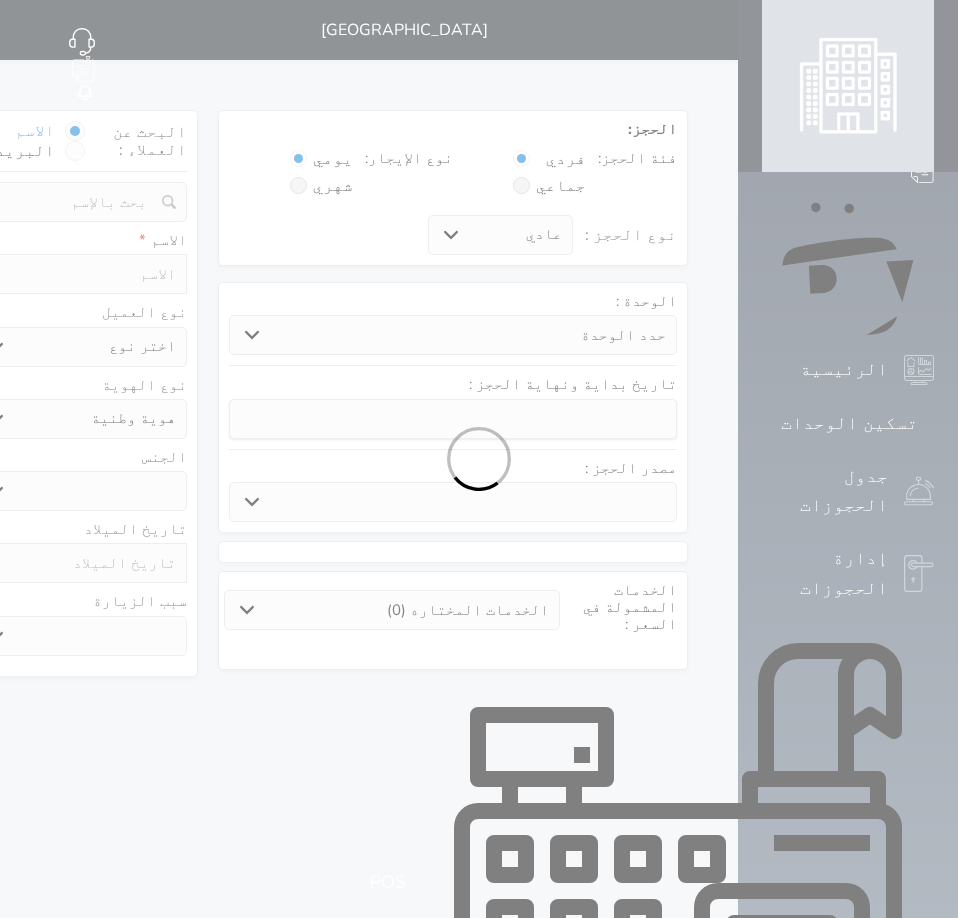 select 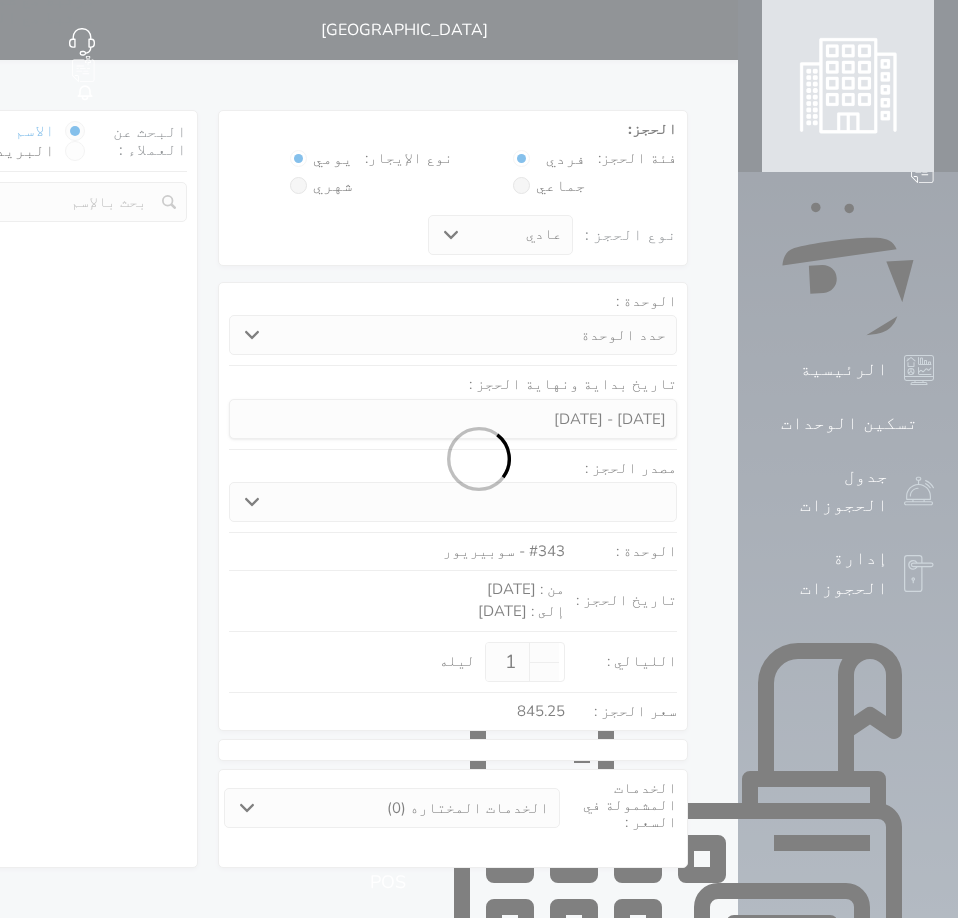 select 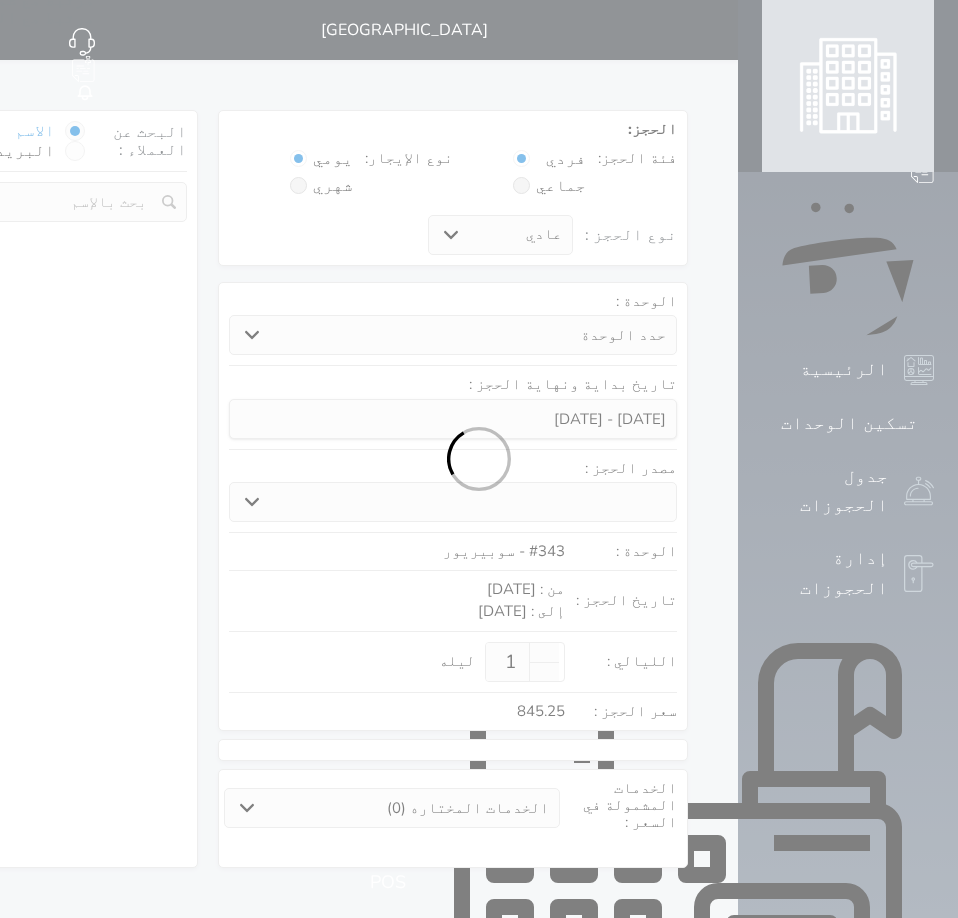 select on "113" 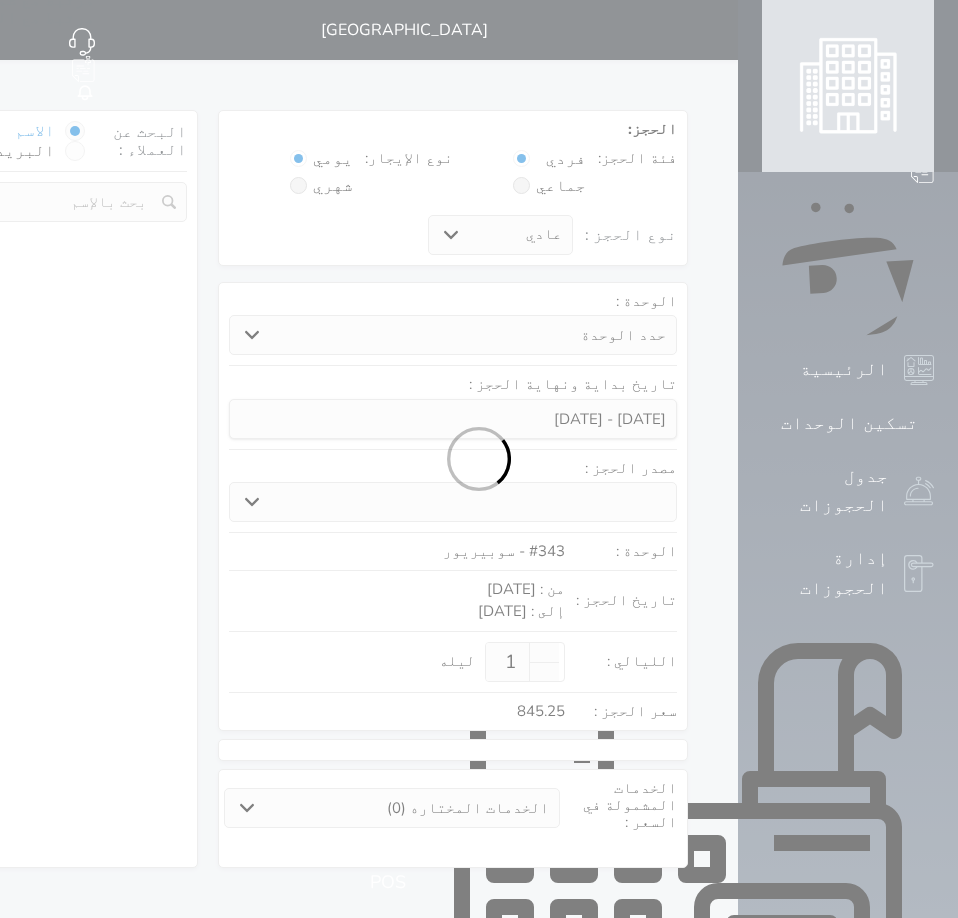 select on "1" 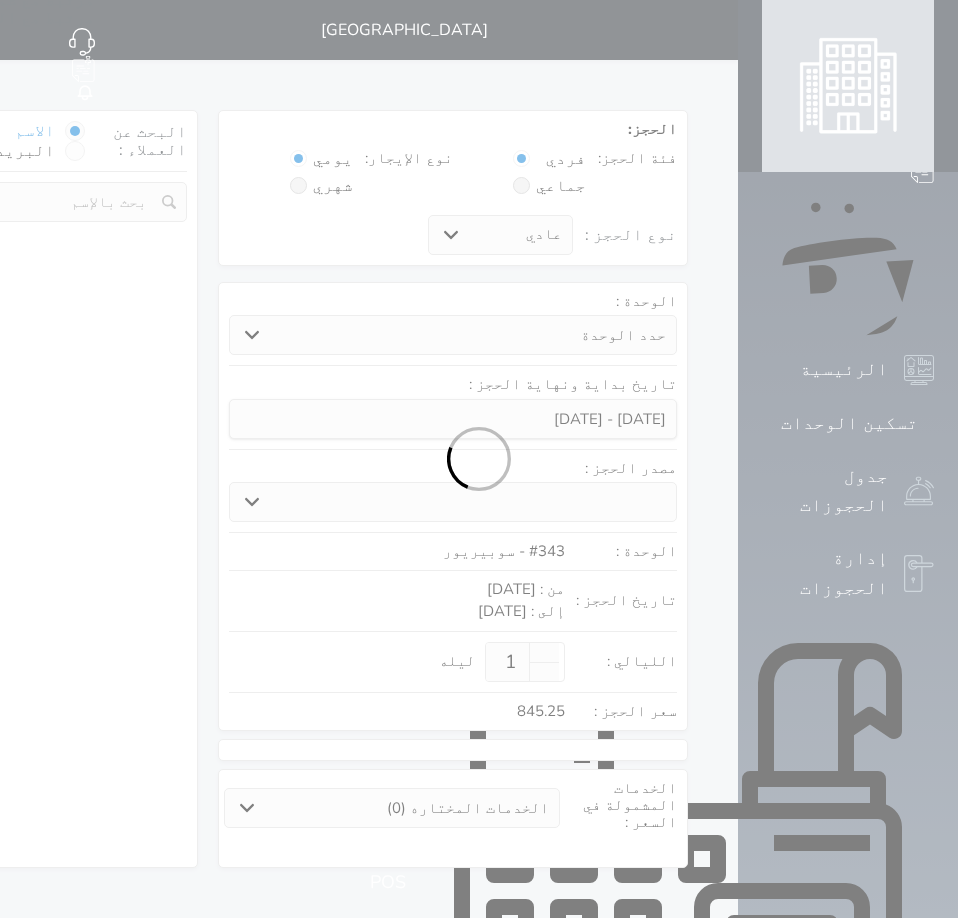 select 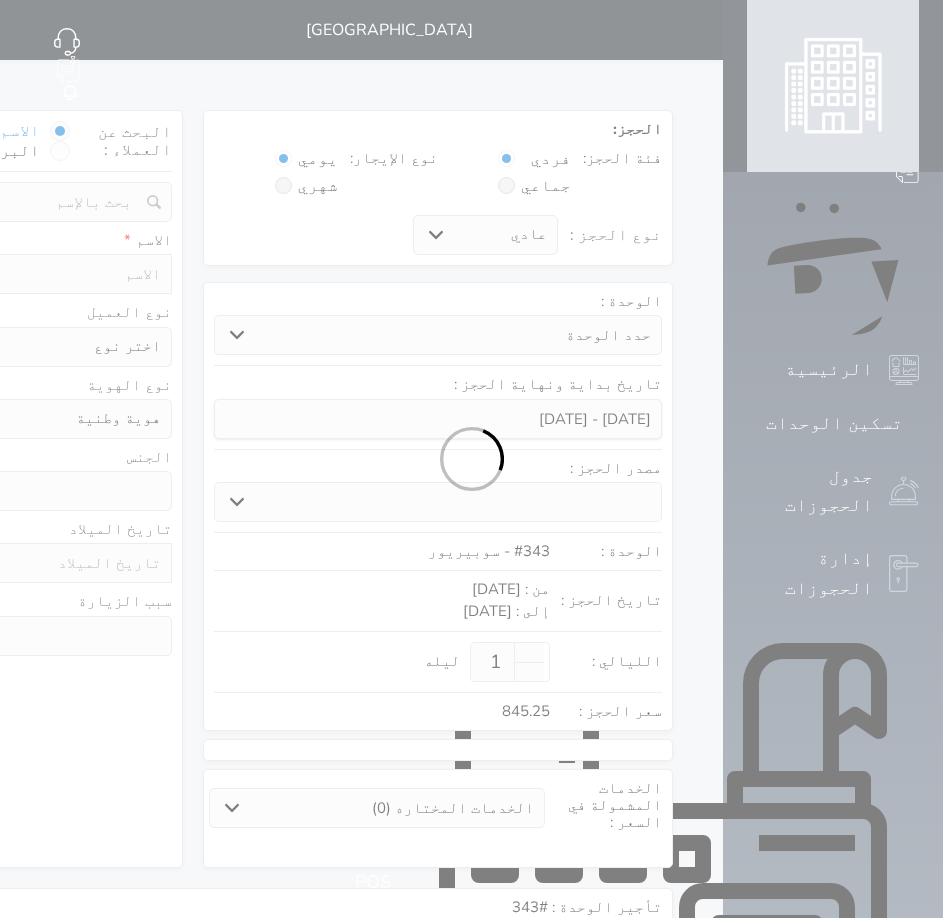 select 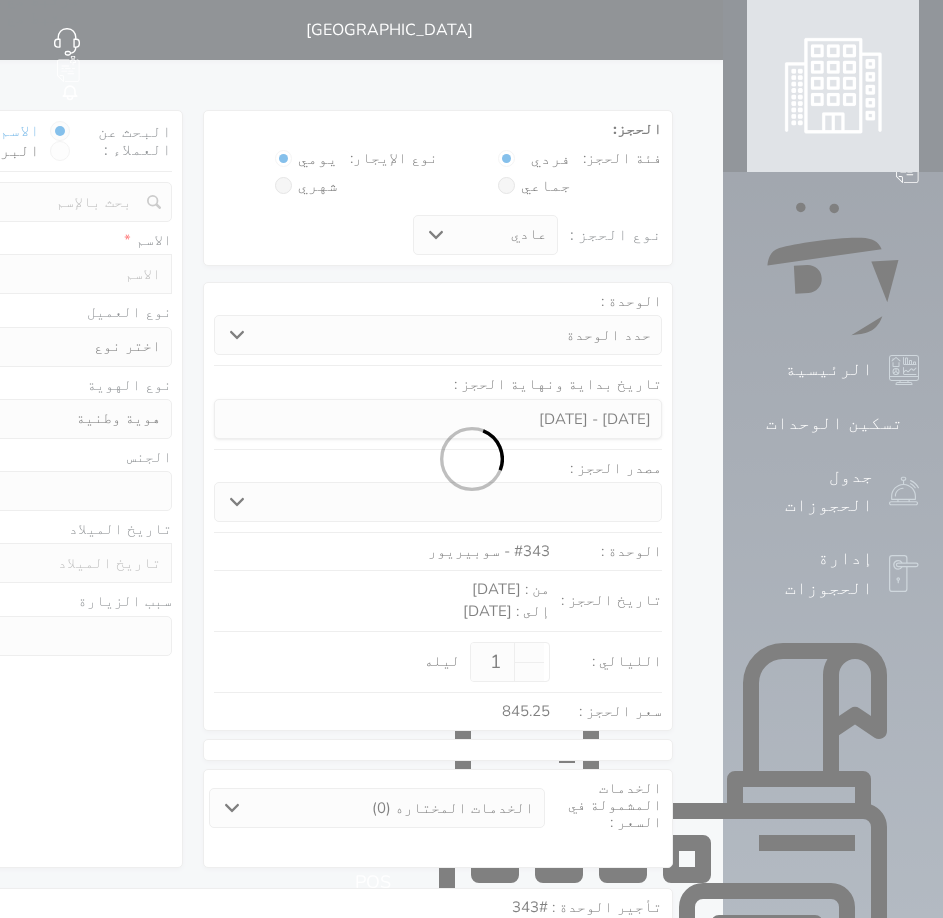 select 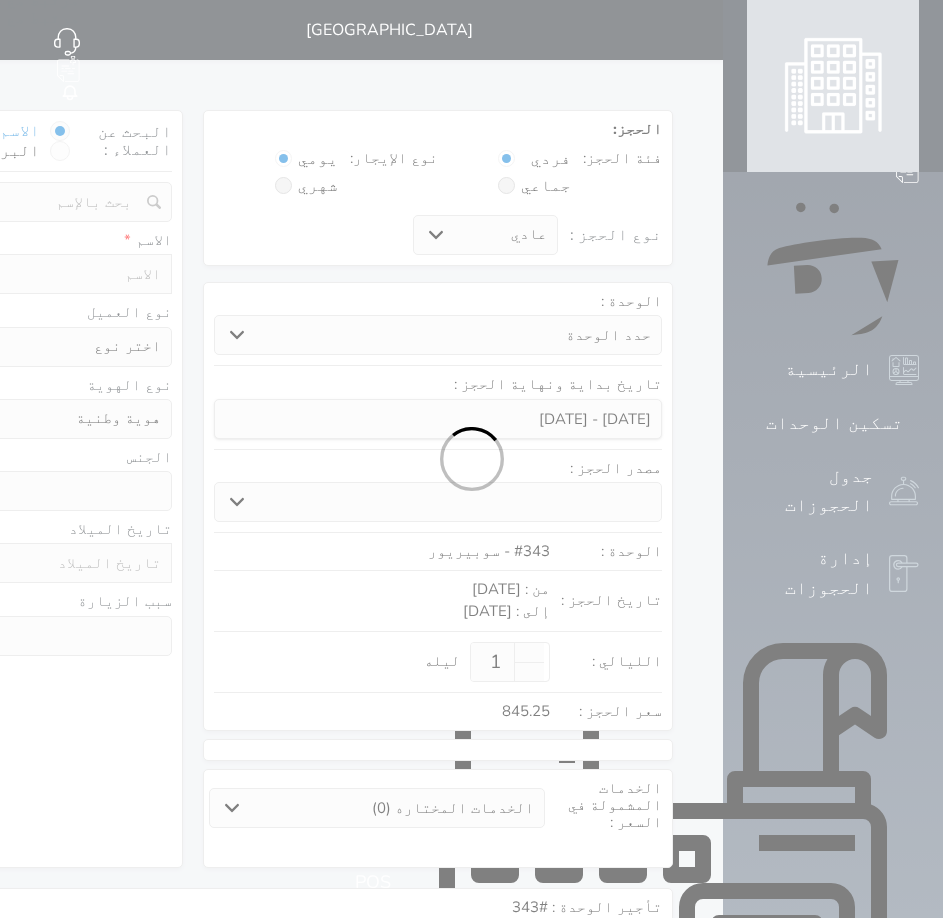 select 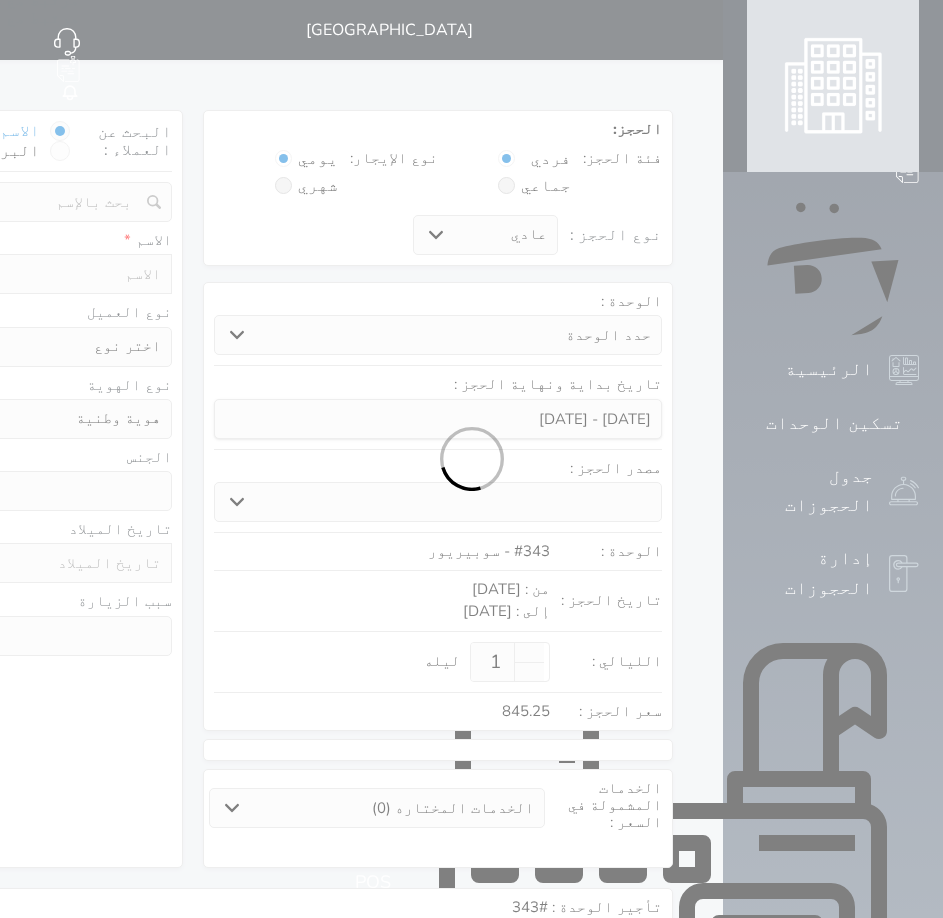 select 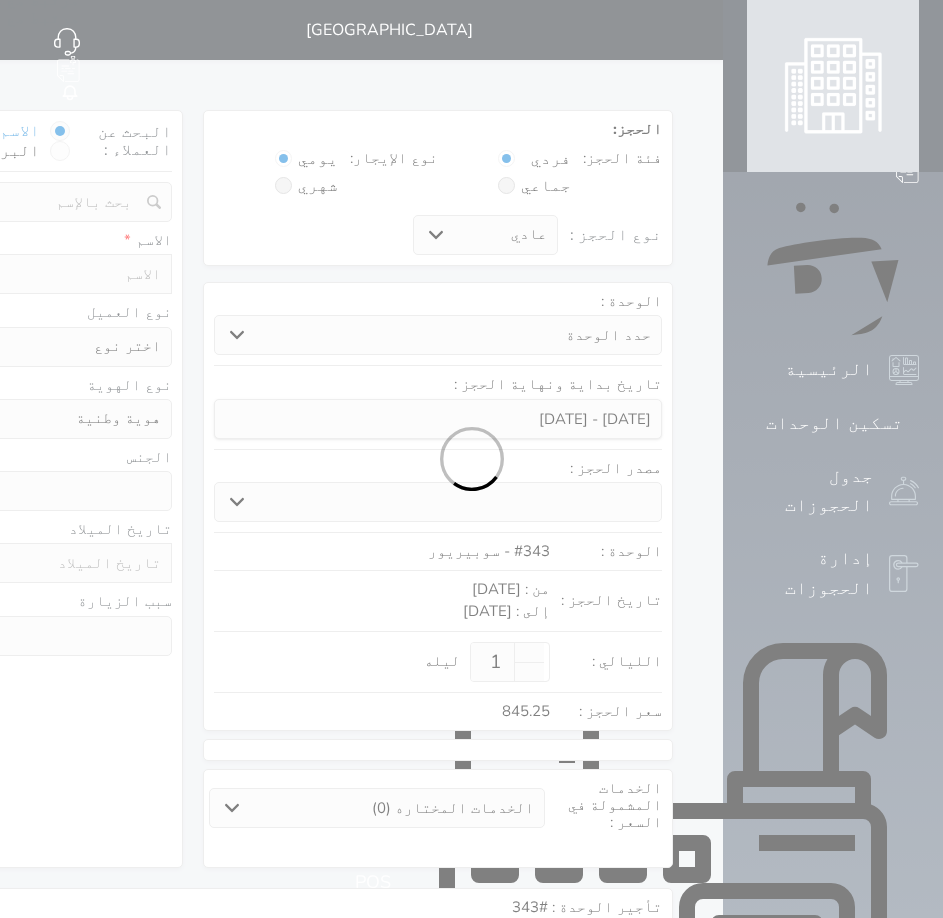 select 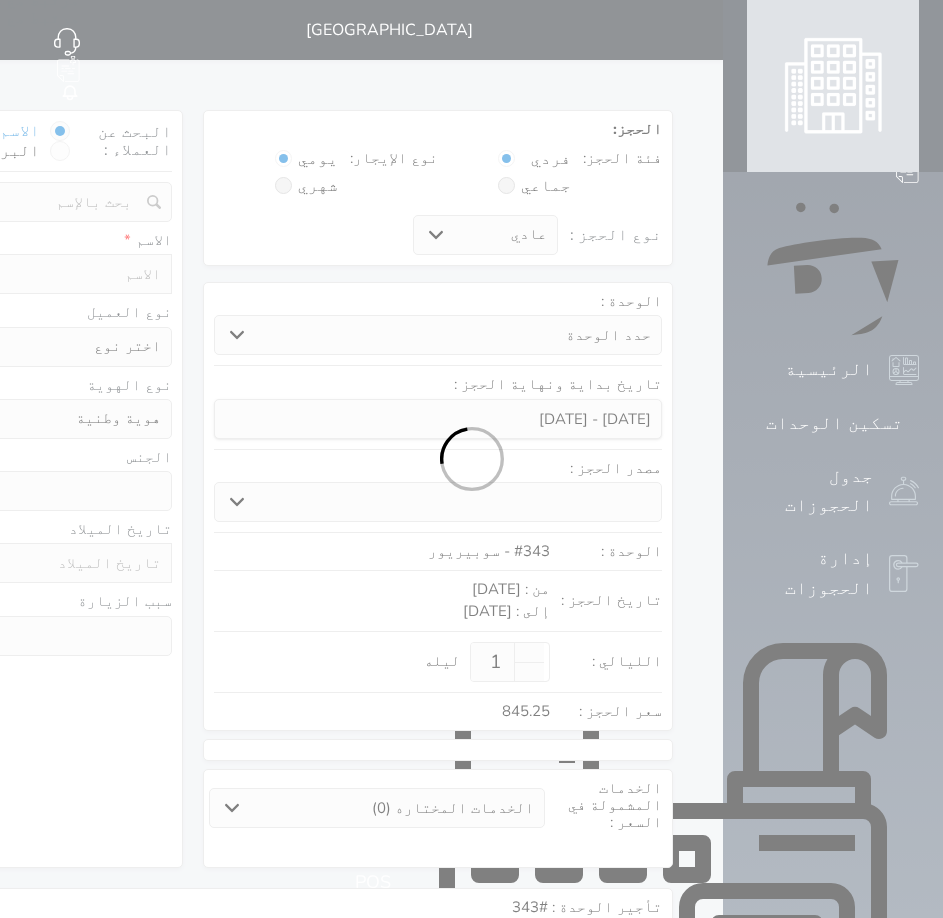 select 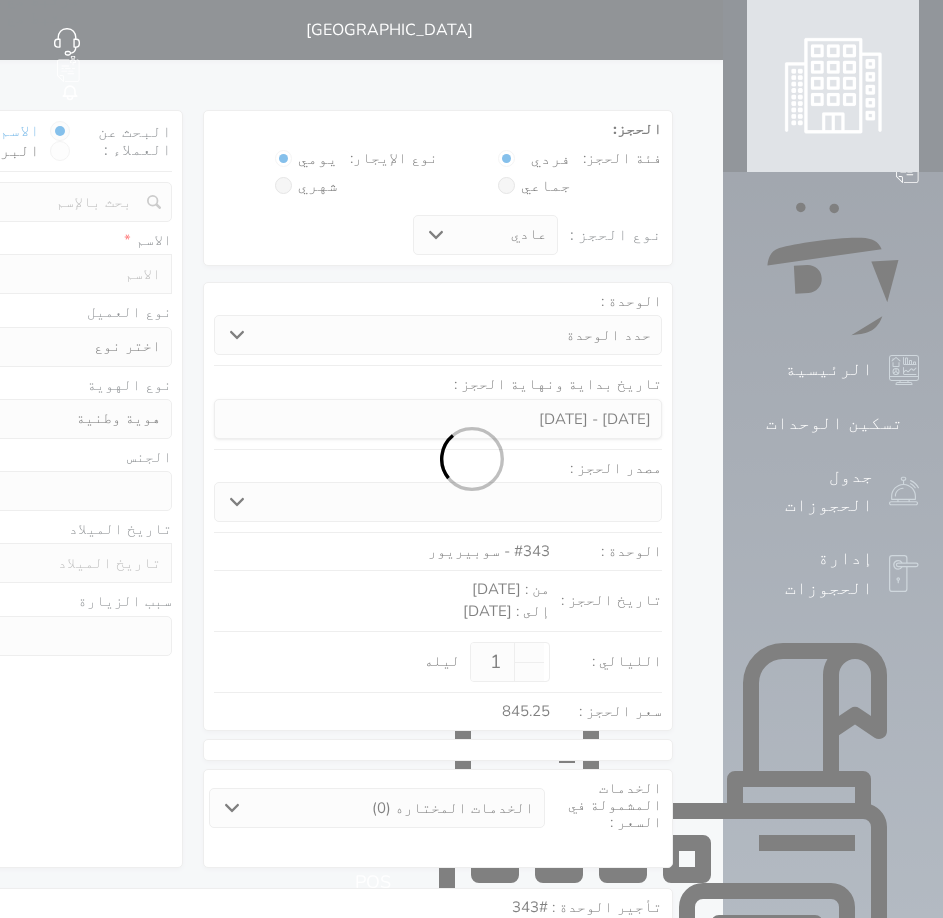 select 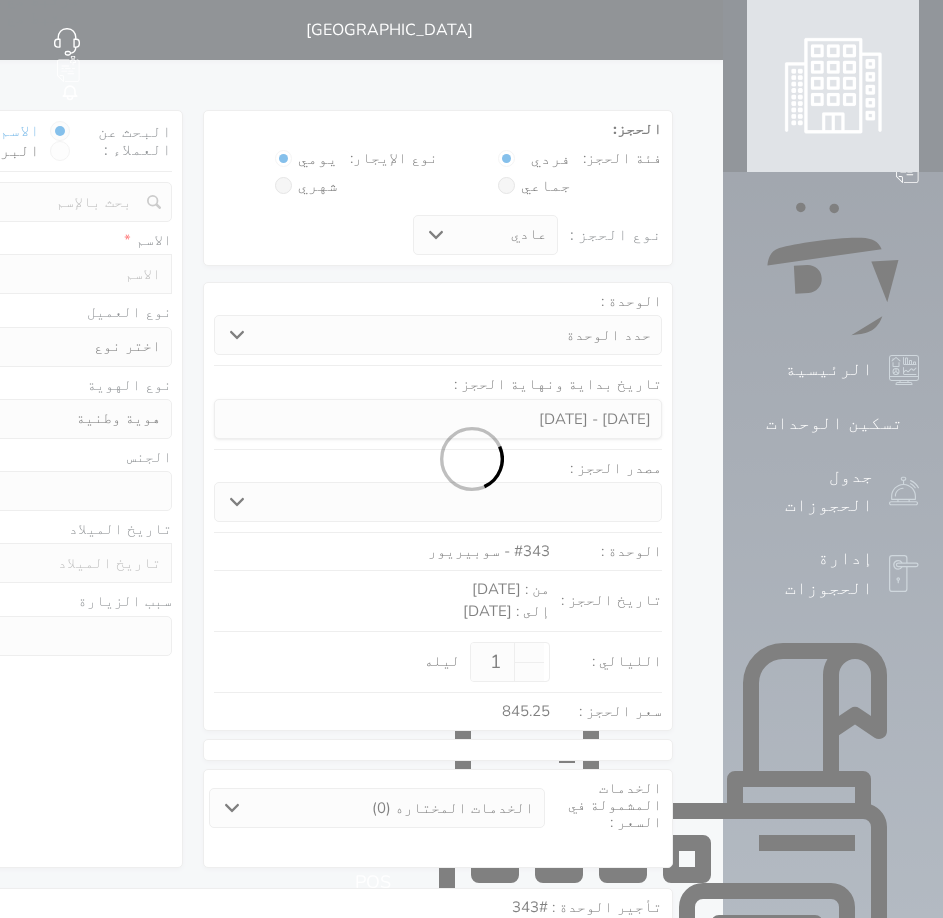 select on "1" 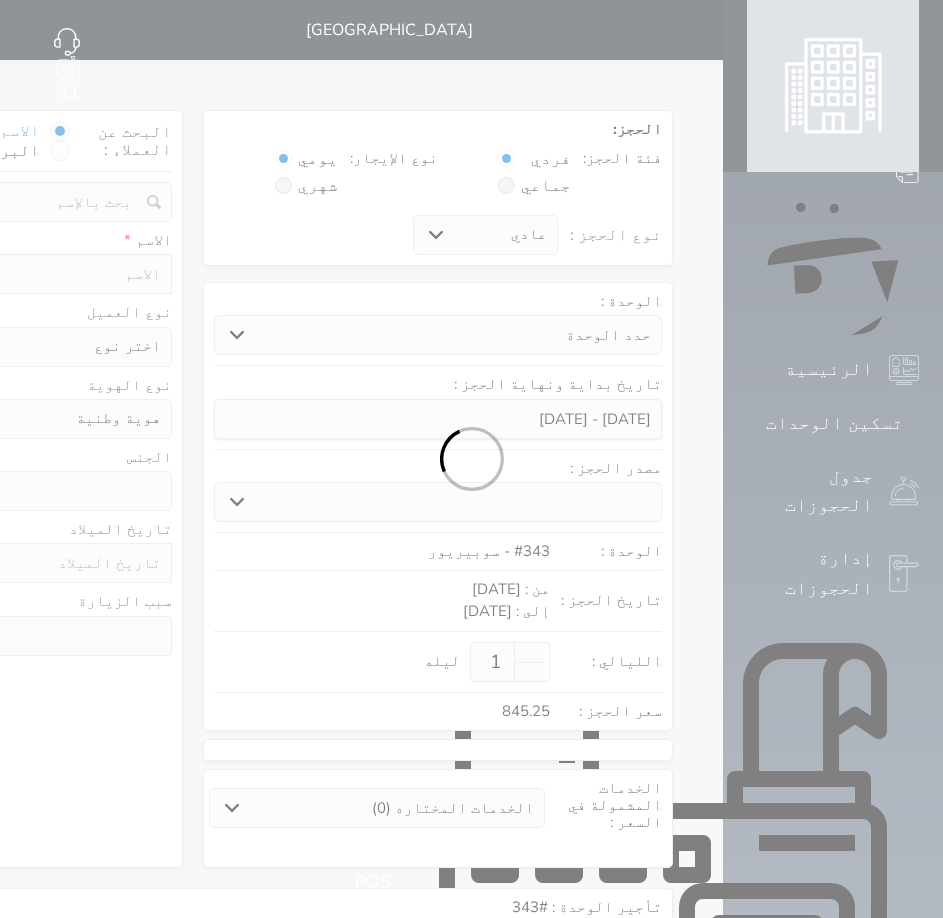 select on "7" 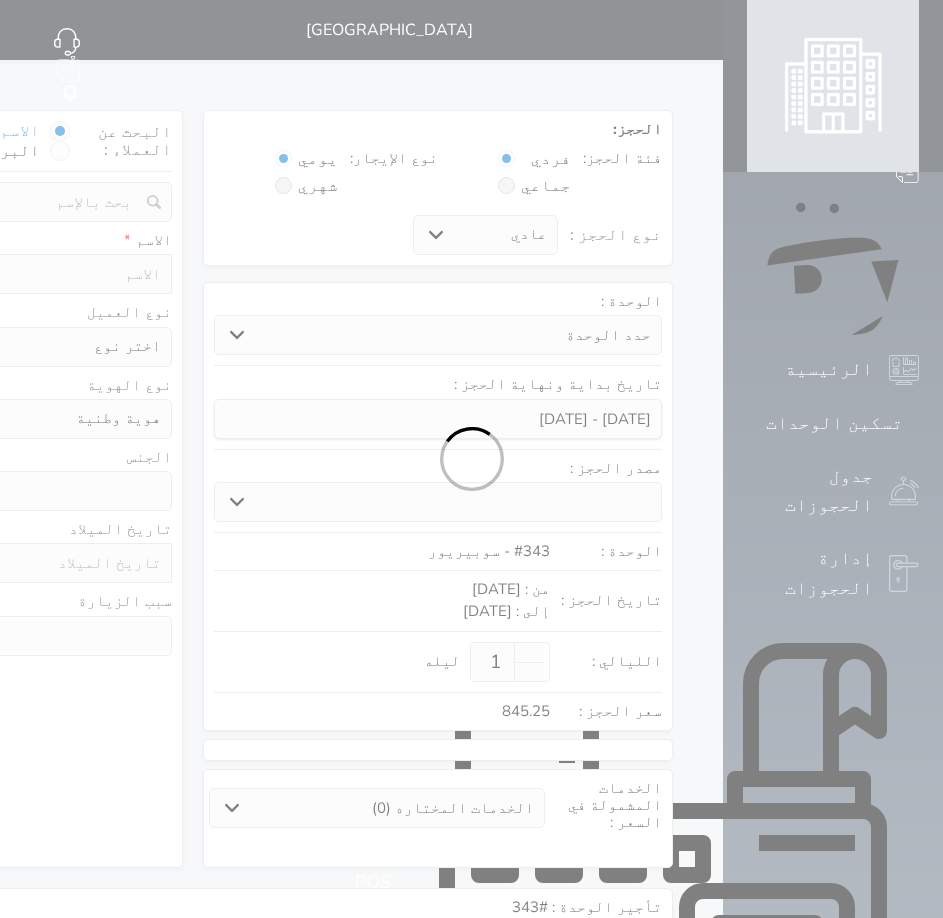 select 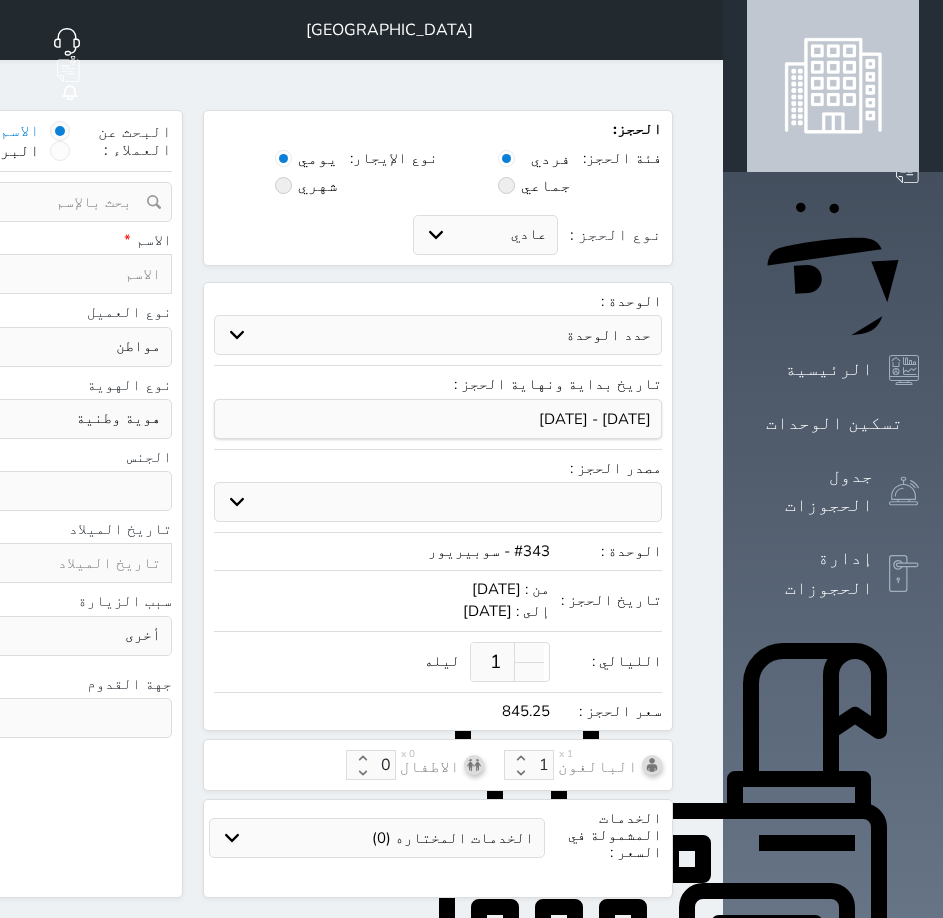 drag, startPoint x: 232, startPoint y: 102, endPoint x: 225, endPoint y: 145, distance: 43.56604 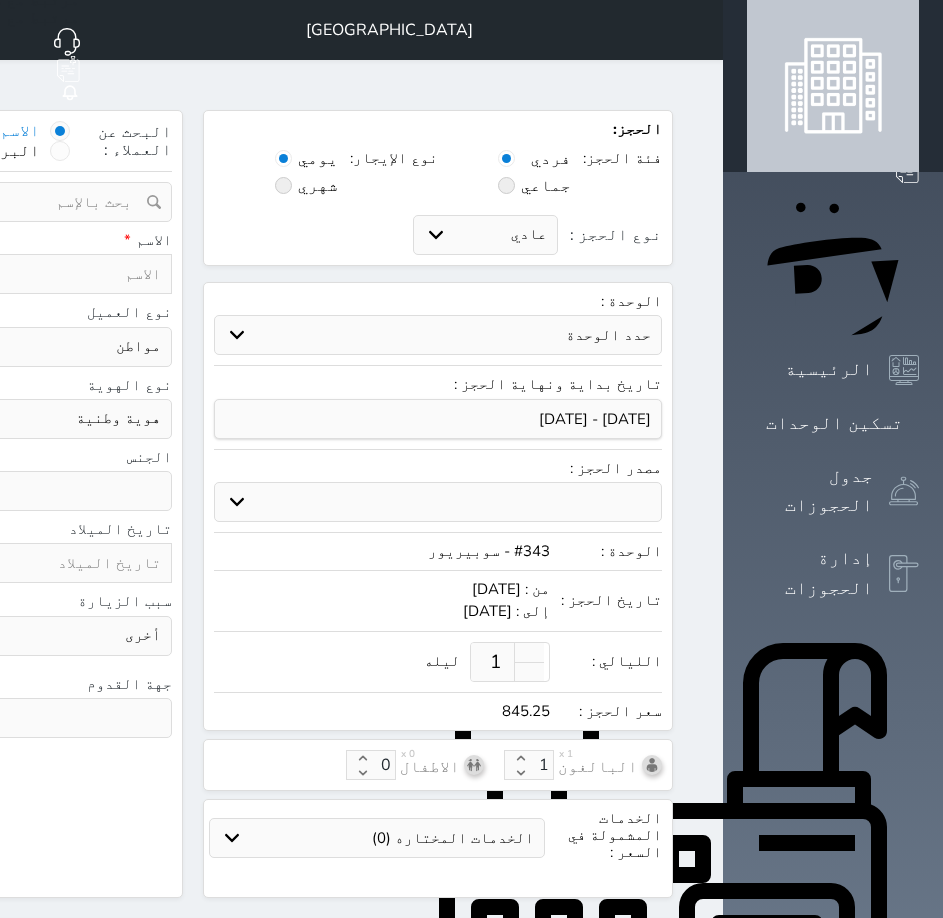 select 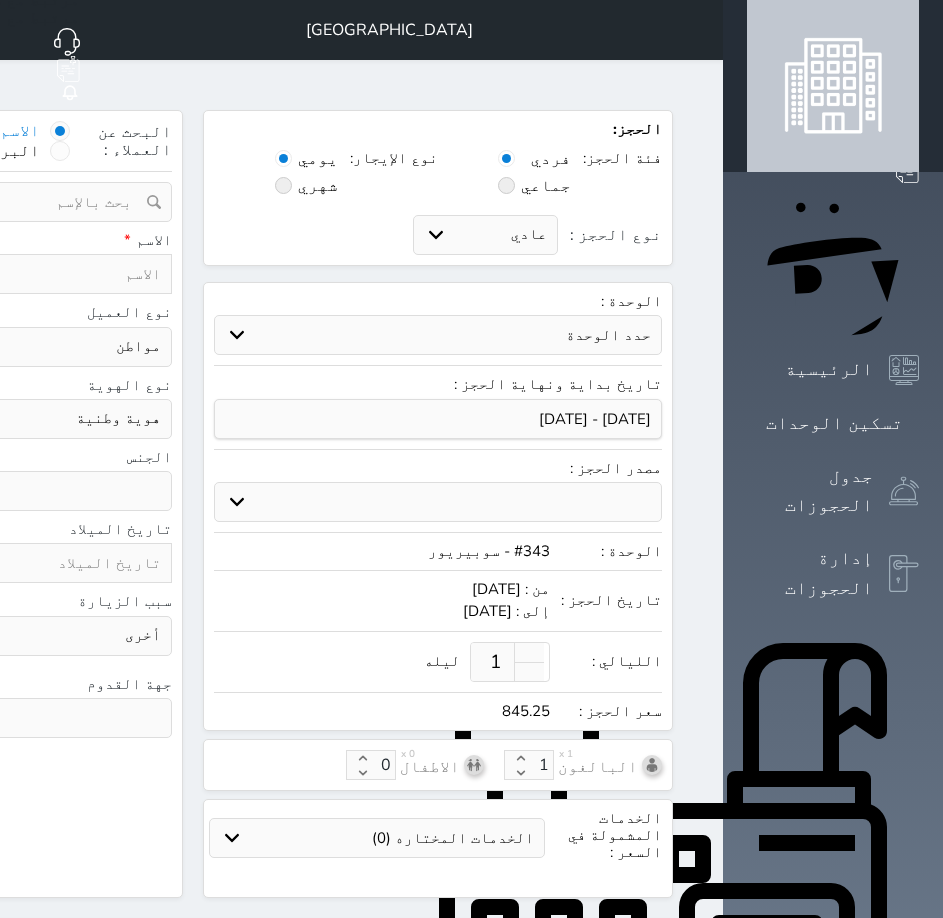 select 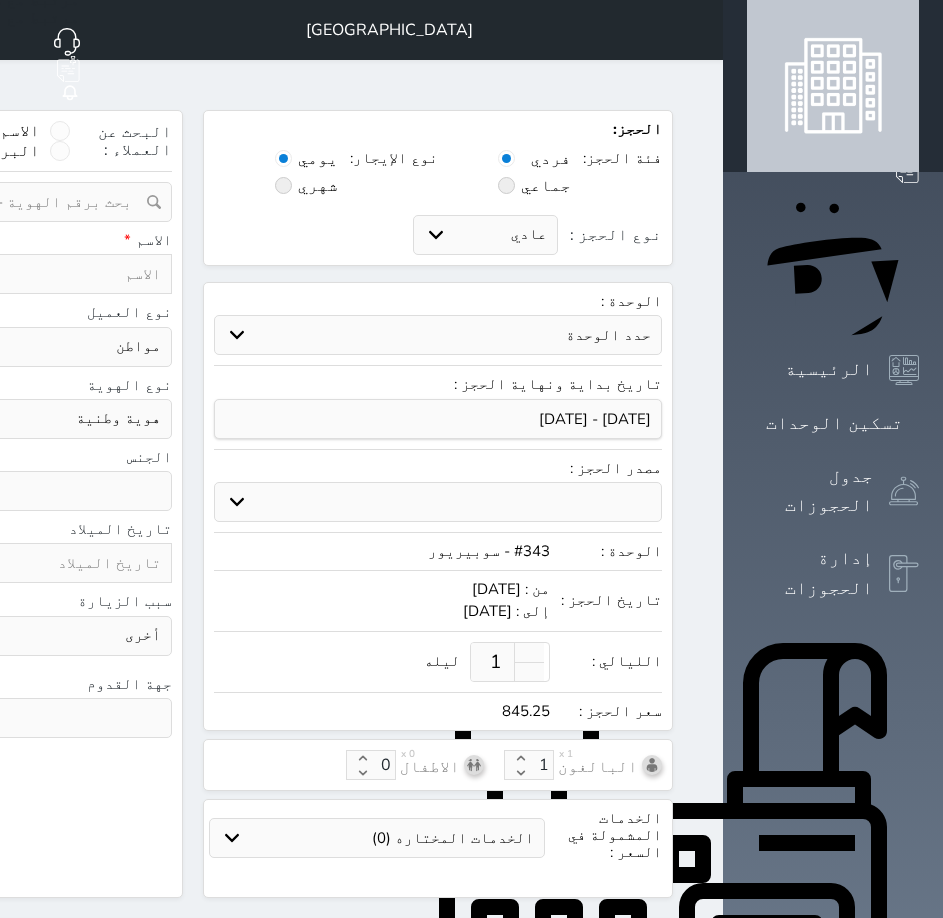 click at bounding box center [-59, 202] 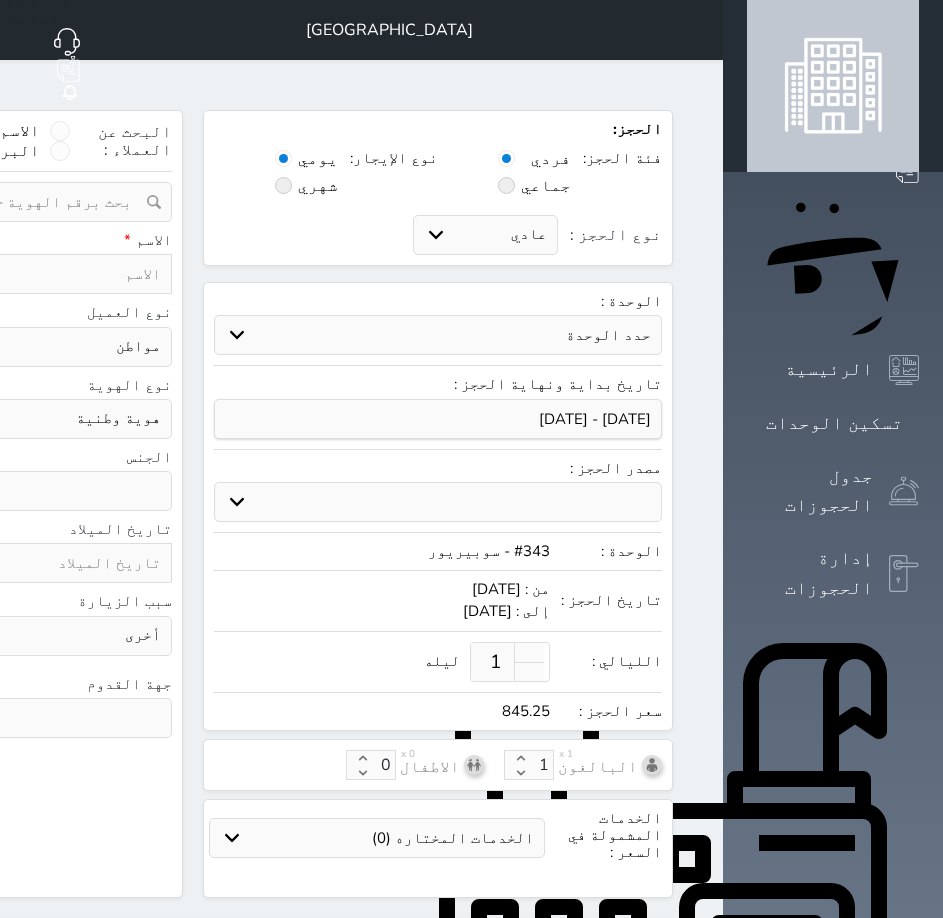 paste on "1006145757" 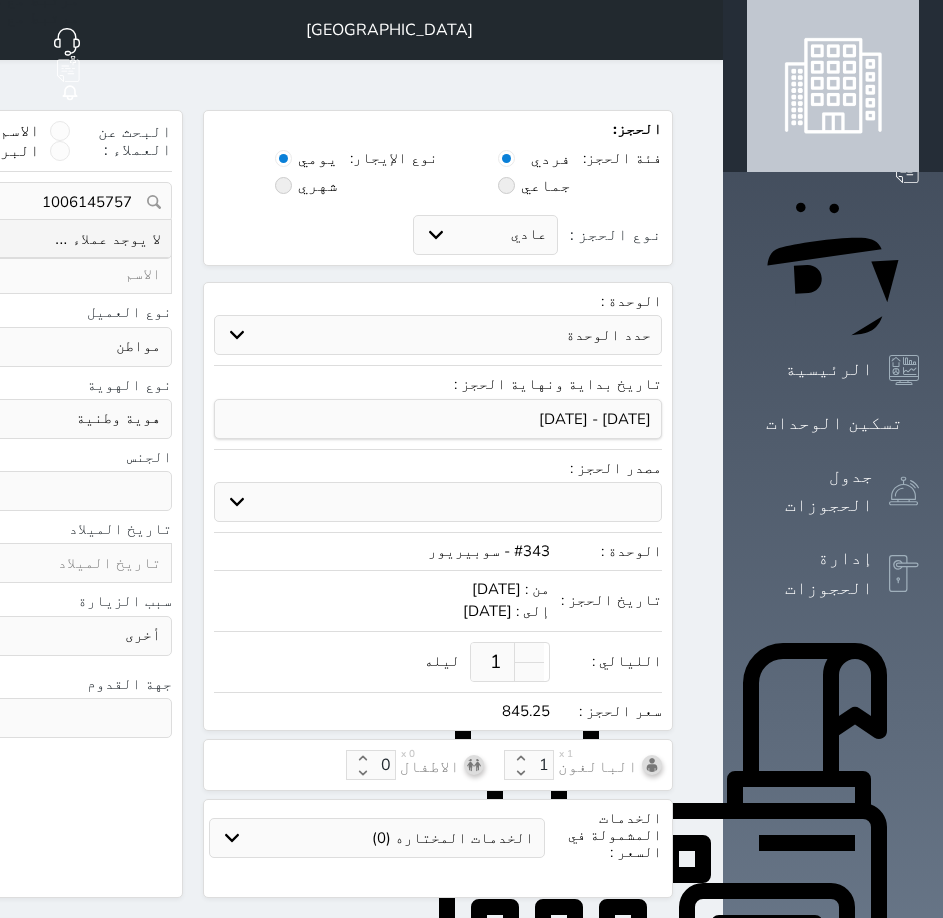 type on "1006145757" 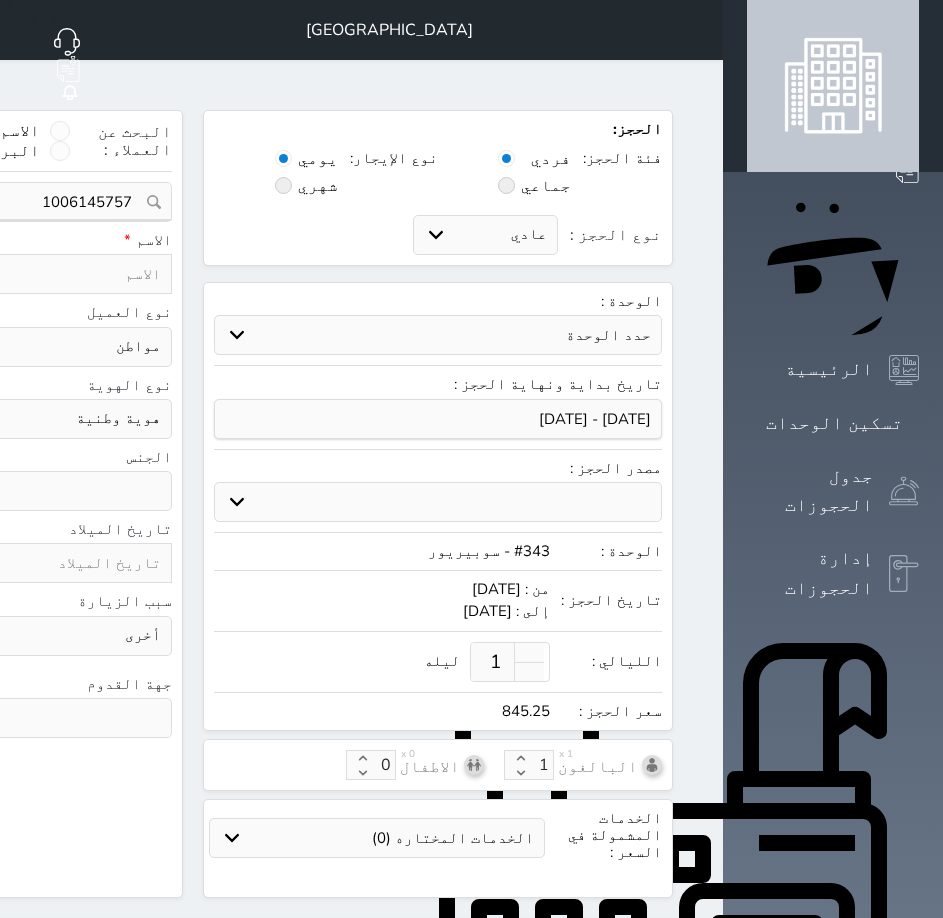 click at bounding box center [-169, 419] 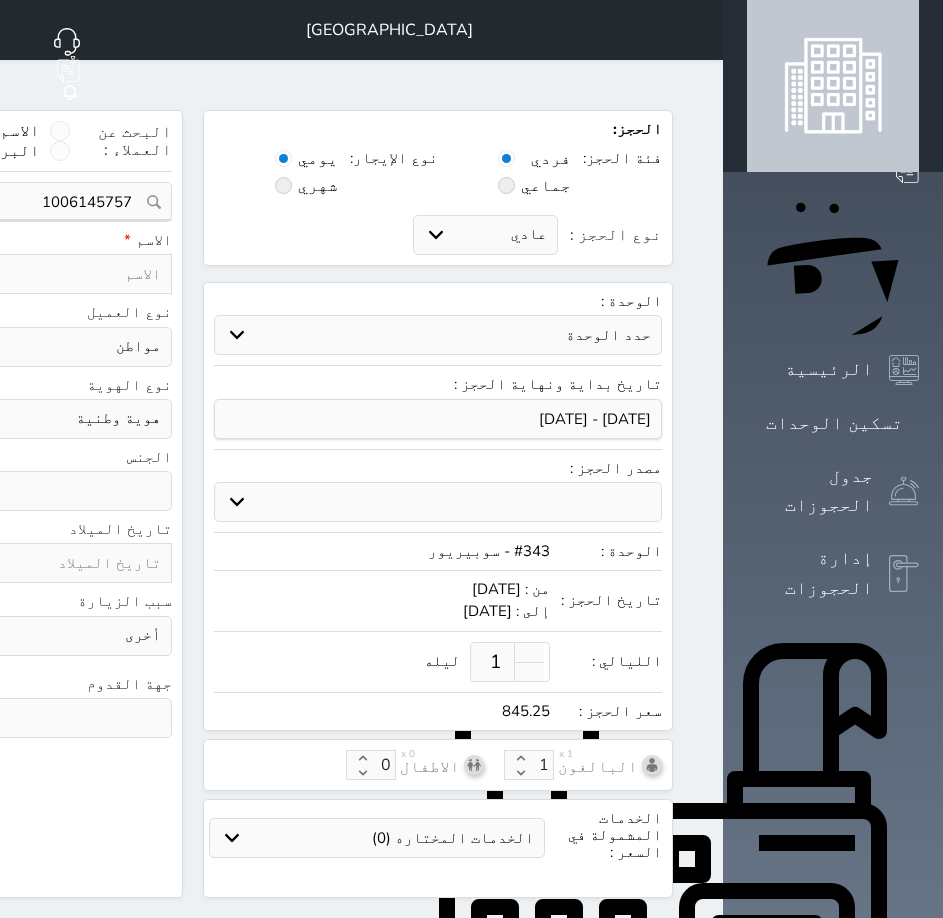 type 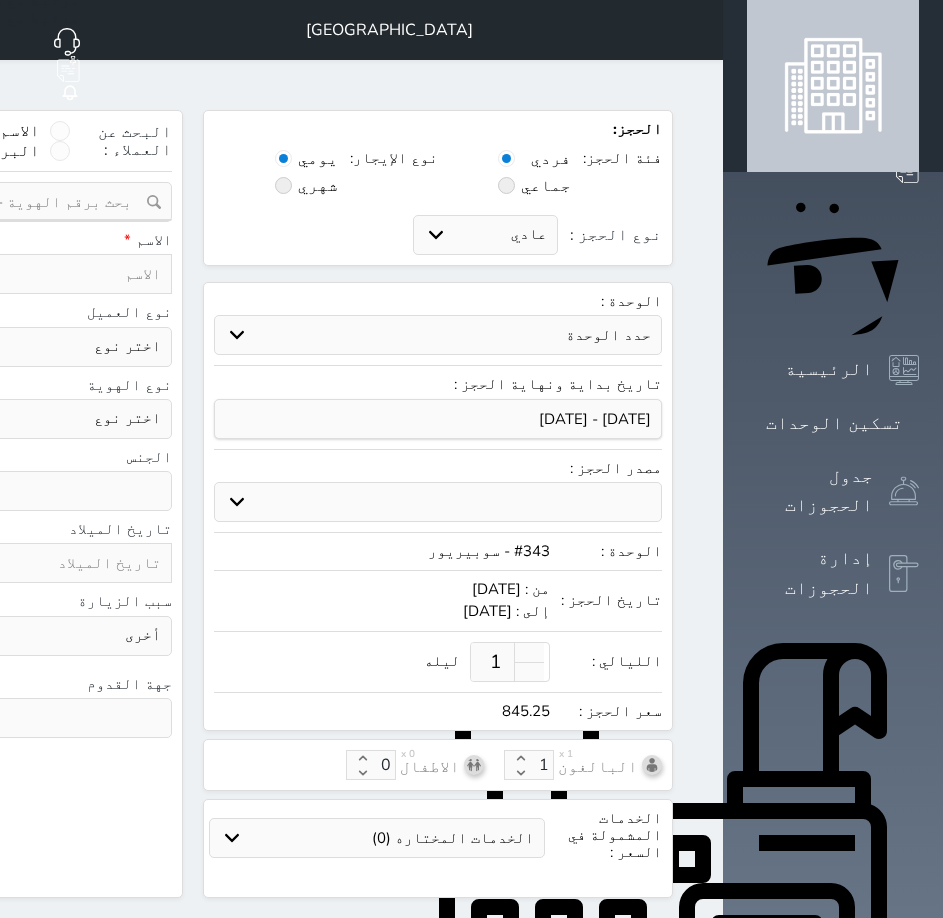 paste on "1006145757" 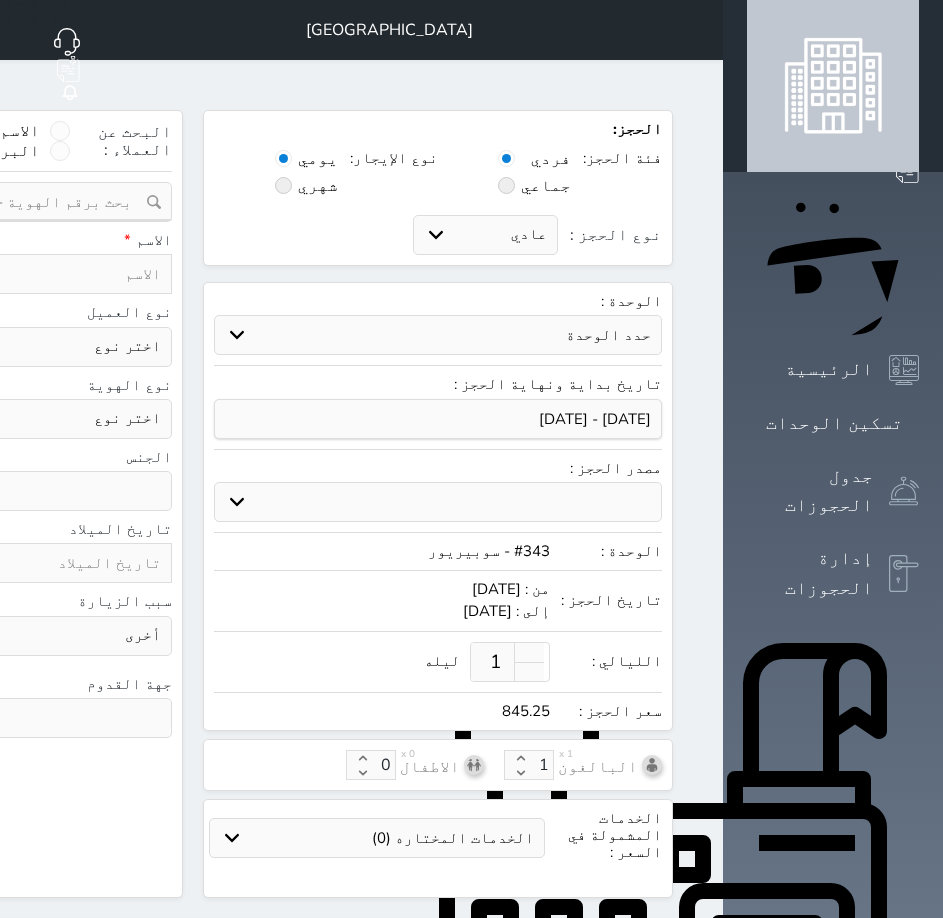 select 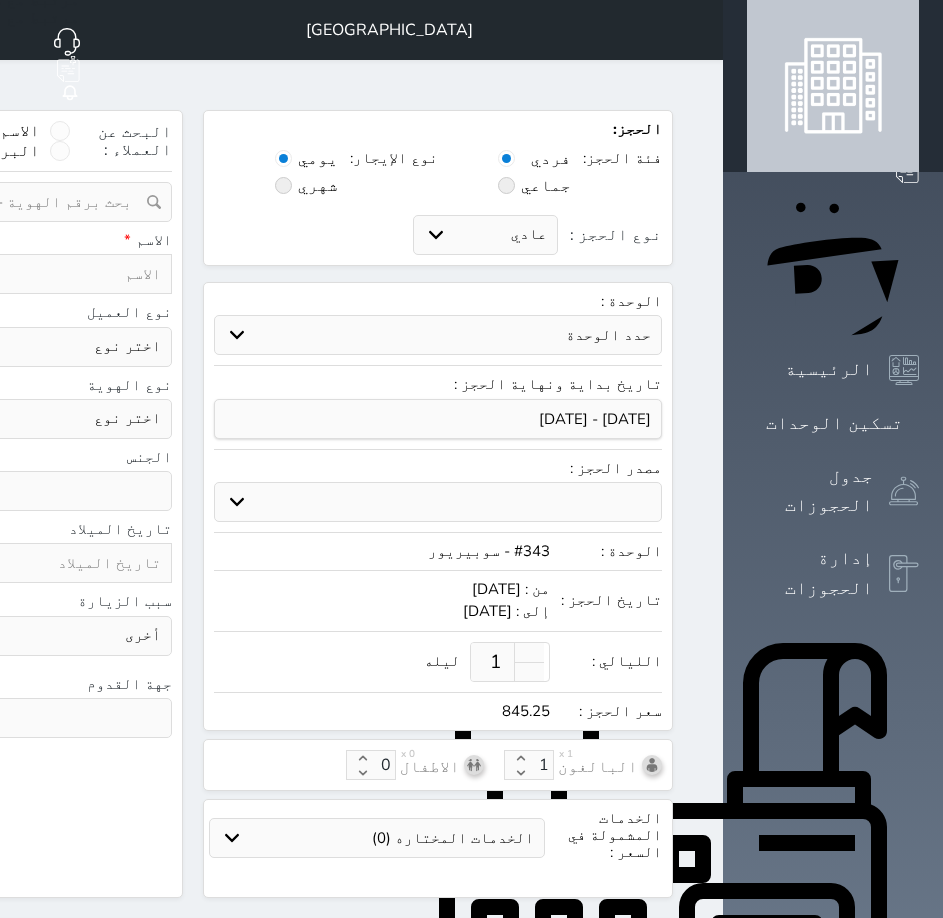 type on "1006145757" 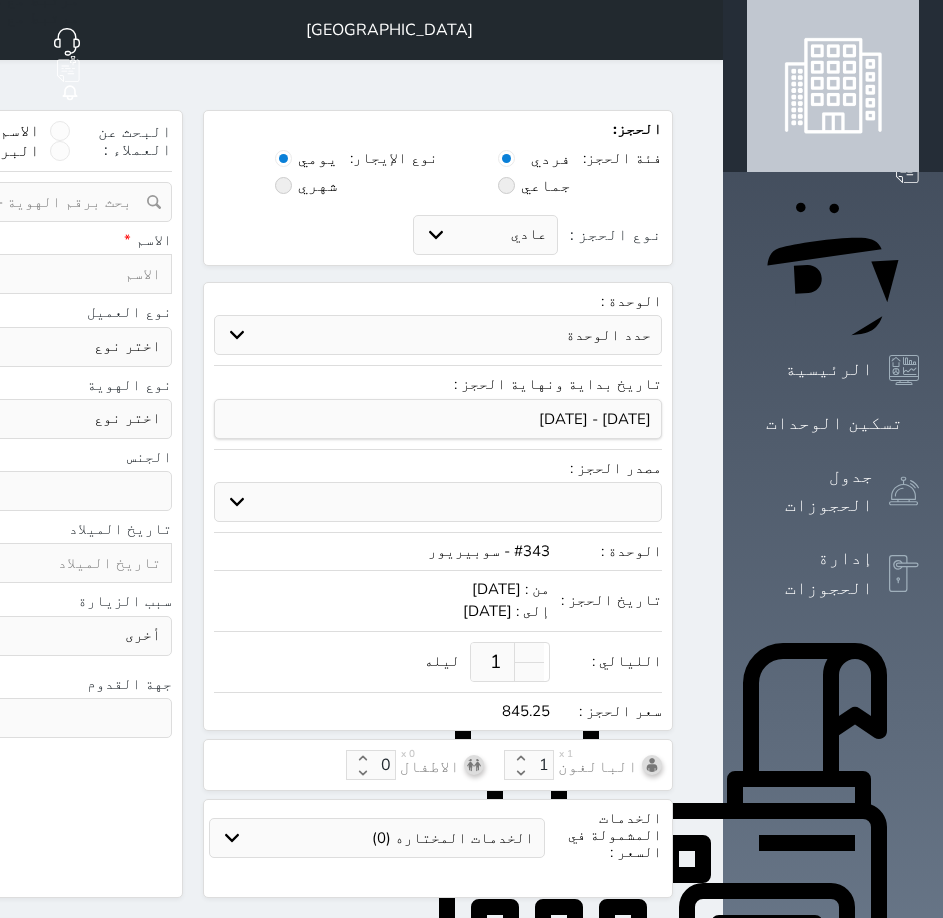 click on "اختر نوع   مواطن مواطن خليجي زائر مقيم" at bounding box center (65, 347) 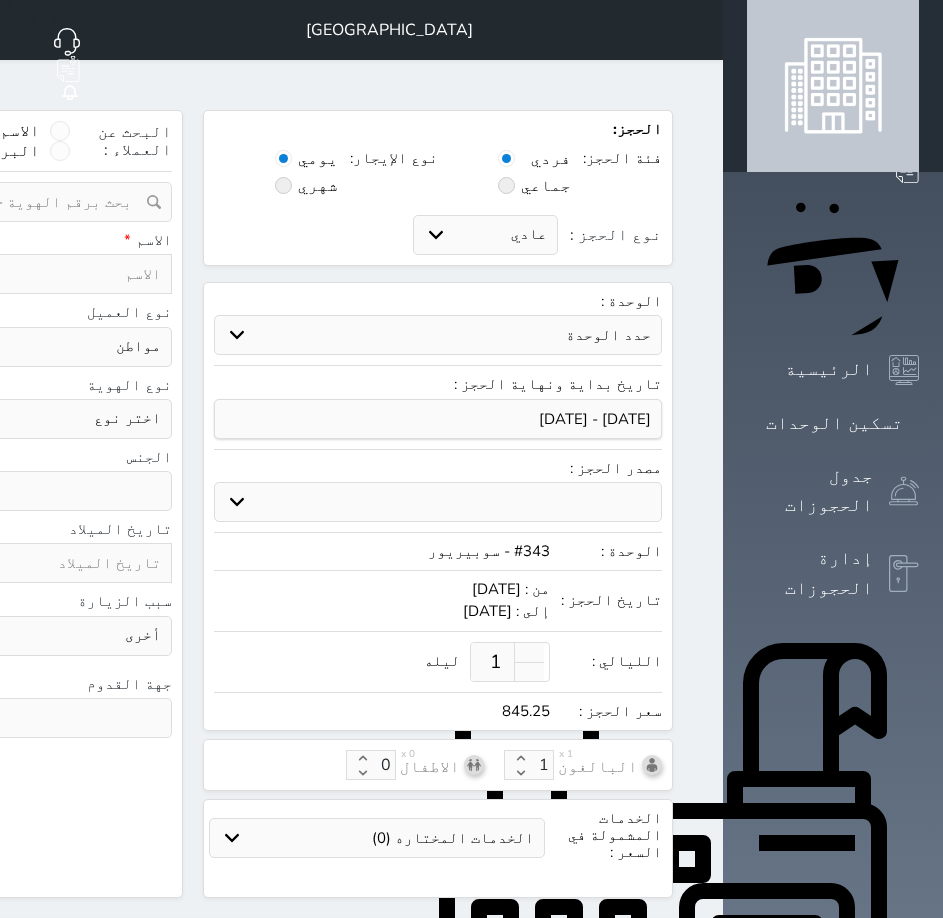 click on "اختر نوع   مواطن مواطن خليجي زائر مقيم" at bounding box center (65, 347) 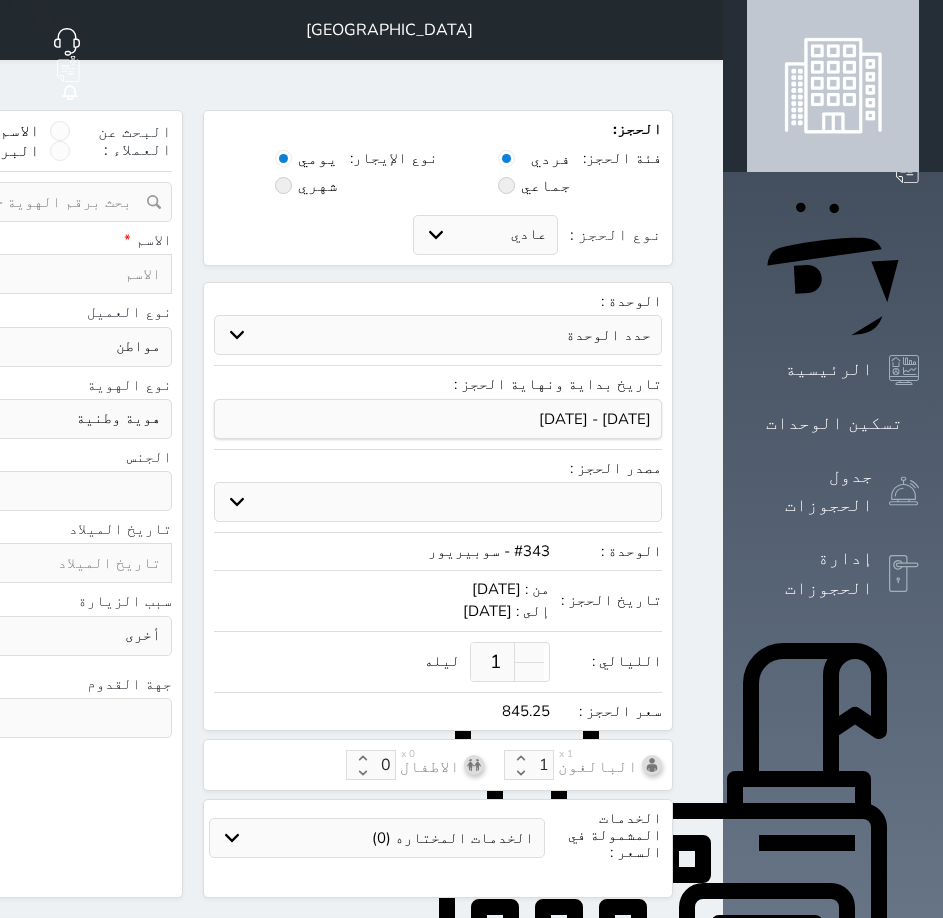 click on "اختر نوع   هوية وطنية هوية عائلية جواز السفر" at bounding box center [65, 419] 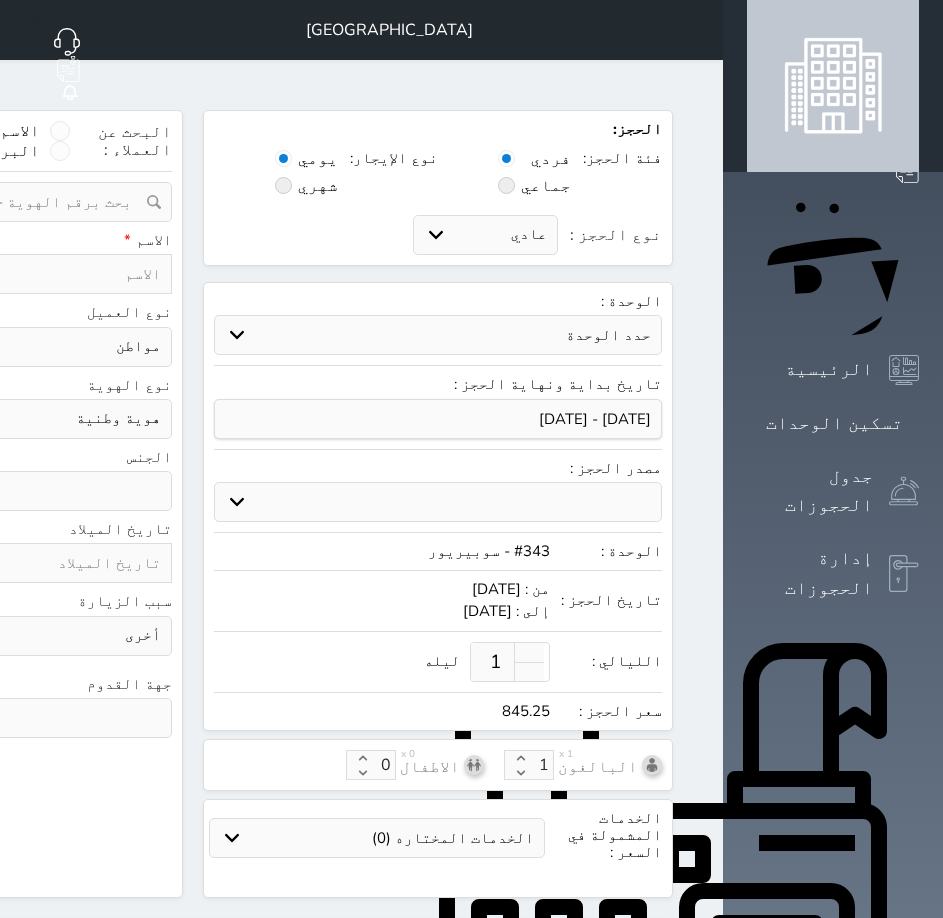 click on "ذكر   انثى" at bounding box center [65, 491] 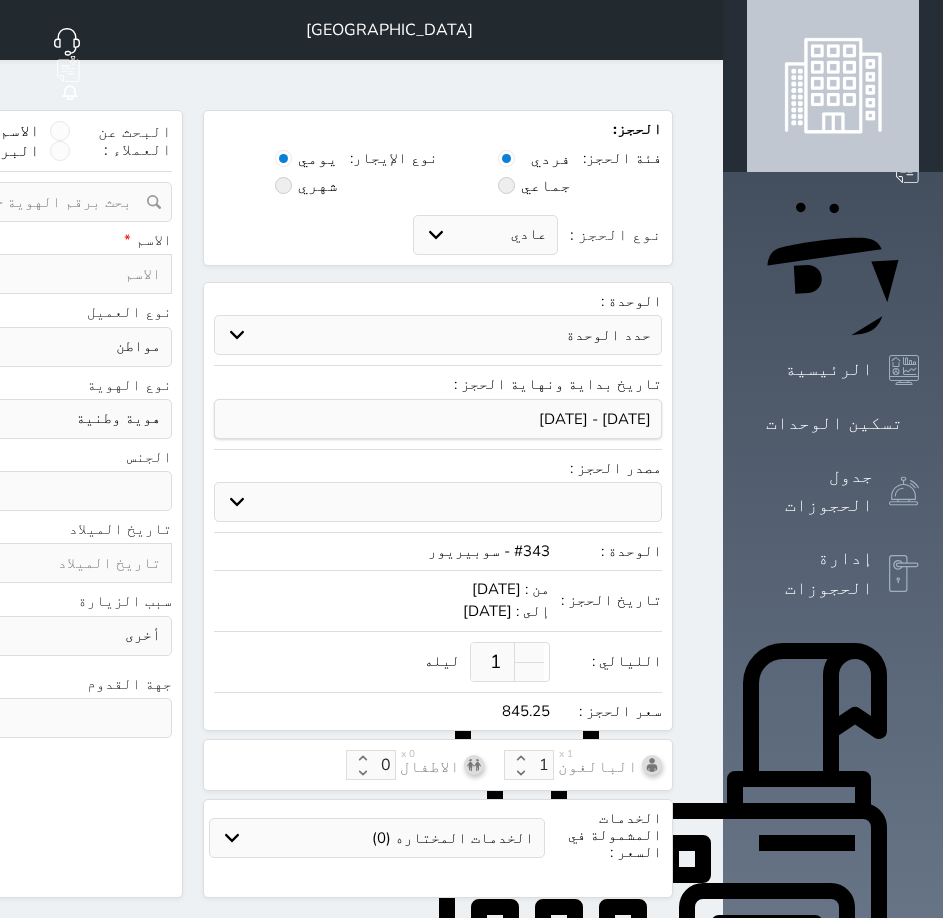 select on "[DEMOGRAPHIC_DATA]" 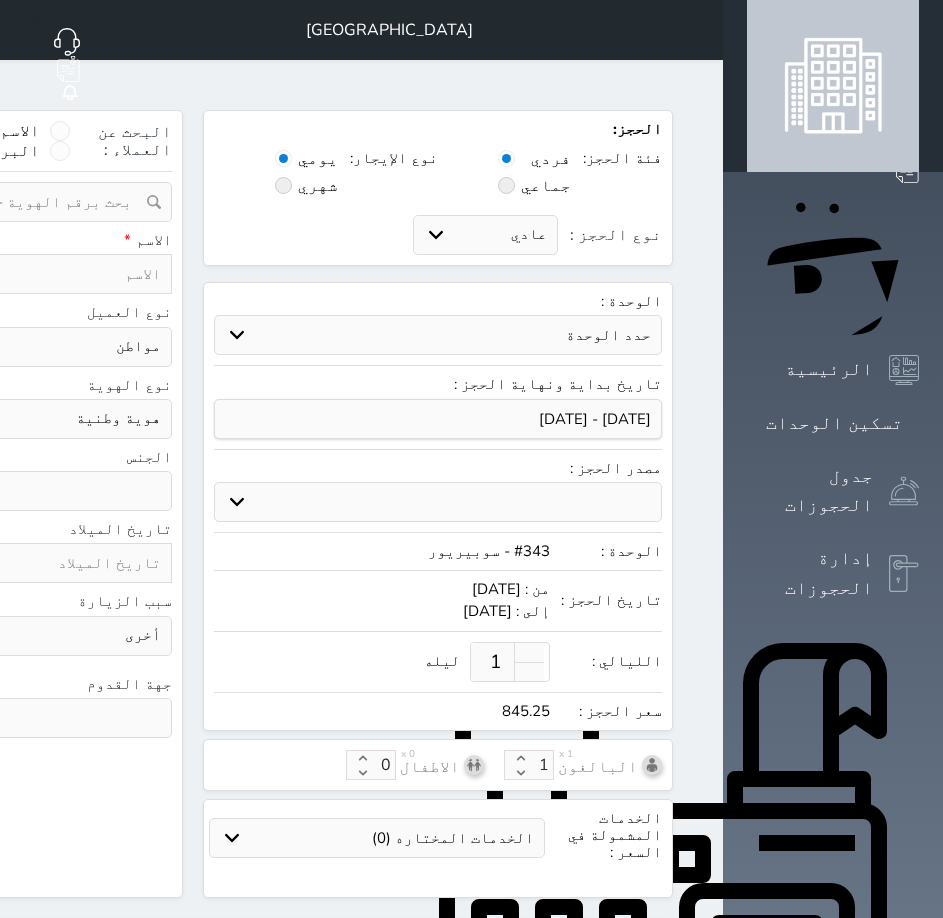 click on "ذكر   انثى" at bounding box center [65, 491] 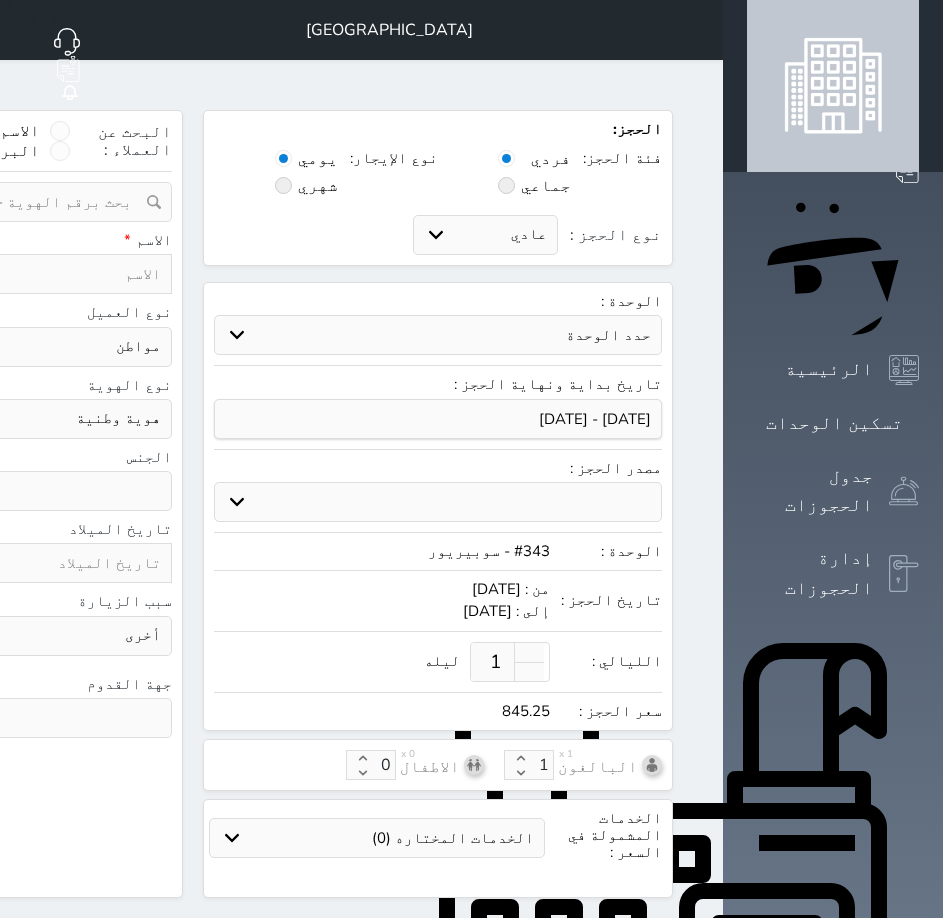 select 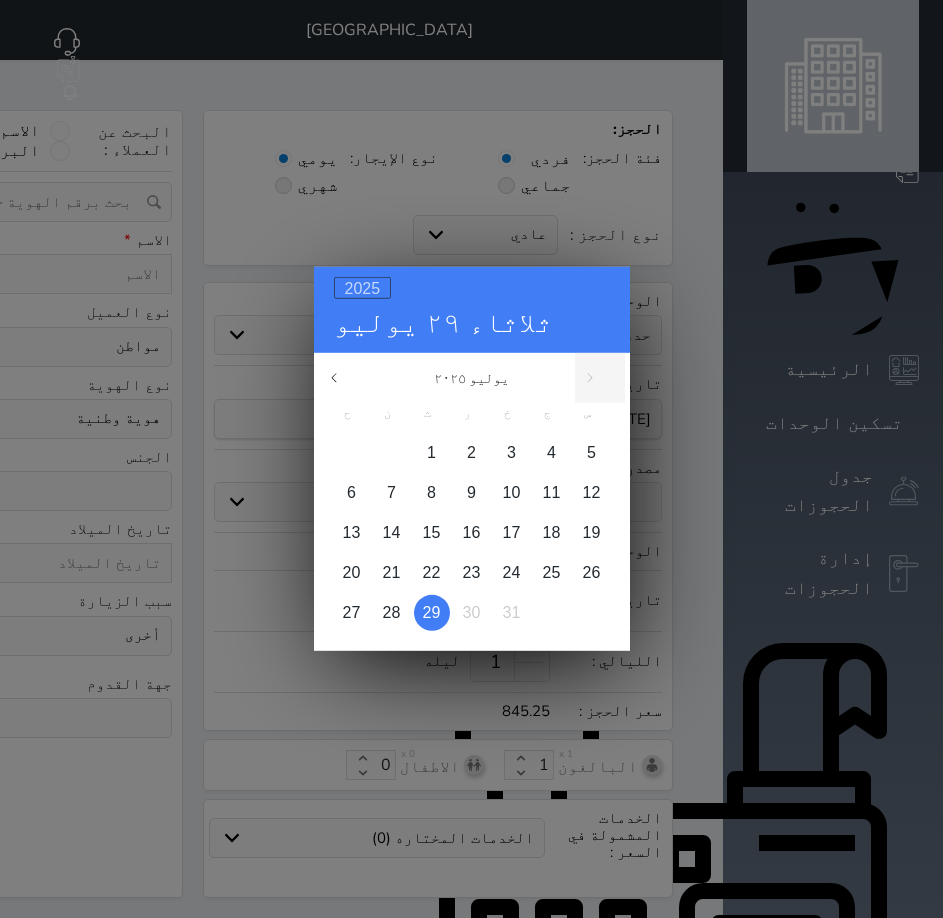 click on "2025" at bounding box center [363, 288] 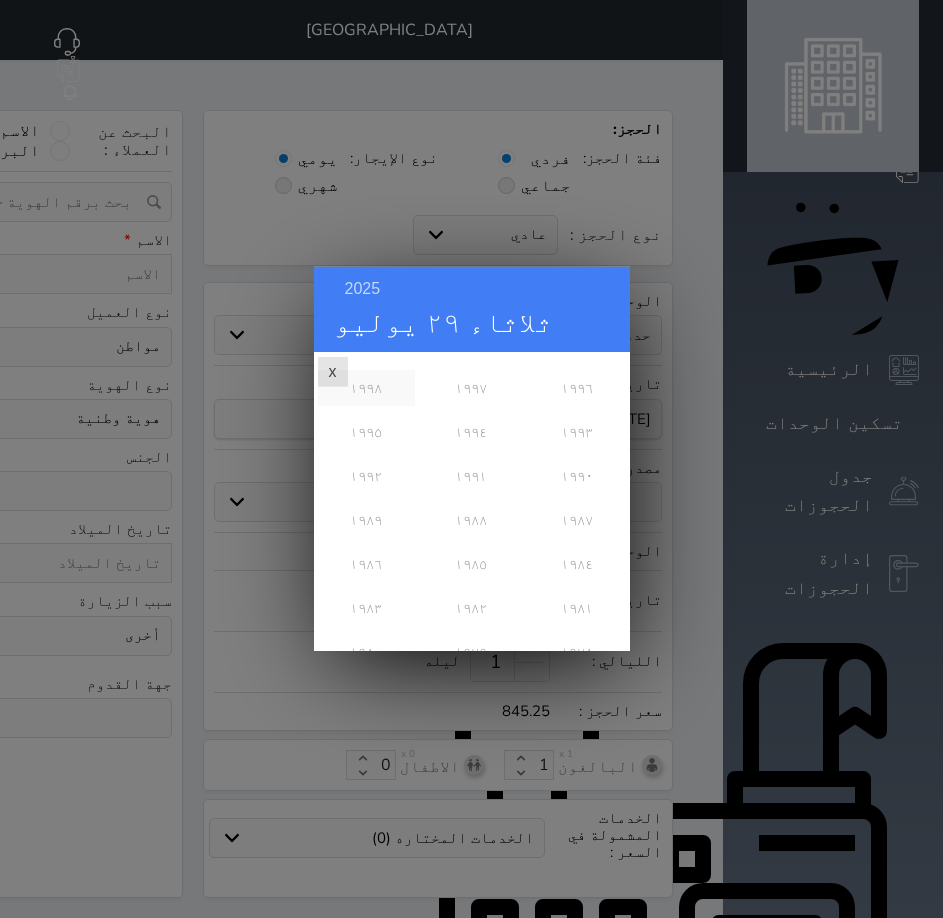 scroll, scrollTop: 449, scrollLeft: 0, axis: vertical 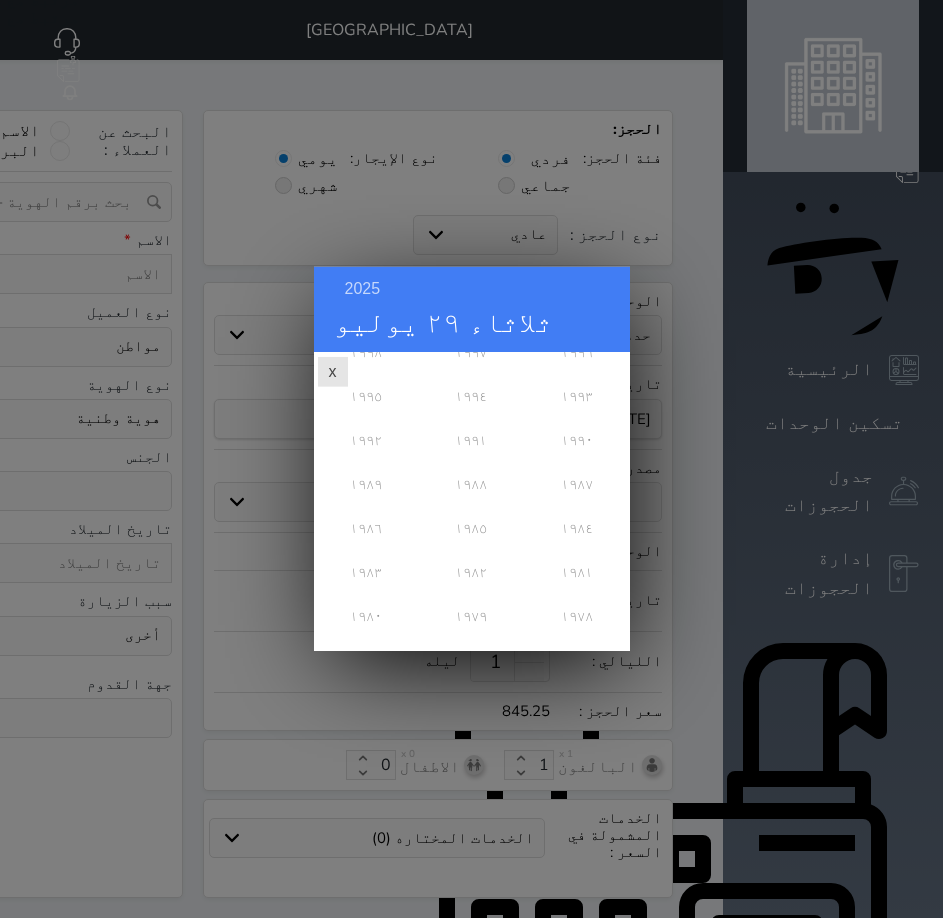 click on "١٩٨٣" at bounding box center [366, 572] 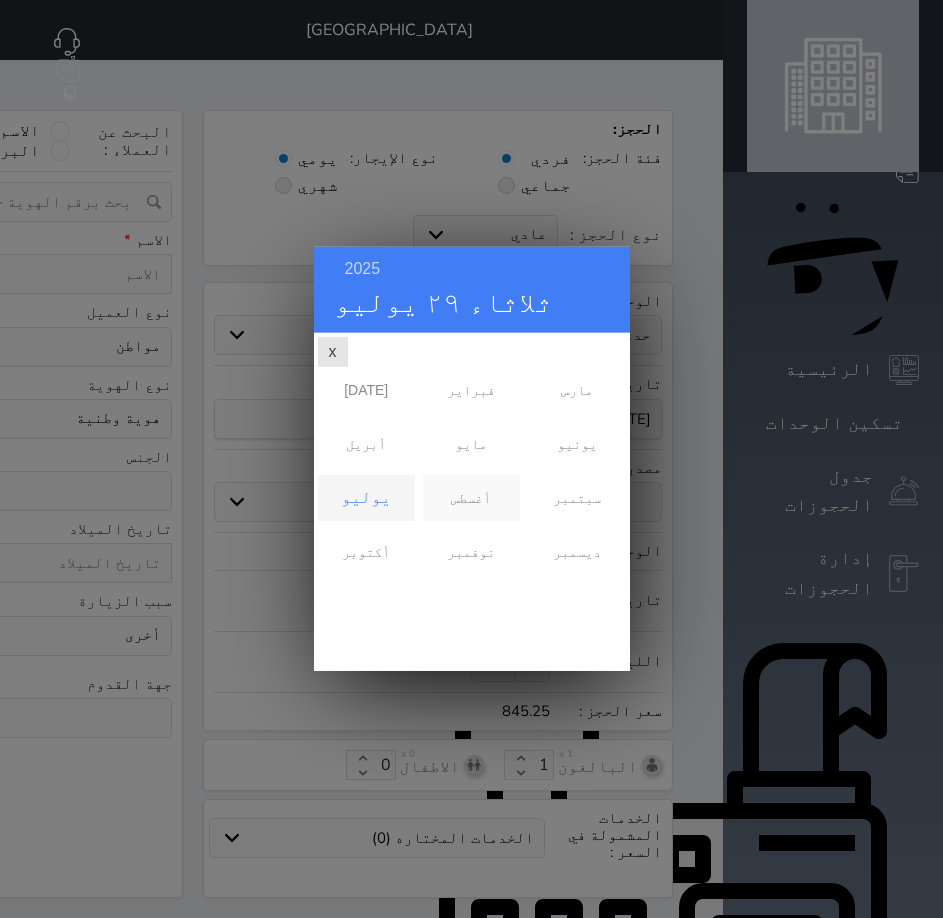 click on "أغسطس" at bounding box center (471, 498) 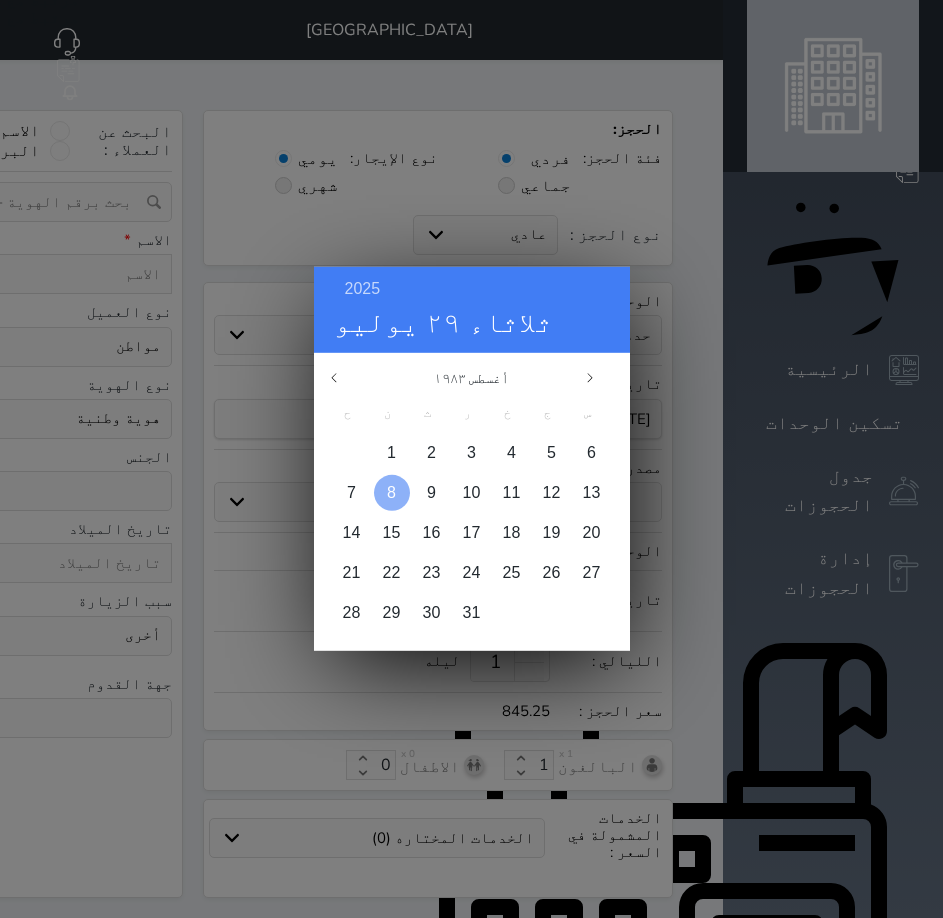 click on "1" at bounding box center (391, 452) 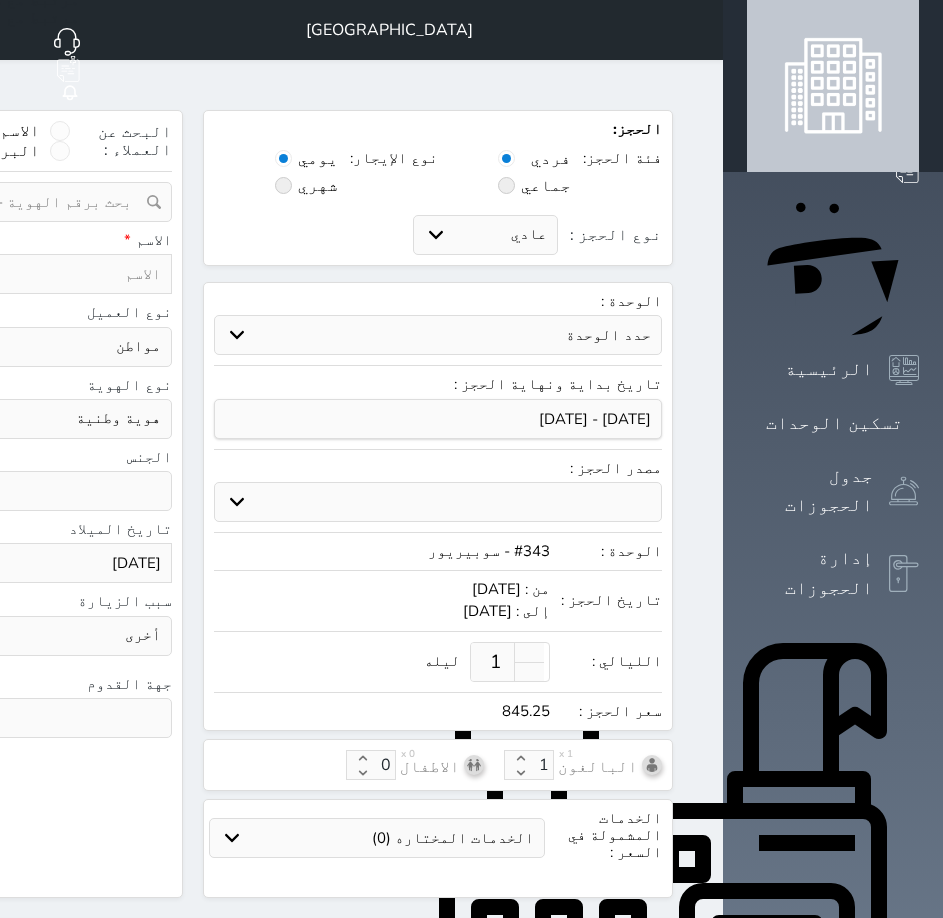 click on "البحث عن العملاء :        الاسم       رقم الهوية       البريد الإلكتروني       الجوال           تغيير العميل                      ملاحظات                           سجل حجوزات العميل undefined                   إجمالى رصيد العميل : 0 ريال     رقم الحجز   الوحدة   من   إلى   نوع الحجز   الرصيد   الاجرائات         النتائج  : من (  ) - إلى  (  )   العدد  :              سجل الكمبيالات الغير محصلة على العميل undefined                 رقم الحجز   المبلغ الكلى    المبلغ المحصل    المبلغ المتبقى    تاريخ الإستحقاق         النتائج  : من (  ) - إلى  (  )   العدد  :      الاسم *     رقم الجوال *       ▼     [GEOGRAPHIC_DATA] ([GEOGRAPHIC_DATA])   +93   [GEOGRAPHIC_DATA] ([GEOGRAPHIC_DATA])   +355   [GEOGRAPHIC_DATA] (‫الجزائر‬‎)   +213   [US_STATE]" at bounding box center [-52, 504] 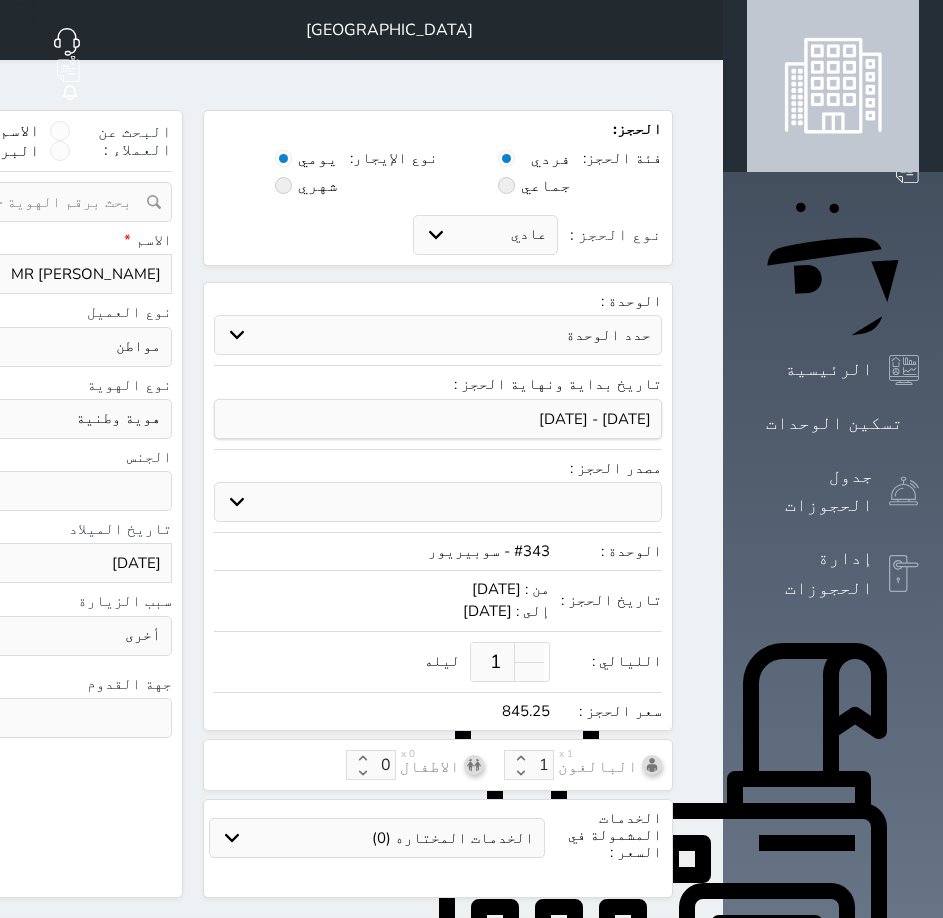 click on "MR [PERSON_NAME]" at bounding box center [65, 274] 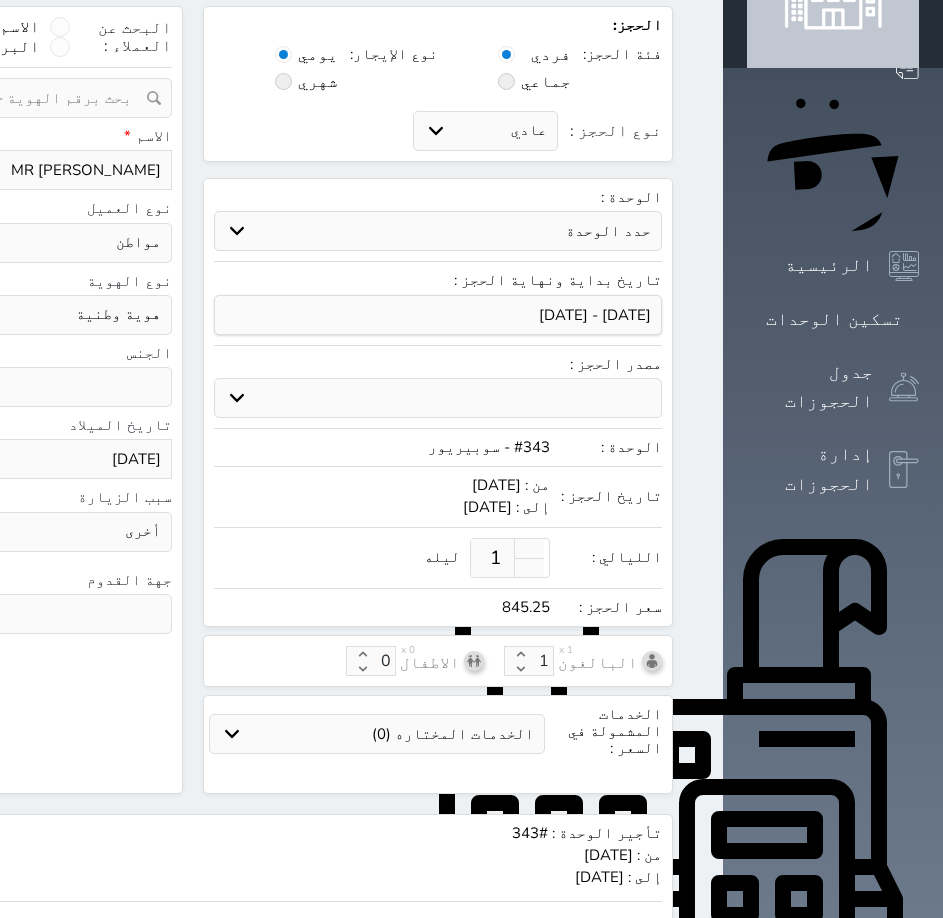 scroll, scrollTop: 293, scrollLeft: 0, axis: vertical 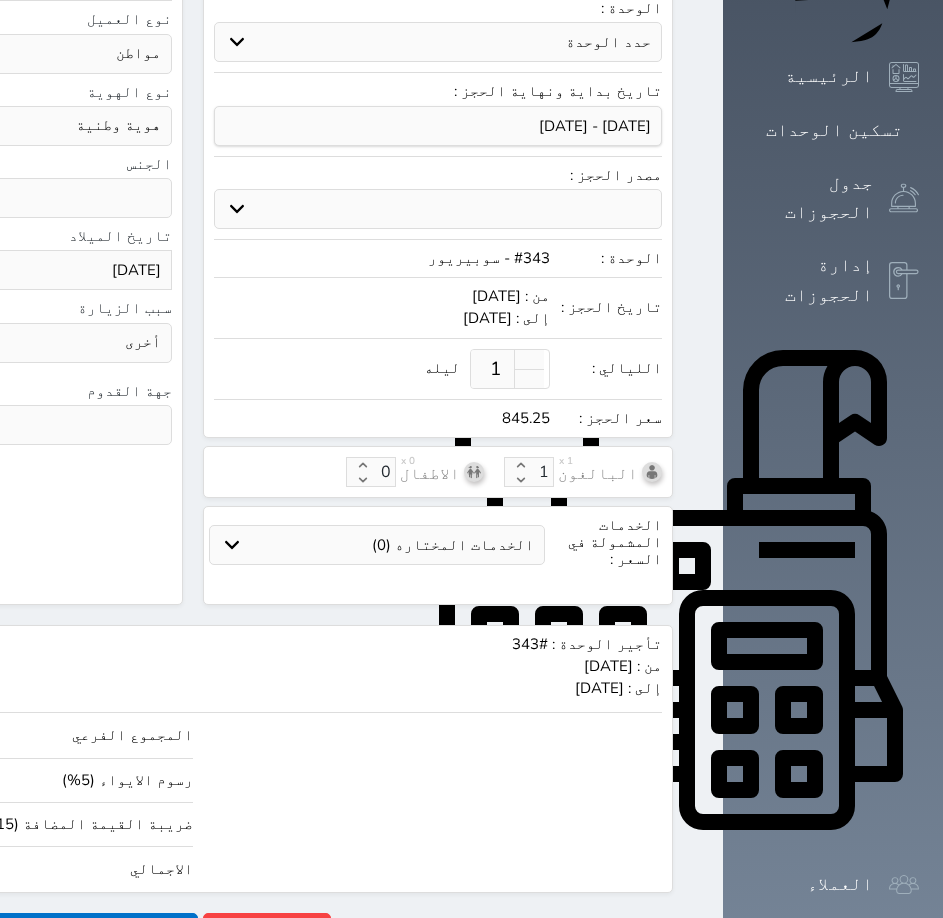 drag, startPoint x: 170, startPoint y: 748, endPoint x: 143, endPoint y: 870, distance: 124.95199 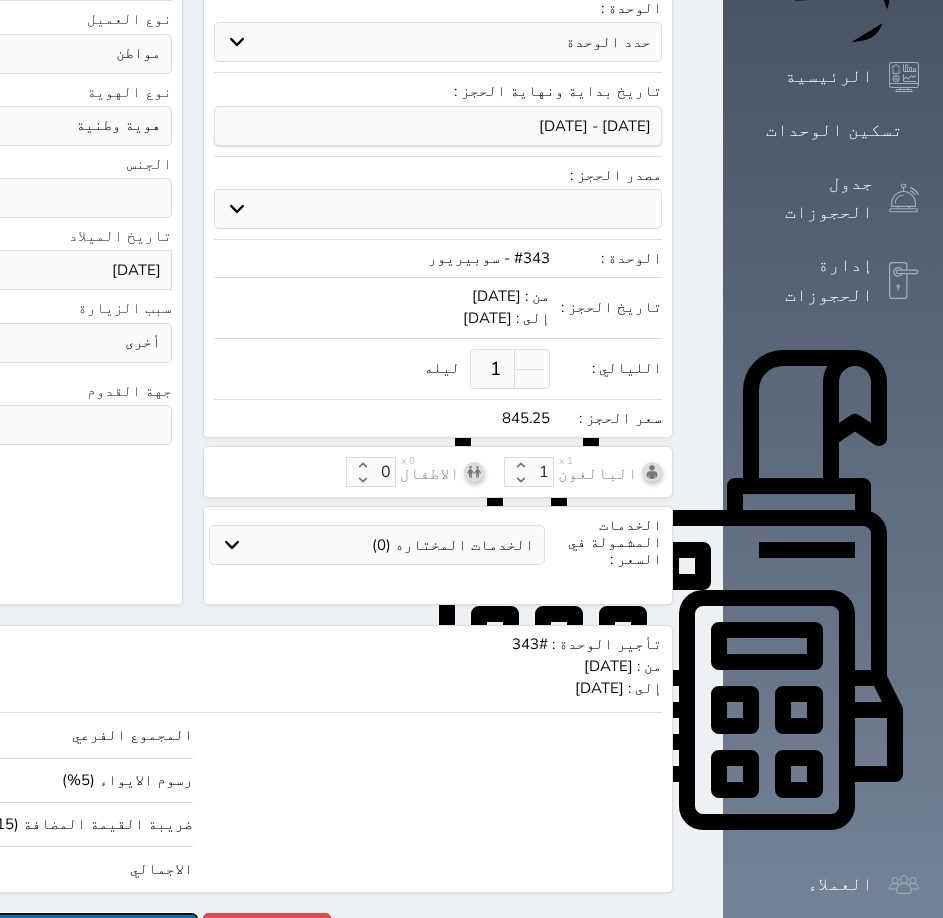 click on "حجز" at bounding box center [-42, 930] 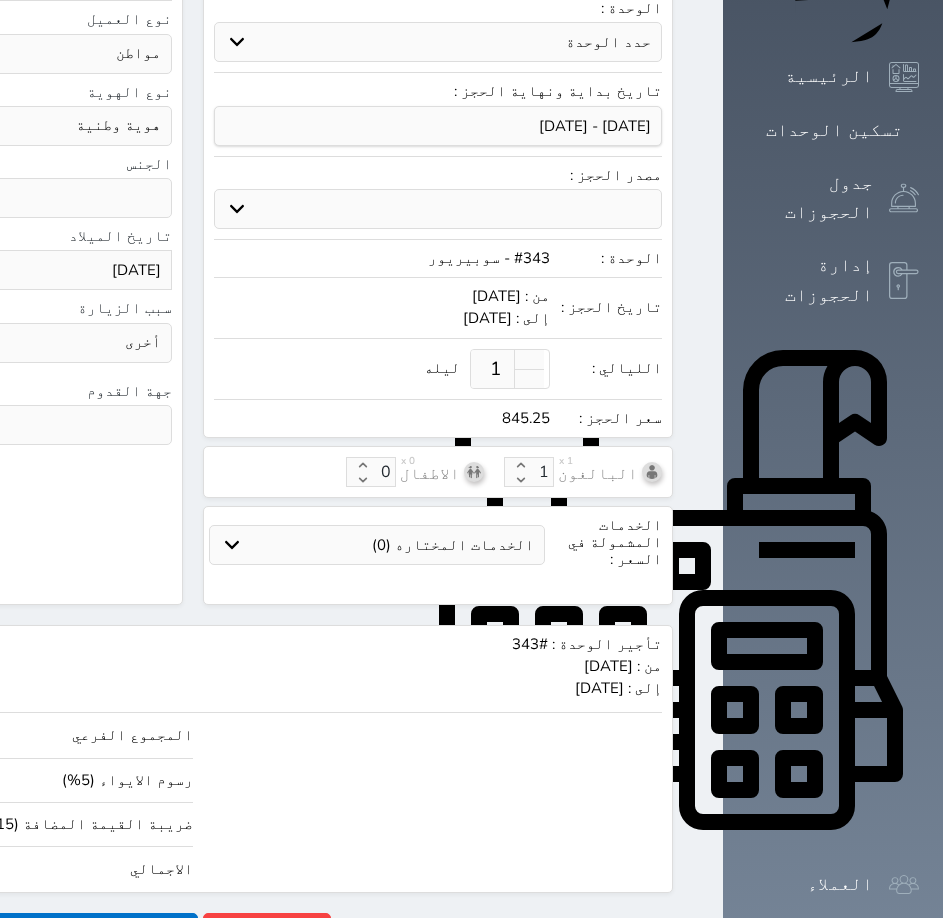 scroll, scrollTop: 0, scrollLeft: 0, axis: both 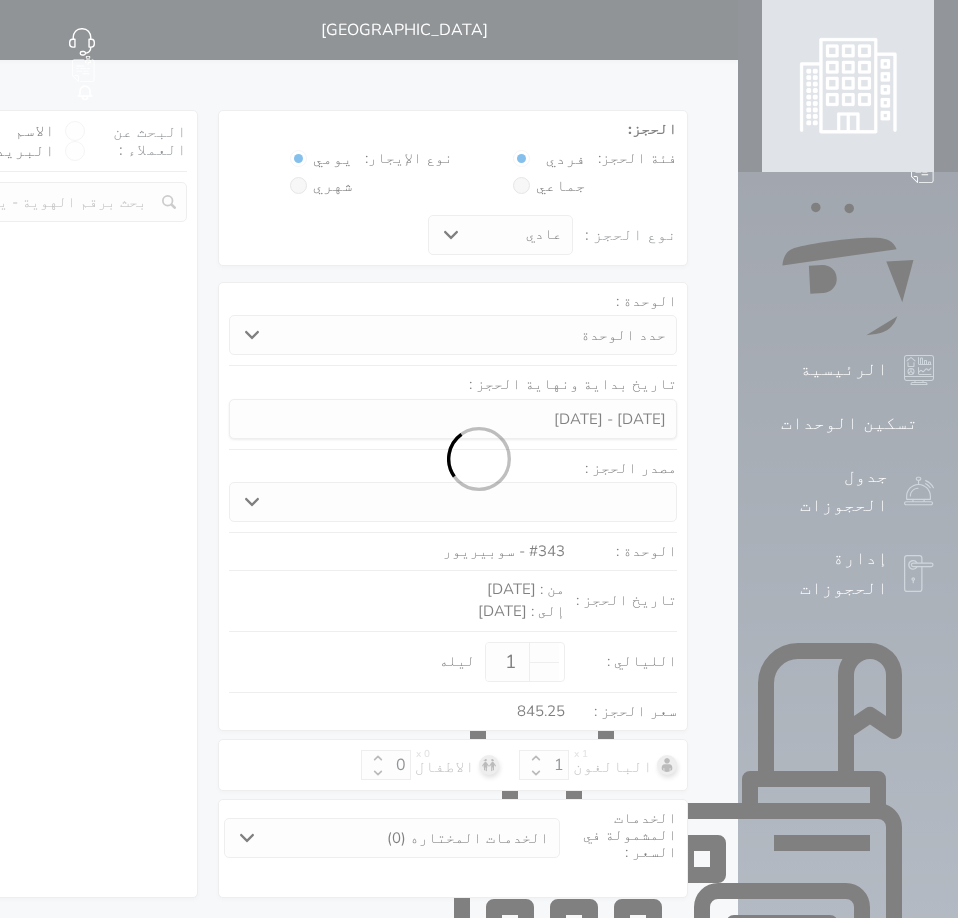 select on "1" 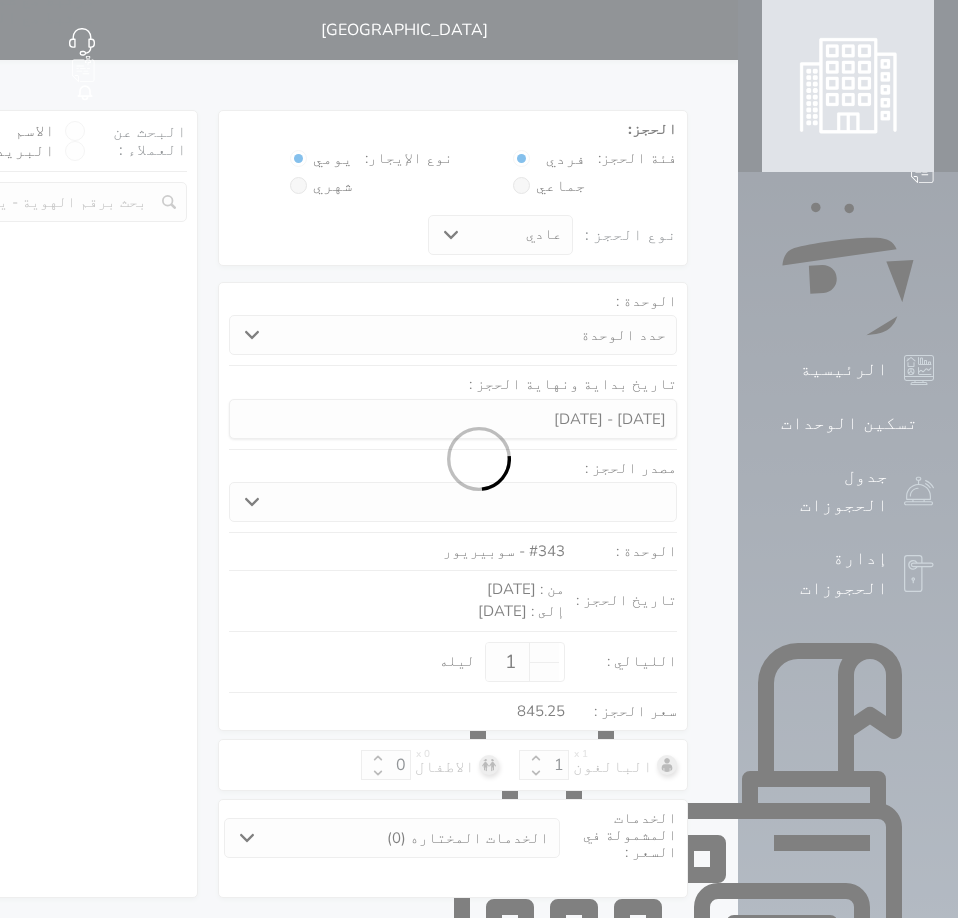 select on "113" 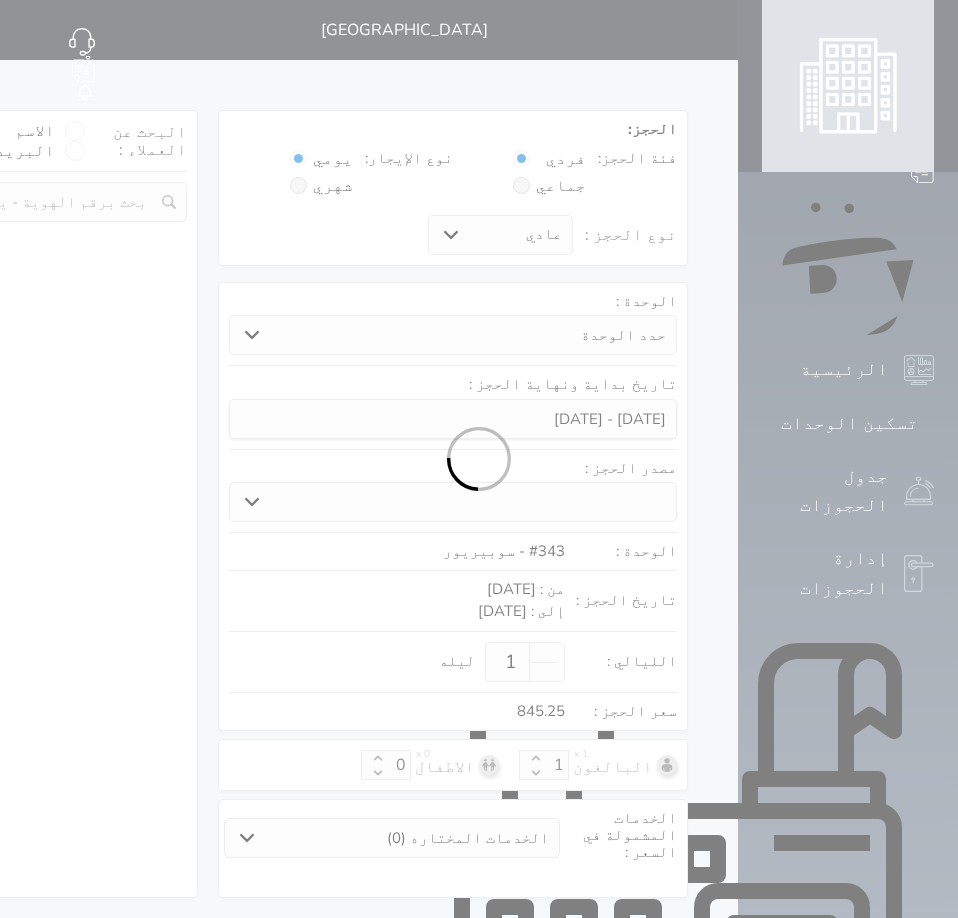select on "1" 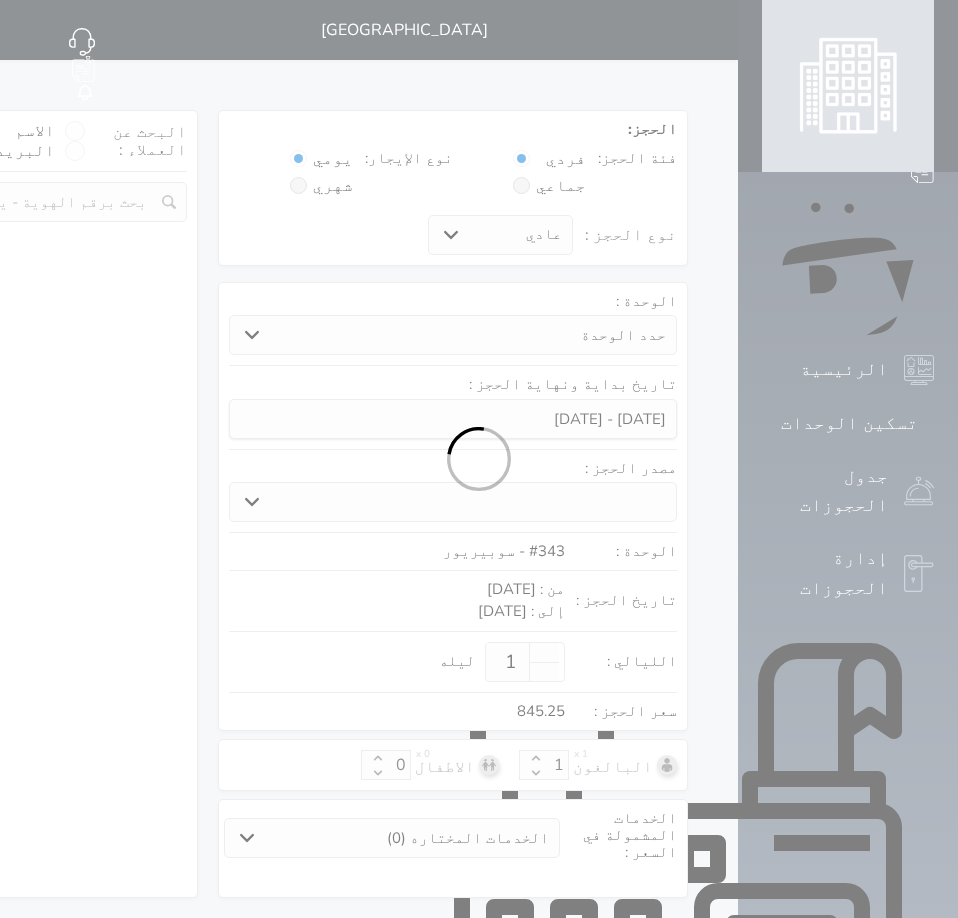 select on "7" 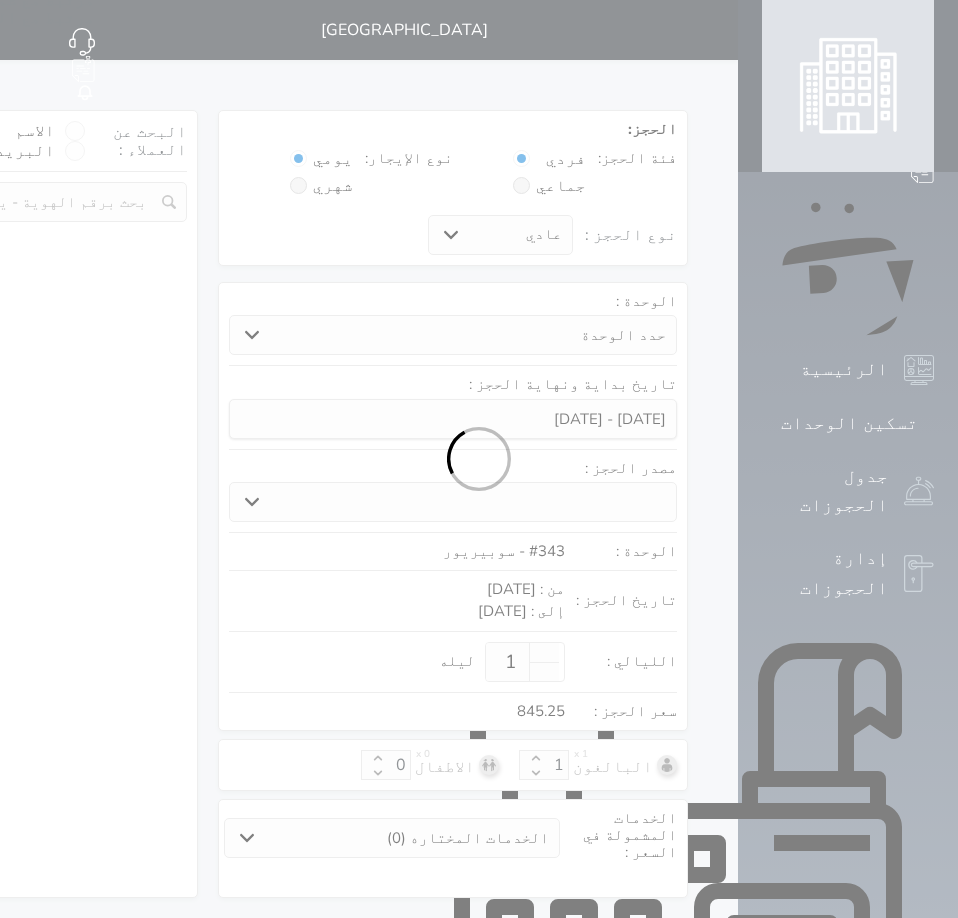 select 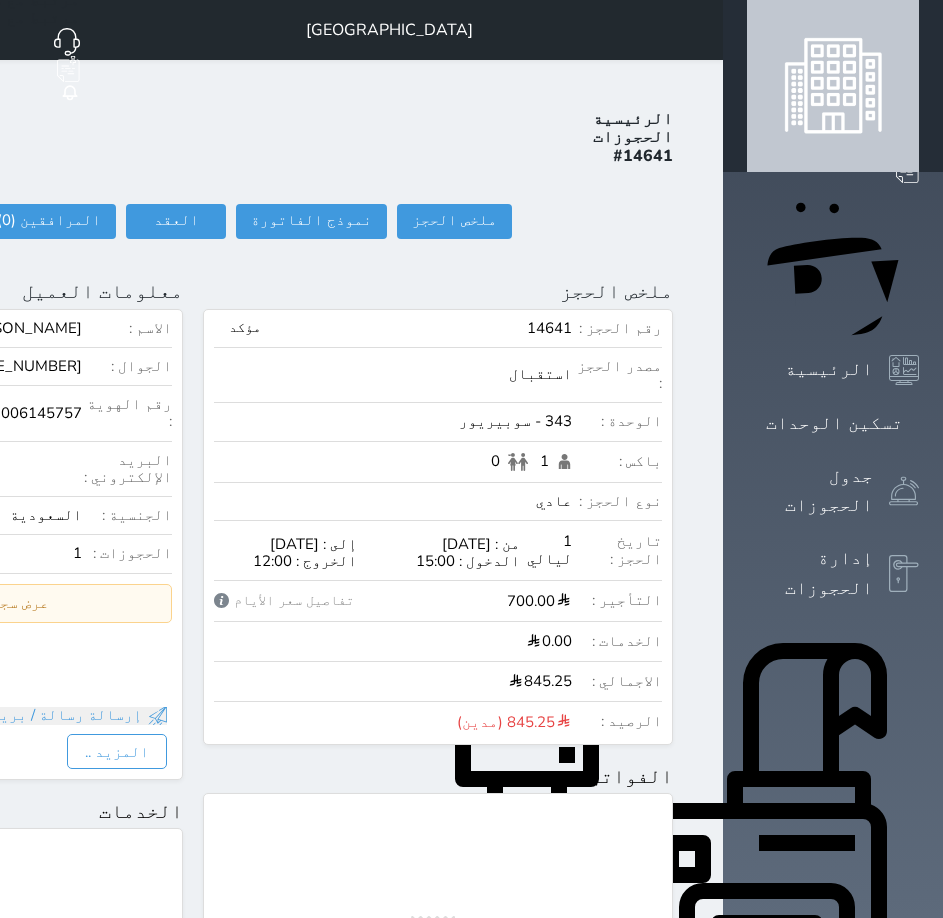 click on "تسجيل دخول" at bounding box center [-86, 221] 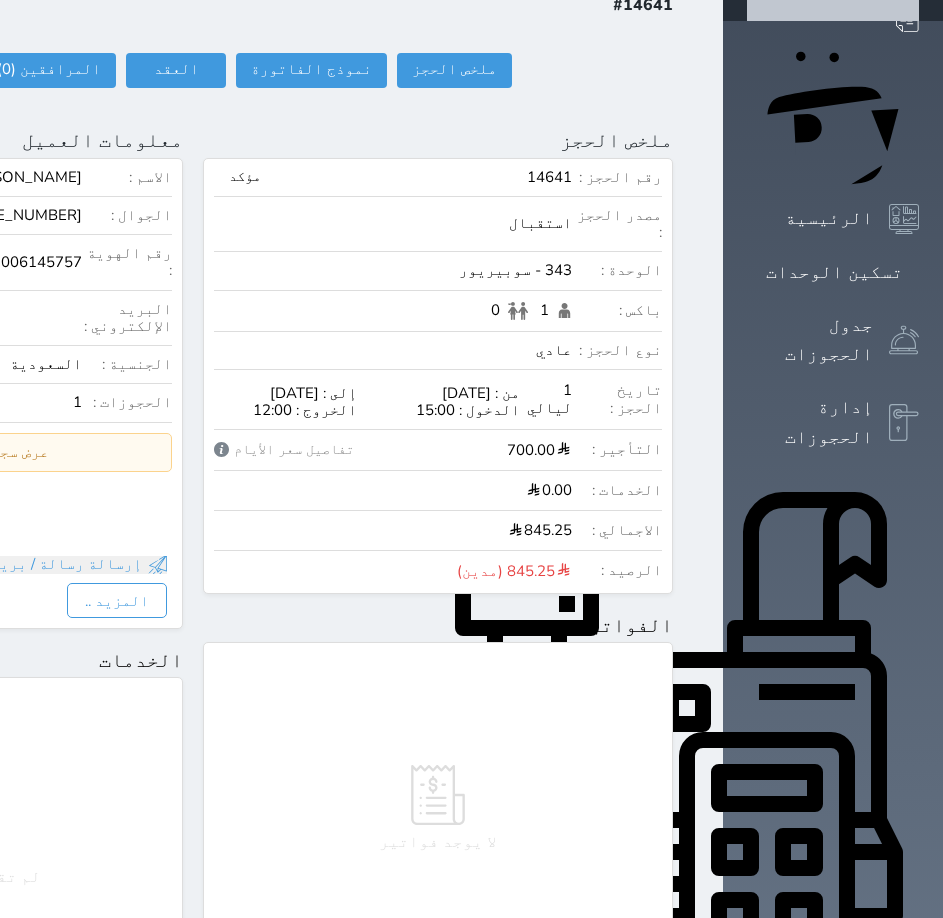scroll, scrollTop: 361, scrollLeft: 0, axis: vertical 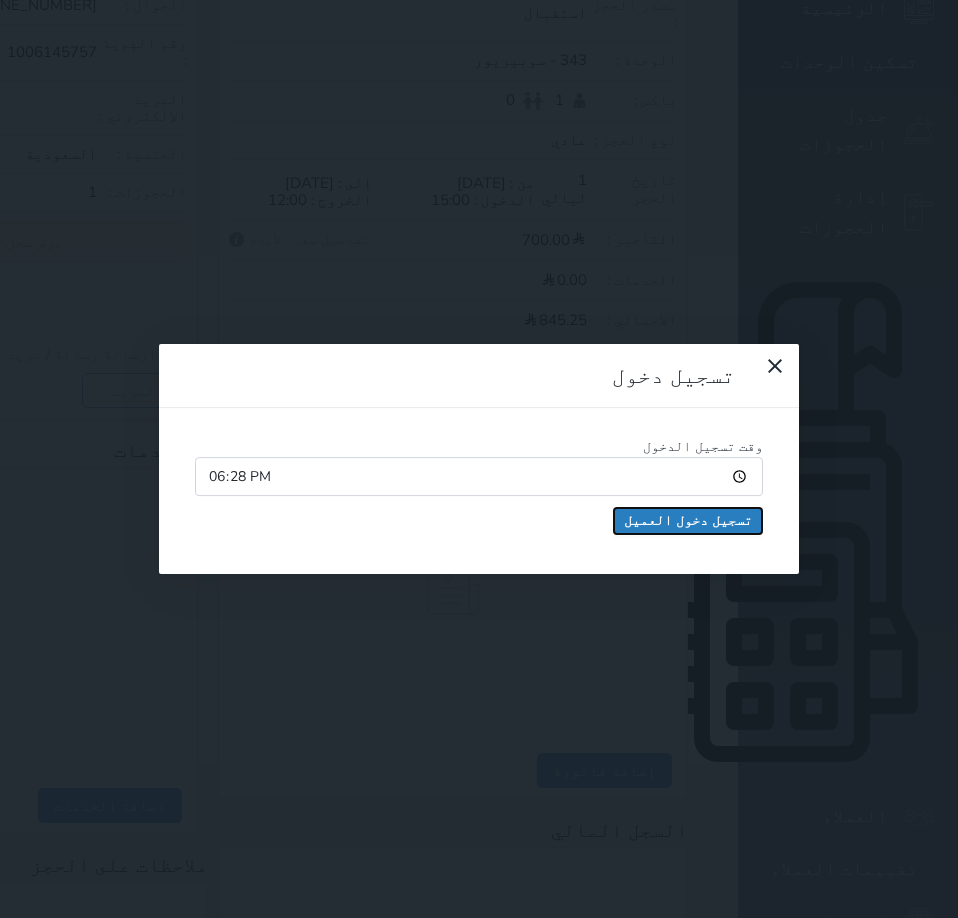 click on "تسجيل دخول العميل" at bounding box center (688, 521) 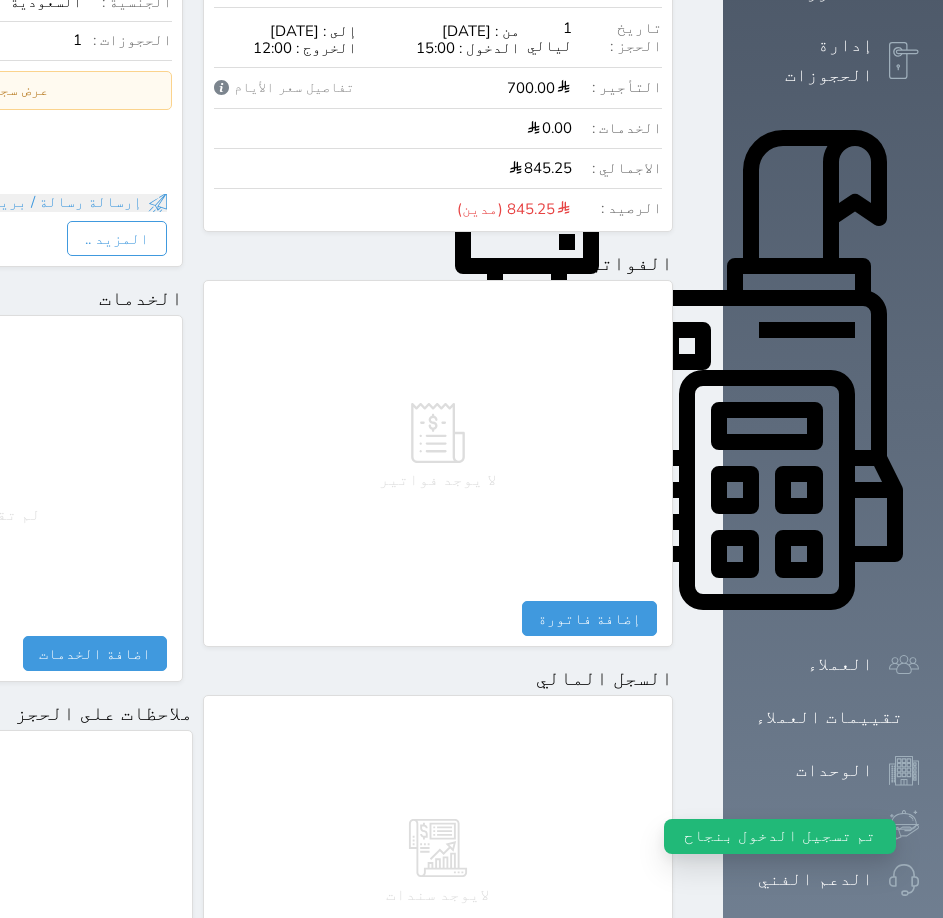 scroll, scrollTop: 872, scrollLeft: 0, axis: vertical 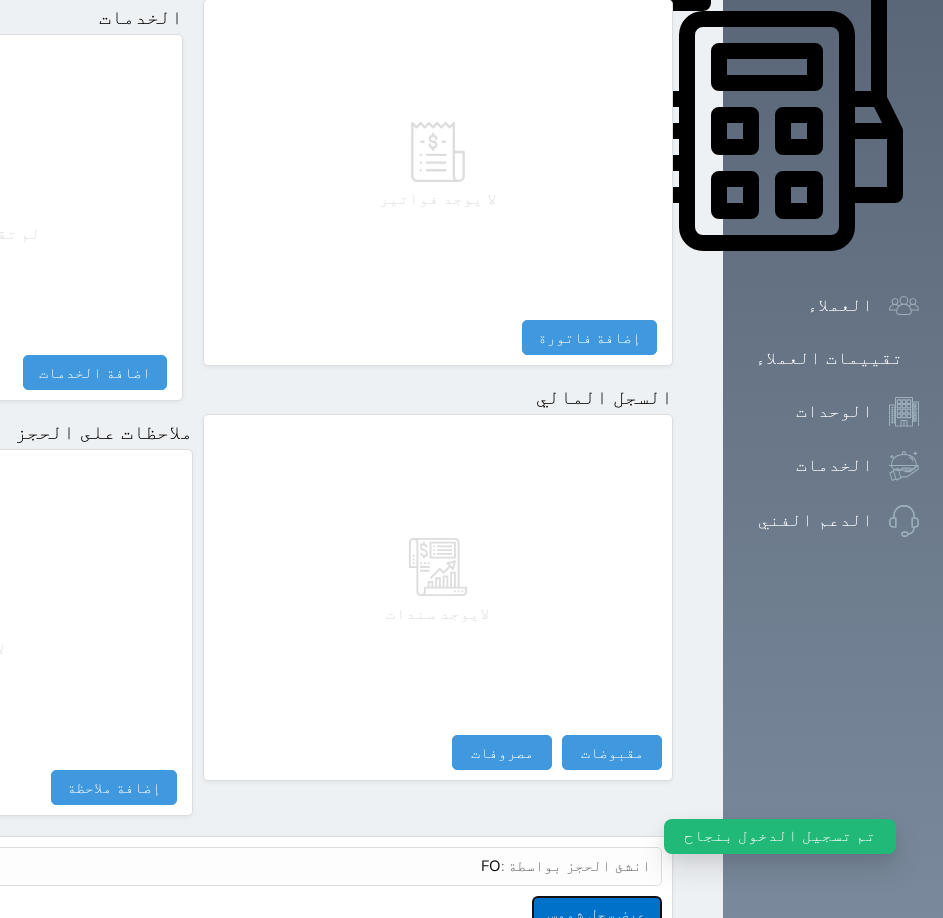 click on "عرض سجل شموس" at bounding box center (597, 913) 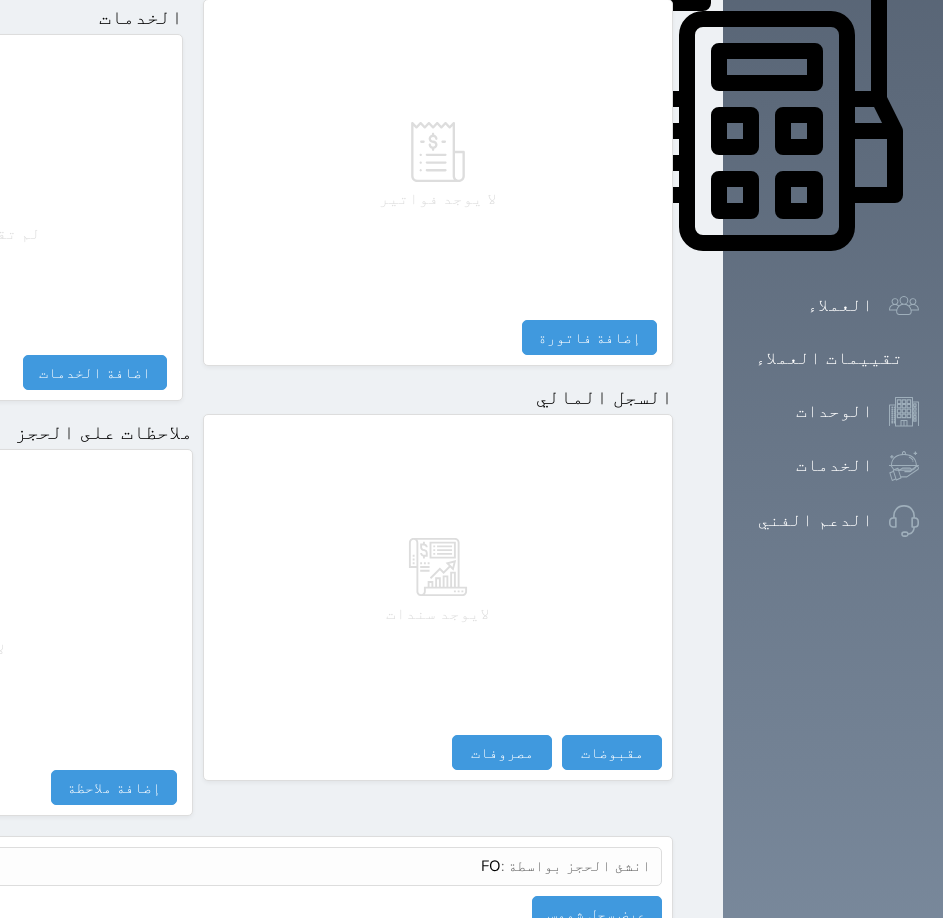 drag, startPoint x: 923, startPoint y: 29, endPoint x: 907, endPoint y: 37, distance: 17.888544 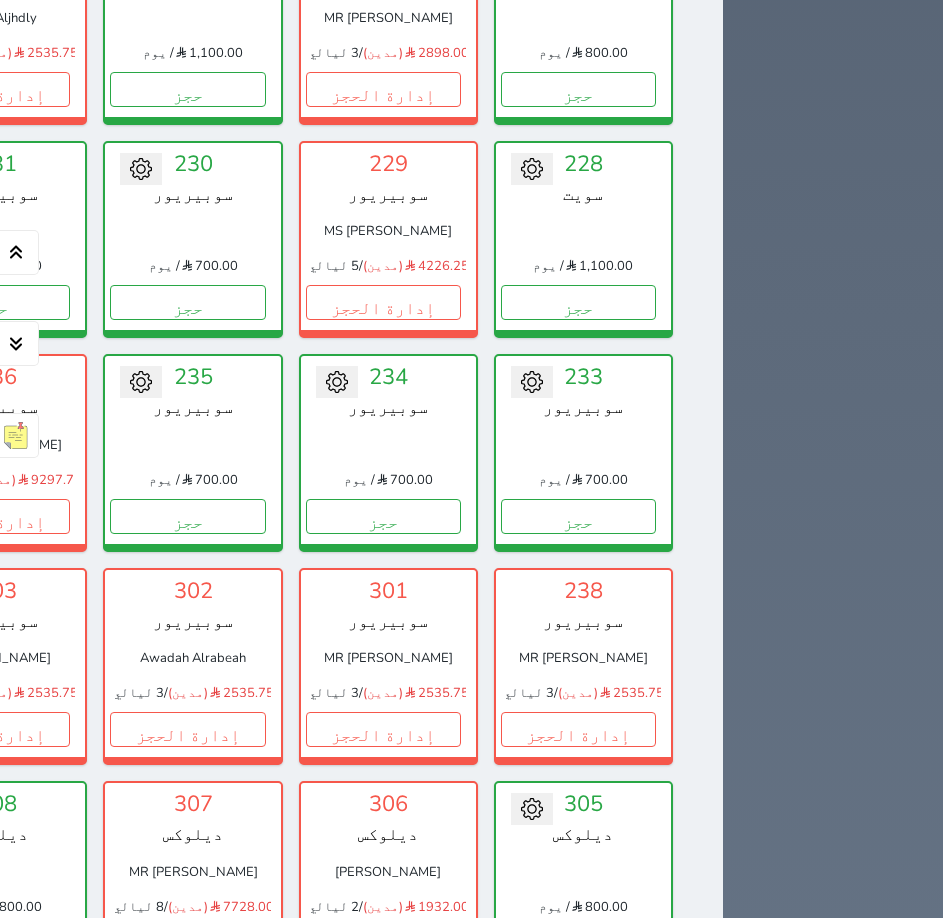 scroll, scrollTop: 2700, scrollLeft: 0, axis: vertical 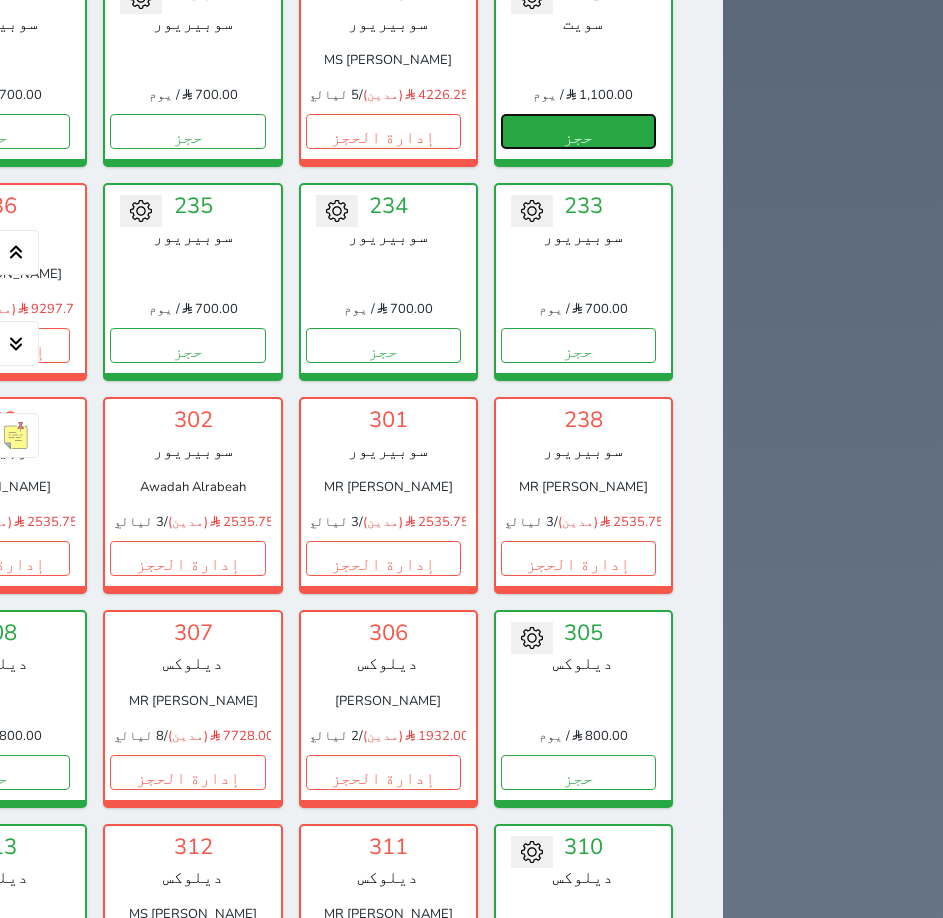 click on "حجز" at bounding box center (578, 131) 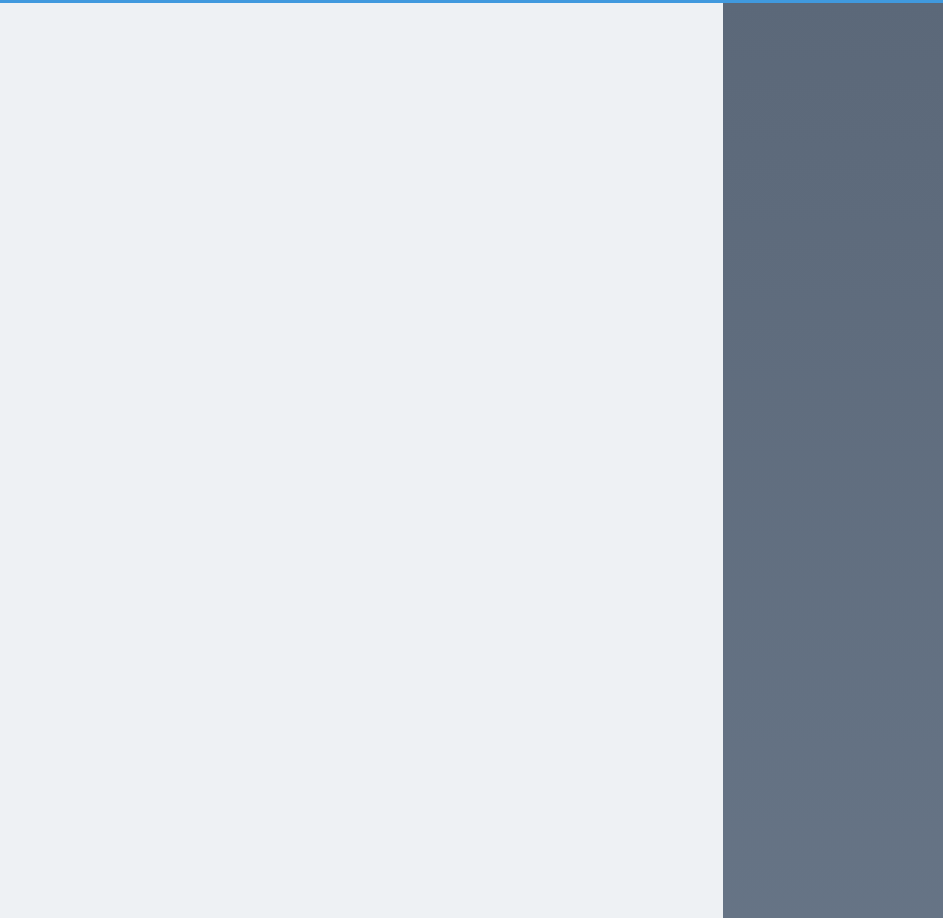 scroll, scrollTop: 0, scrollLeft: 0, axis: both 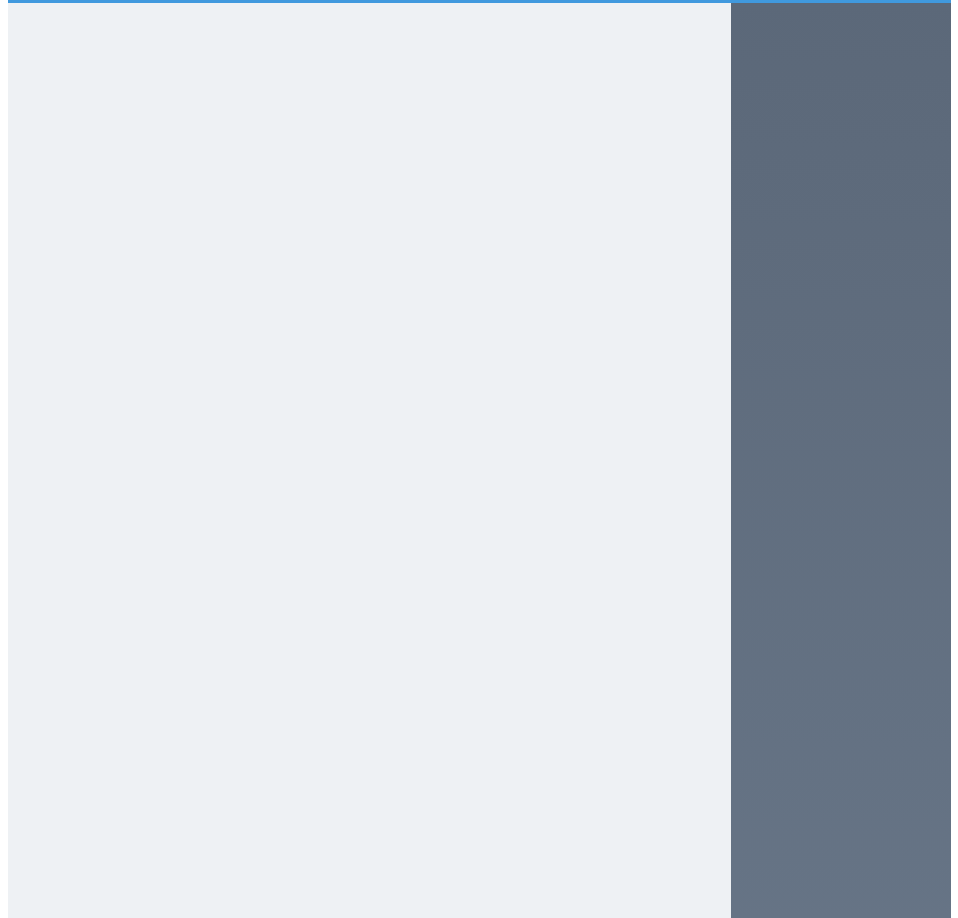 select on "1" 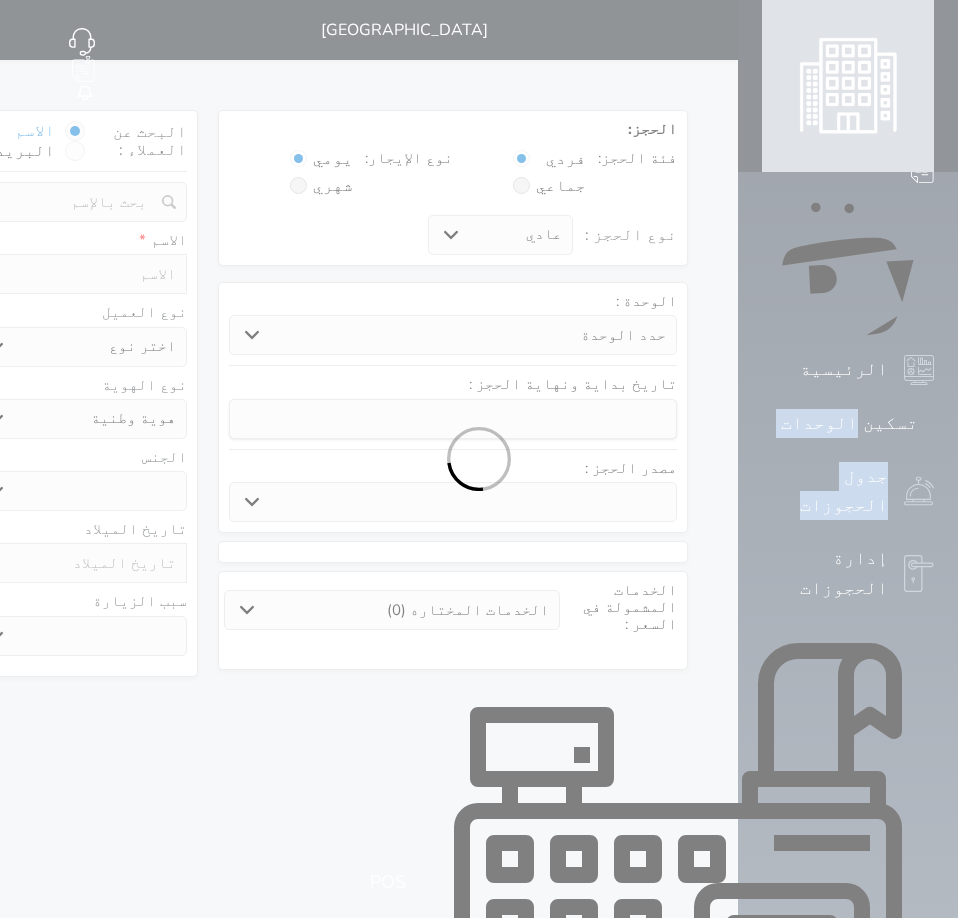 select 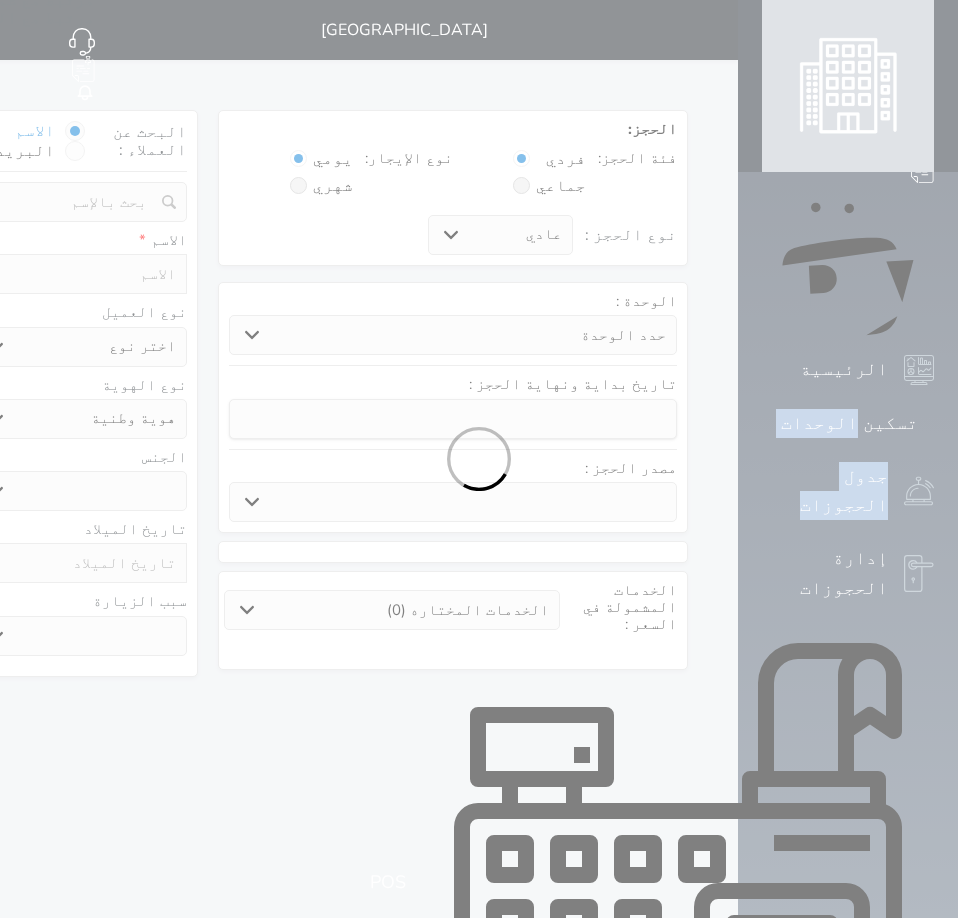 select 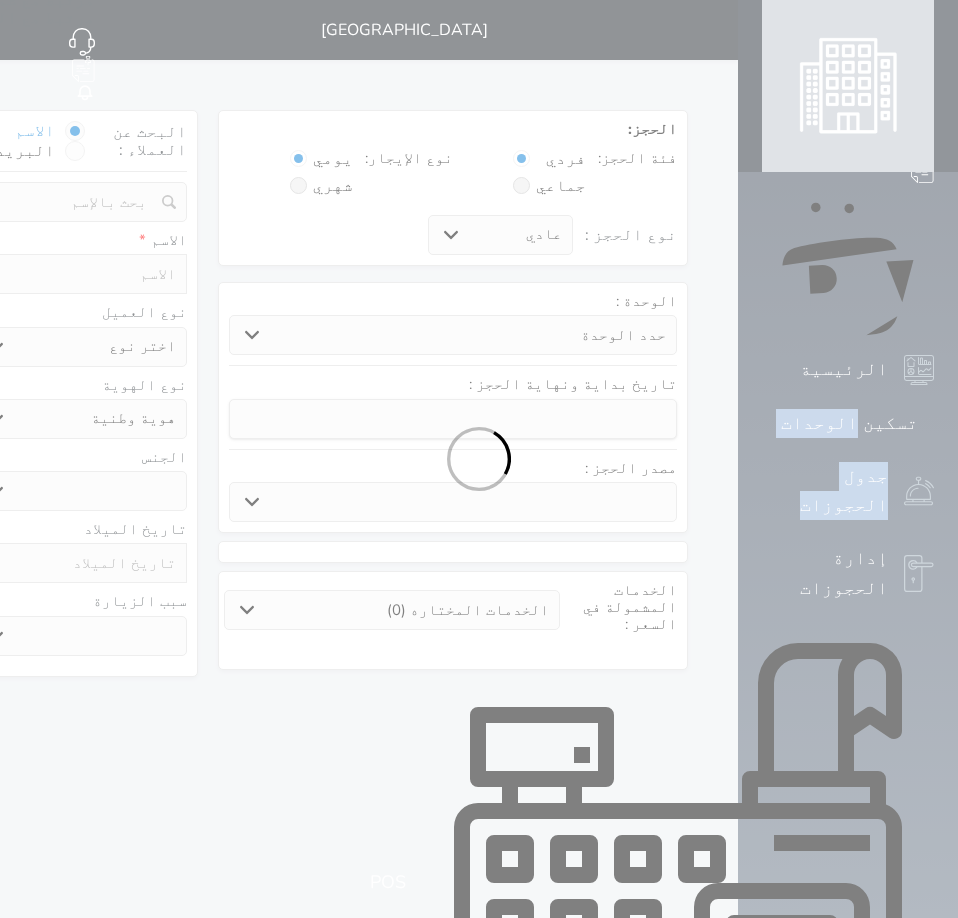 select 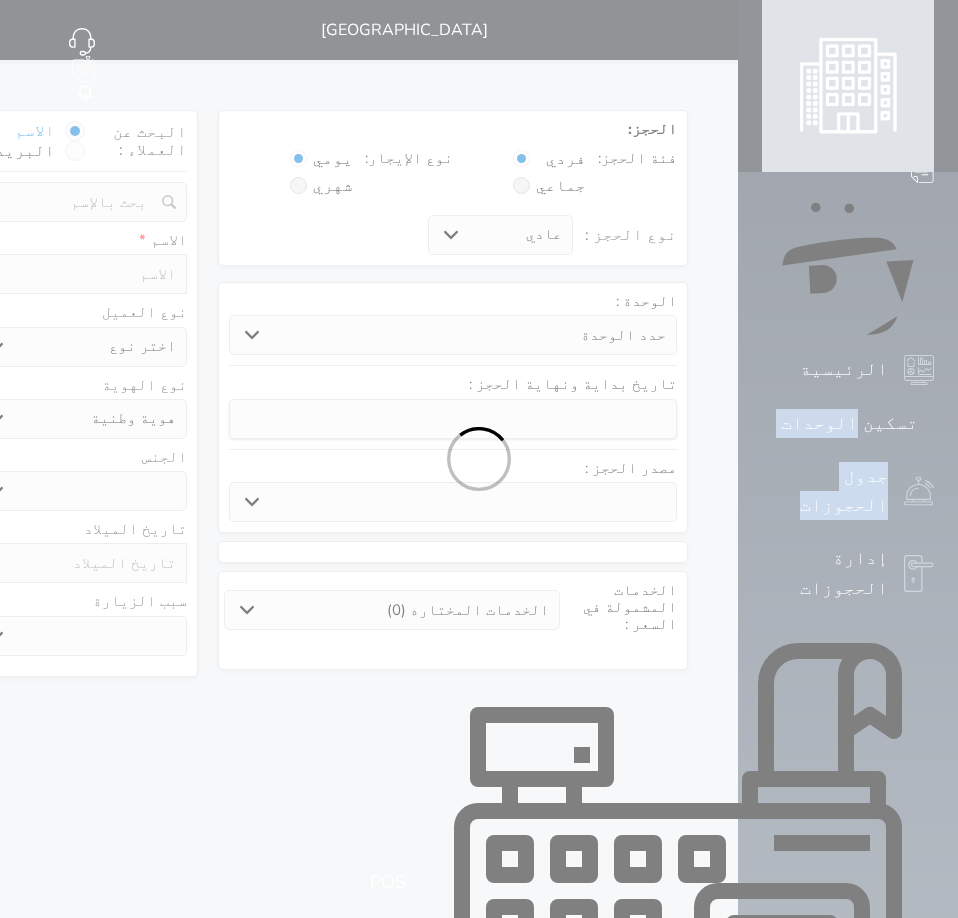 select 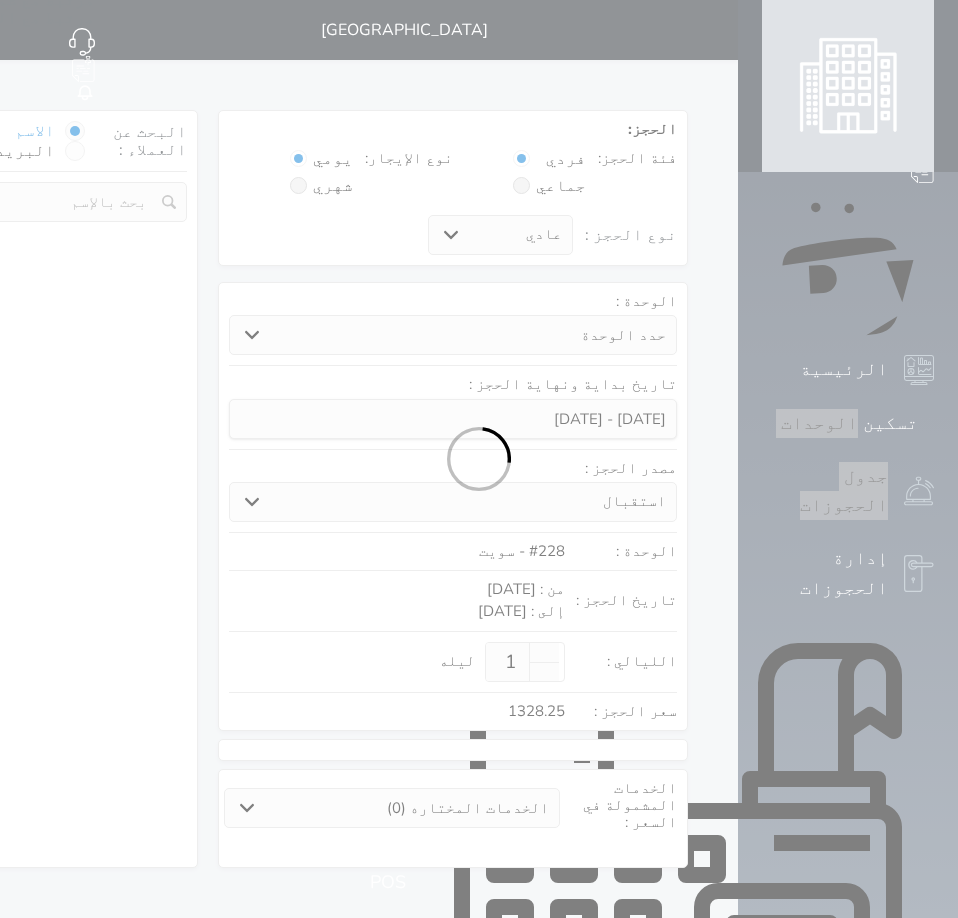 select 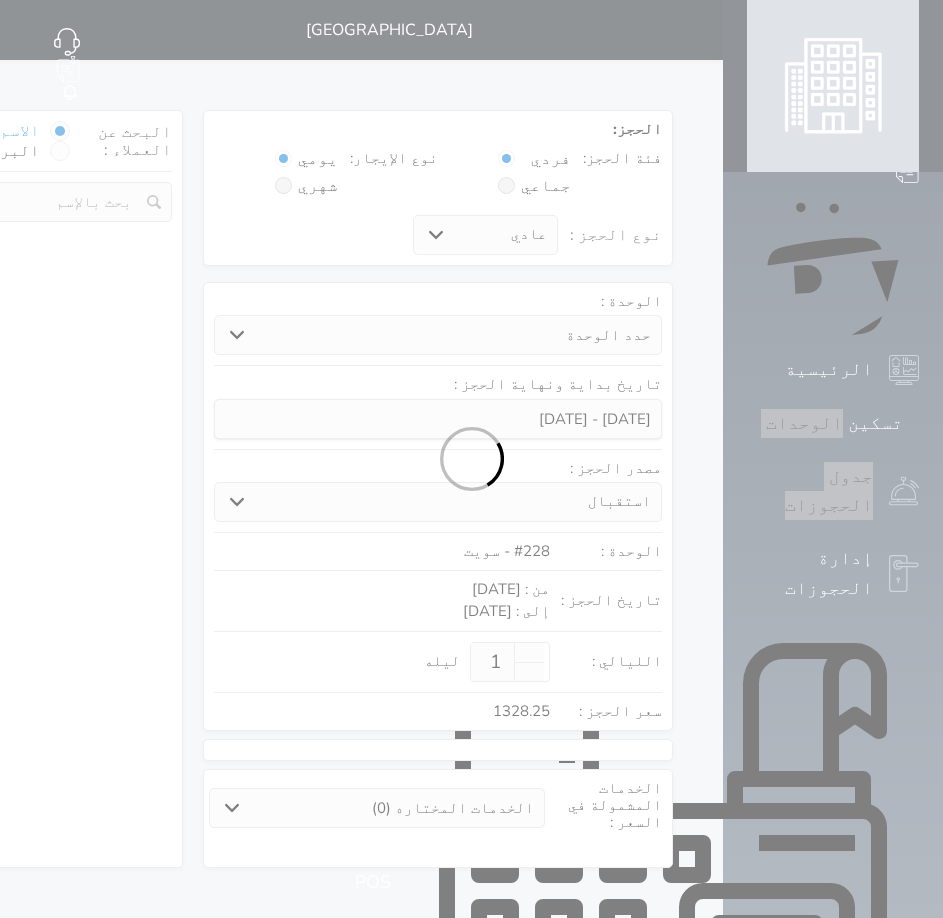 select on "113" 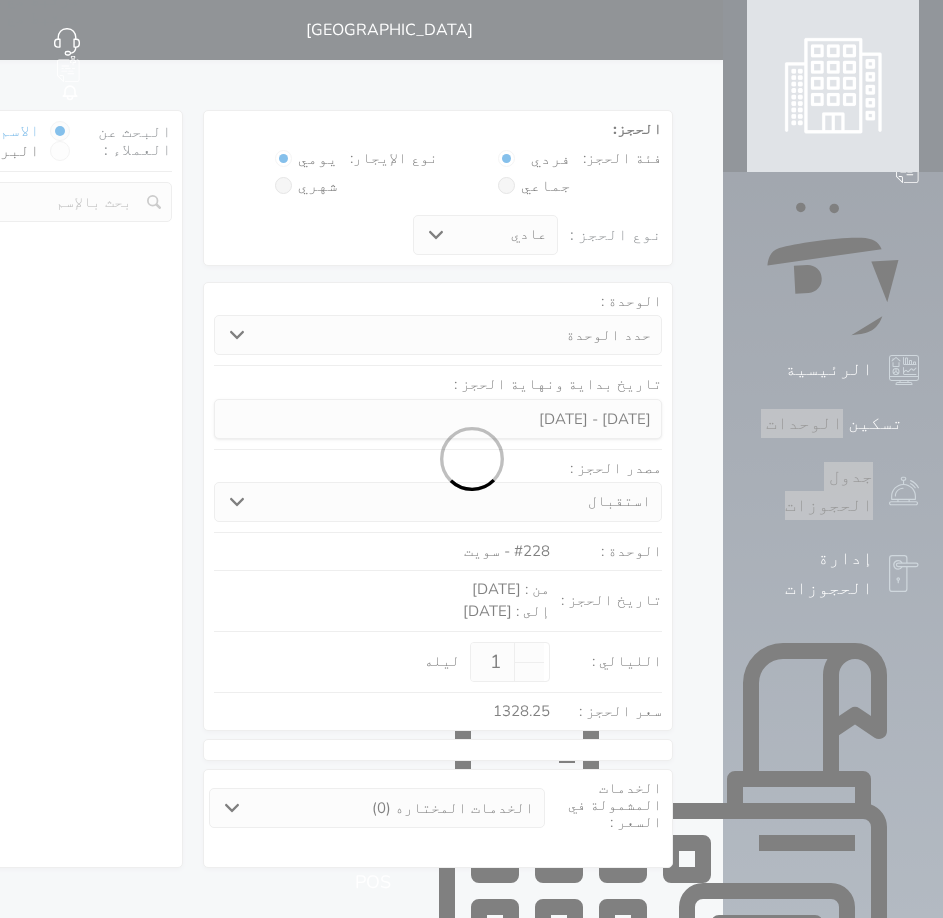 select on "1" 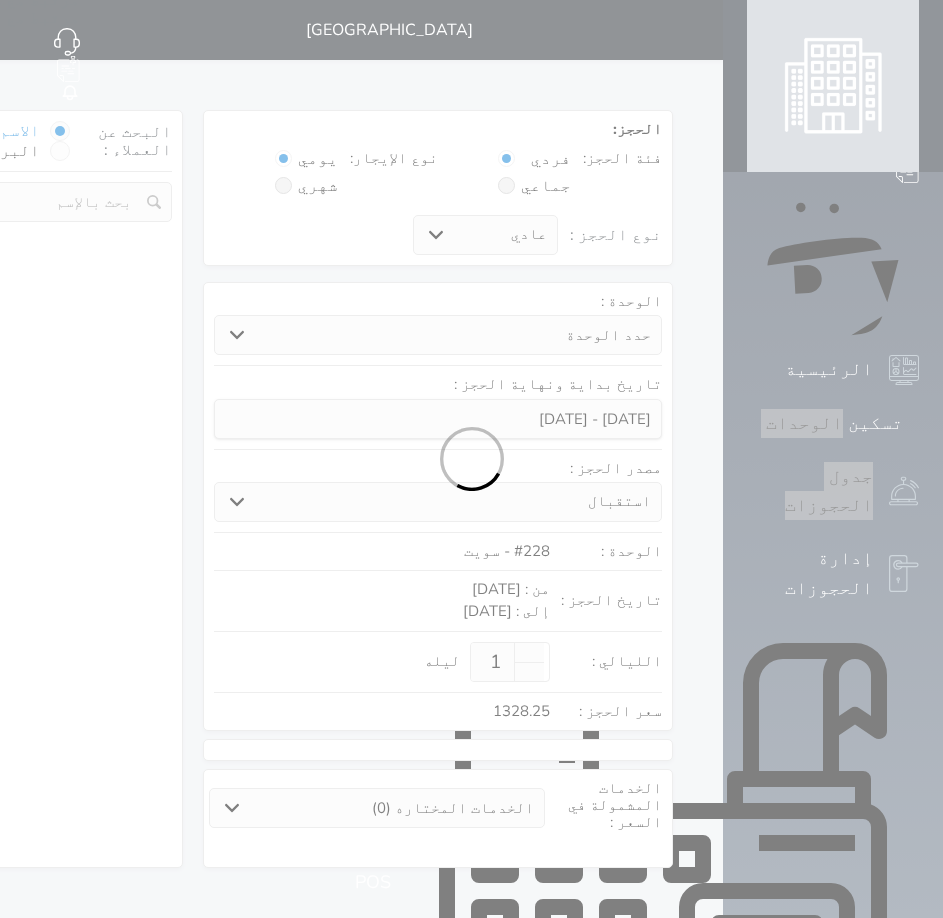 select 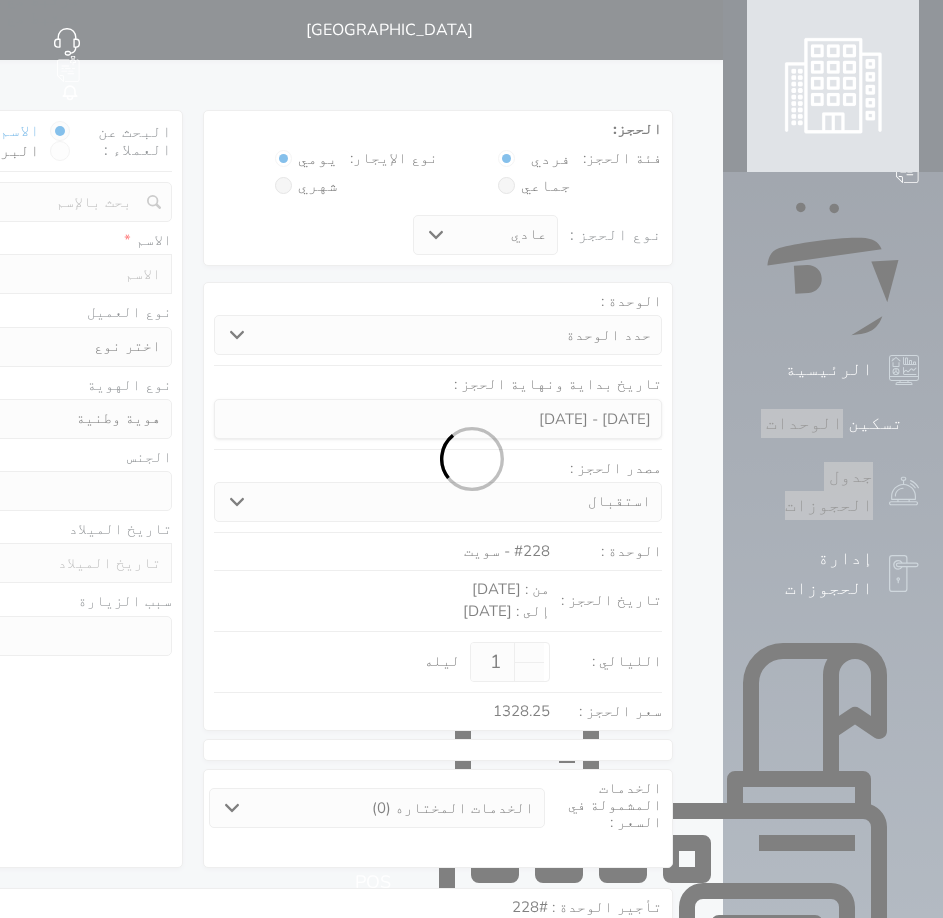 select 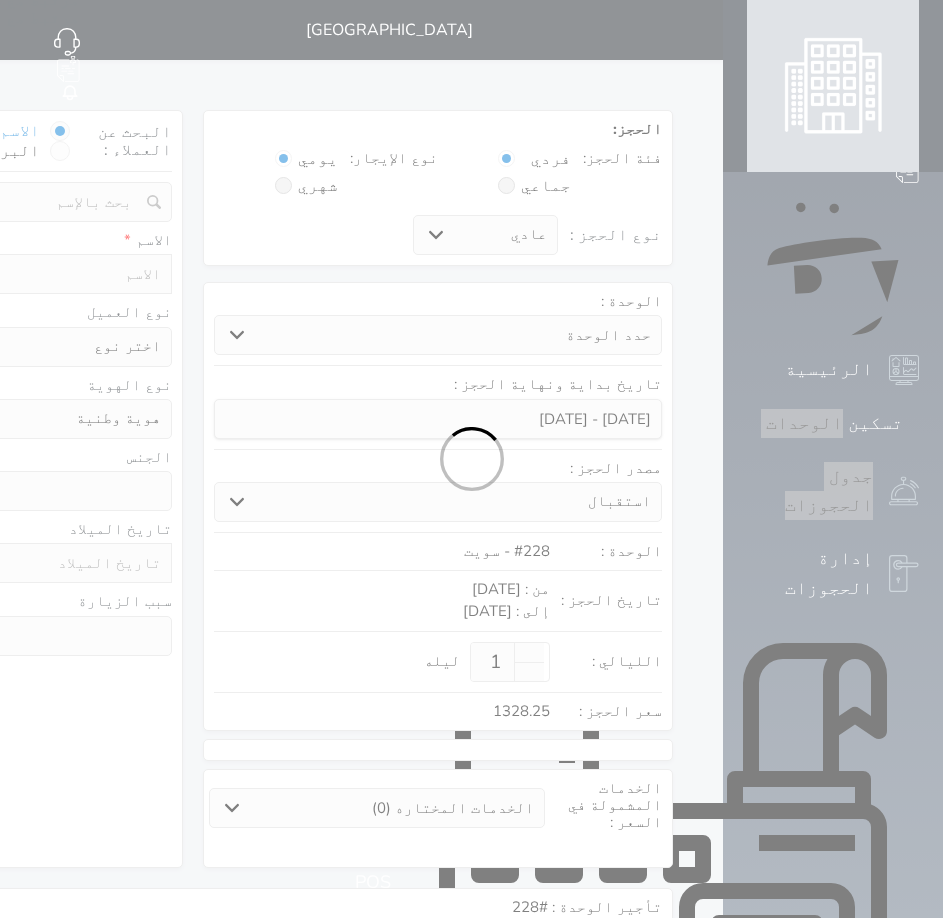 select 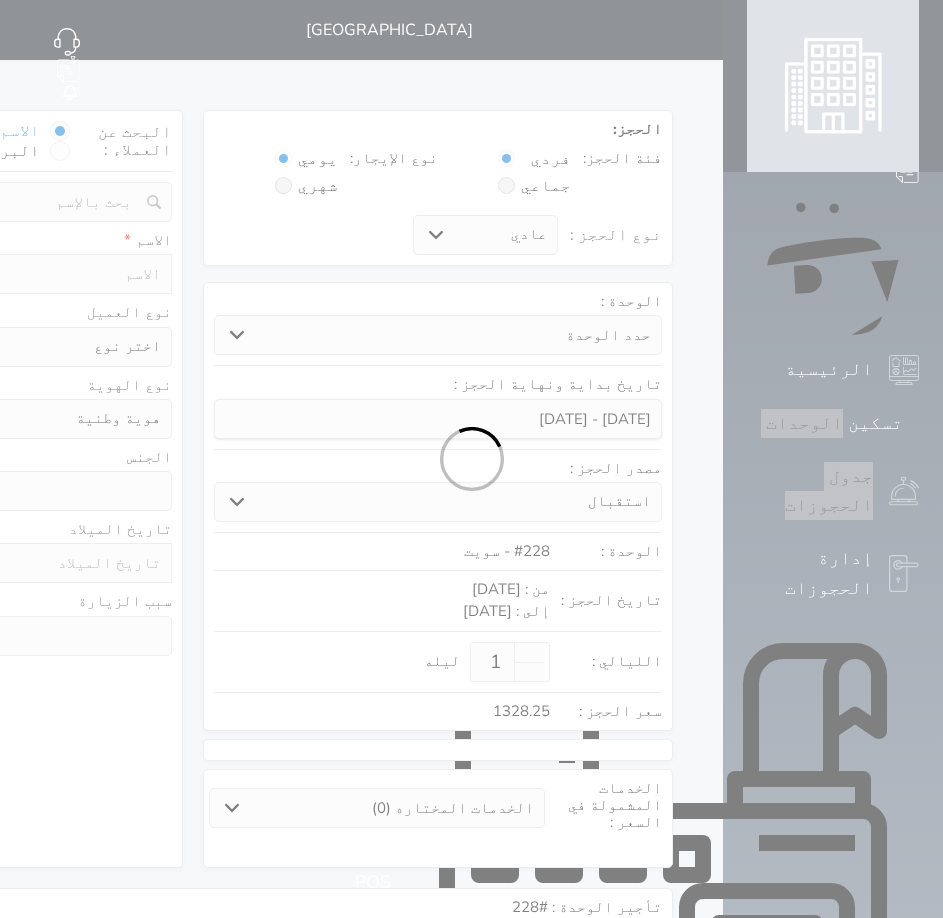 select 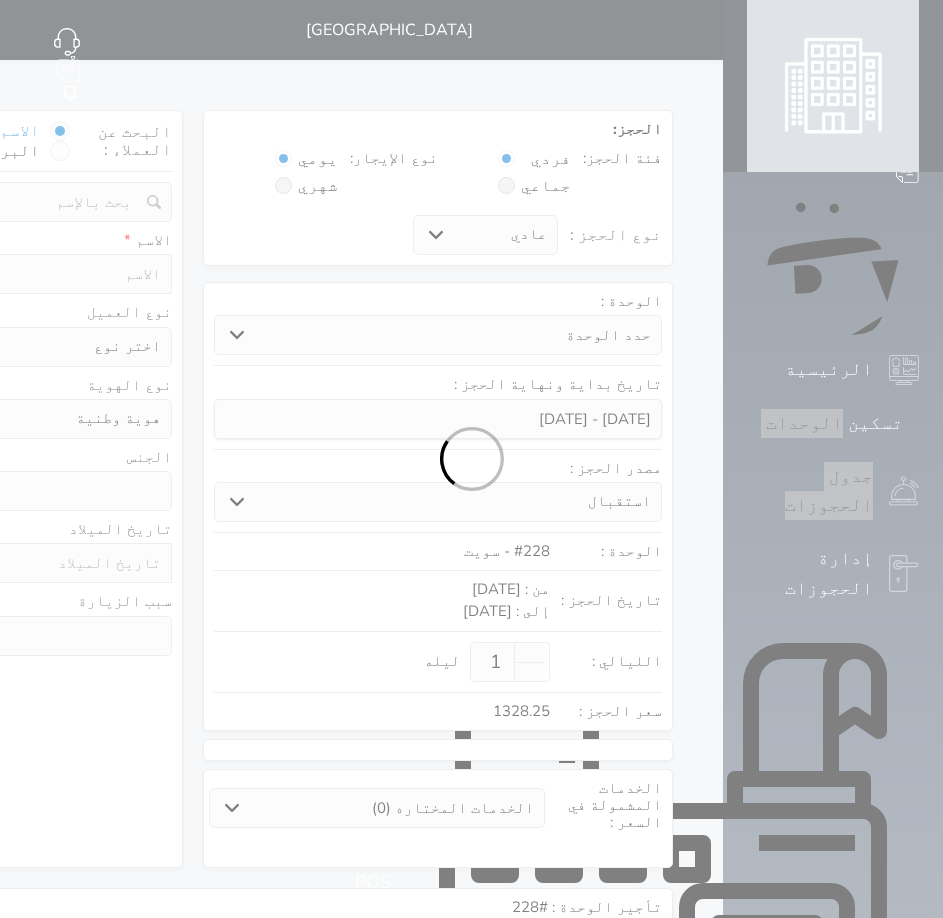 select 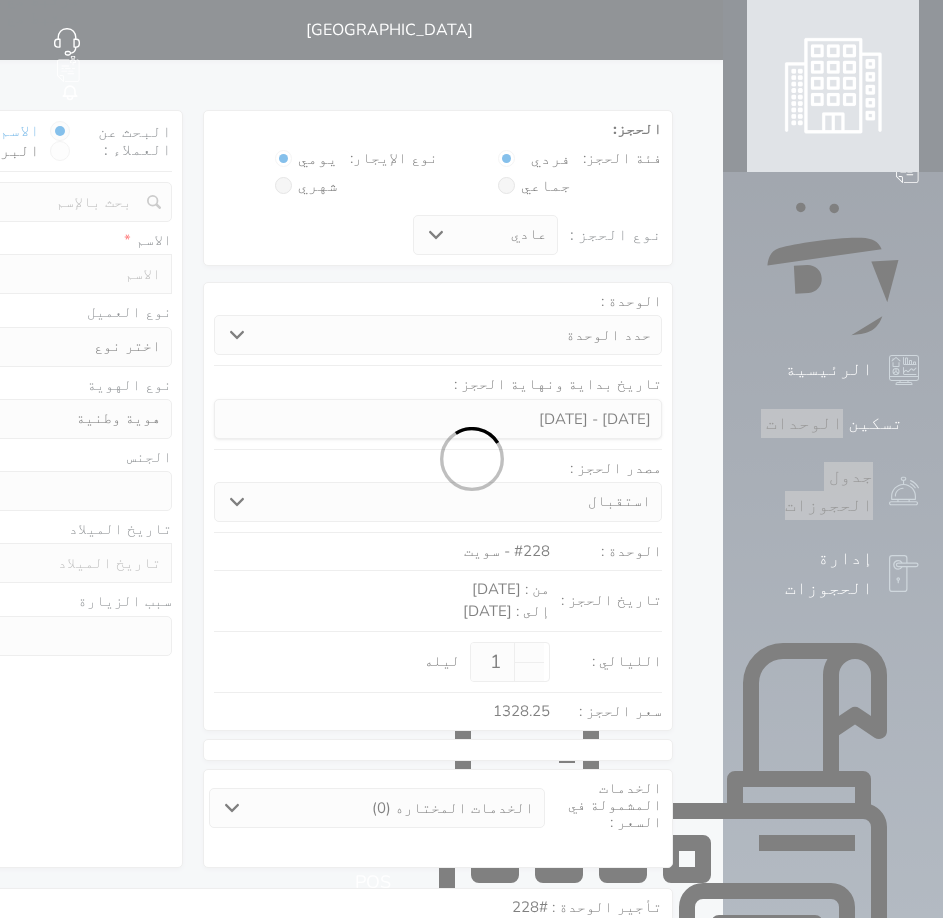 select 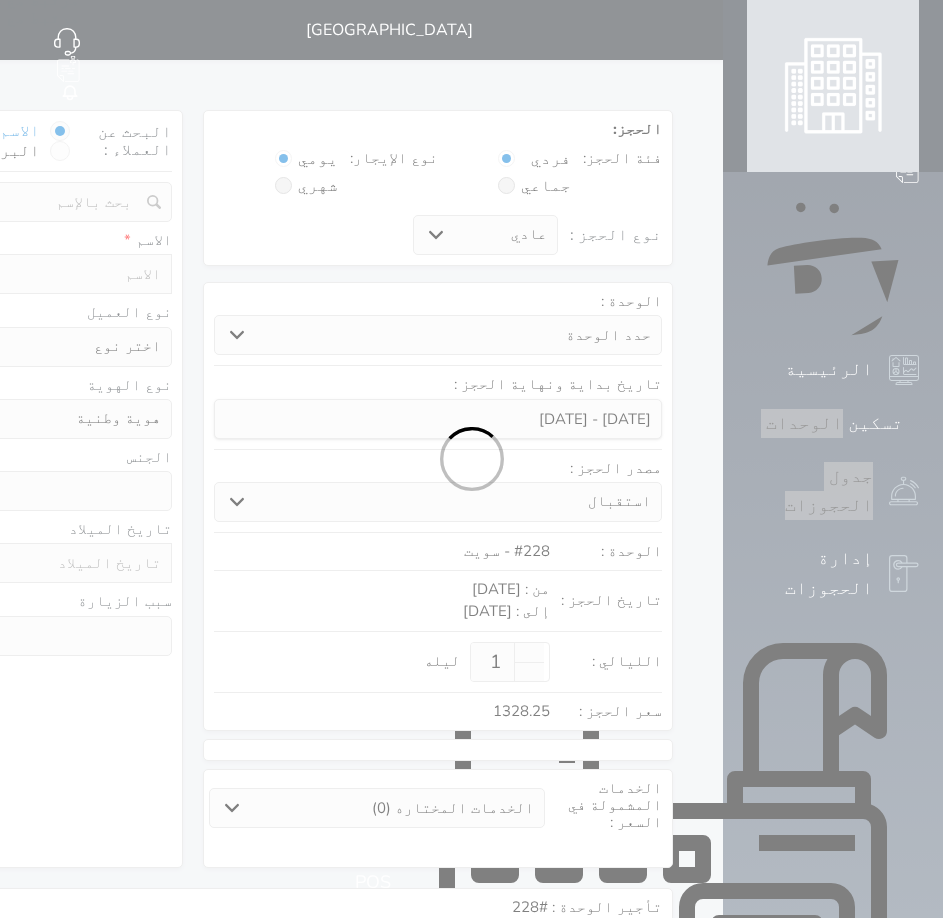 select 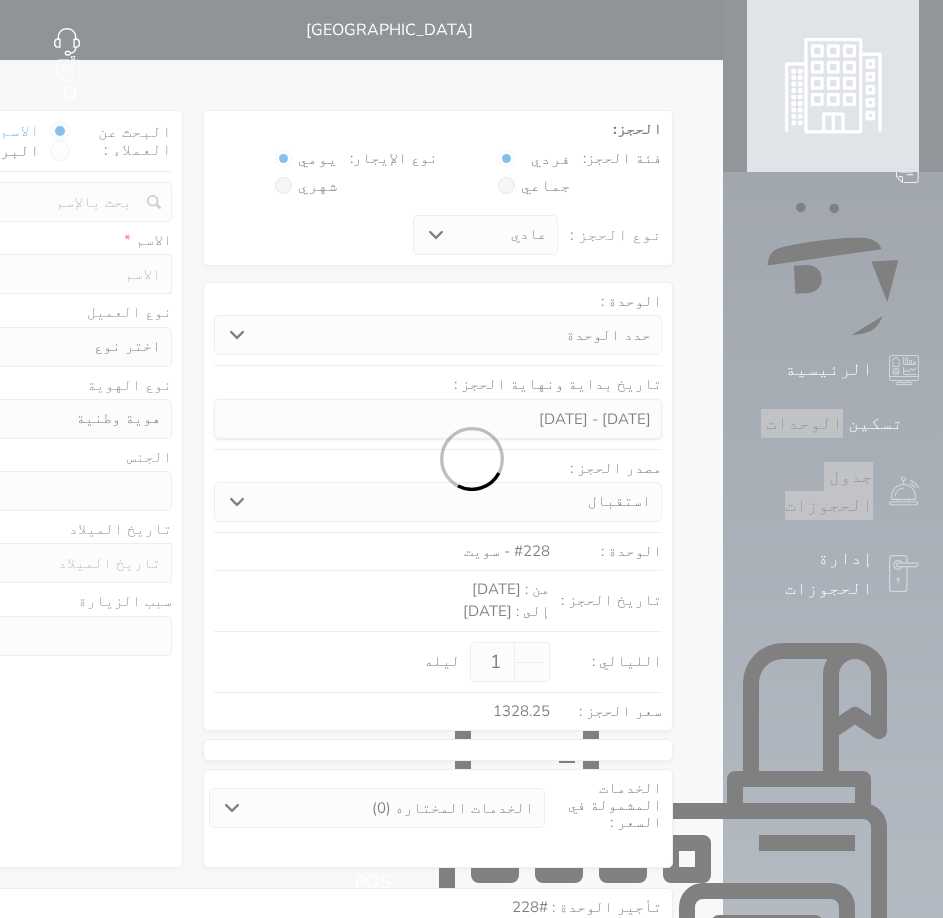 select 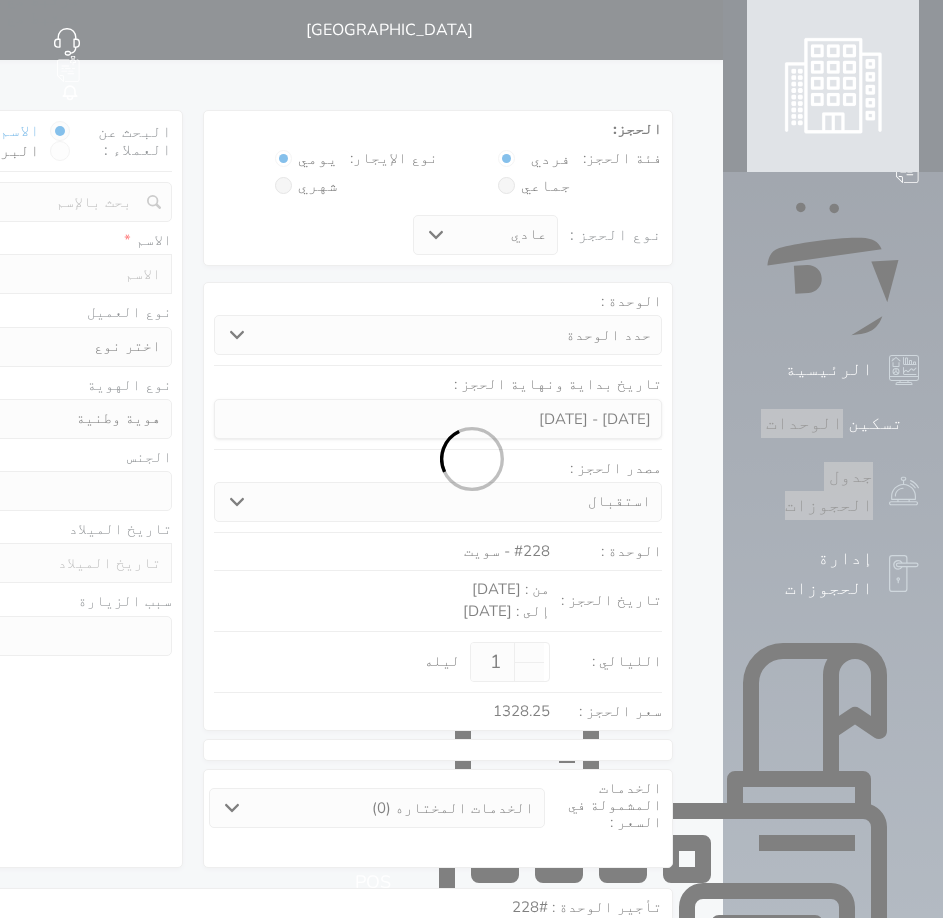 select on "1" 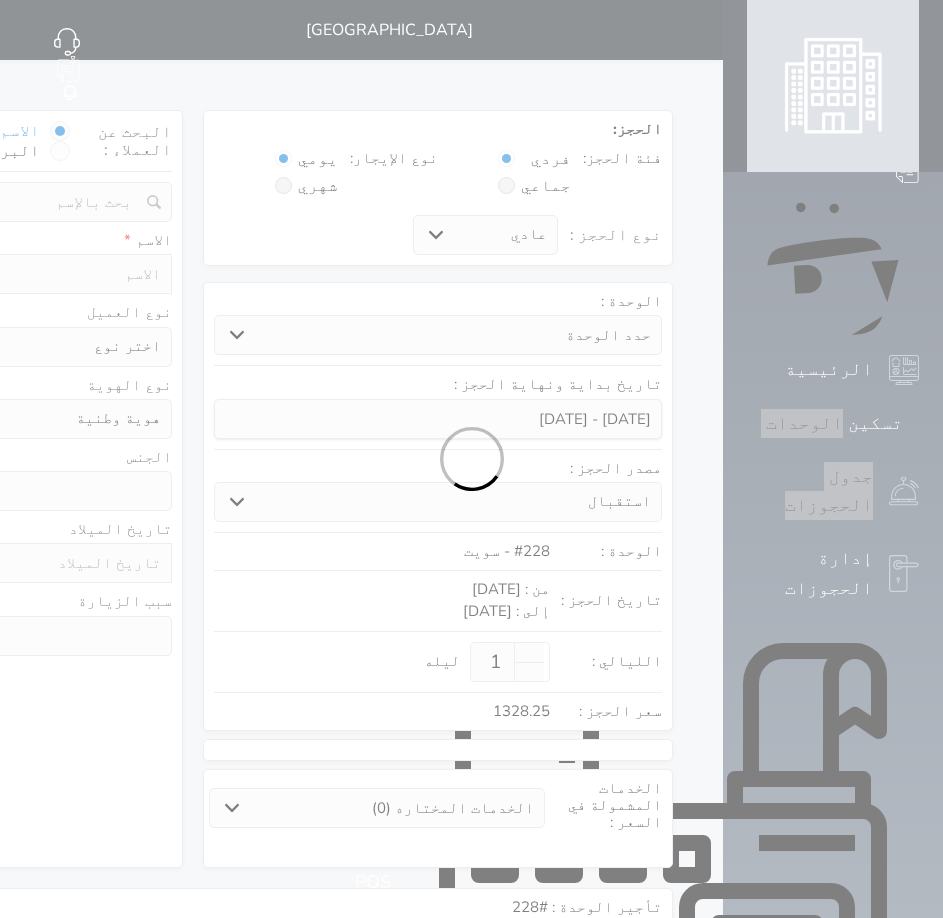 select on "7" 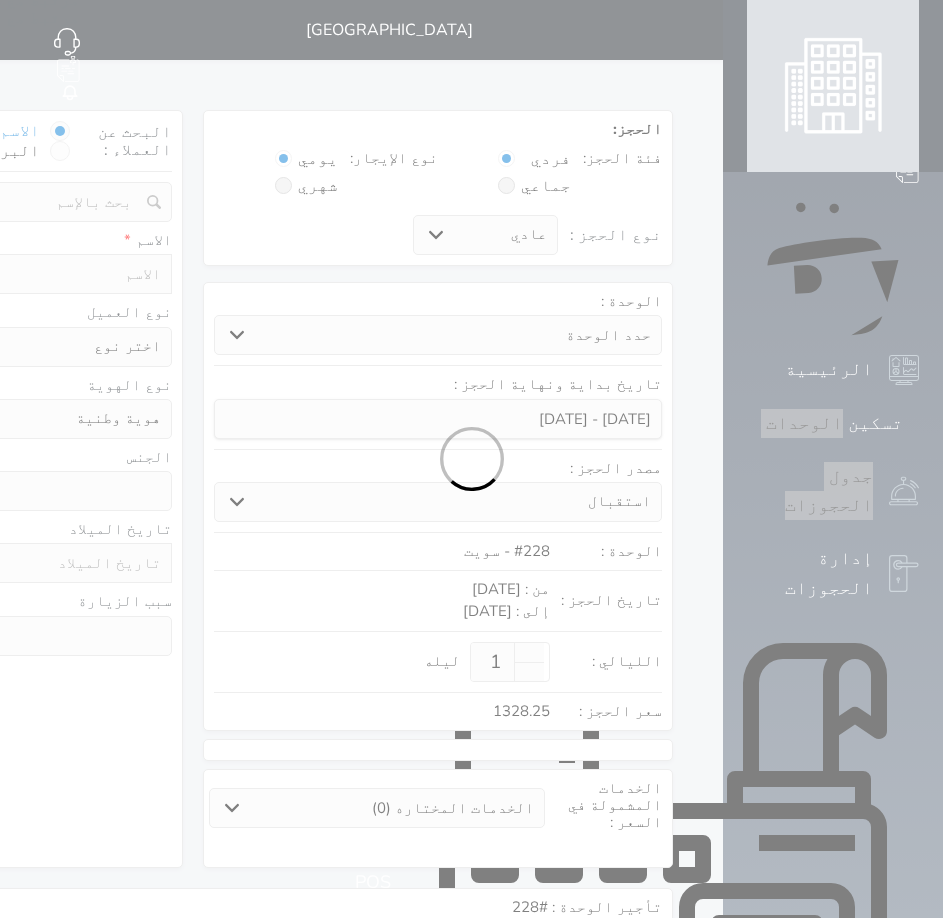 select 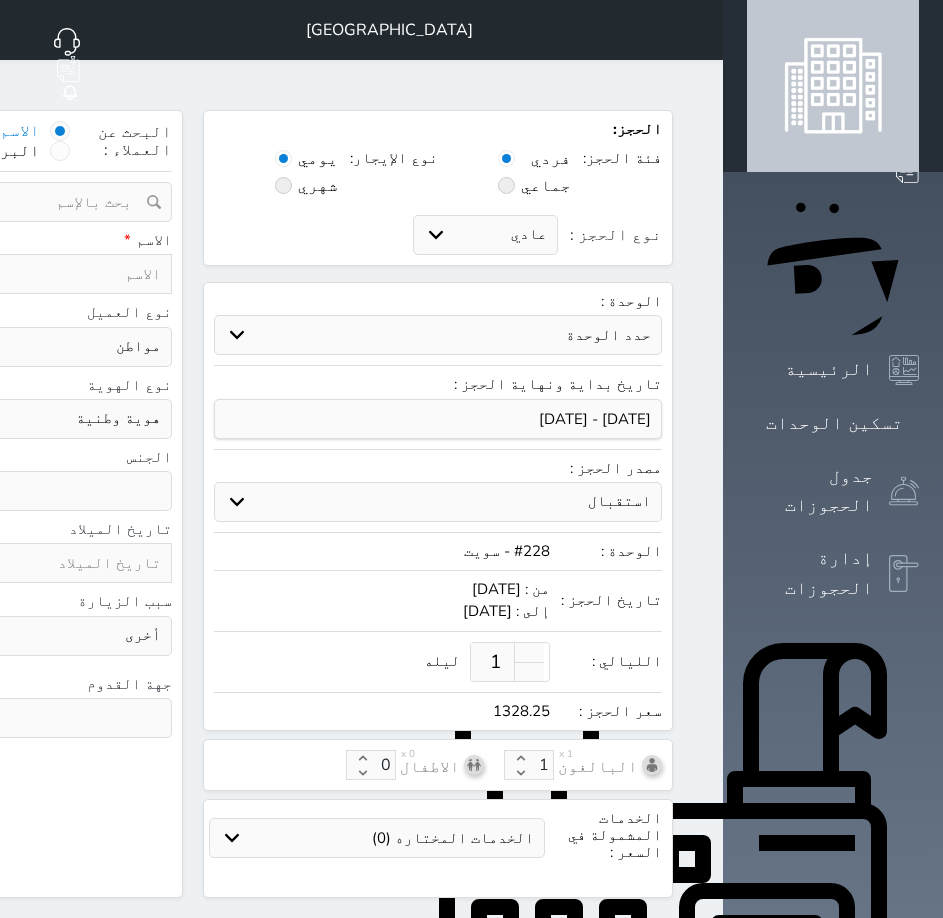 click on "البحث عن العملاء :        الاسم       رقم الهوية       البريد الإلكتروني       الجوال           تغيير العميل                      ملاحظات                           سجل حجوزات العميل undefined                   إجمالى رصيد العميل : 0 ريال     رقم الحجز   الوحدة   من   إلى   نوع الحجز   الرصيد   الاجرائات         النتائج  : من (  ) - إلى  (  )   العدد  :              سجل الكمبيالات الغير محصلة على العميل undefined                 رقم الحجز   المبلغ الكلى    المبلغ المحصل    المبلغ المتبقى    تاريخ الإستحقاق         النتائج  : من (  ) - إلى  (  )   العدد  :      الاسم *     رقم الجوال *       ▼     [GEOGRAPHIC_DATA] ([GEOGRAPHIC_DATA])   +93   [GEOGRAPHIC_DATA] ([GEOGRAPHIC_DATA])   +355   [GEOGRAPHIC_DATA] (‫الجزائر‬‎)   +213   [US_STATE]" at bounding box center (-52, 504) 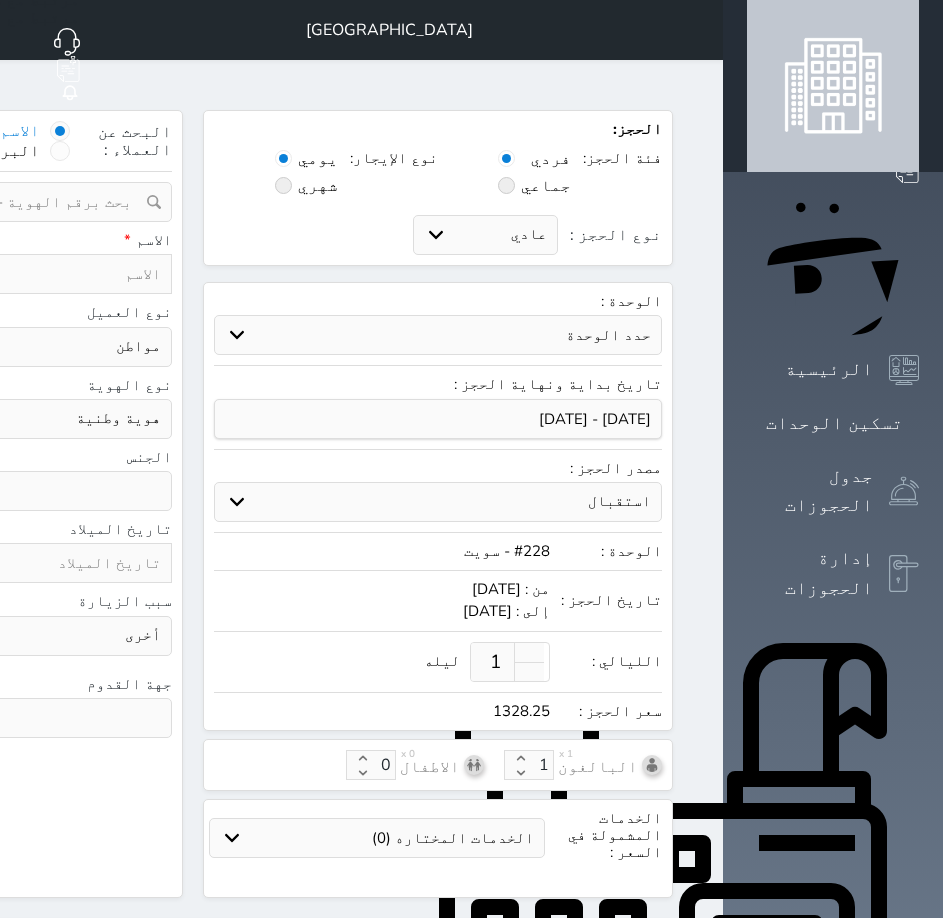 select 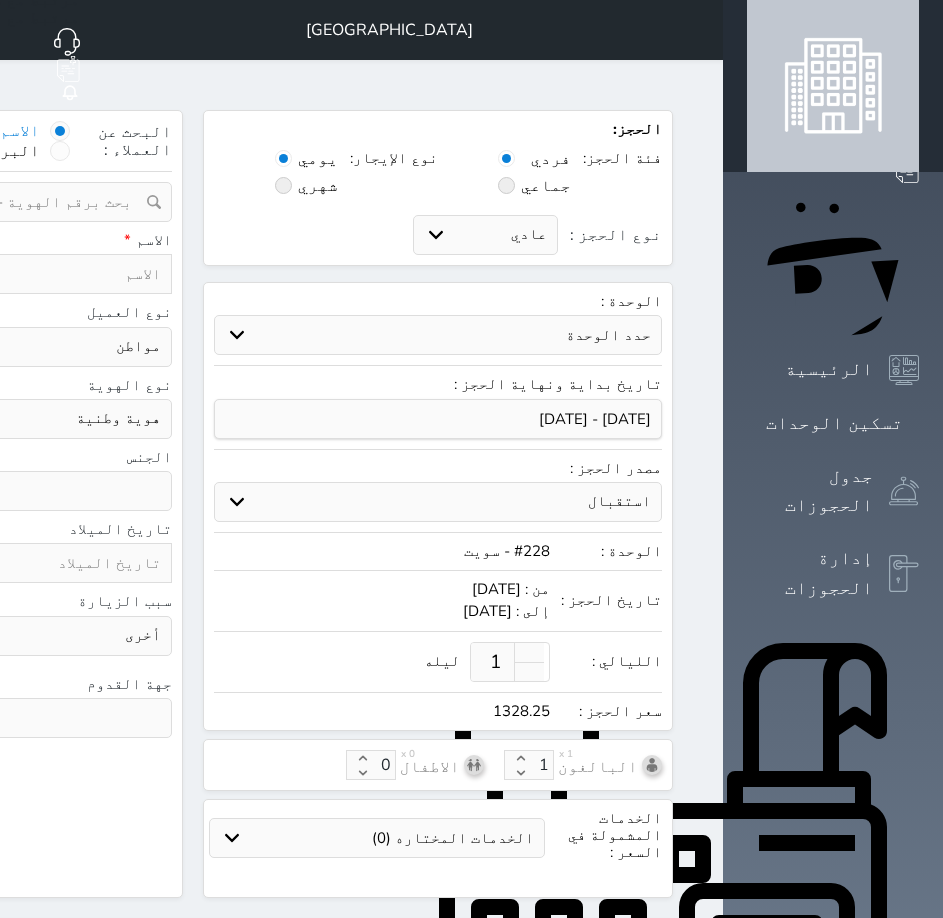 select 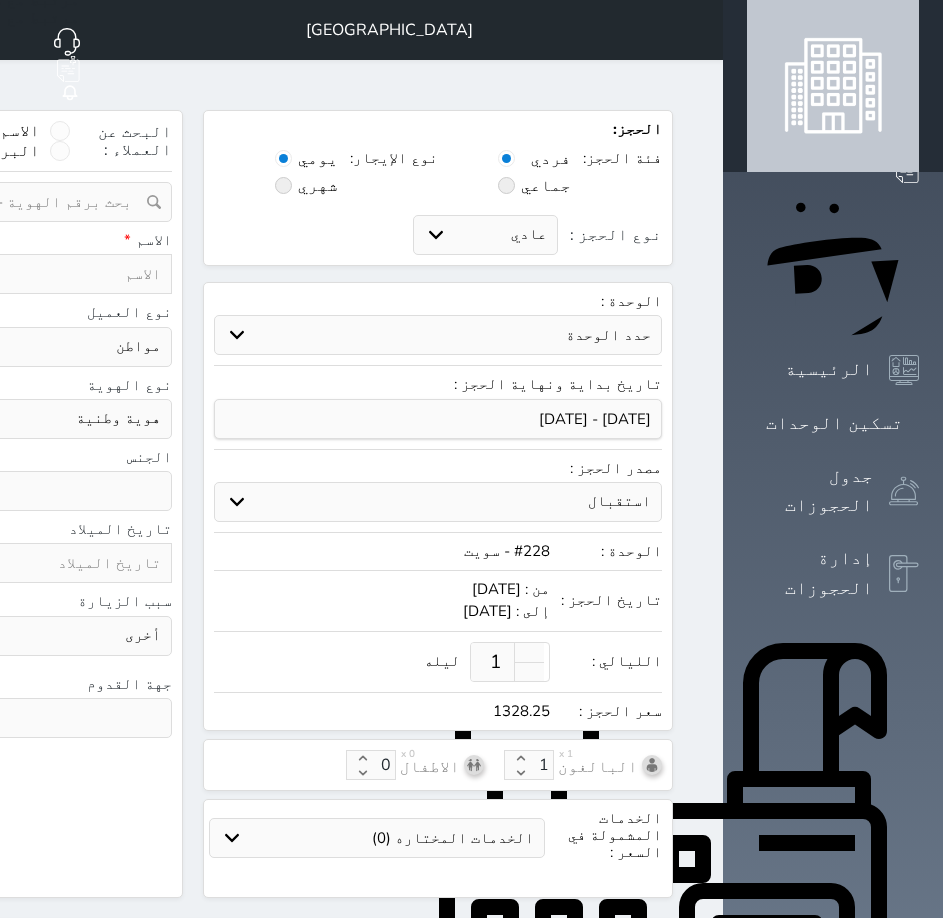 click at bounding box center [-59, 202] 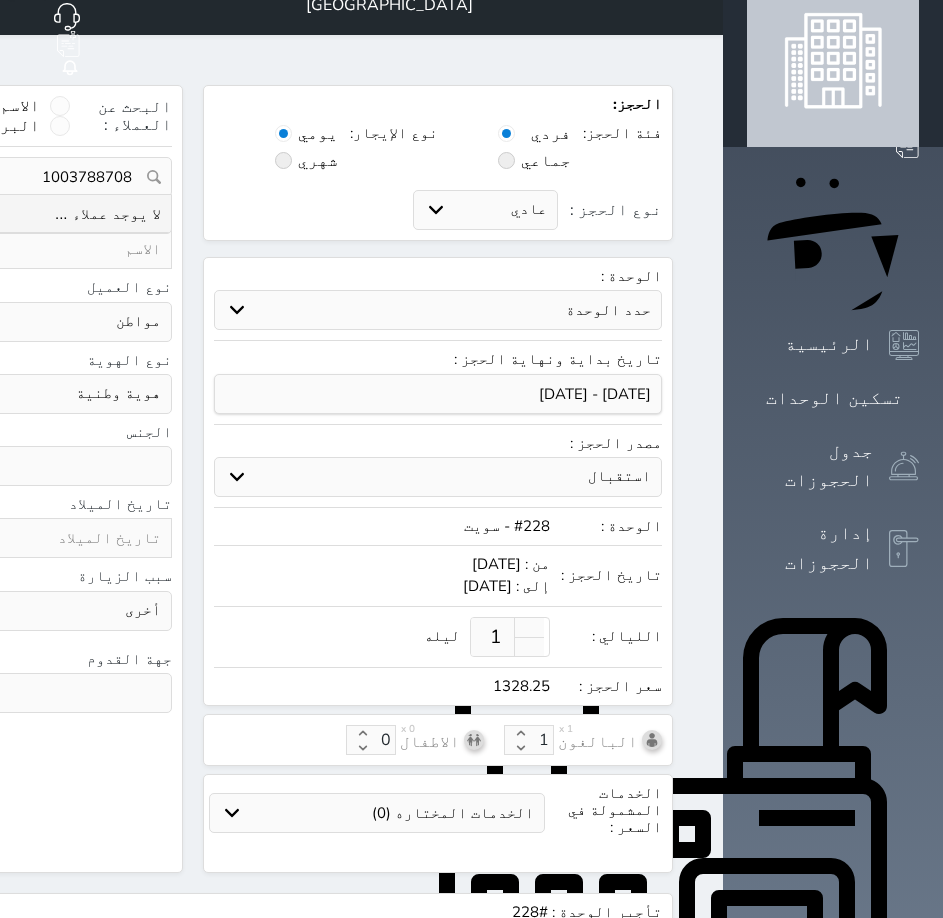 scroll, scrollTop: 0, scrollLeft: 0, axis: both 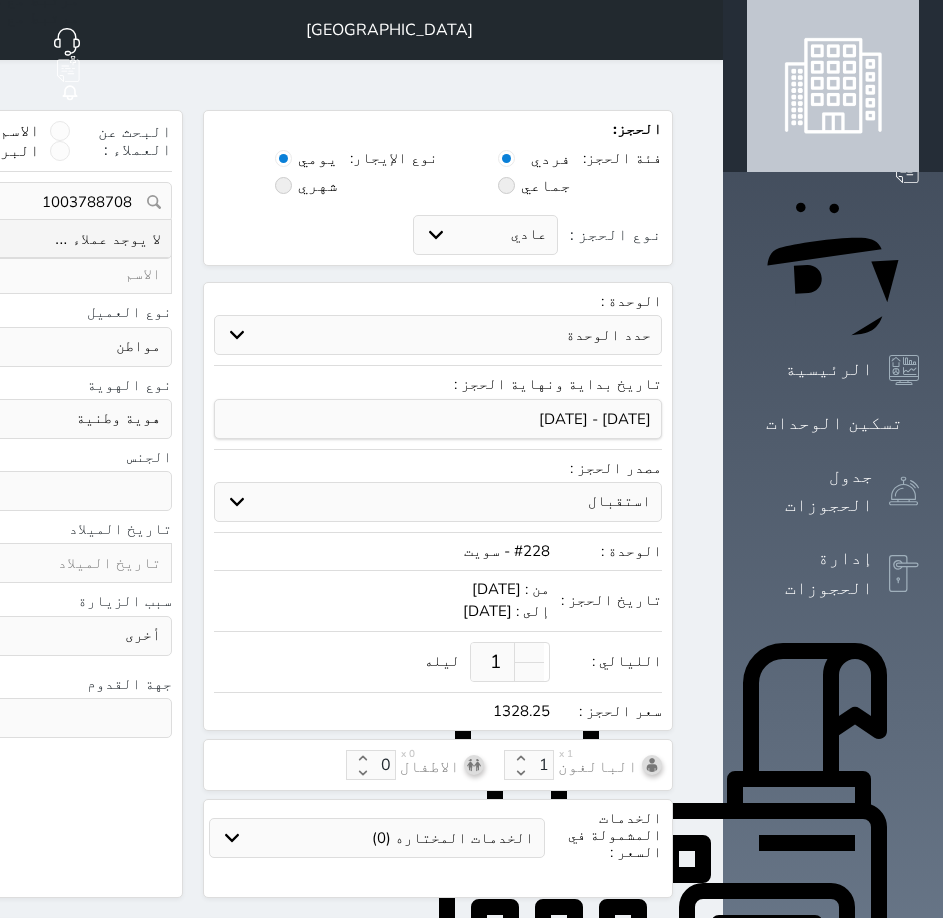type on "1003788708" 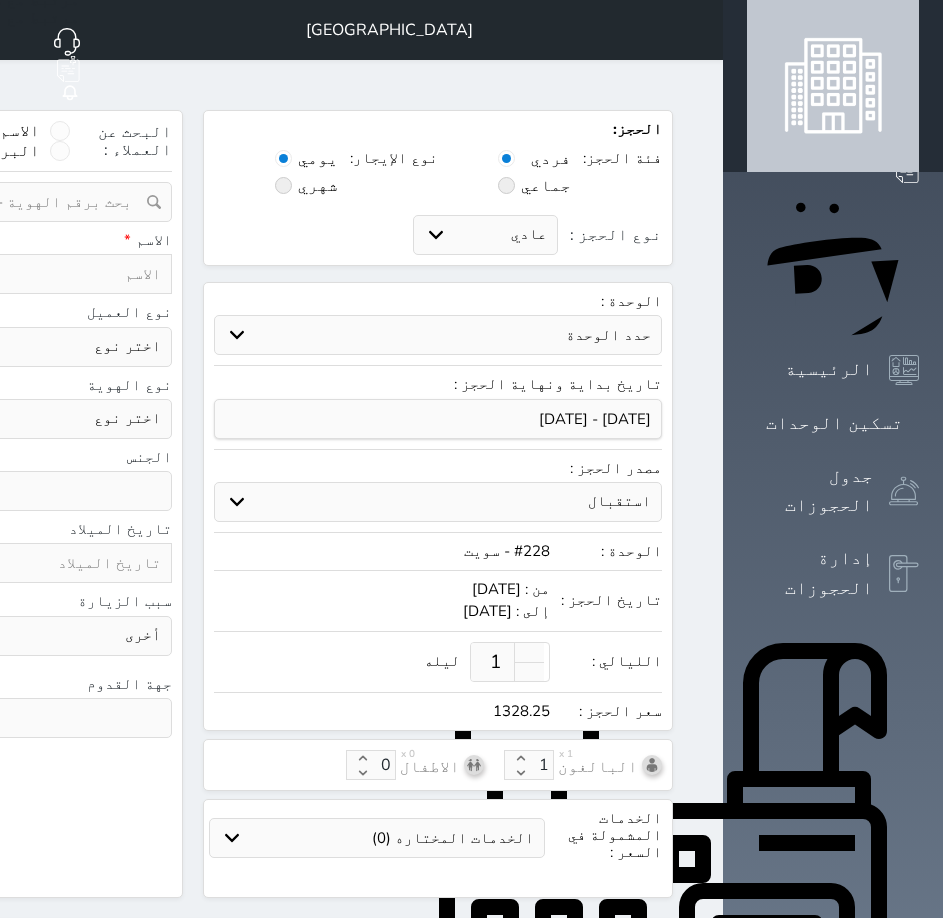 click on "رقم الهوية" at bounding box center [-169, 385] 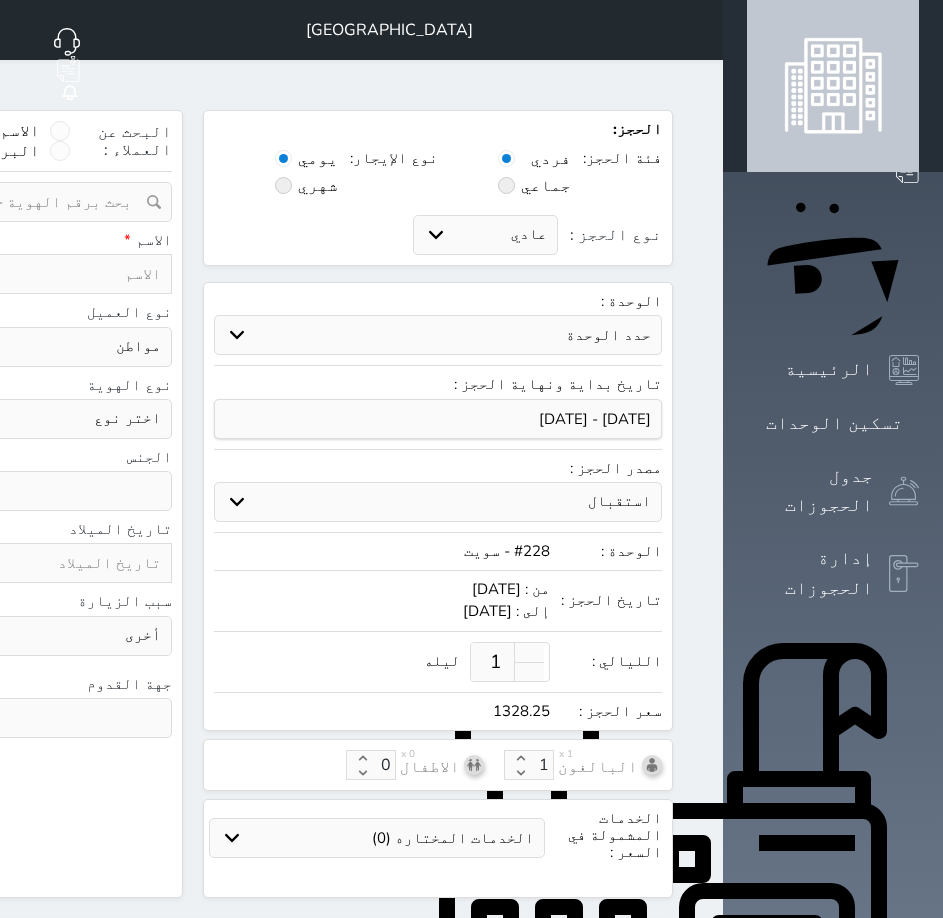 click on "اختر نوع   مواطن مواطن خليجي زائر مقيم" at bounding box center (65, 347) 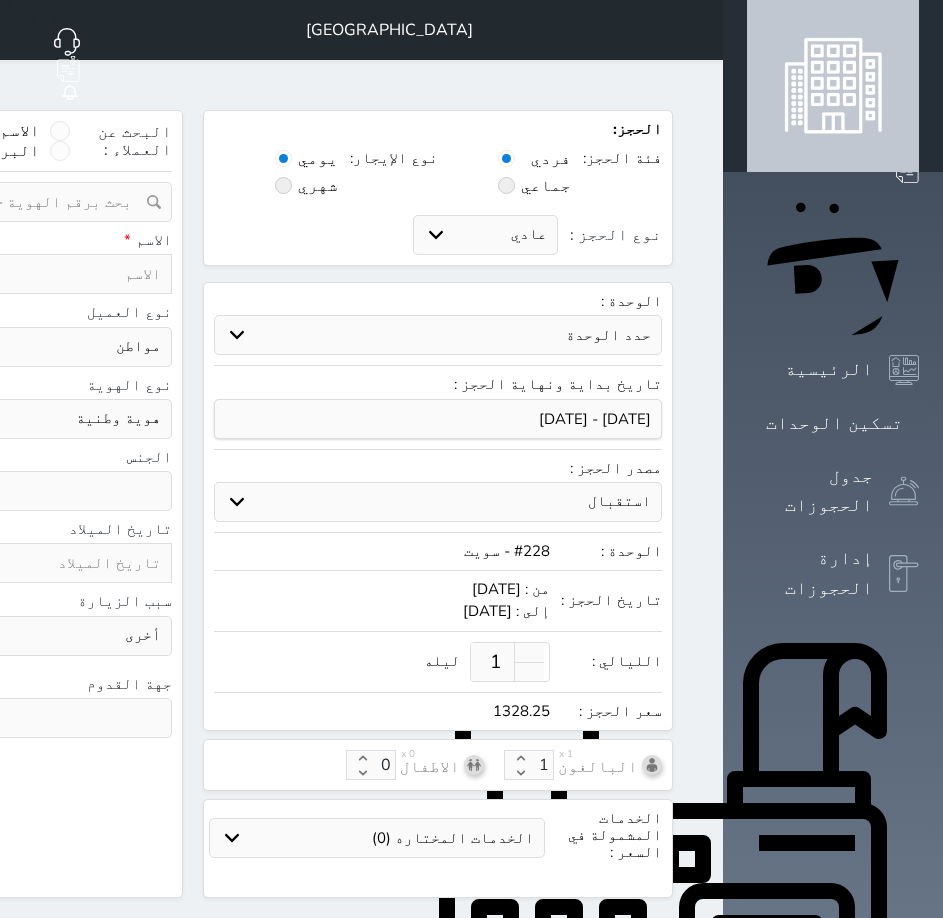 click on "اختر نوع   هوية وطنية هوية عائلية جواز السفر" at bounding box center (65, 419) 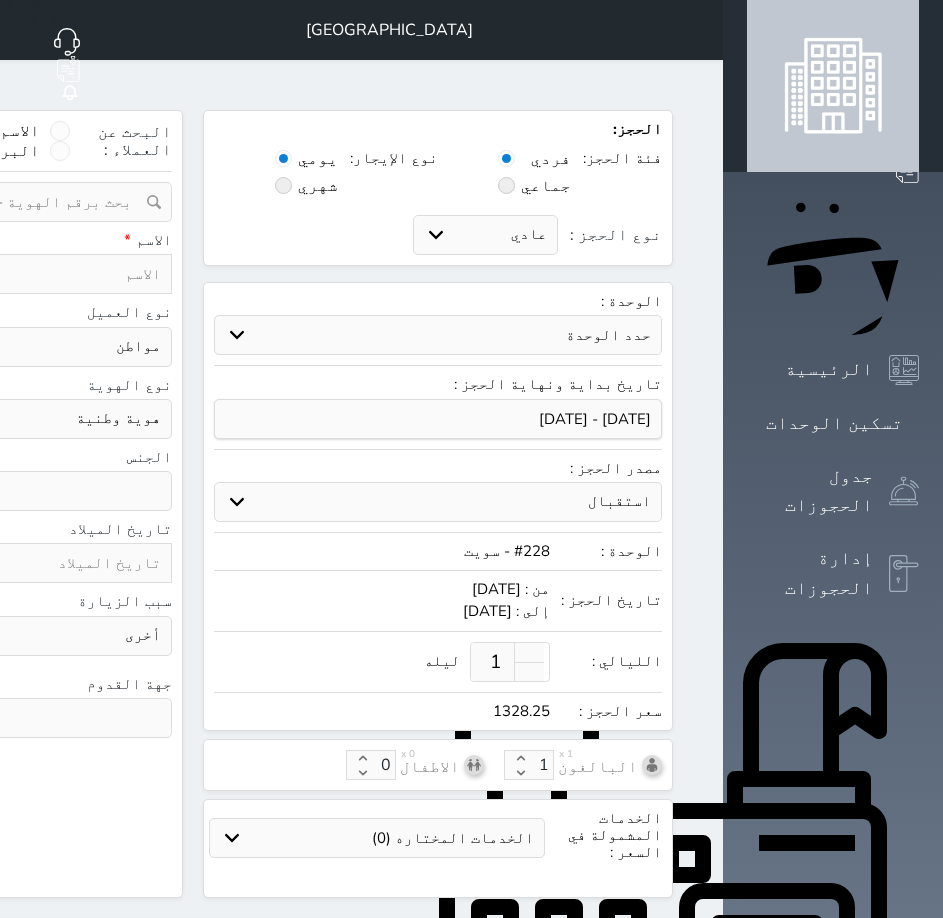 select 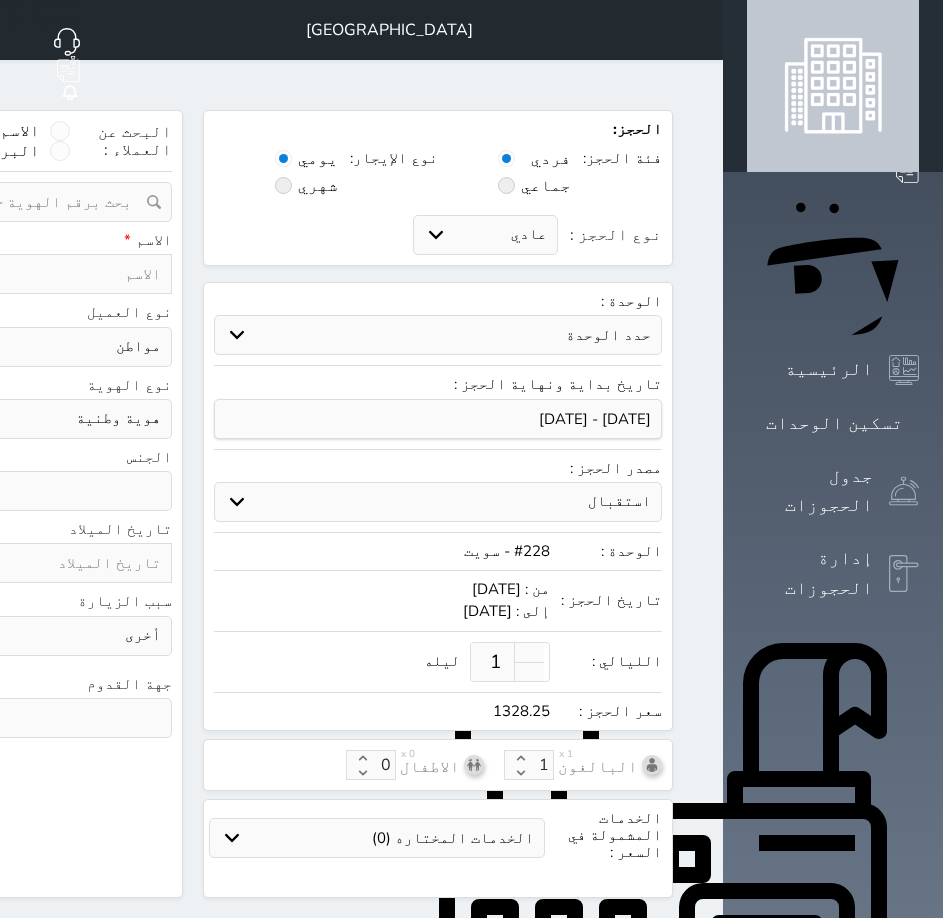 select 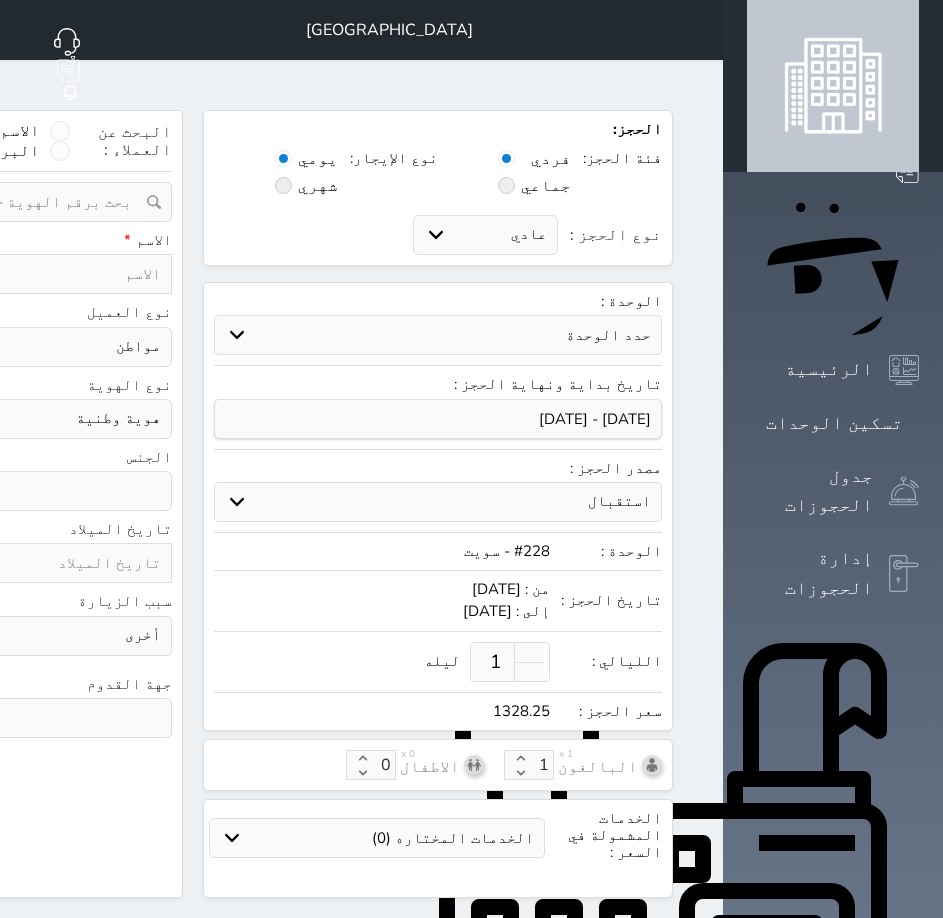 click on "ذكر   انثى" at bounding box center (65, 491) 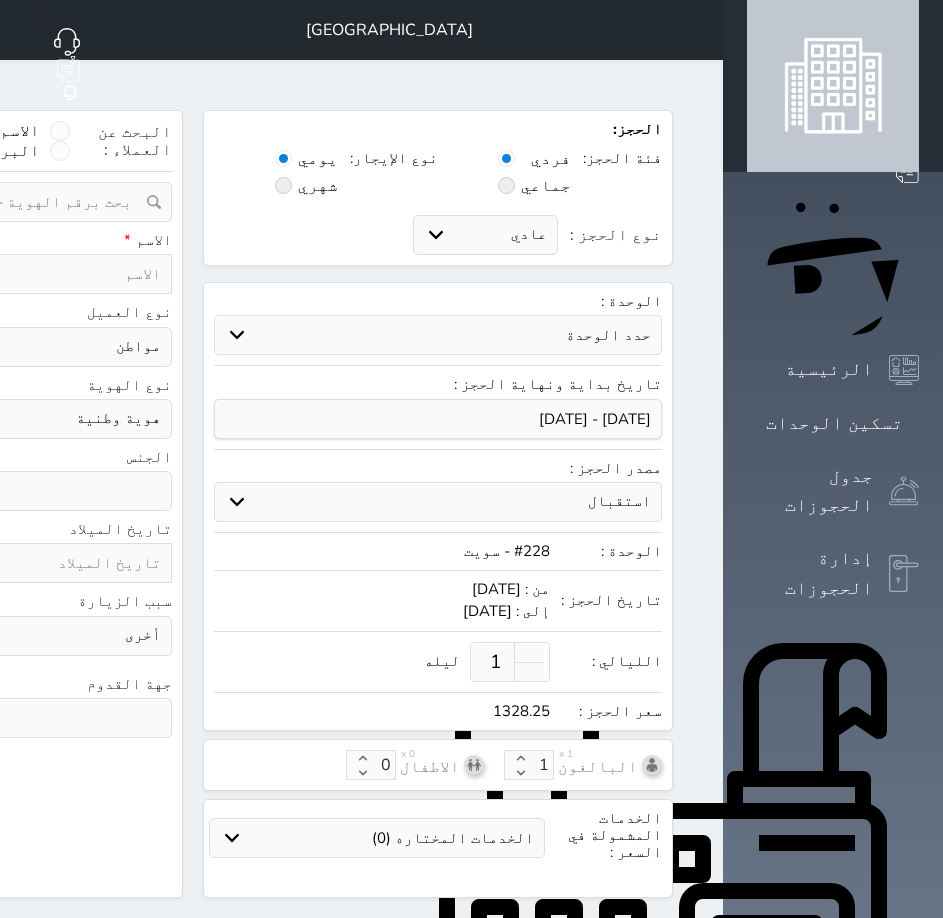 select on "[DEMOGRAPHIC_DATA]" 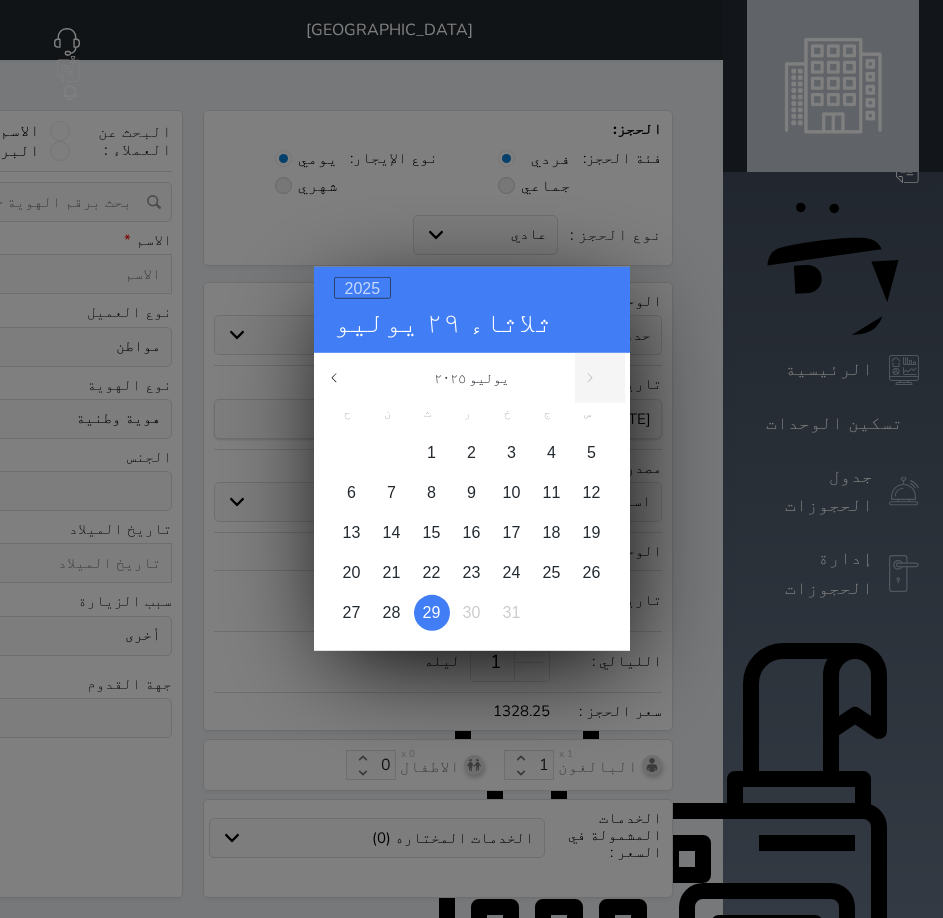 click on "2025" at bounding box center [363, 288] 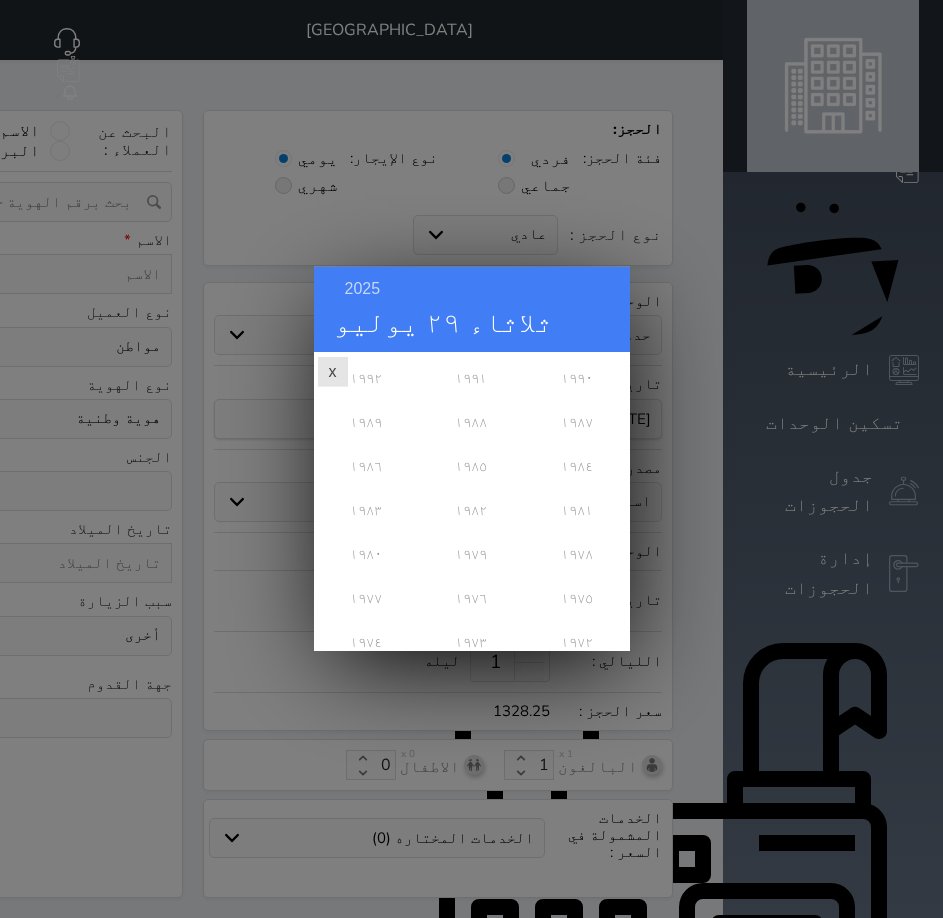 scroll, scrollTop: 500, scrollLeft: 0, axis: vertical 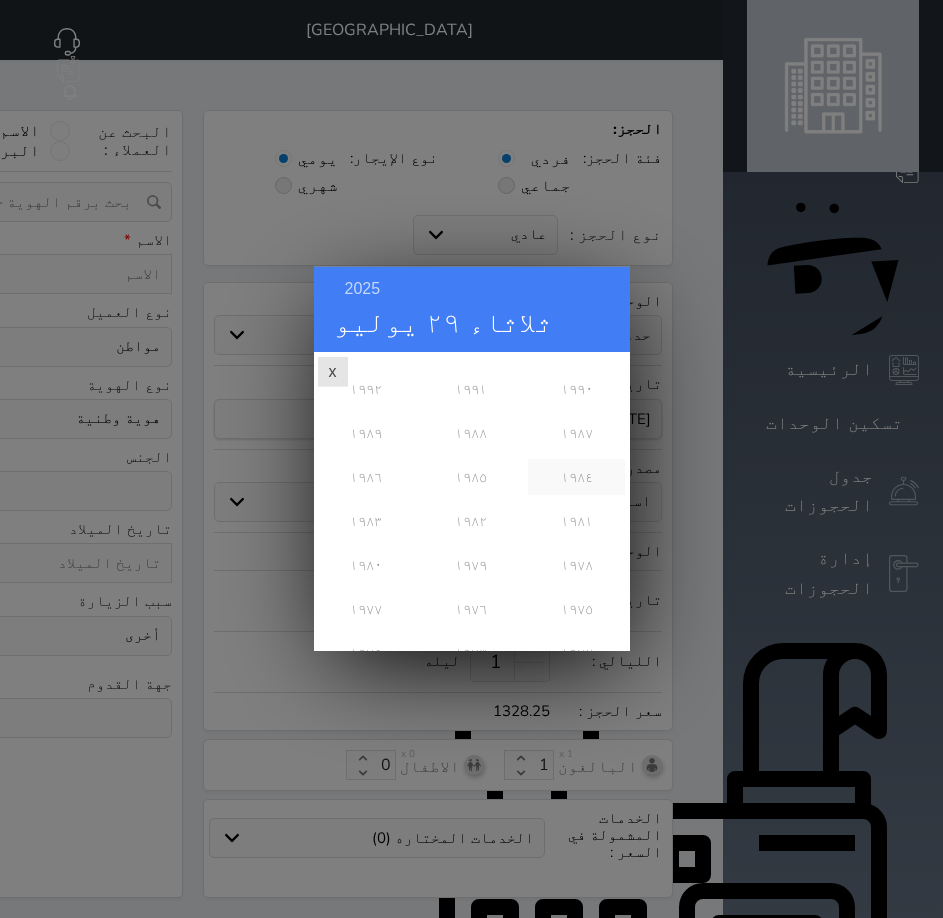 click on "١٩٨٤" at bounding box center (576, 477) 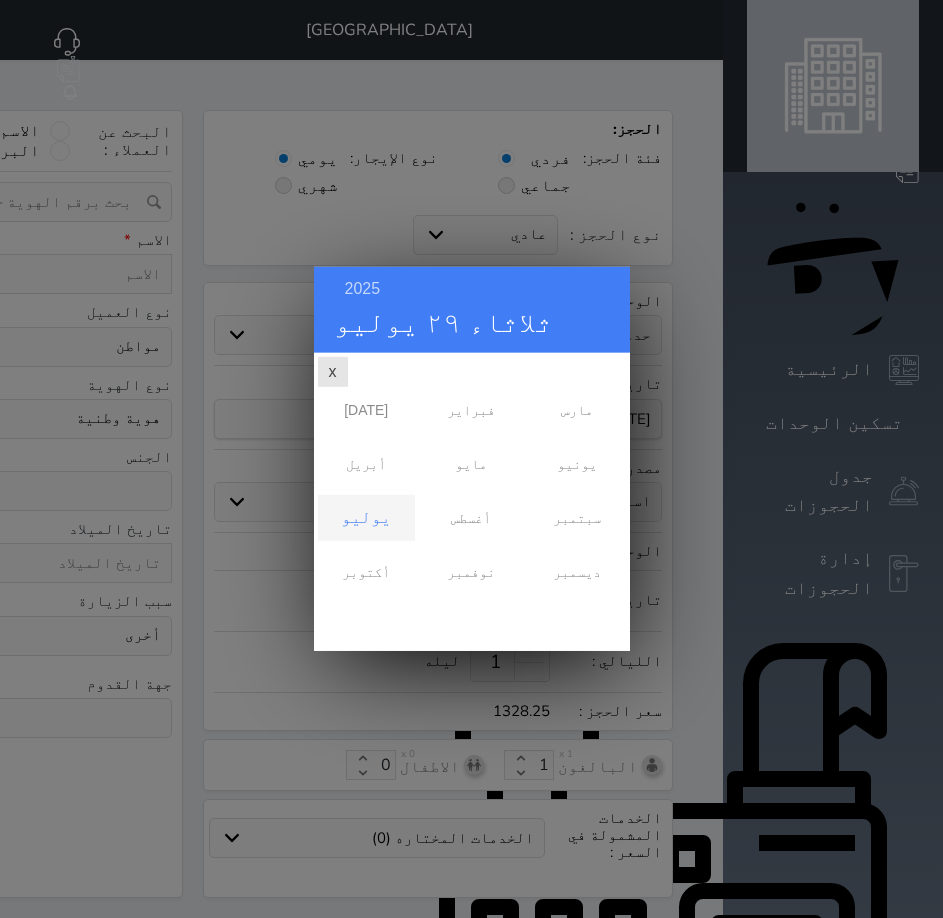 scroll, scrollTop: 0, scrollLeft: 0, axis: both 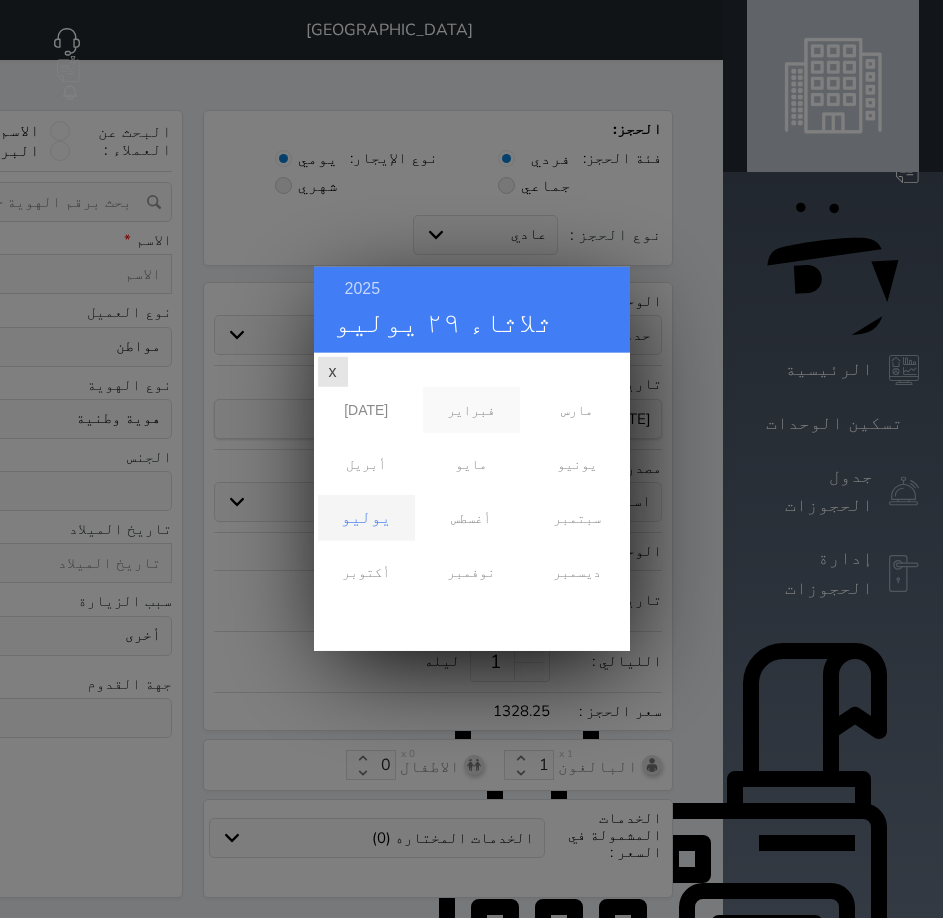 click on "فبراير" at bounding box center [471, 410] 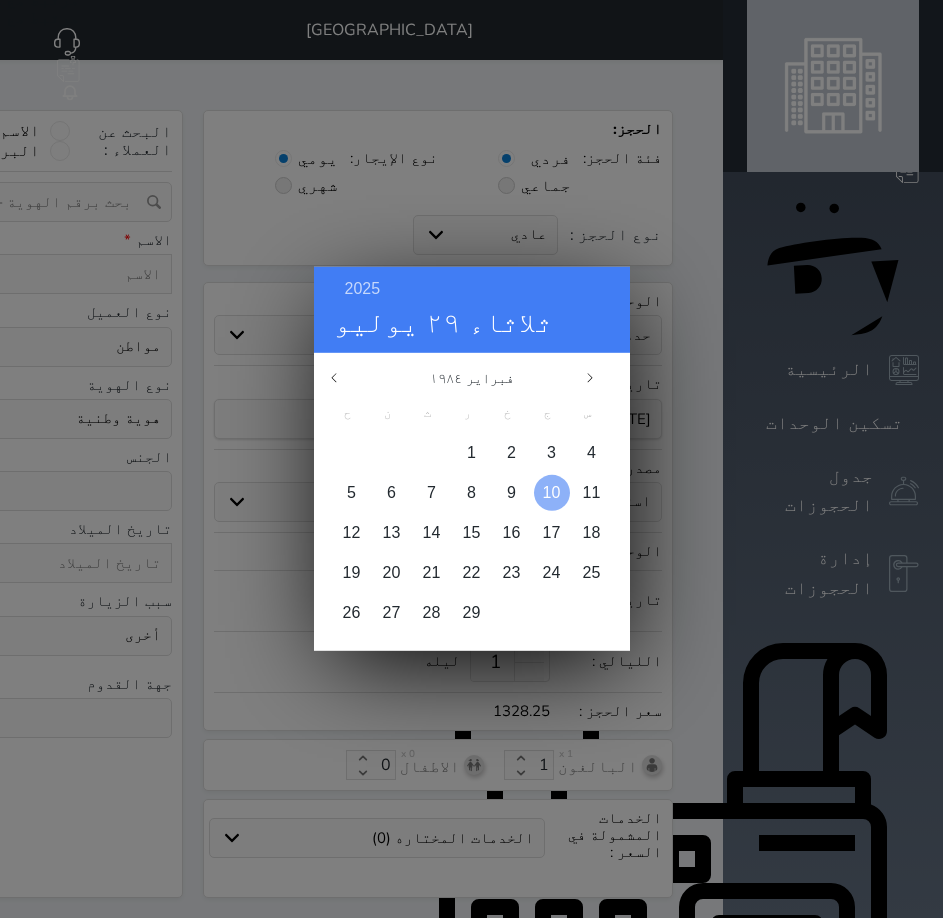 click on "10" at bounding box center [552, 492] 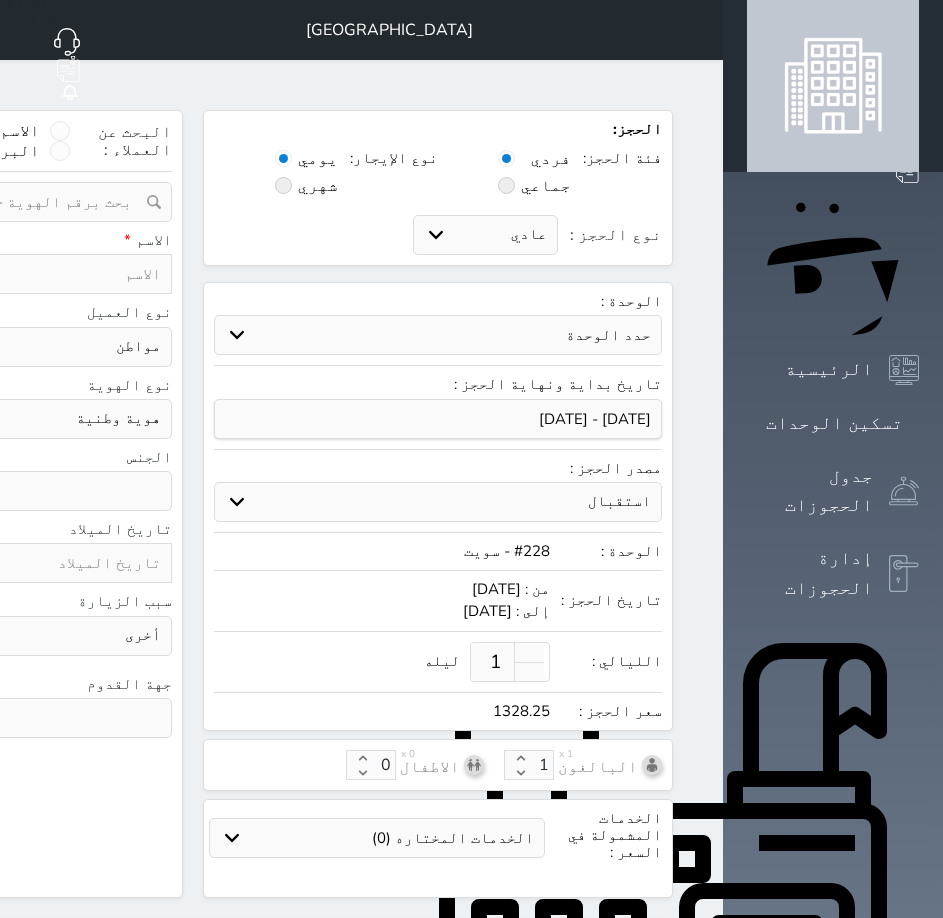 type on "[DATE]" 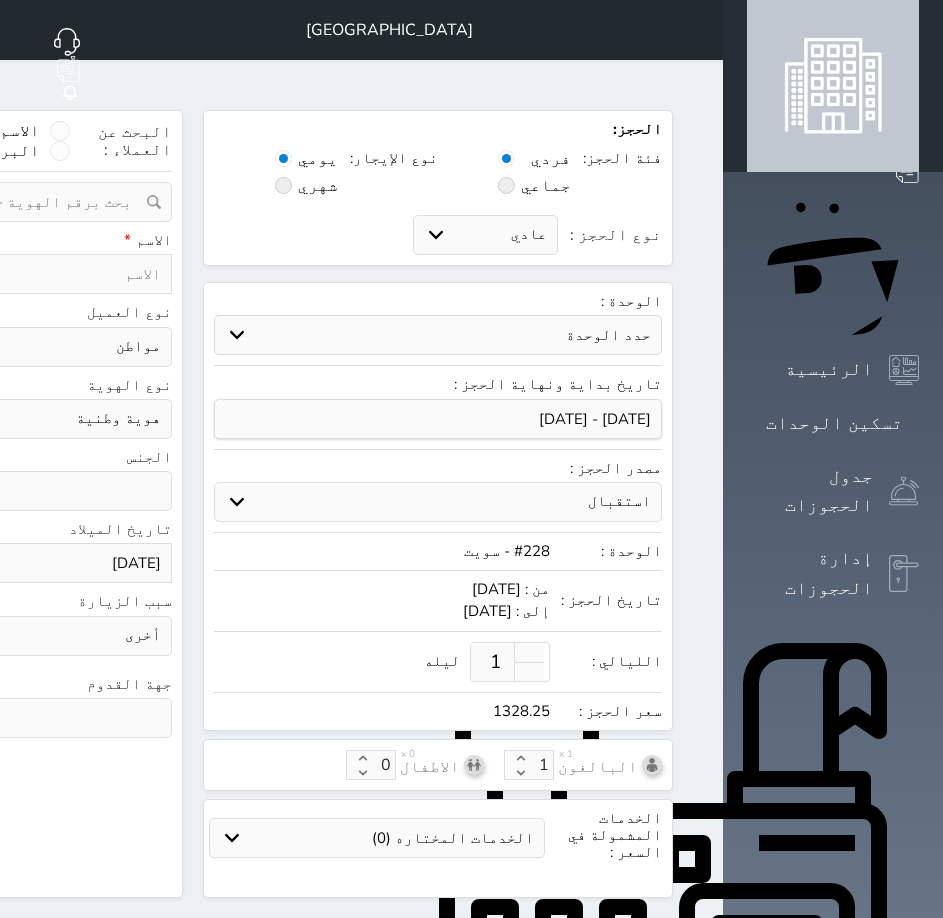 click at bounding box center [-169, 718] 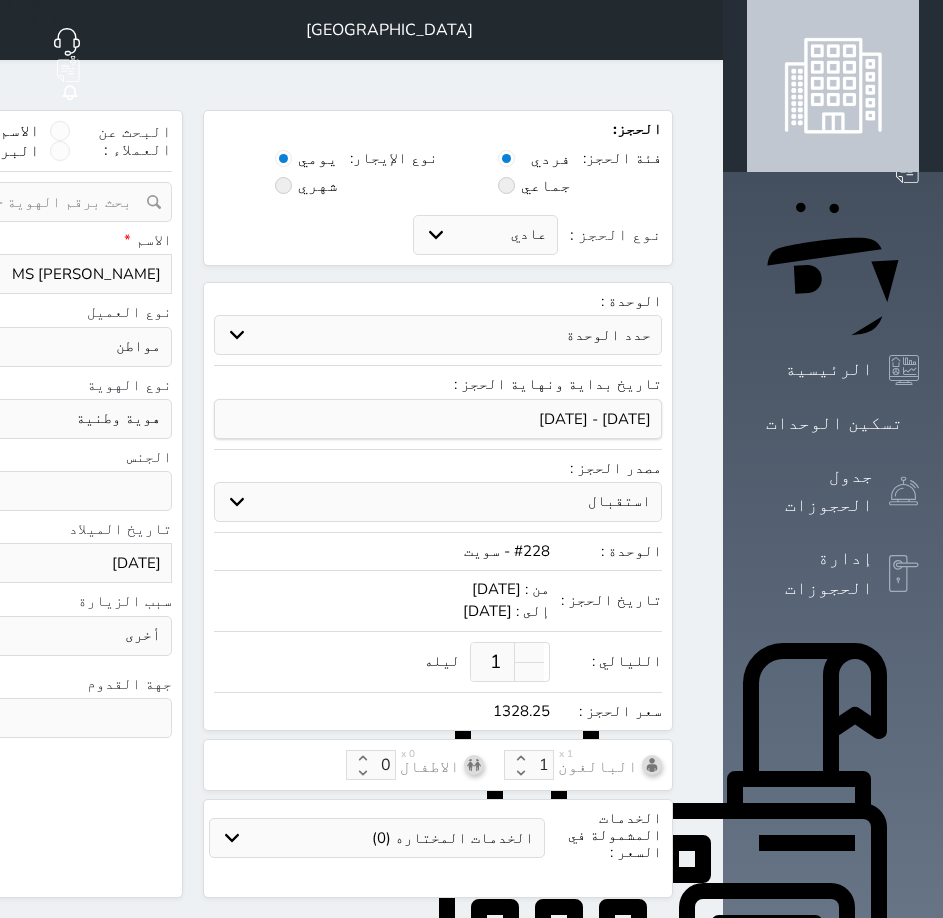 type on "MS [PERSON_NAME]" 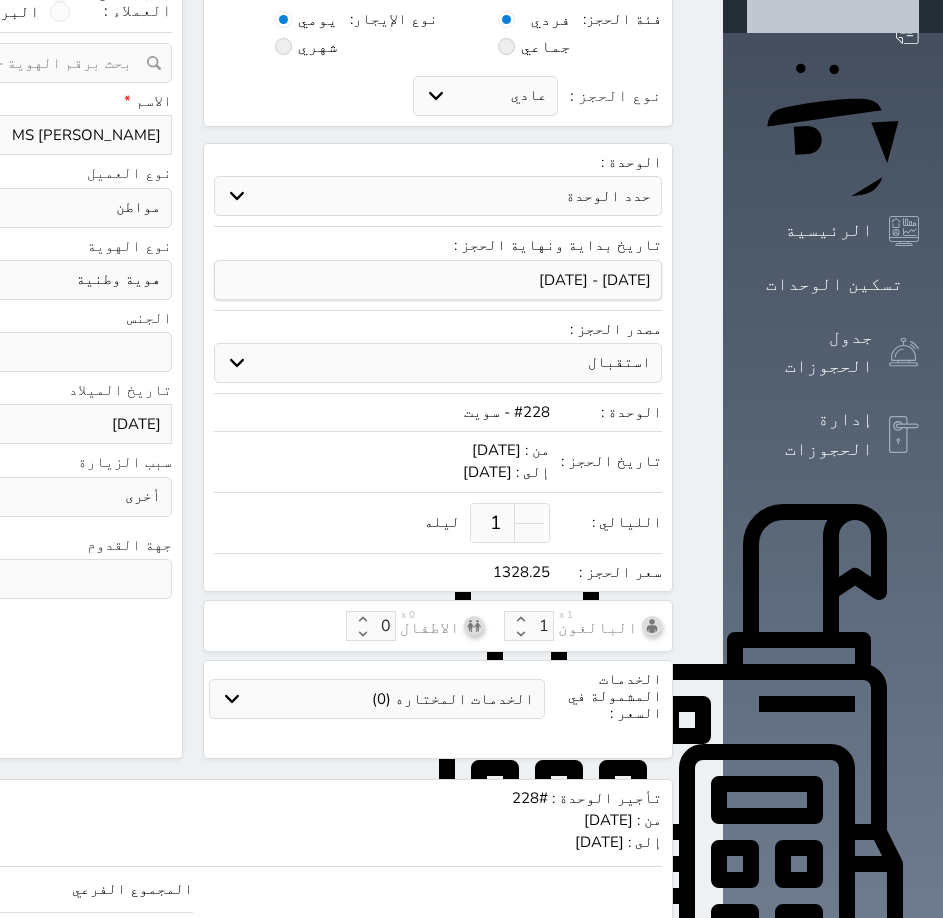 scroll, scrollTop: 293, scrollLeft: 0, axis: vertical 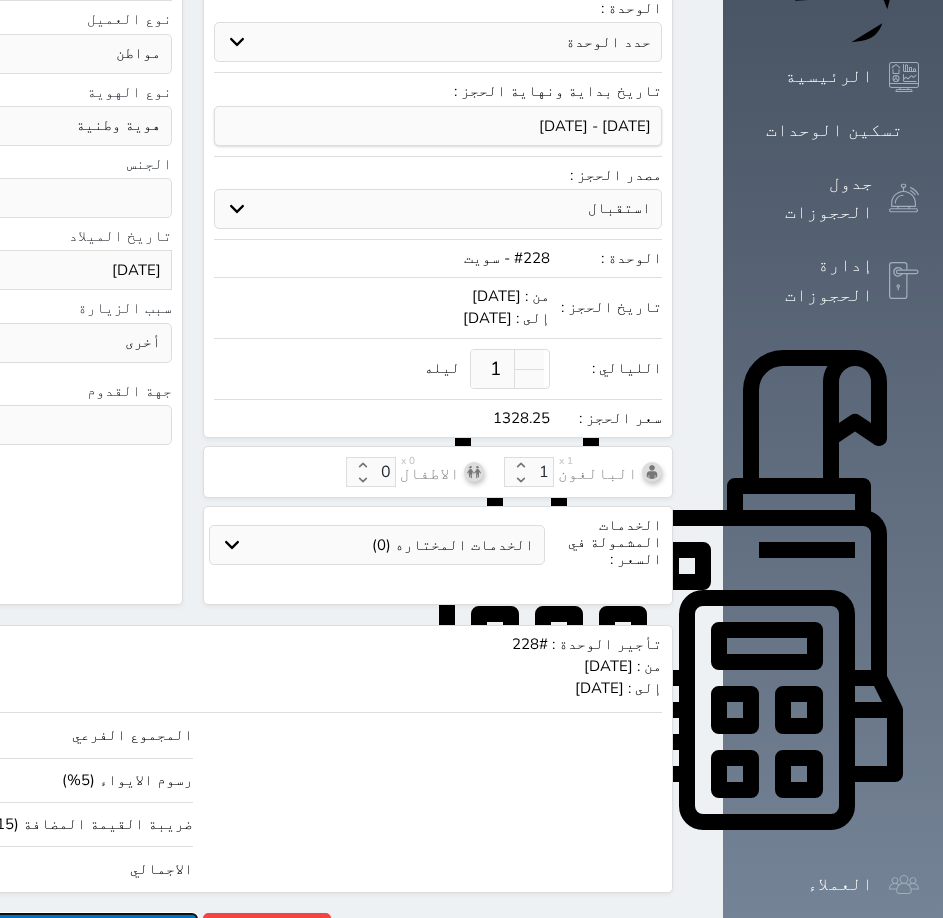 click on "حجز" at bounding box center (-42, 930) 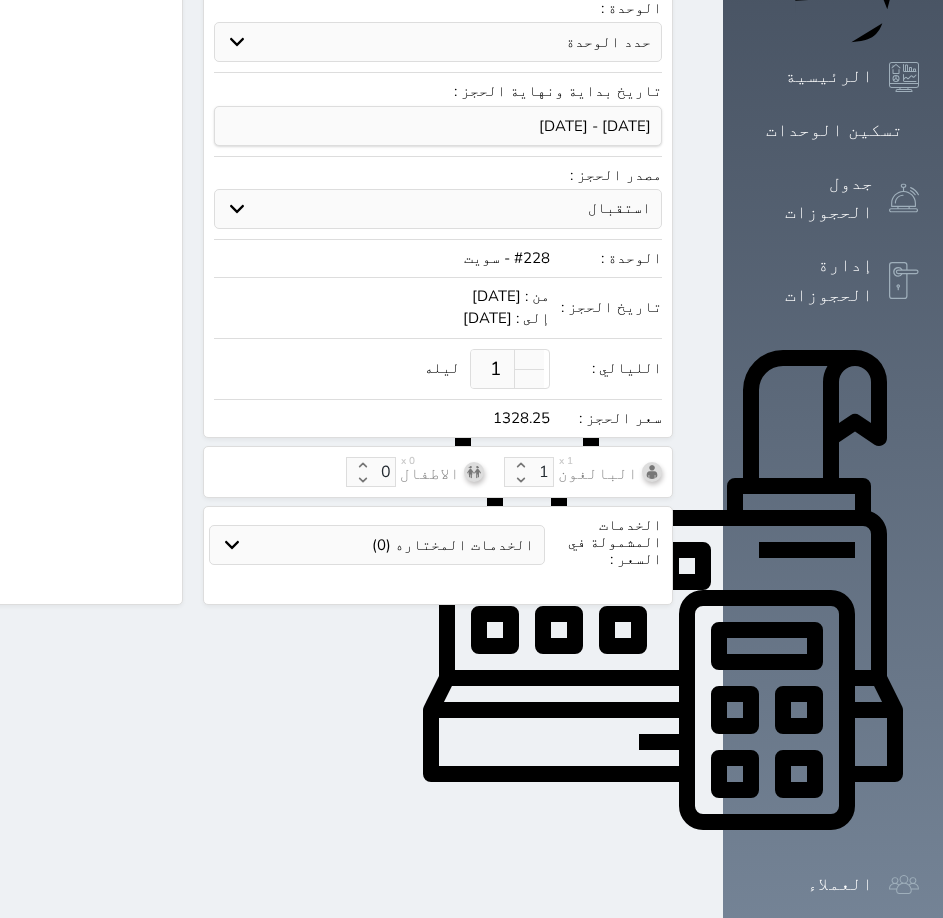 scroll, scrollTop: 0, scrollLeft: 0, axis: both 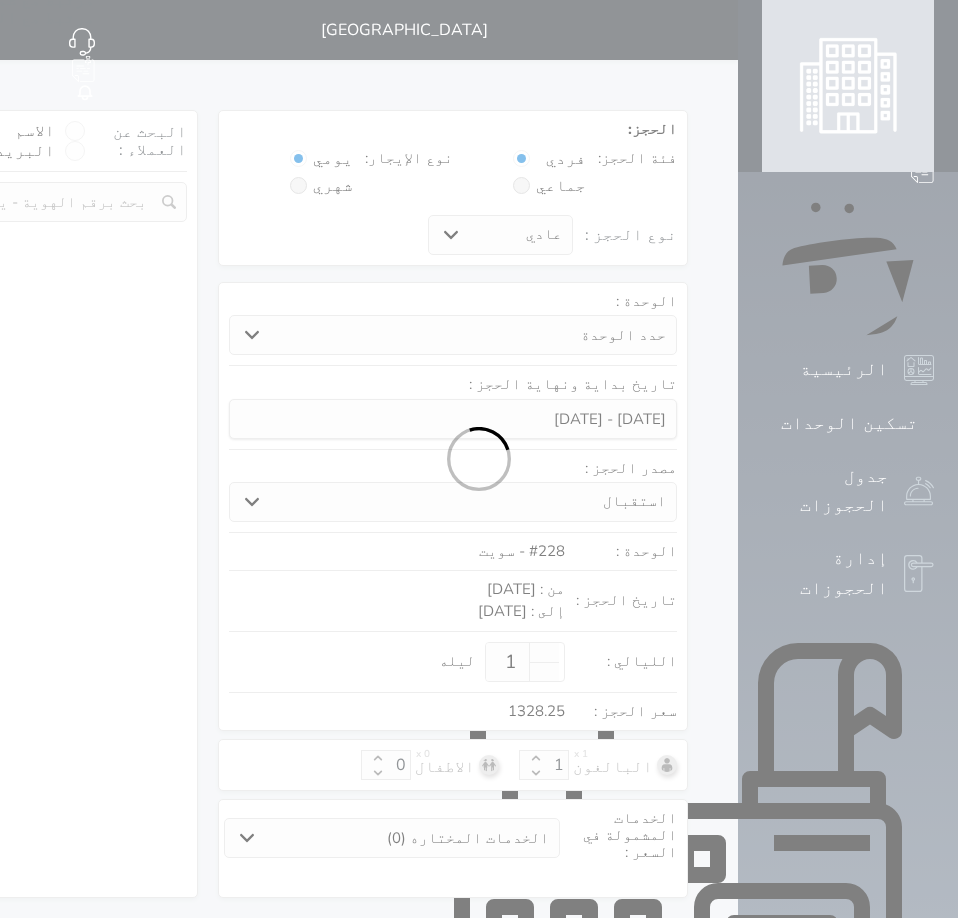 select on "1" 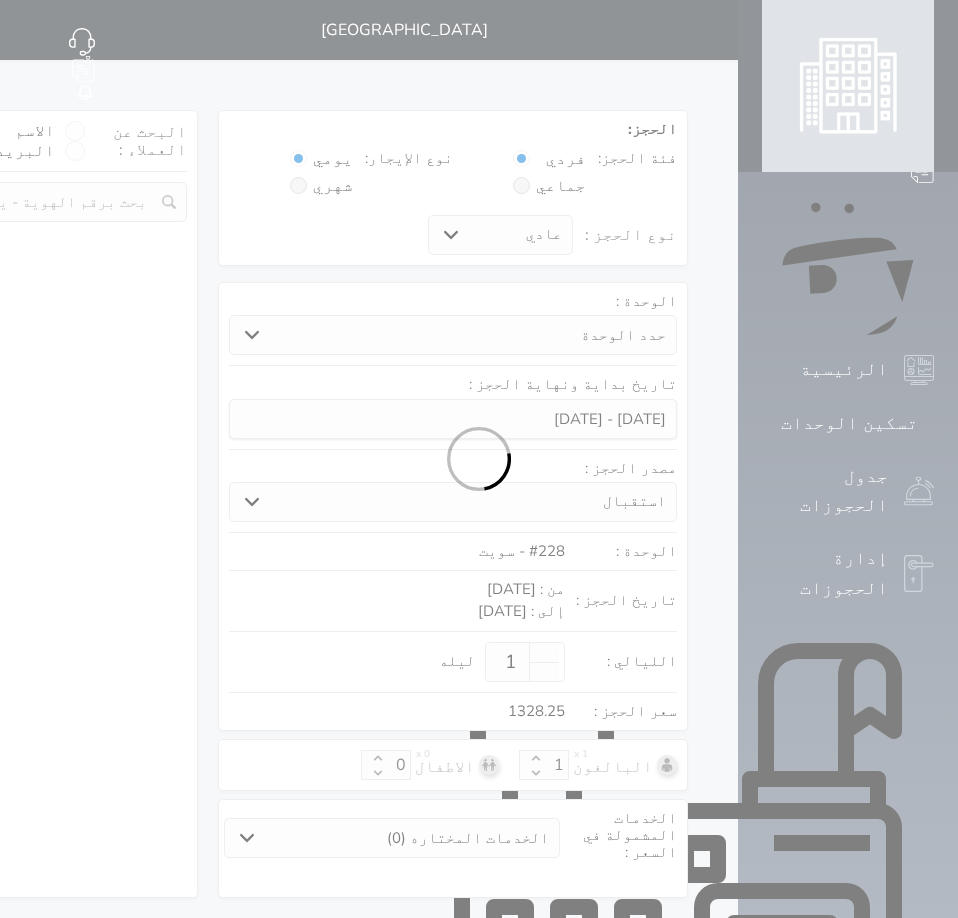 select on "113" 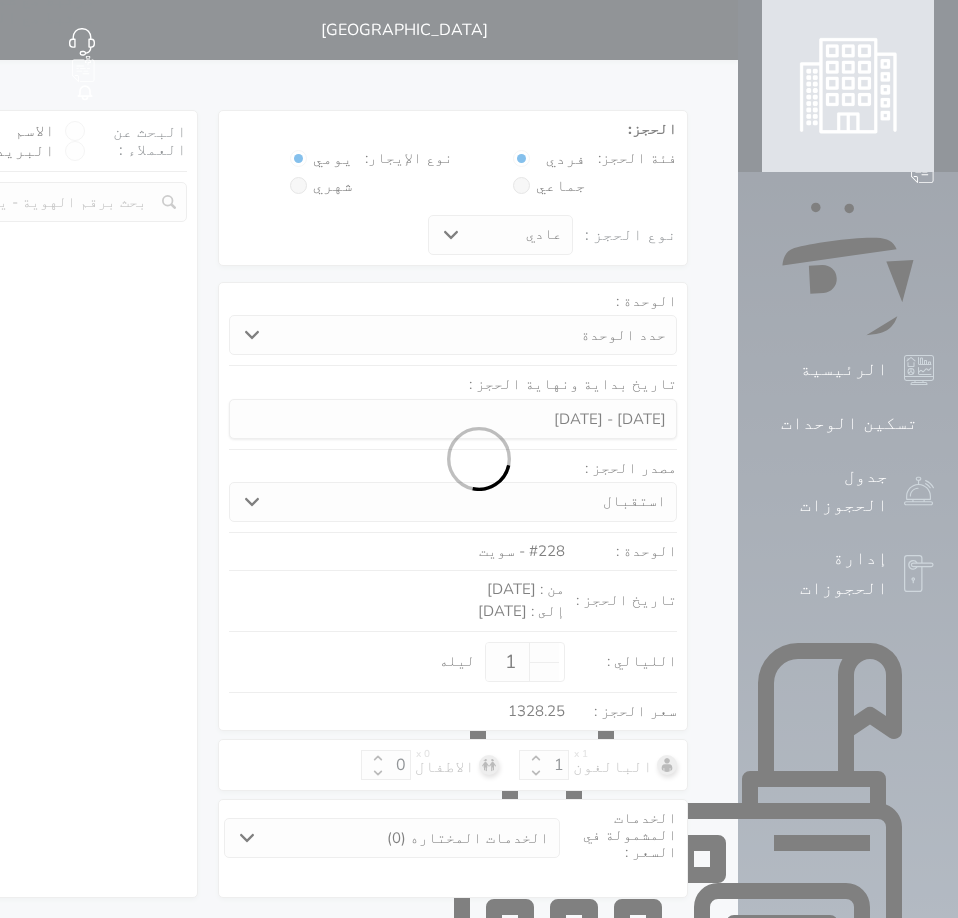 select on "1" 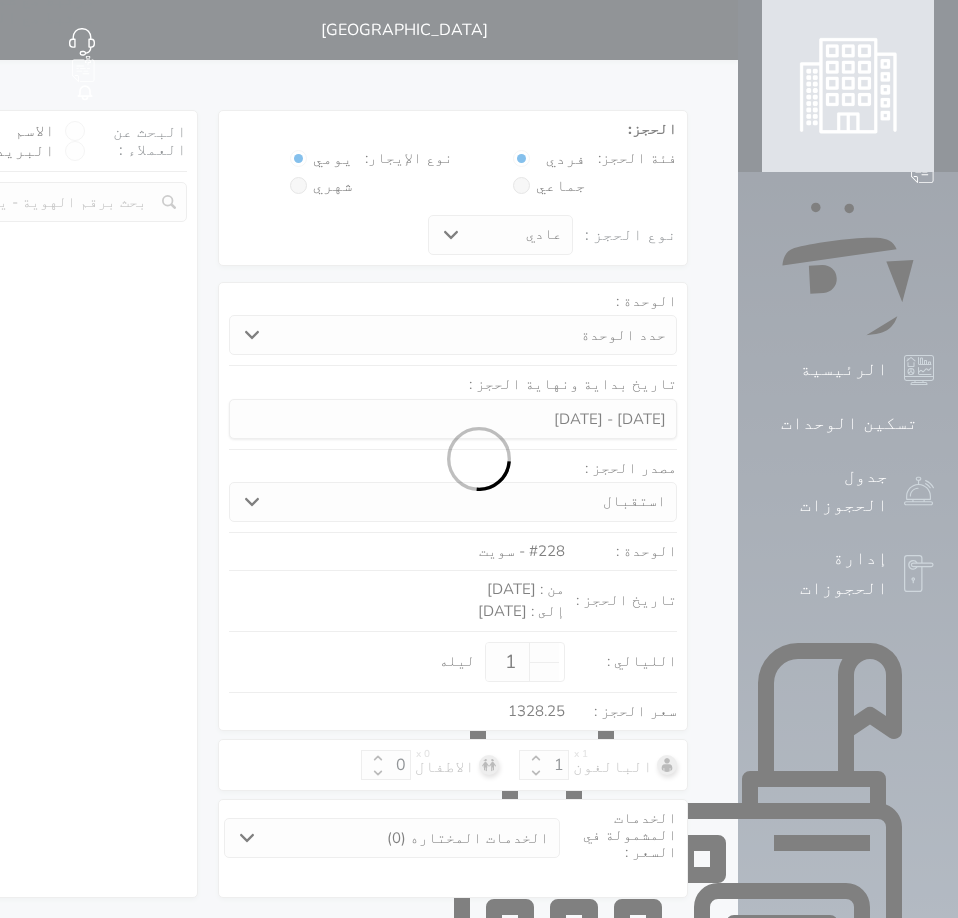 select on "[DEMOGRAPHIC_DATA]" 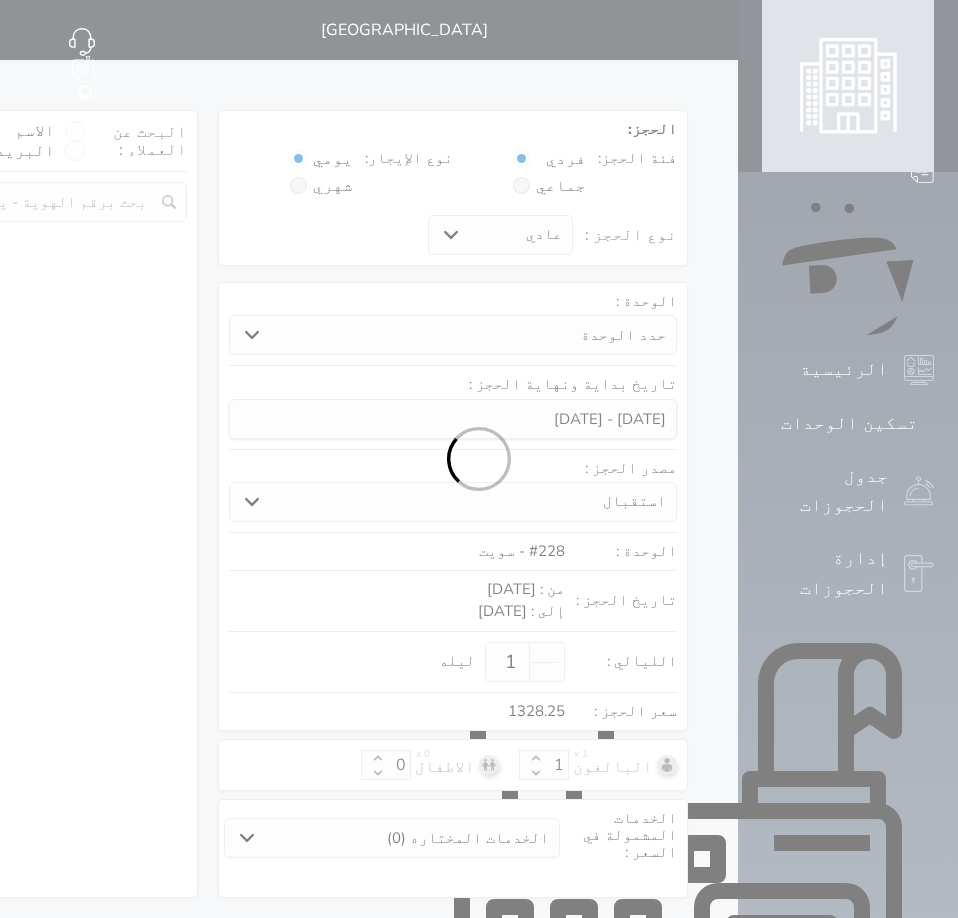 select on "7" 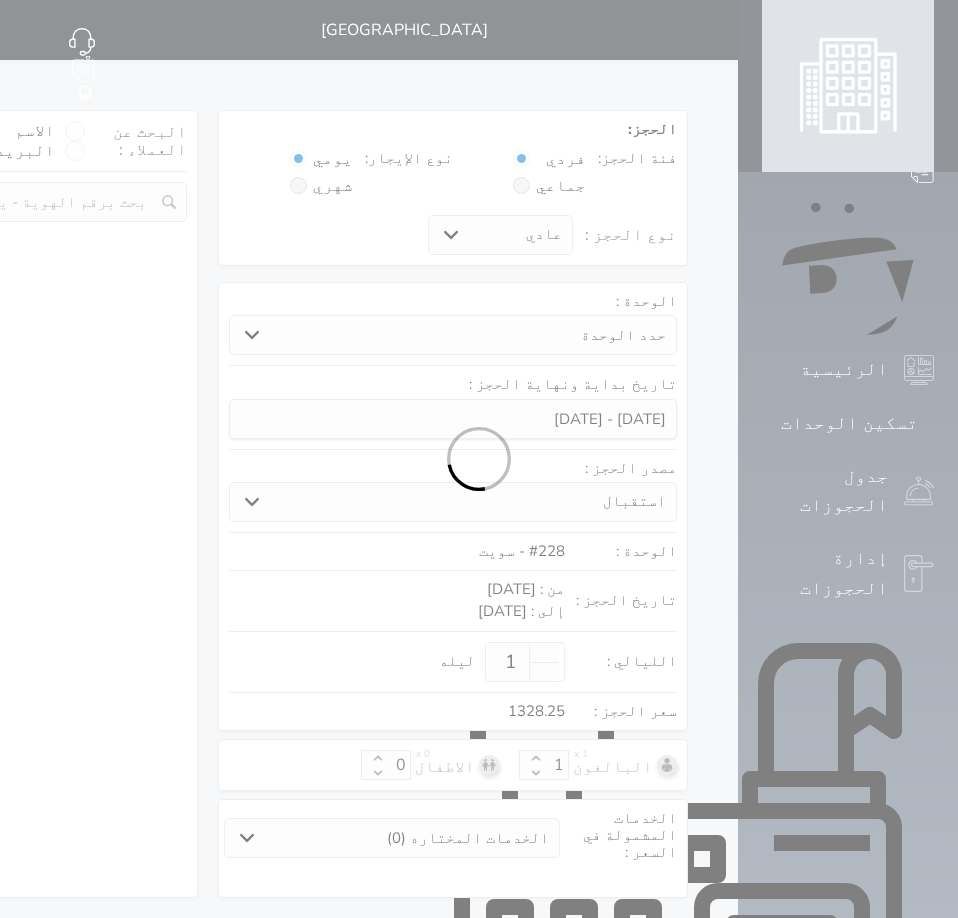 select 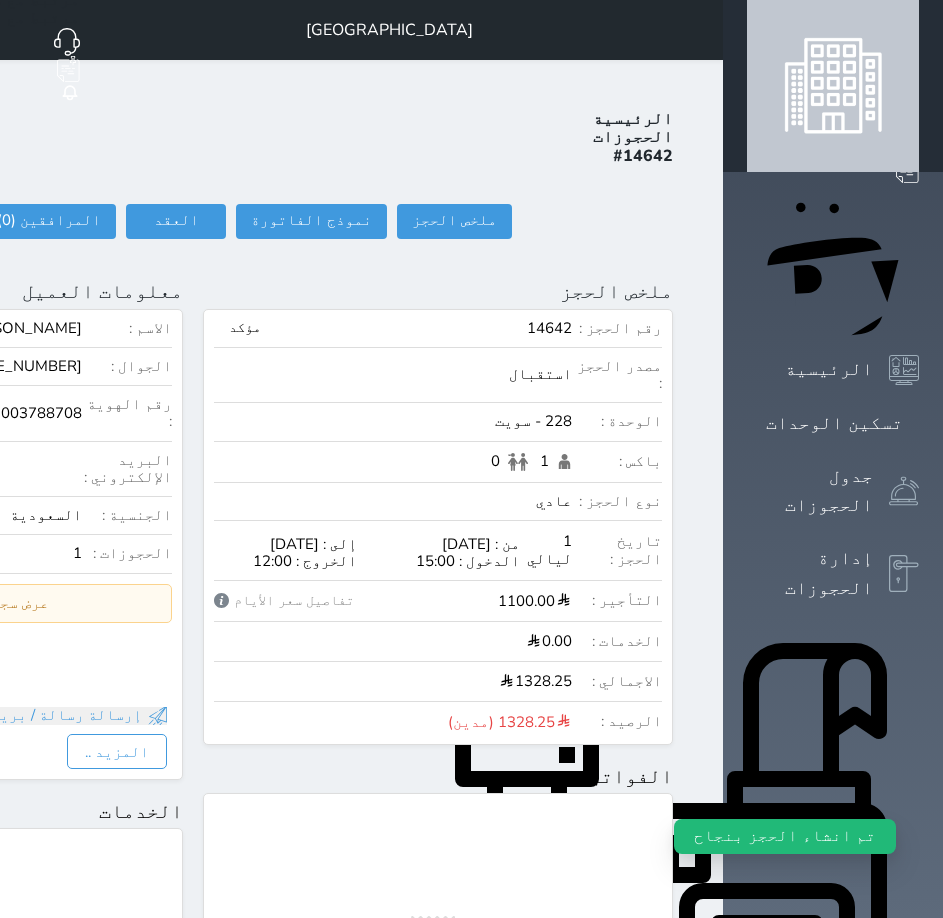 click on "تسجيل دخول" at bounding box center (-86, 221) 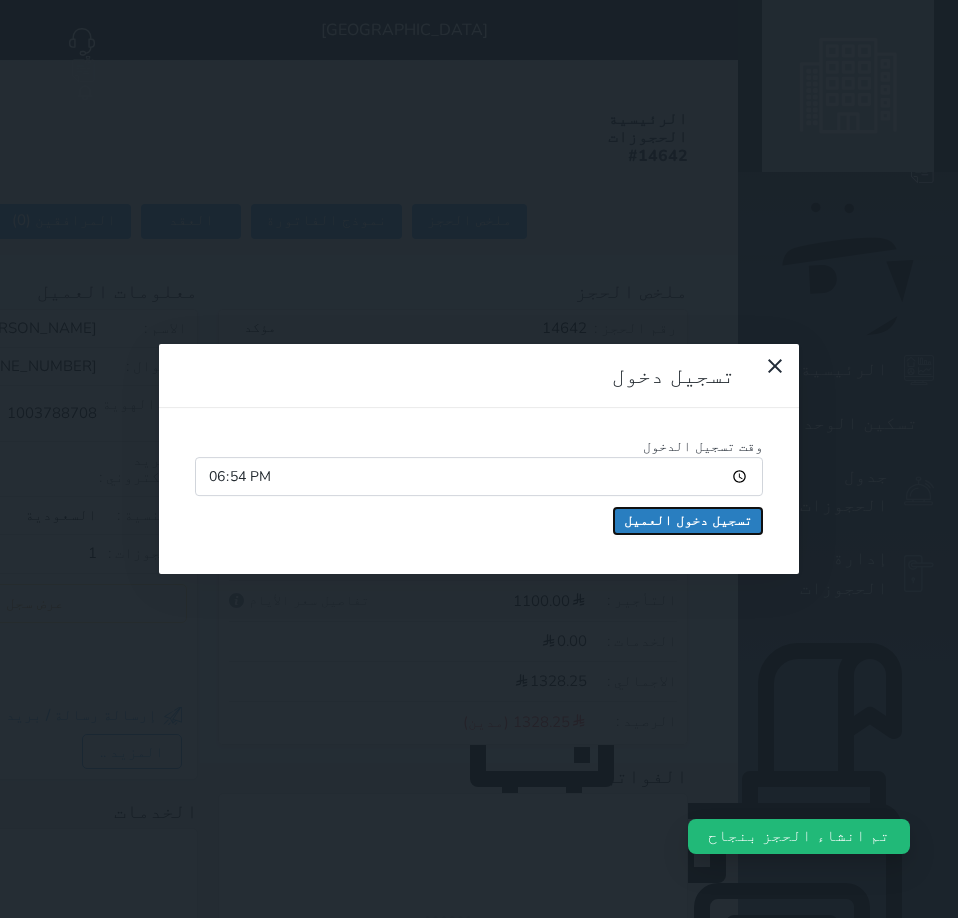 click on "تسجيل دخول العميل" at bounding box center (688, 521) 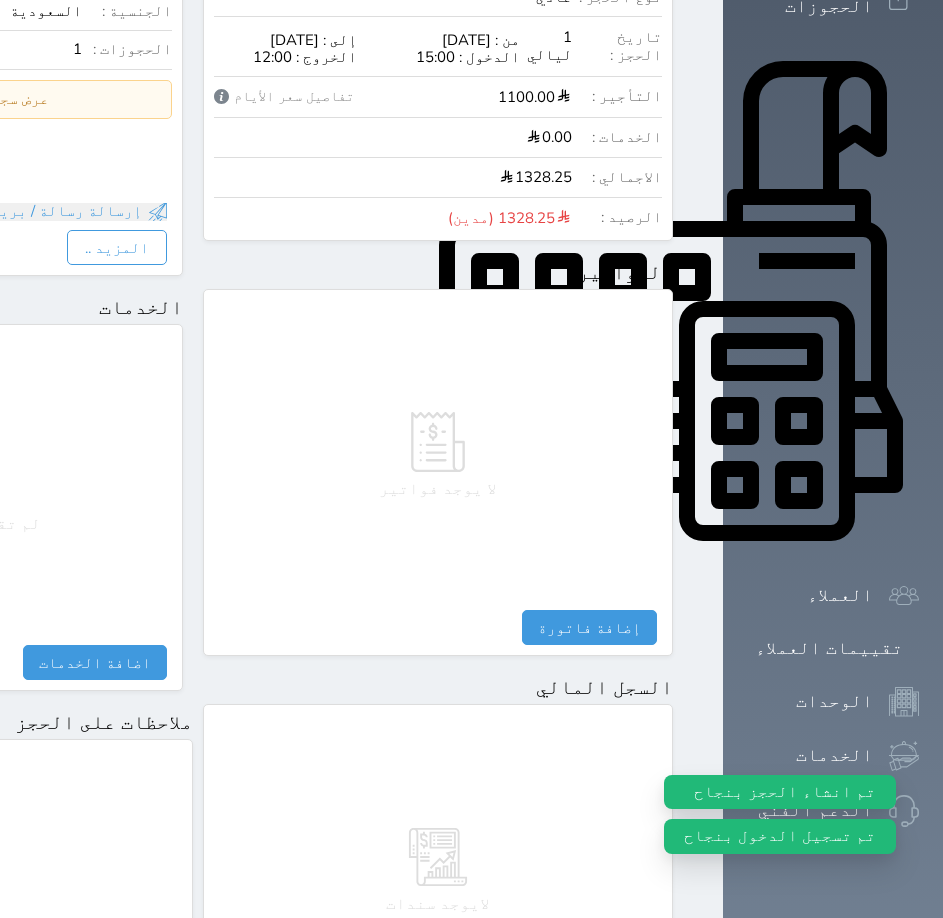 scroll, scrollTop: 872, scrollLeft: 0, axis: vertical 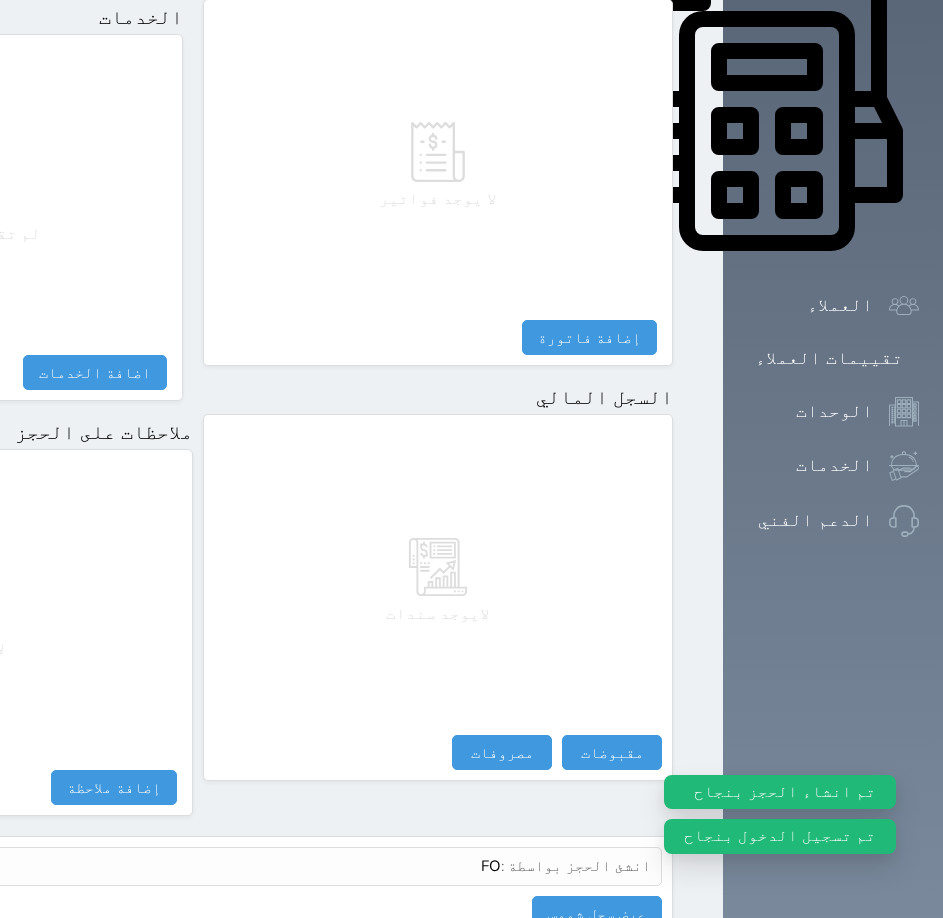 drag, startPoint x: 385, startPoint y: 377, endPoint x: 917, endPoint y: 810, distance: 685.9395 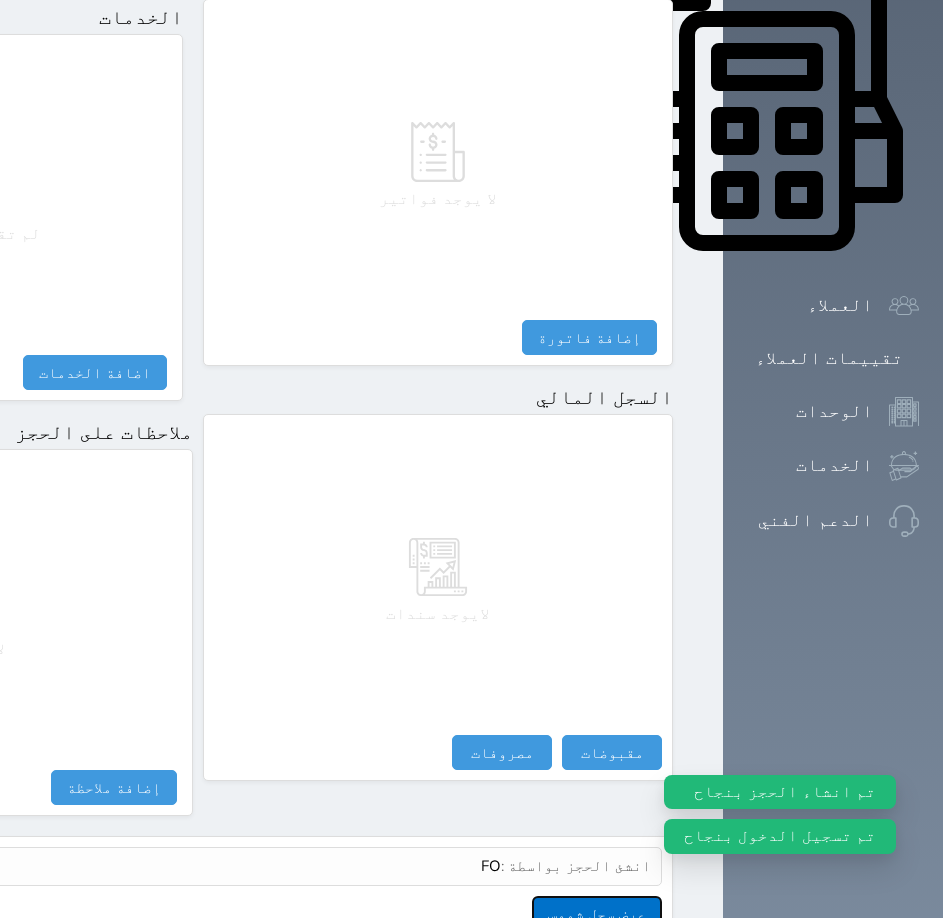 click on "عرض سجل شموس" at bounding box center (597, 913) 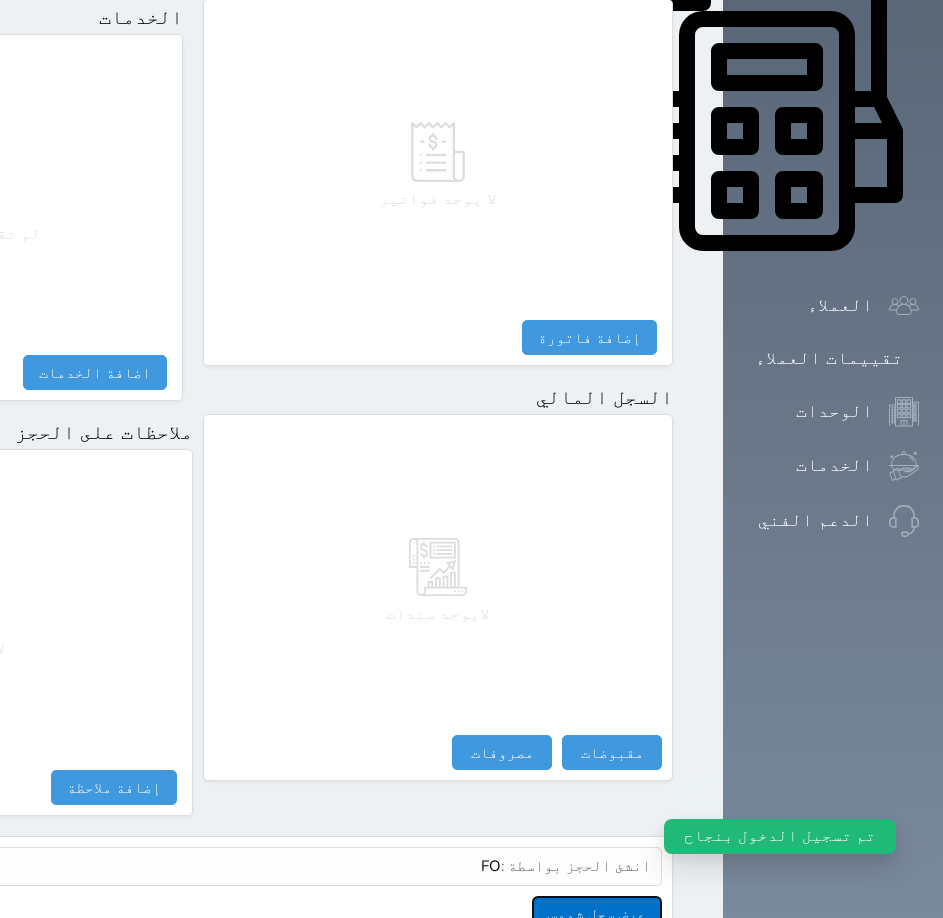 click on "عرض سجل شموس" at bounding box center [597, 913] 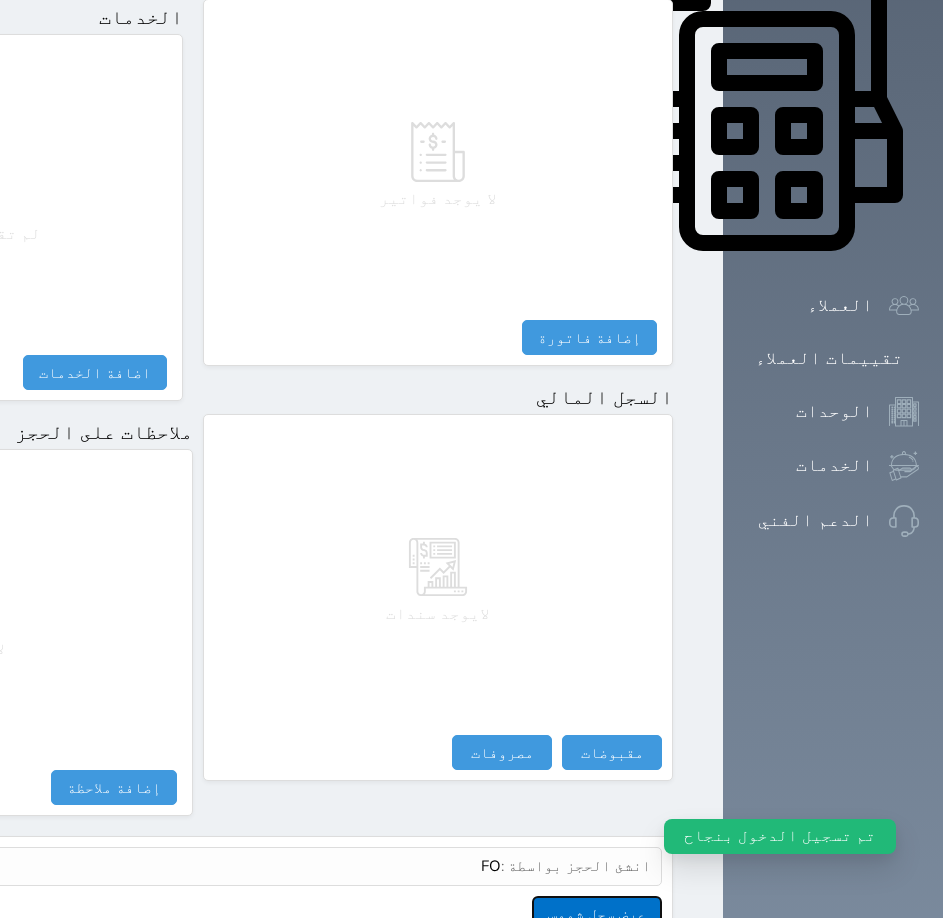 click on "عرض سجل شموس" at bounding box center (597, 913) 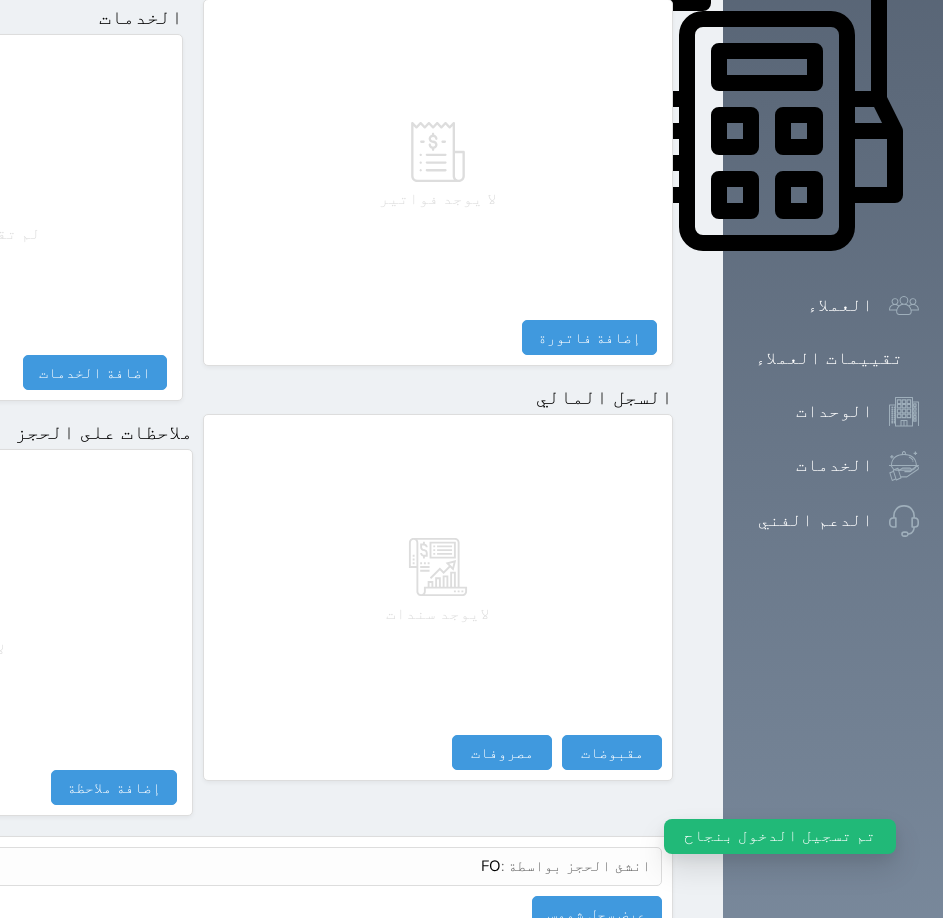 click on "Your browser does not support the audio element.
حجز جماعي جديد   حجز جديد             الرئيسية     تسكين الوحدات     جدول الحجوزات     إدارة الحجوزات     POS       العملاء     تقييمات العملاء     الوحدات     الخدمات         الدعم الفني
Shirvan Hotel فندق شيرفان
حجز جماعي جديد   حجز جديد   غير مرتبط مع منصة زاتكا المرحلة الثانية   مرتبط مع شموس   مرتبط مع المنصة الوطنية للرصد السياحي             إشعار   الغرفة   النزيل   المصدر
FO
الرئيسية   الحجوزات   #14642         ملخص الحجز         ملخص الحجز #14642                           نموذج الفاتورة           العقد         العقد #14642                                                     #" at bounding box center (303, 110) 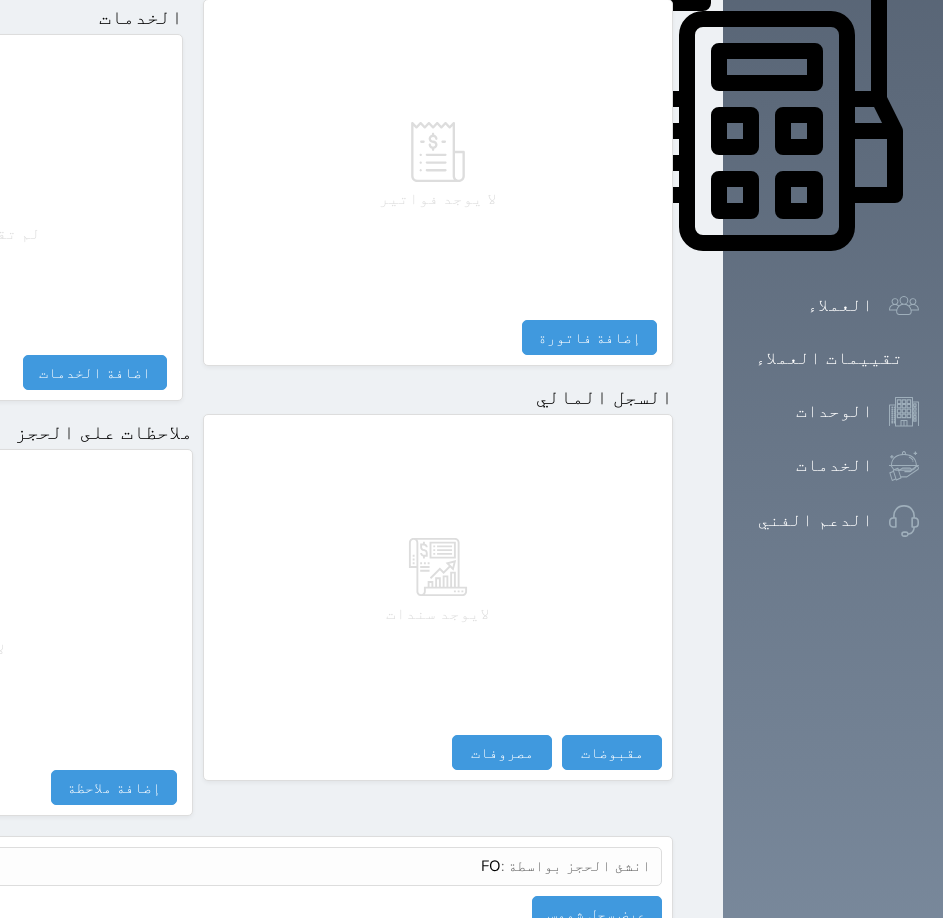 click at bounding box center [699, -842] 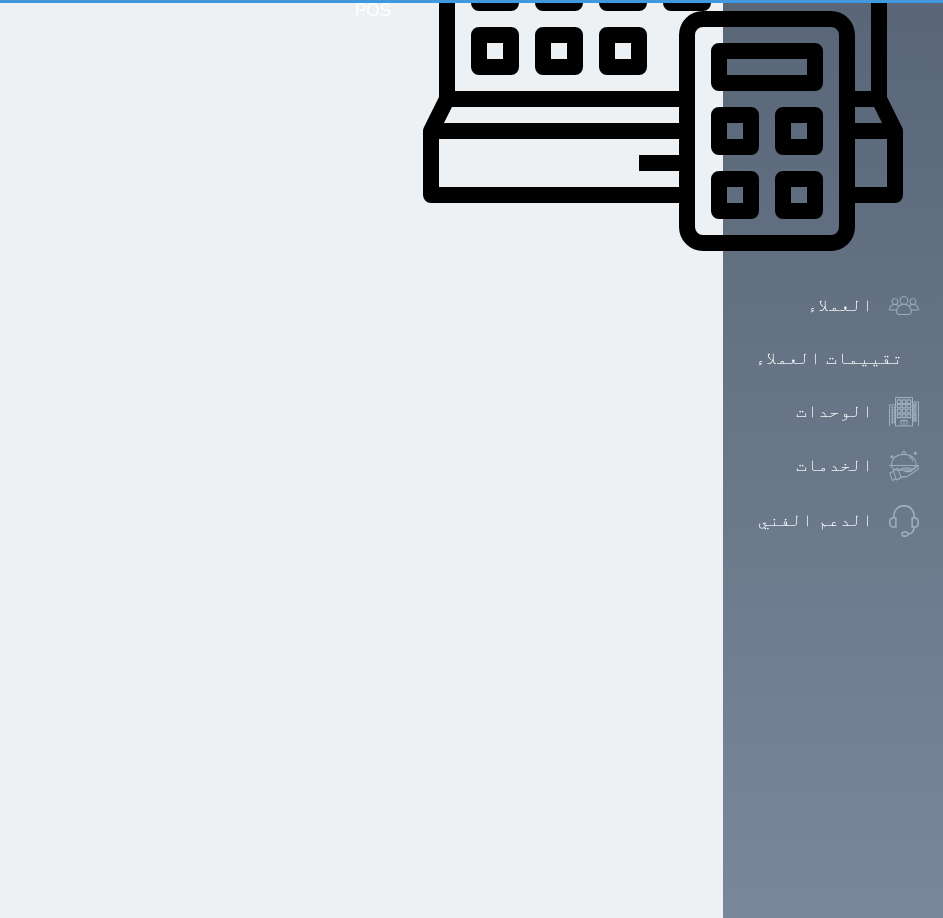 scroll, scrollTop: 0, scrollLeft: 0, axis: both 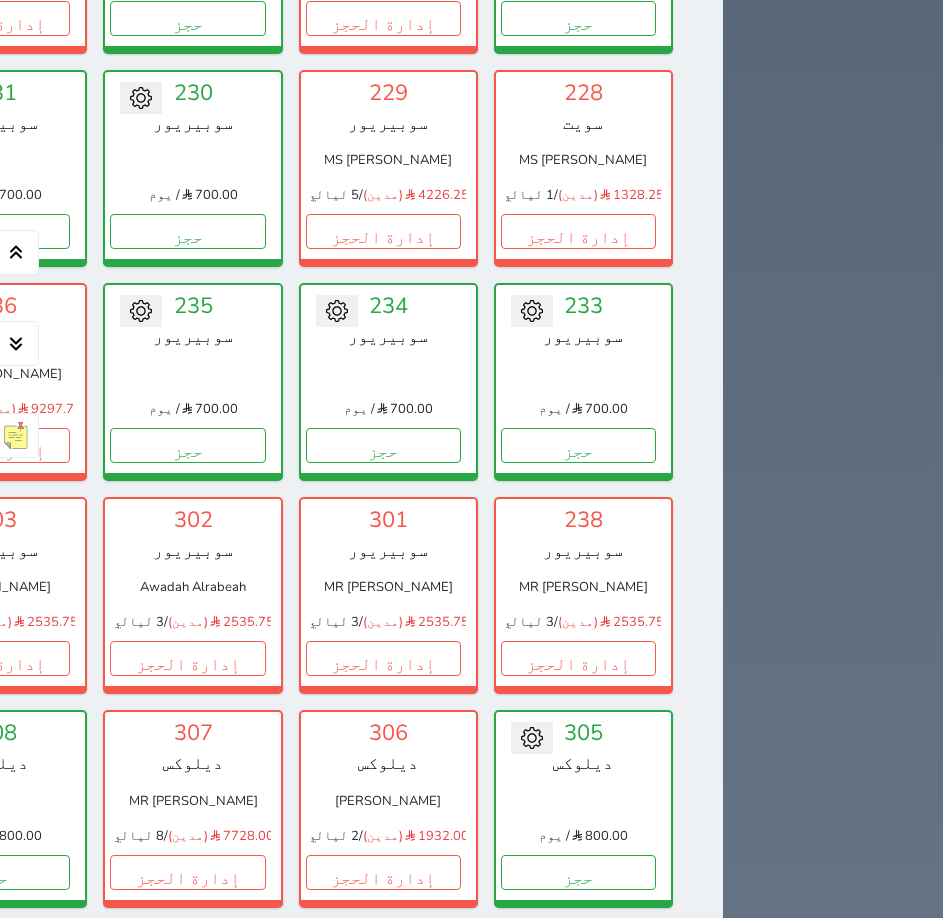 click at bounding box center (-204, -17) 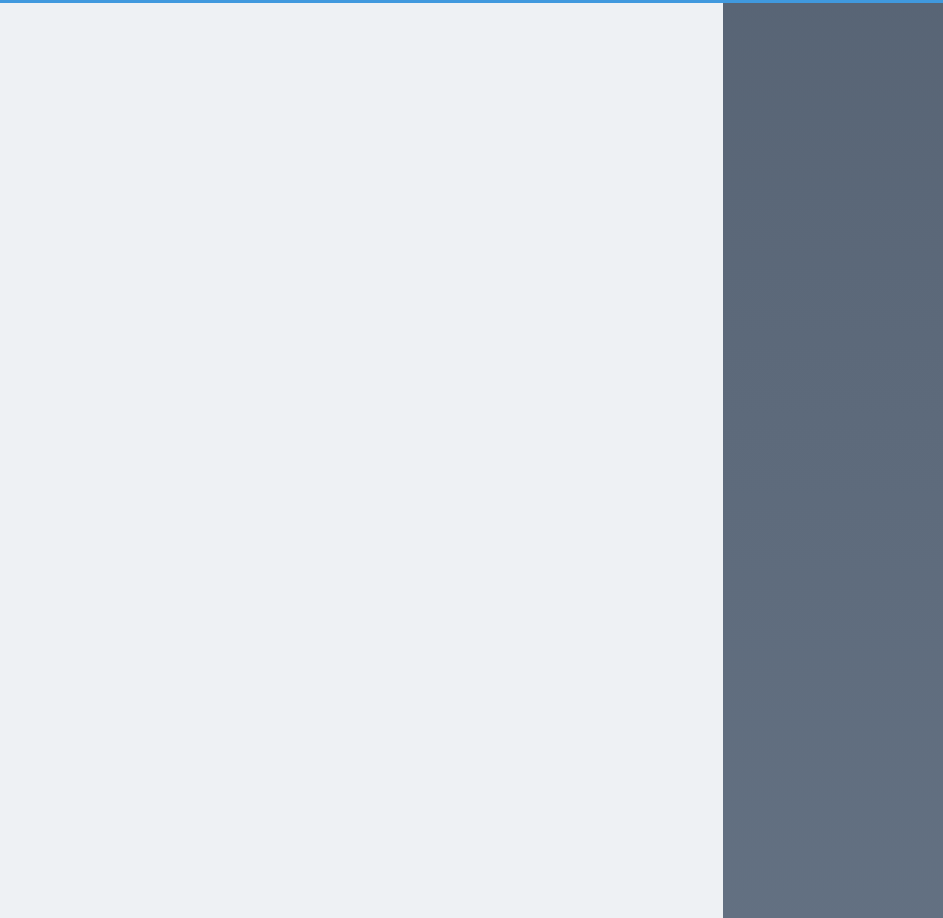 scroll, scrollTop: 1900, scrollLeft: 0, axis: vertical 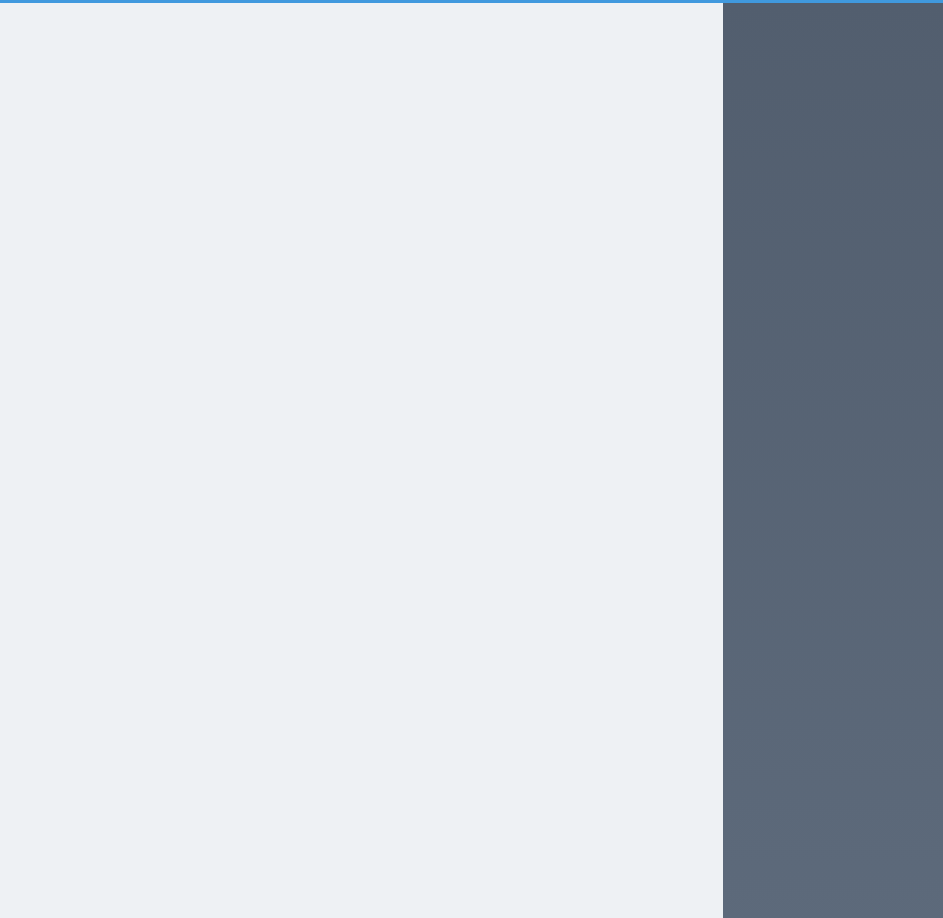 select on "1" 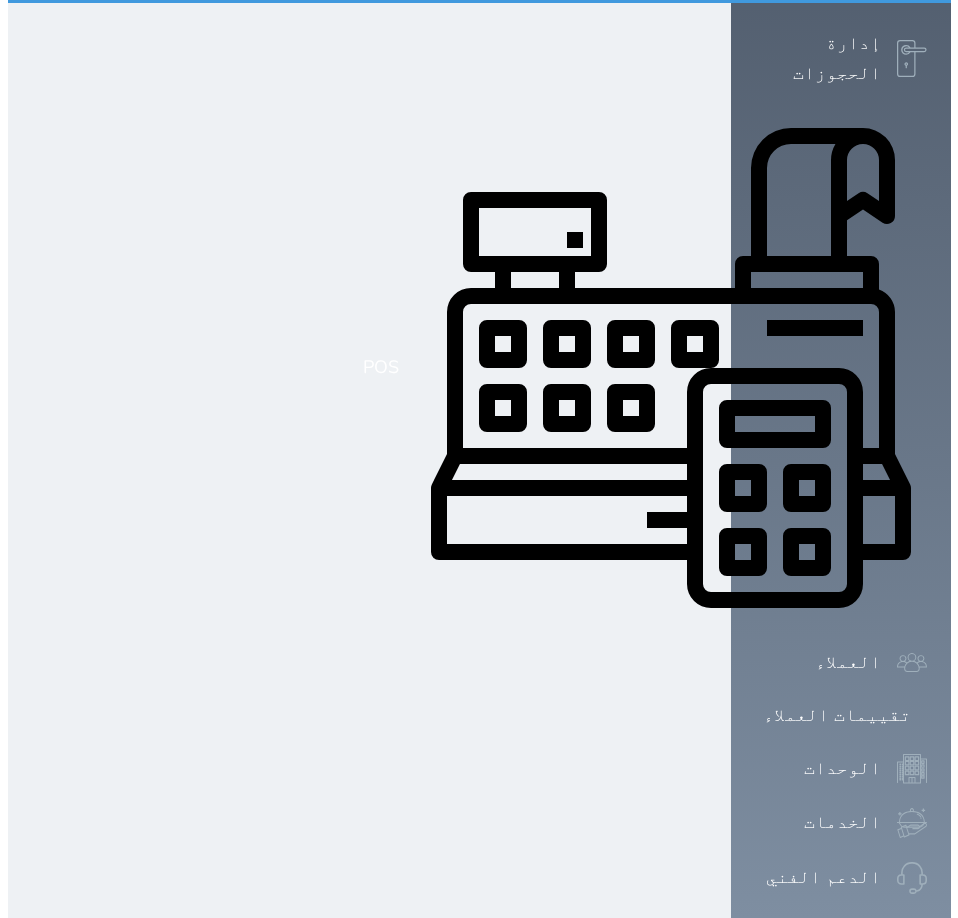 scroll, scrollTop: 0, scrollLeft: 0, axis: both 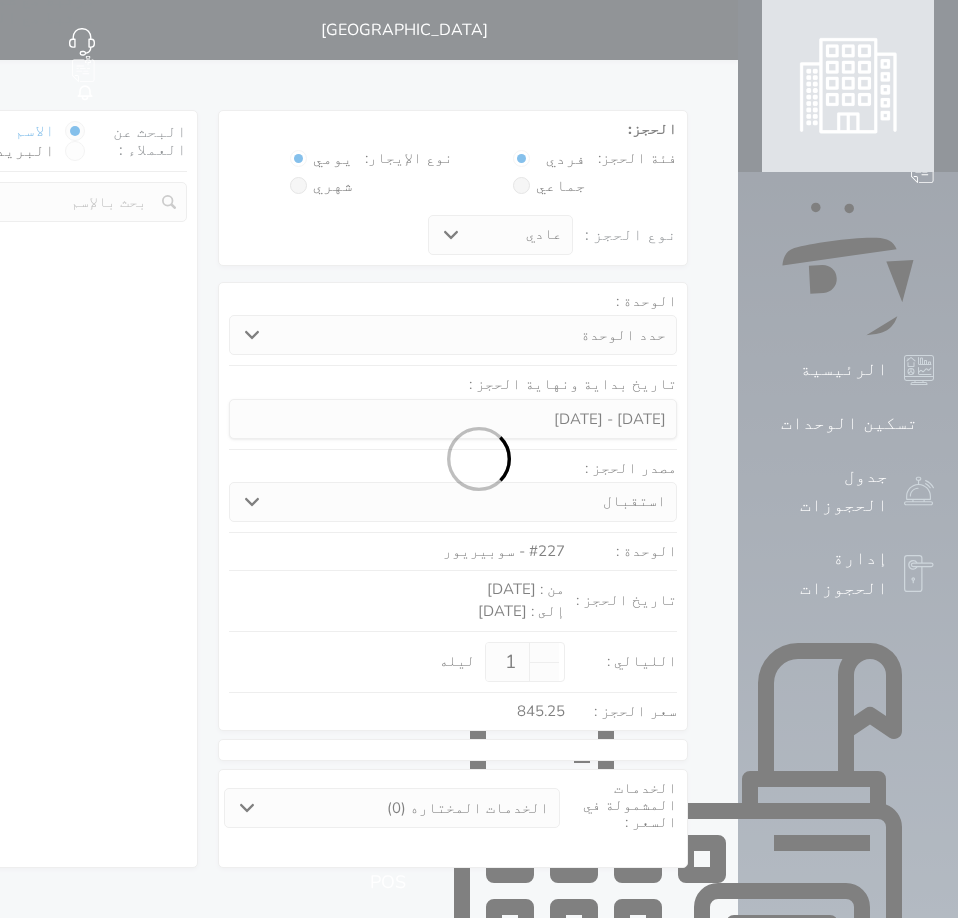 select 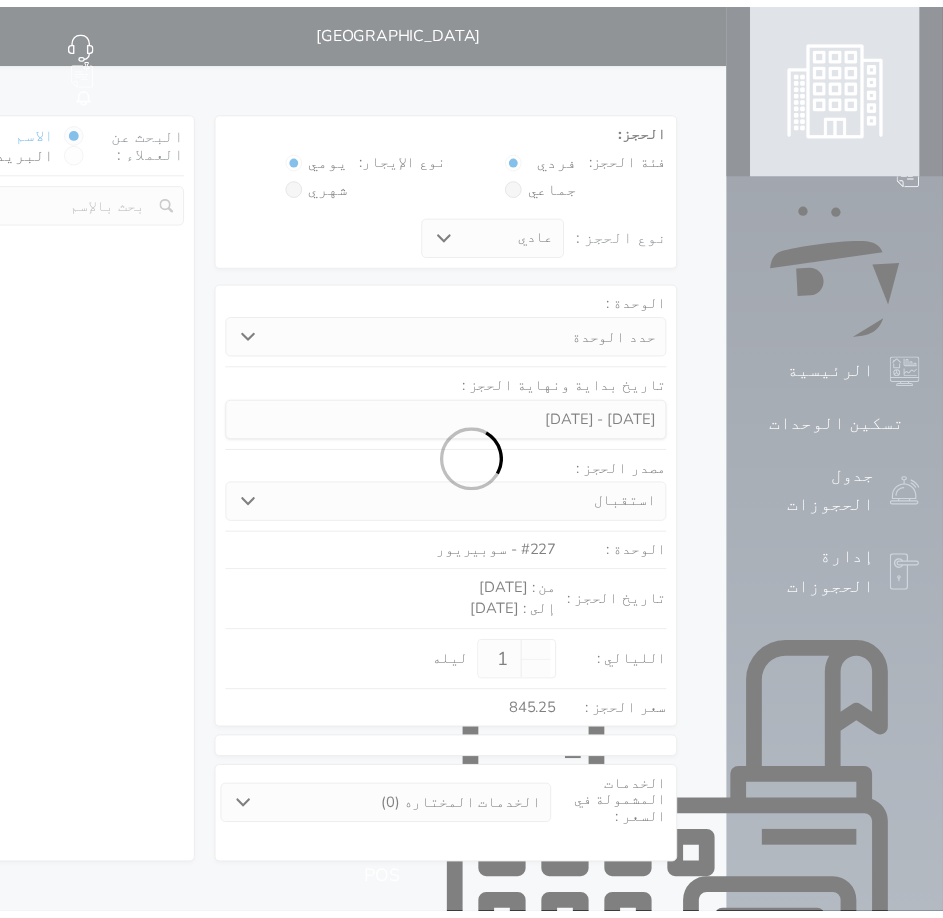 scroll, scrollTop: 1, scrollLeft: 0, axis: vertical 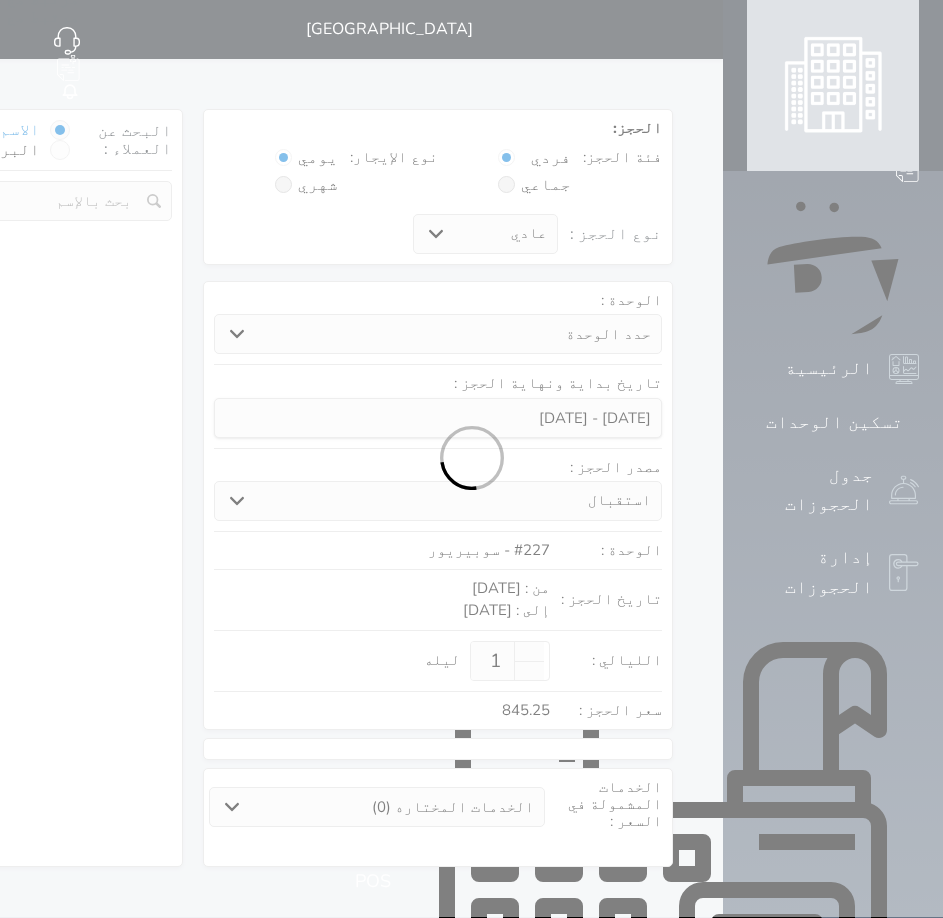 select on "113" 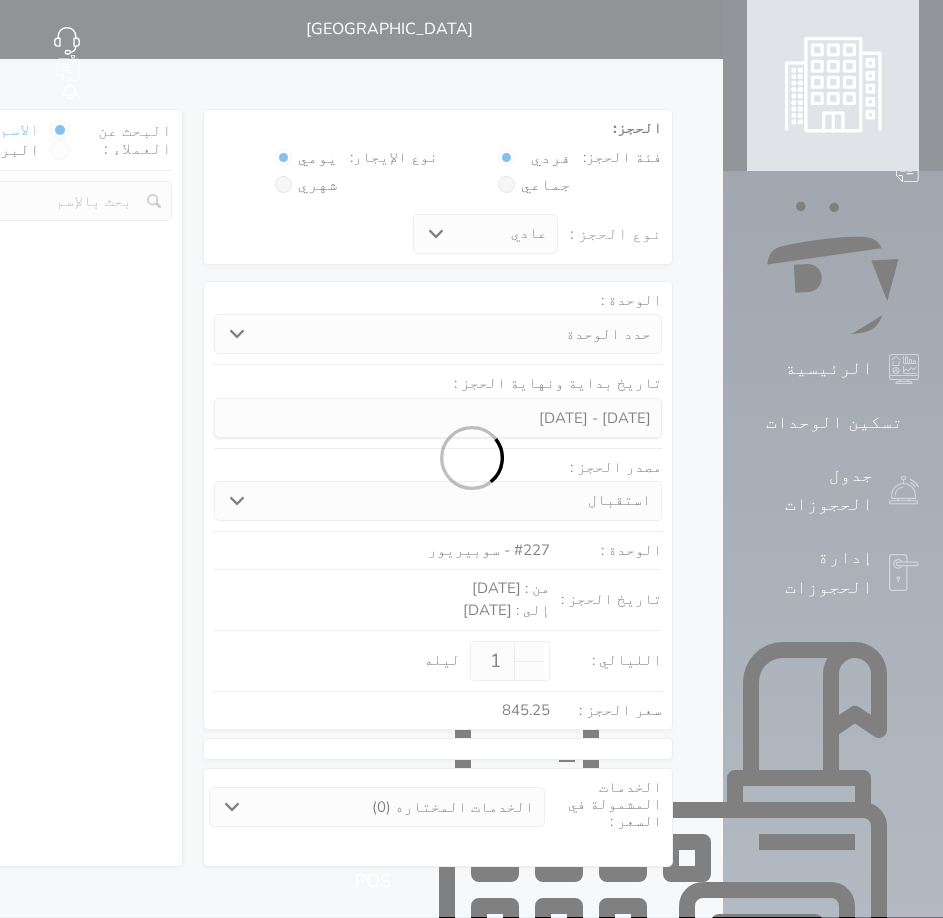 select on "1" 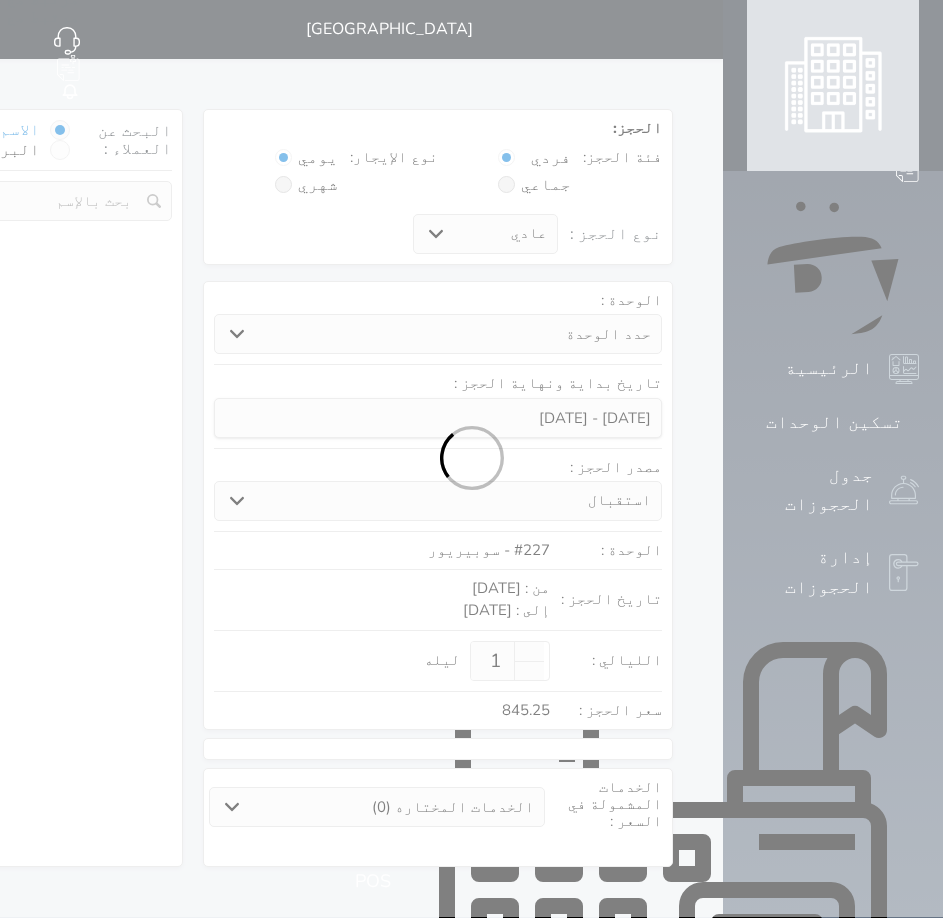 select 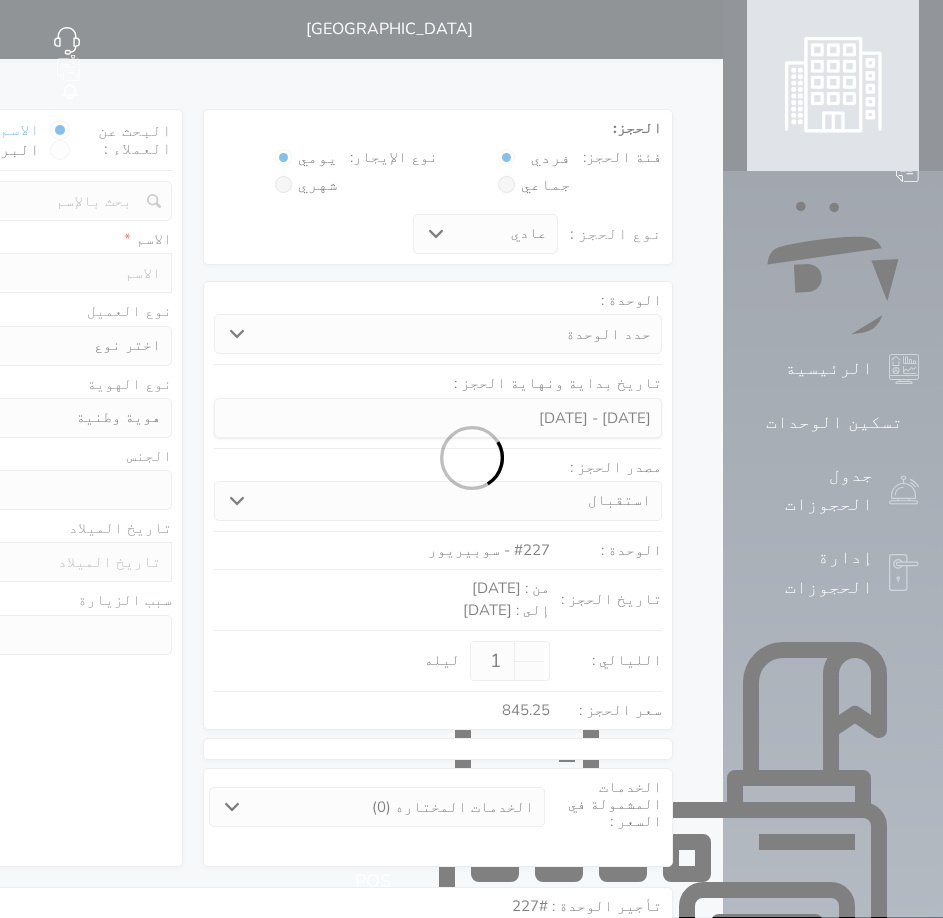 scroll, scrollTop: 0, scrollLeft: 0, axis: both 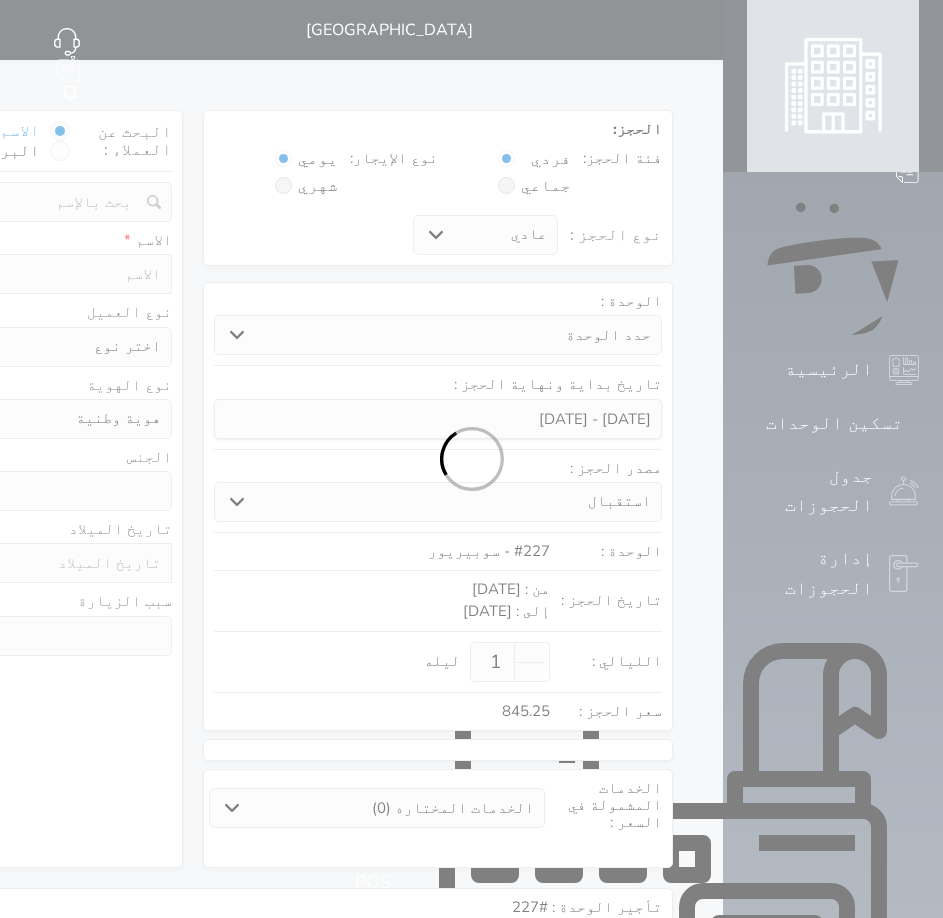select 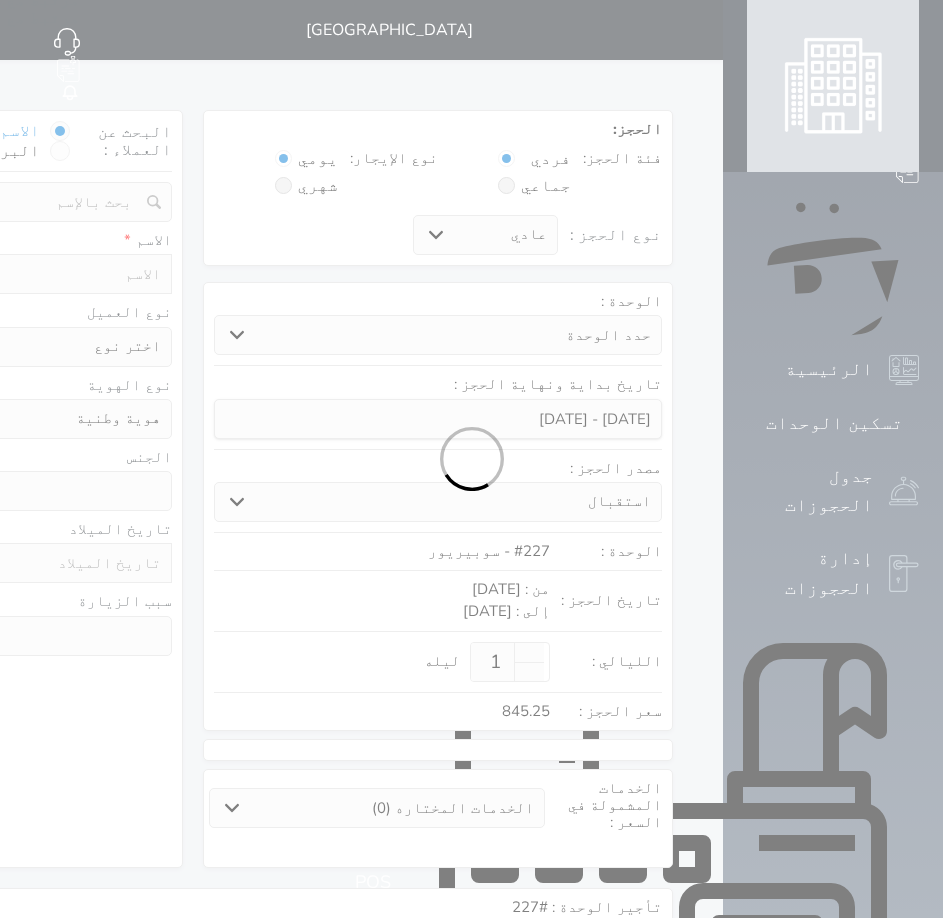 select 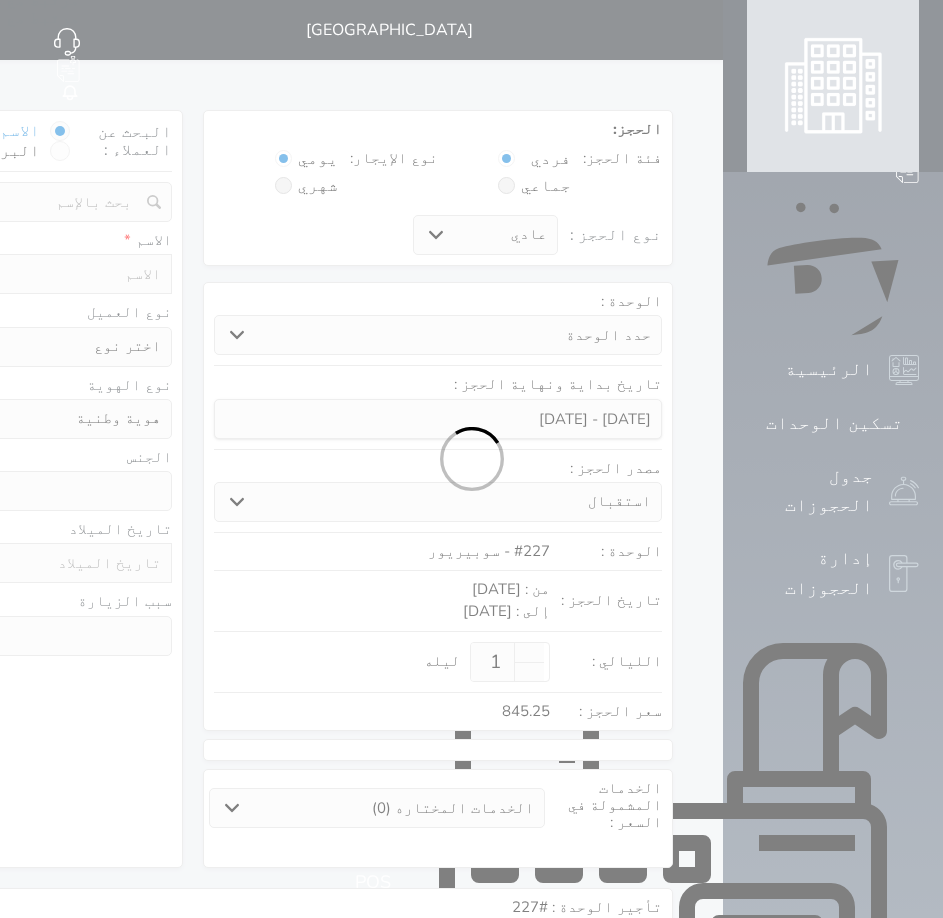 select 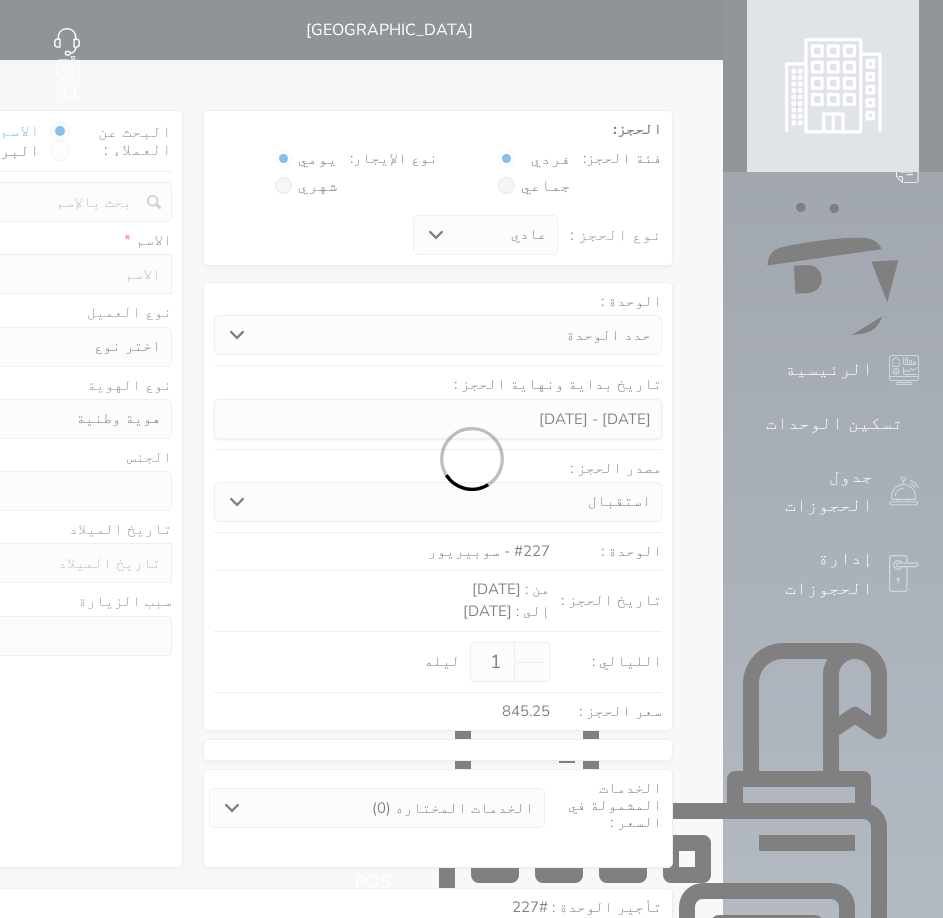 select 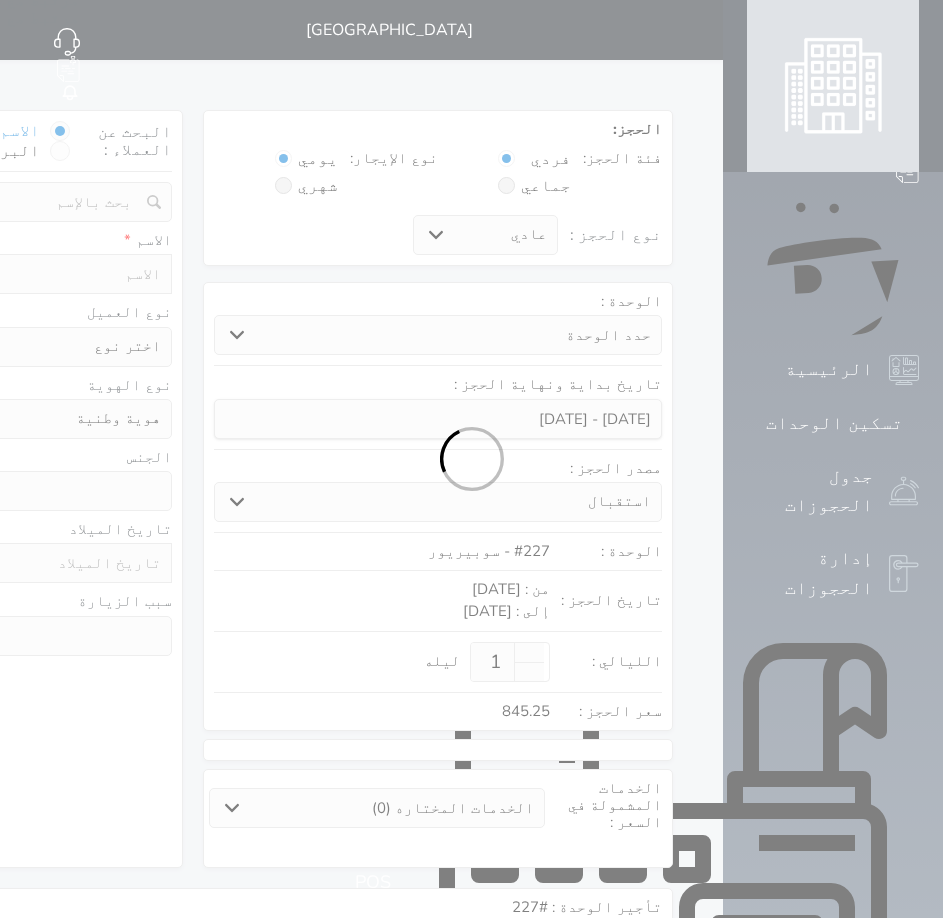 select on "1" 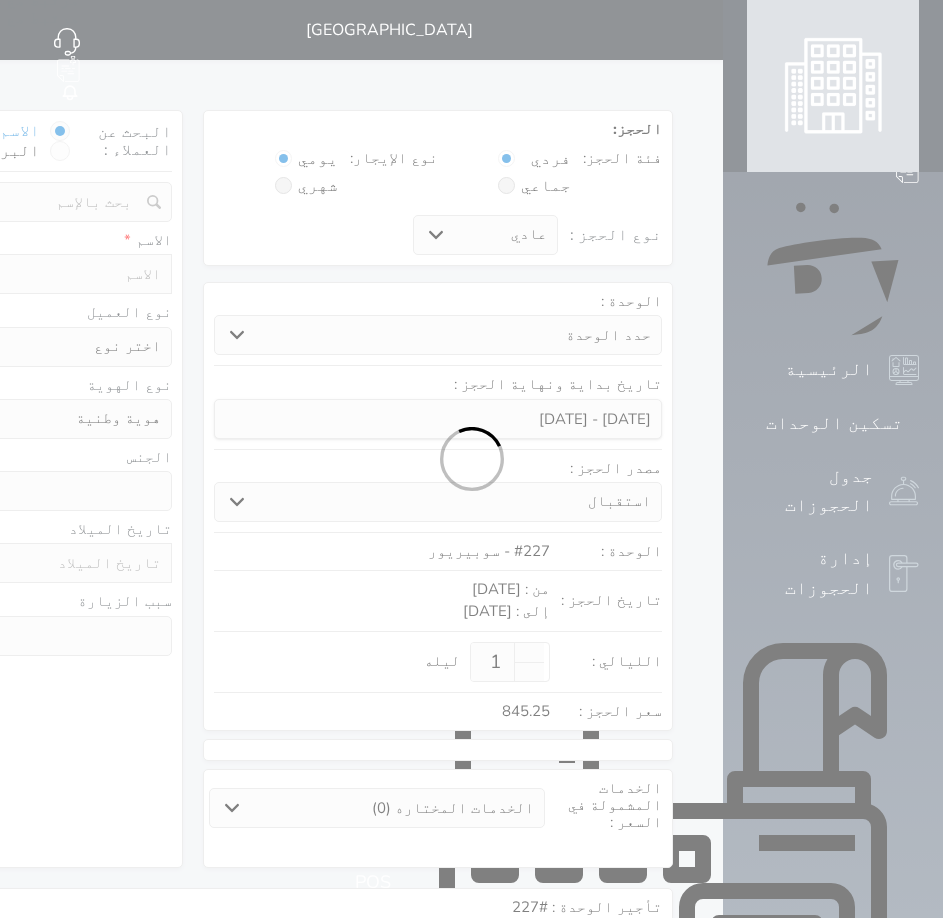 select on "7" 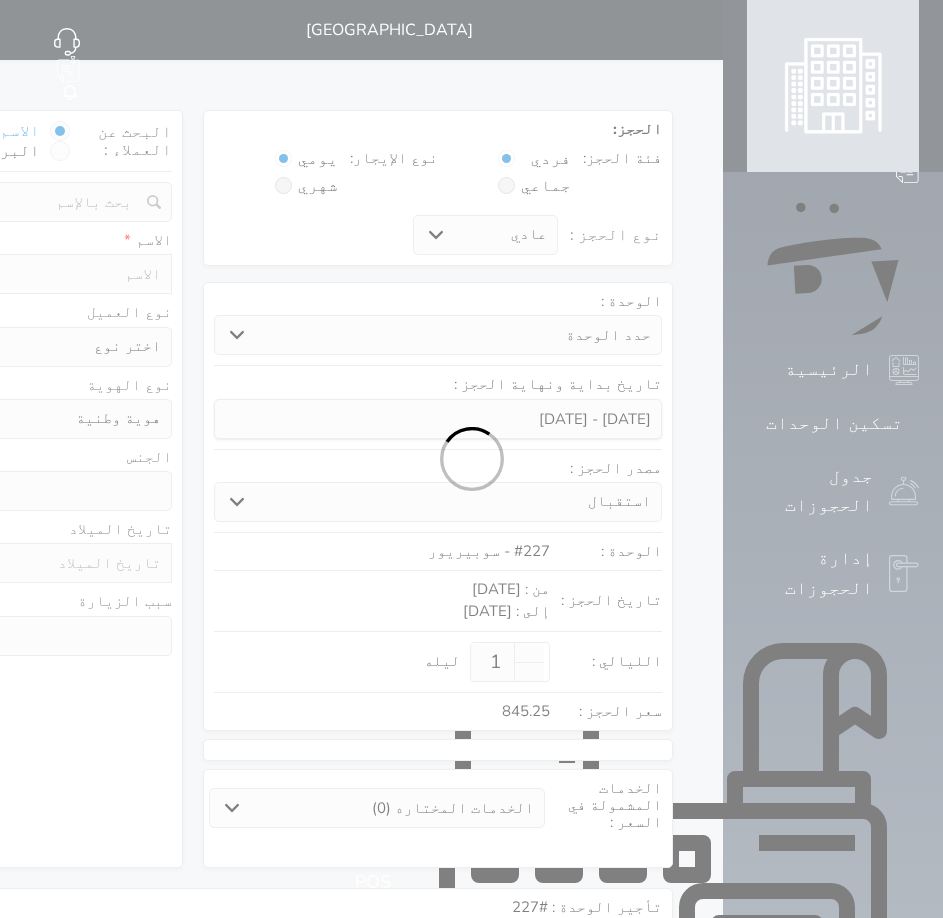 select 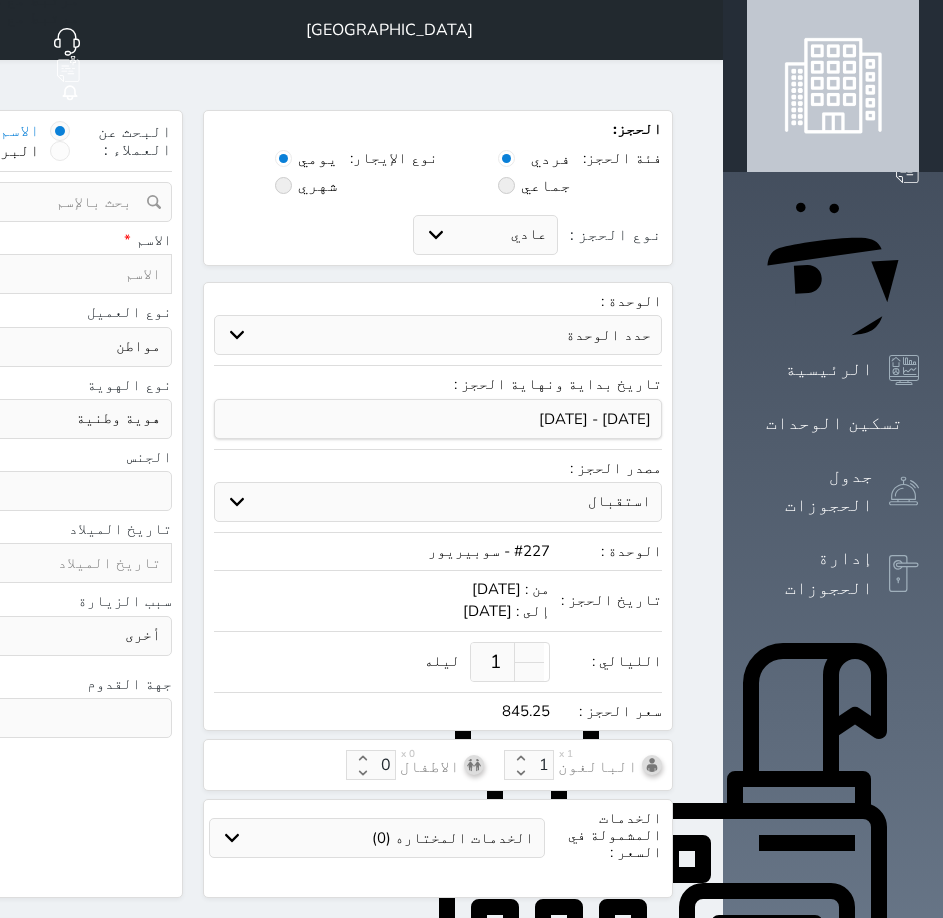 click on "رقم الهوية" at bounding box center [-127, 131] 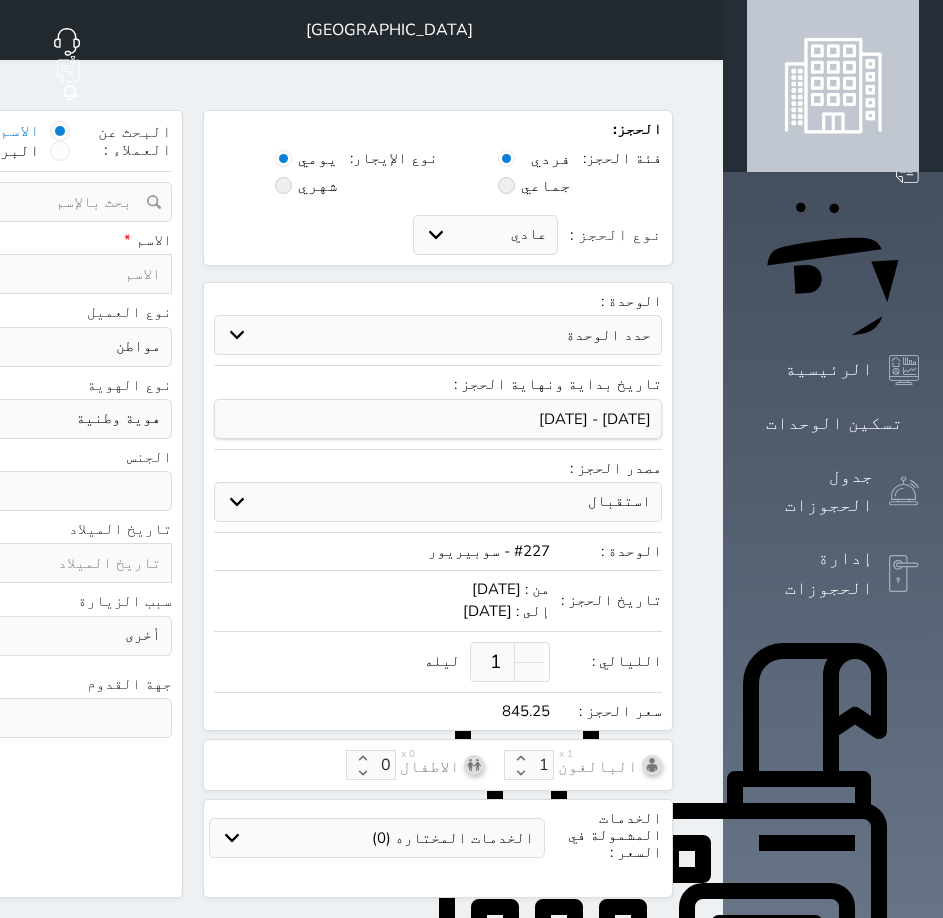 select 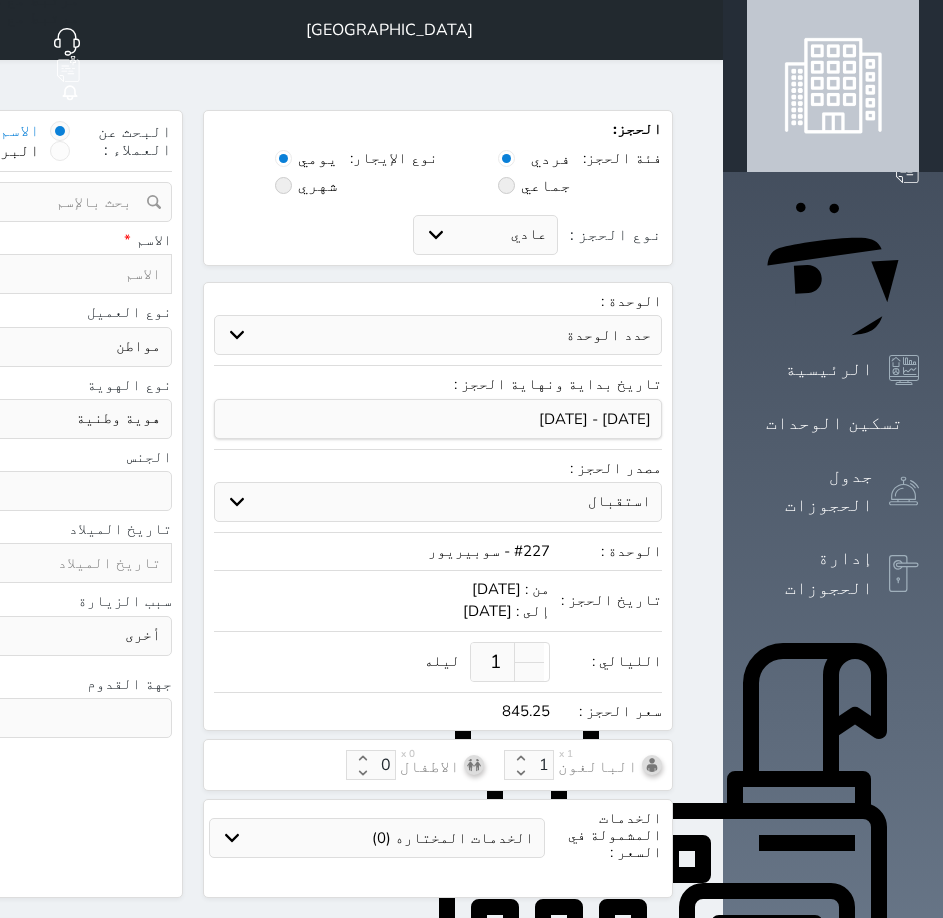select 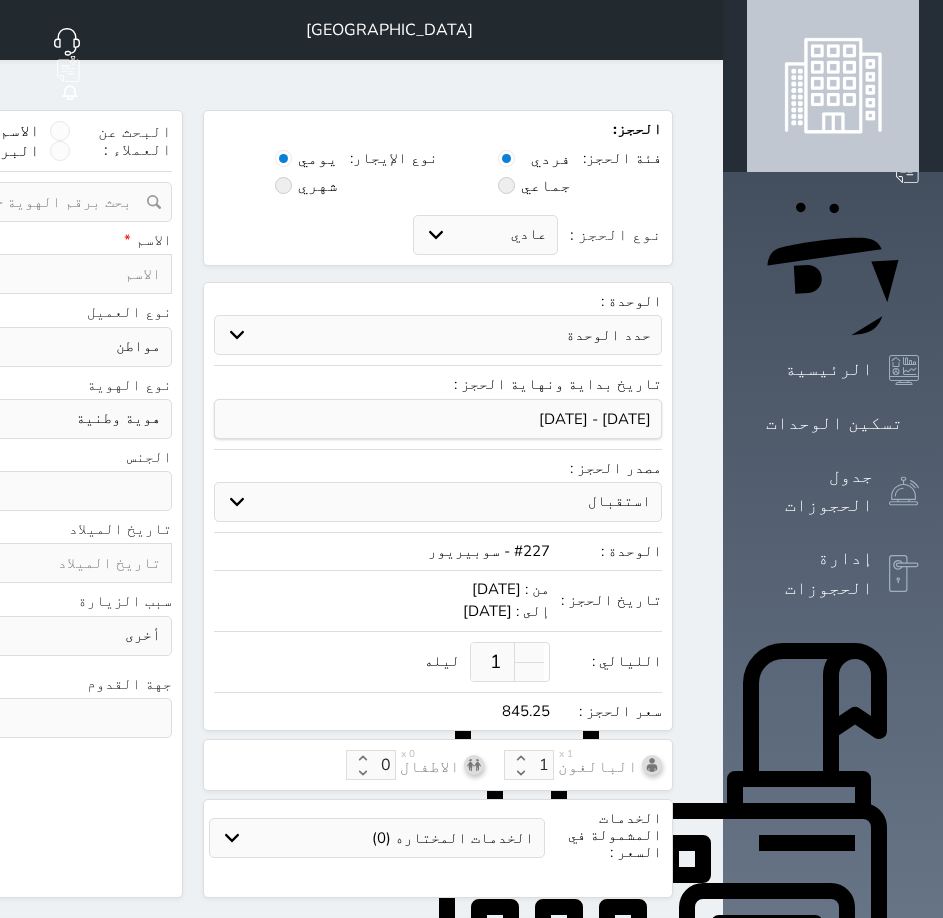 click at bounding box center [-59, 202] 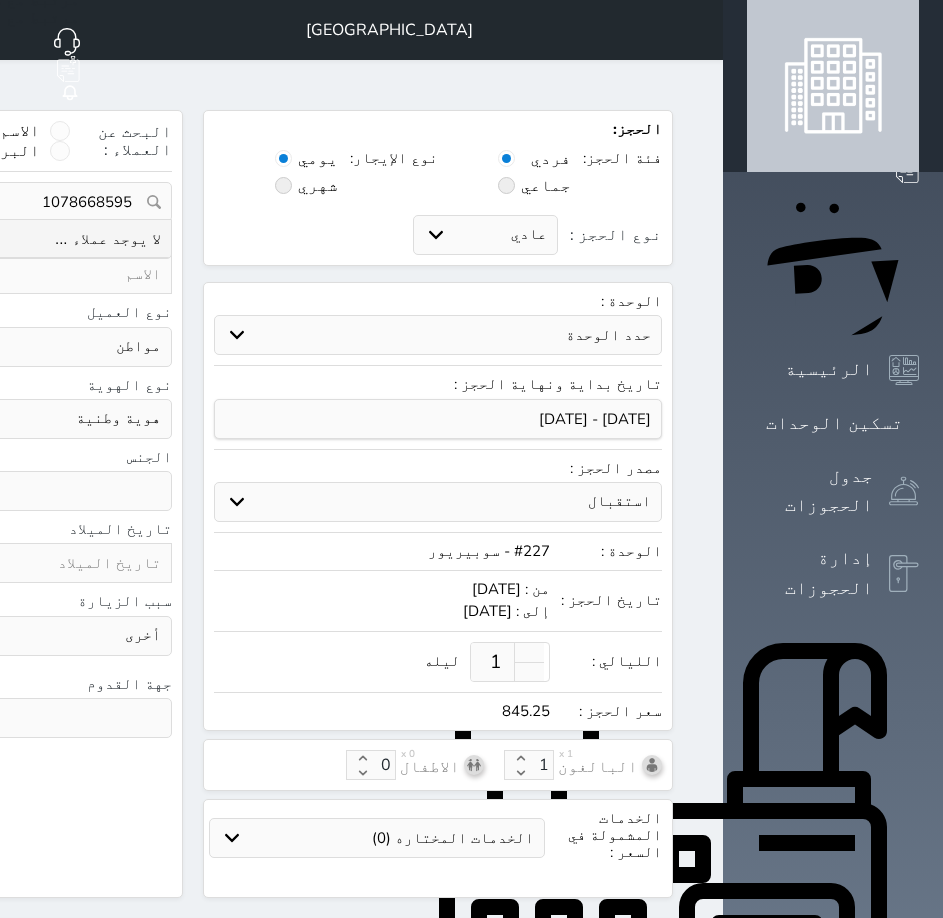 type on "1078668595" 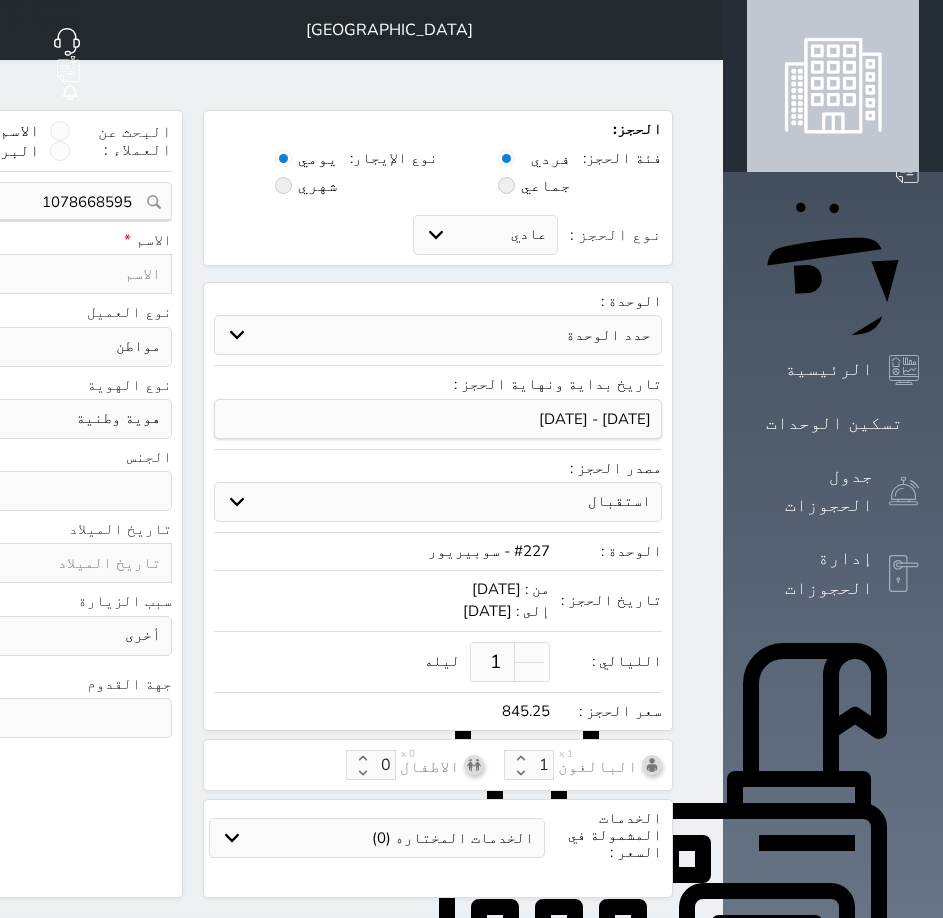 paste on "1078668595" 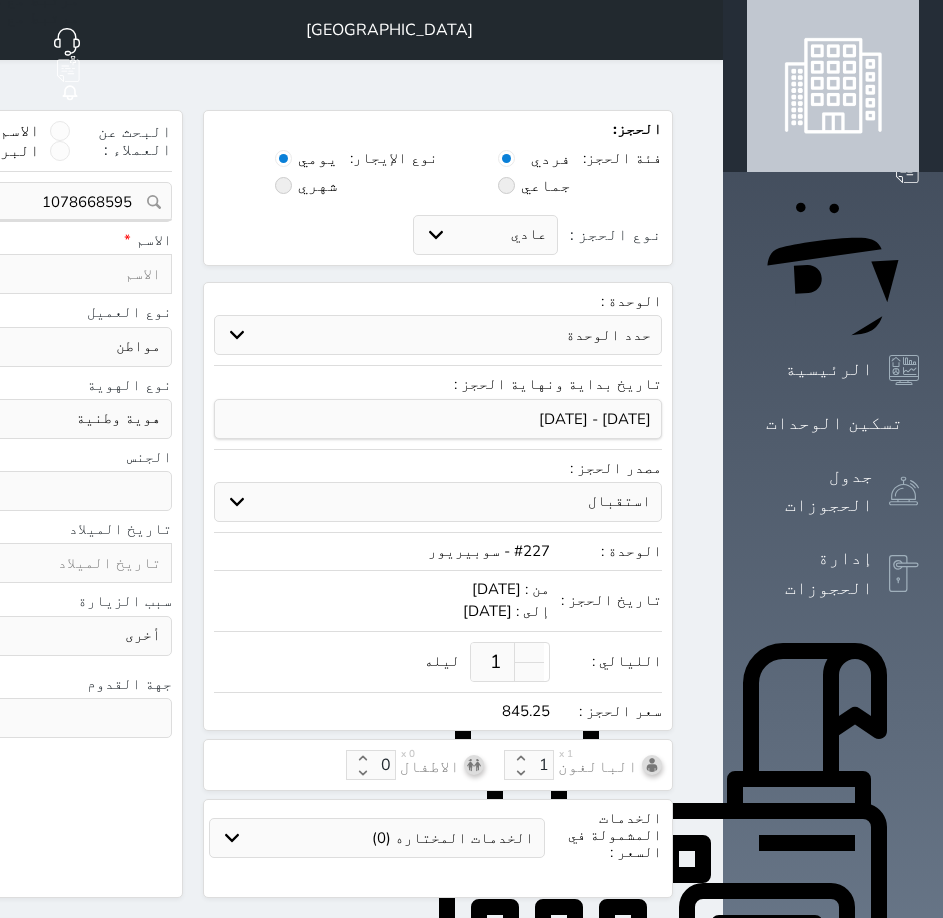 type on "1078668595" 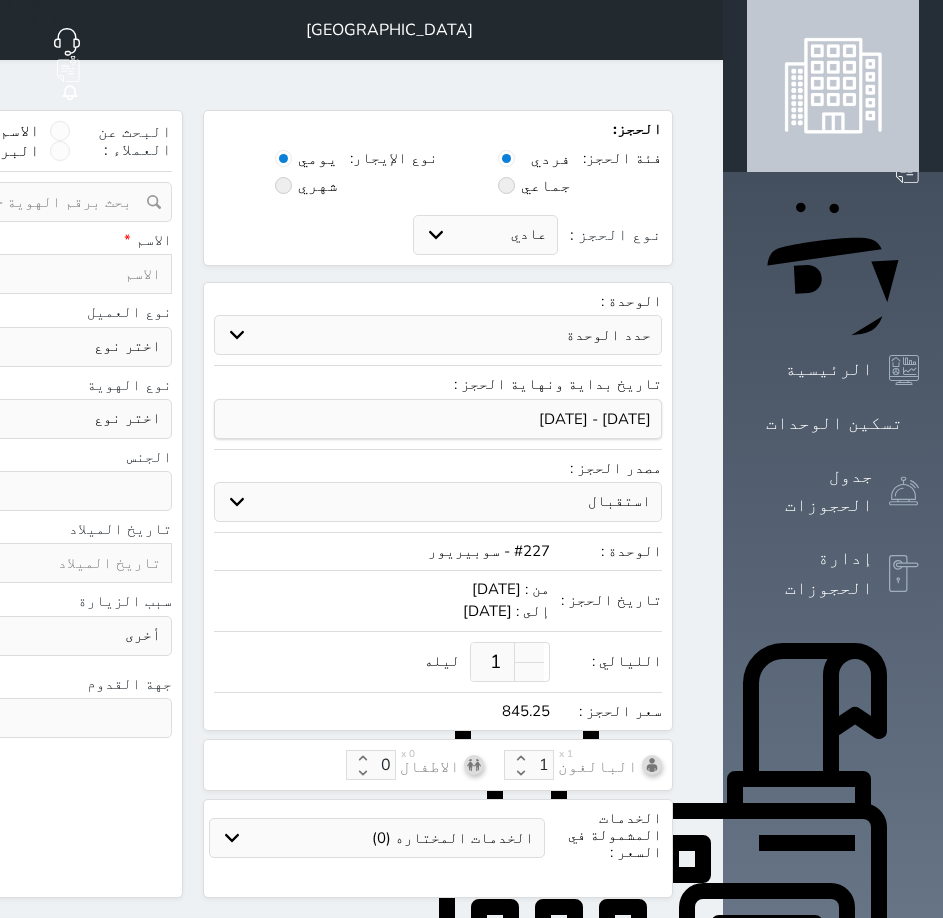 drag, startPoint x: 379, startPoint y: 313, endPoint x: 378, endPoint y: 334, distance: 21.023796 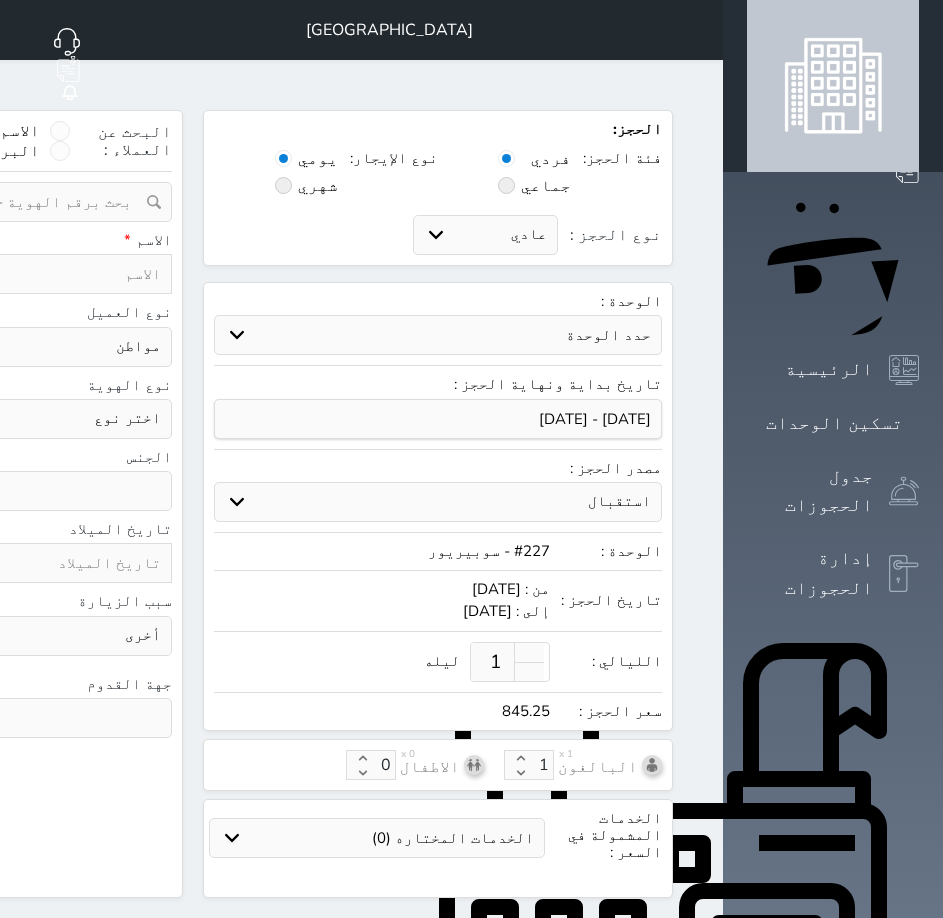 click on "اختر نوع   مواطن مواطن خليجي زائر مقيم" at bounding box center (65, 347) 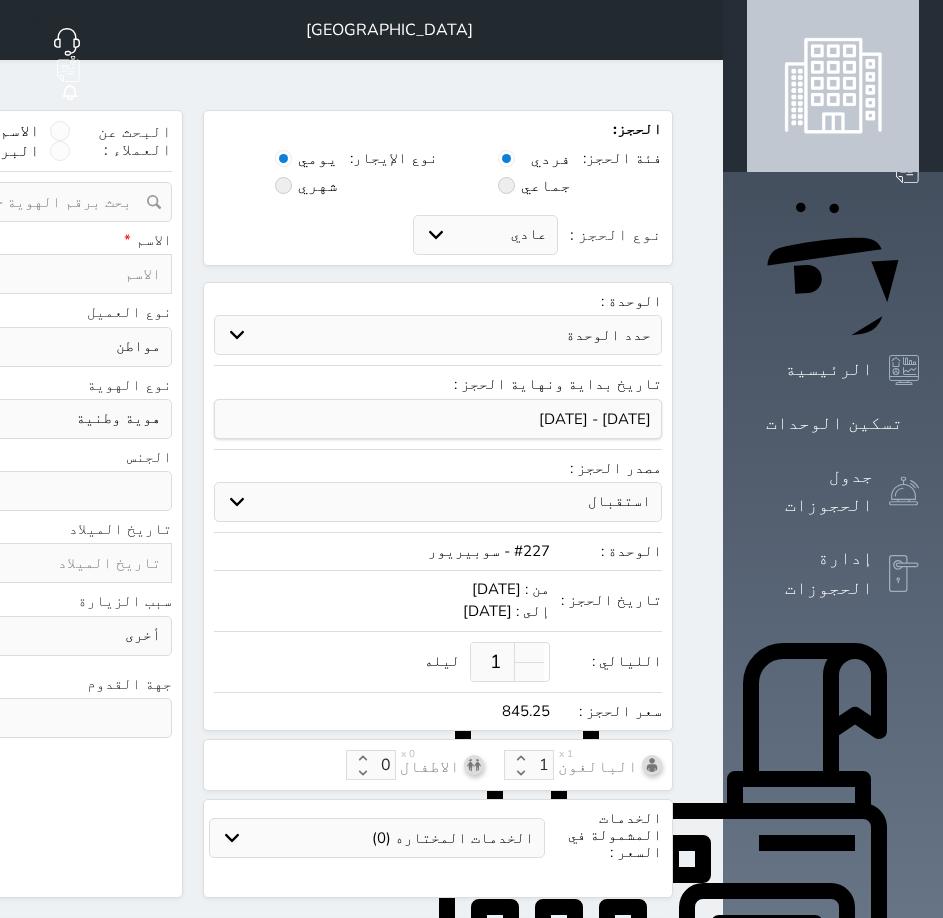 click on "اختر نوع   هوية وطنية هوية عائلية جواز السفر" at bounding box center [65, 419] 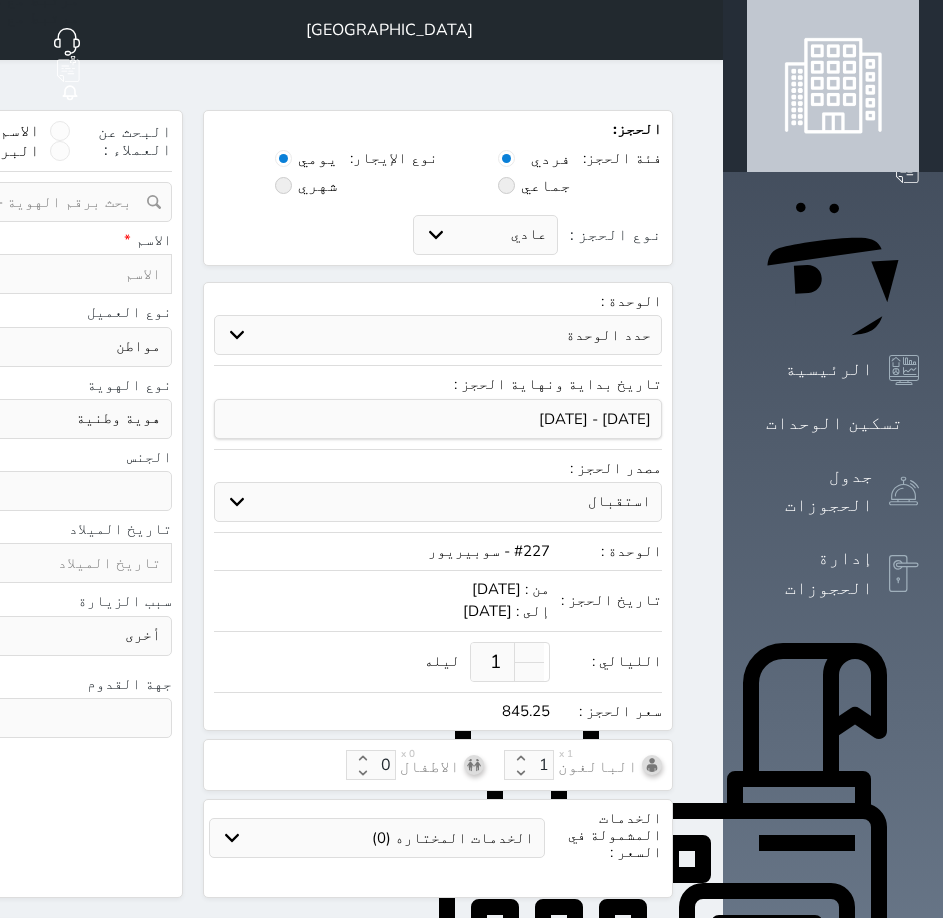 select 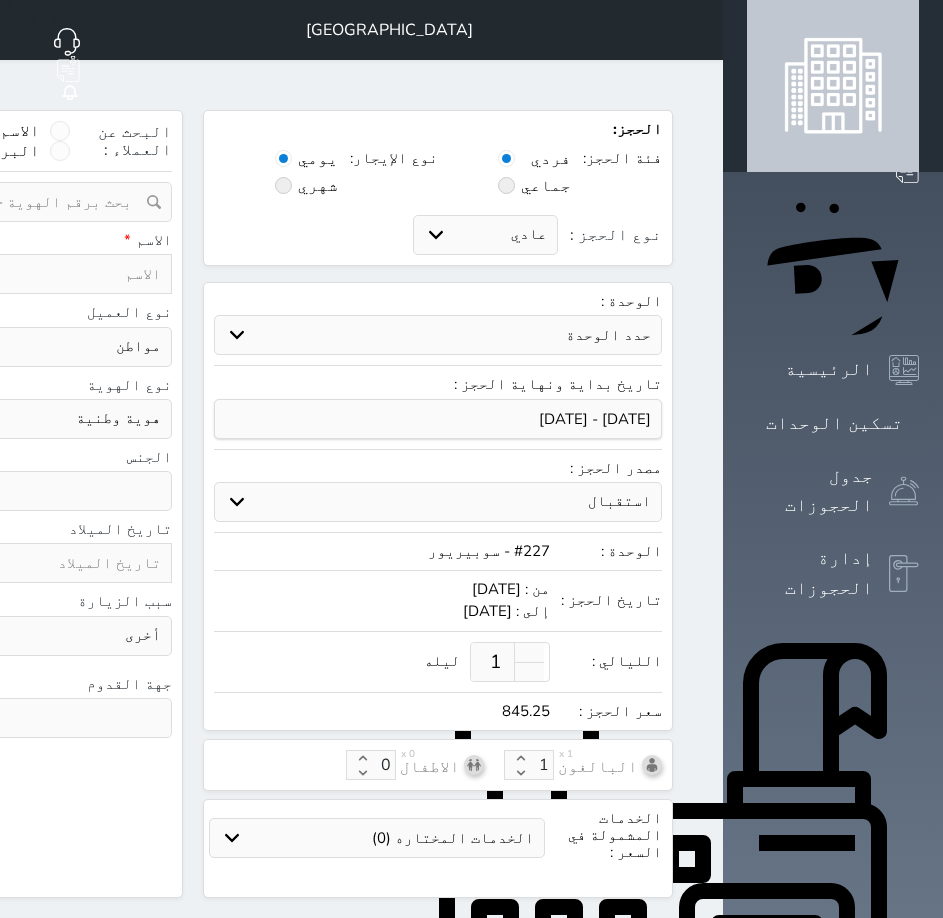 select 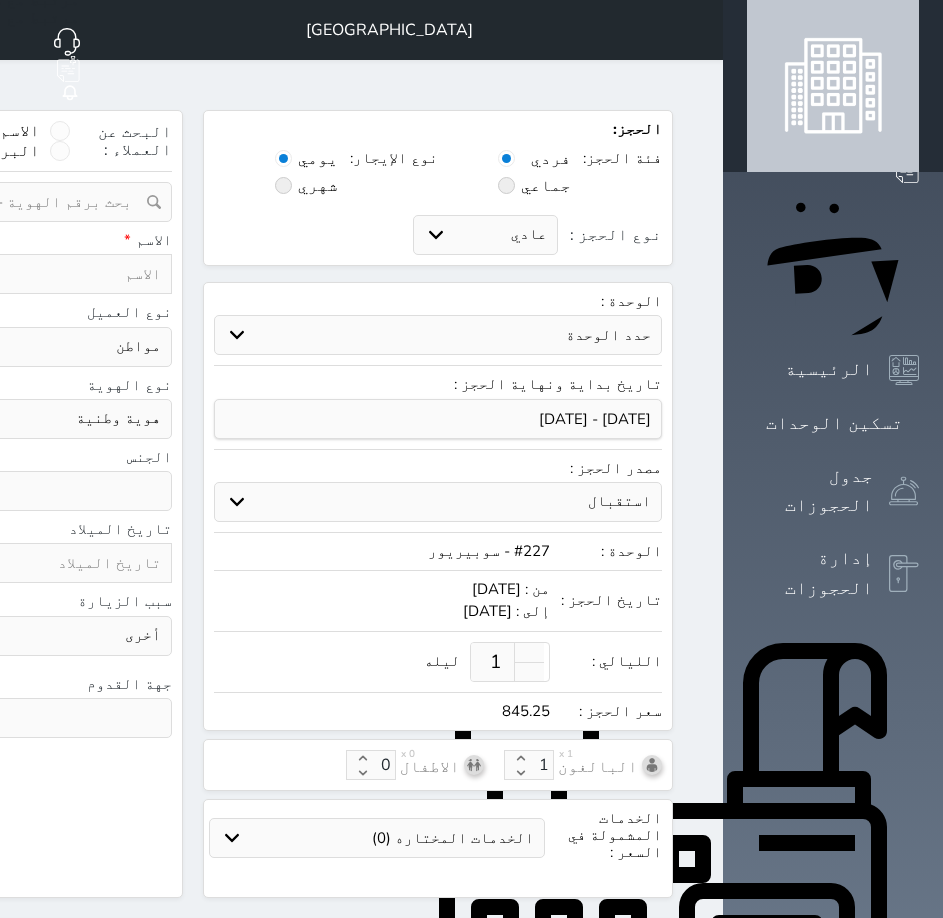 click on "الجنس
ذكر   انثى   البريد الإلكتروني" at bounding box center (-52, 485) 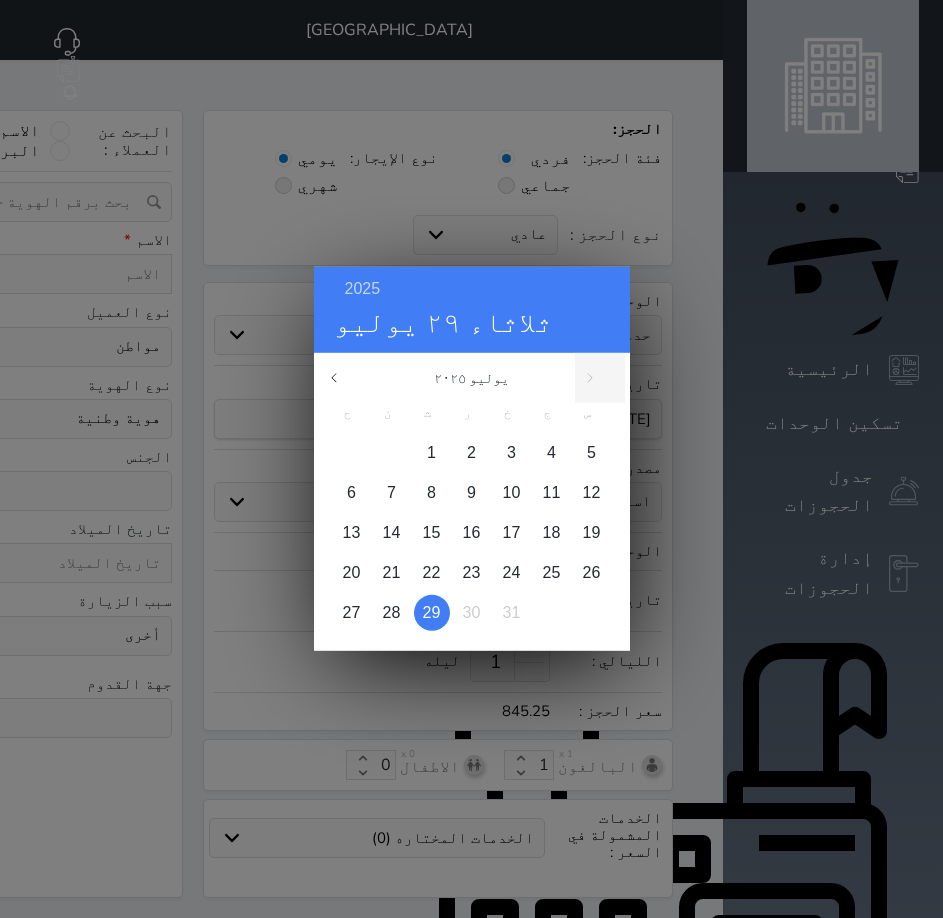 click on "ثلاثاء ٢٩ يوليو" at bounding box center [472, 323] 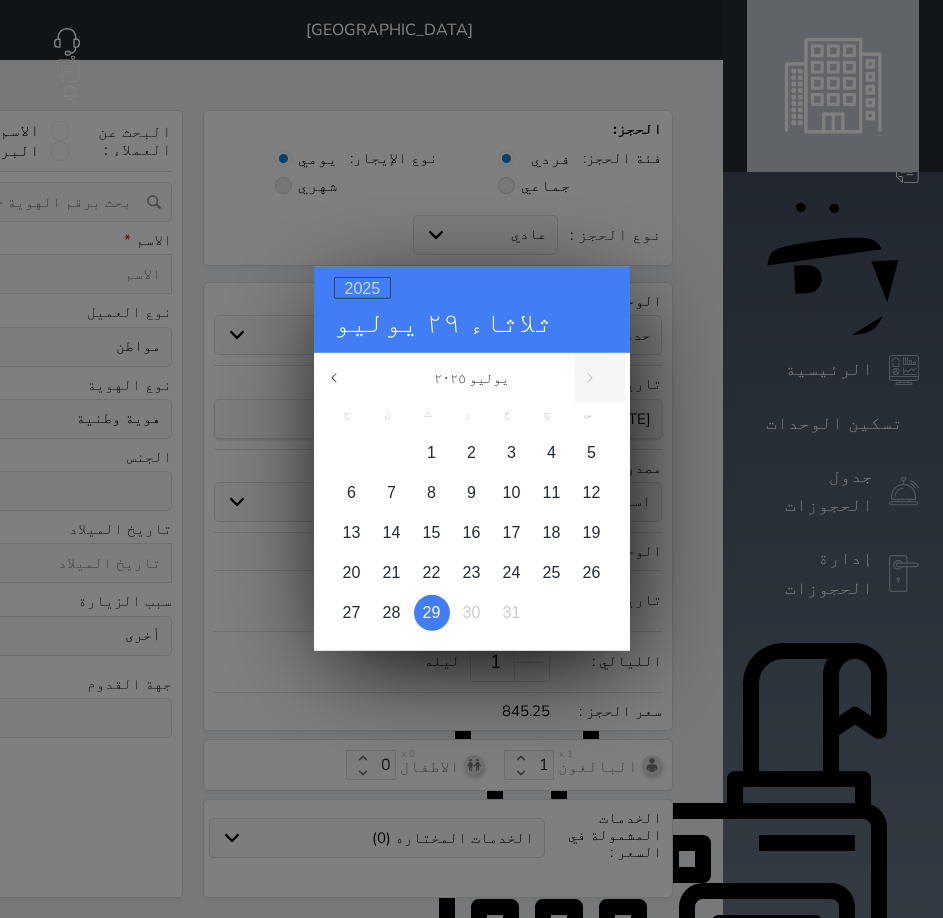 click on "2025" at bounding box center [363, 288] 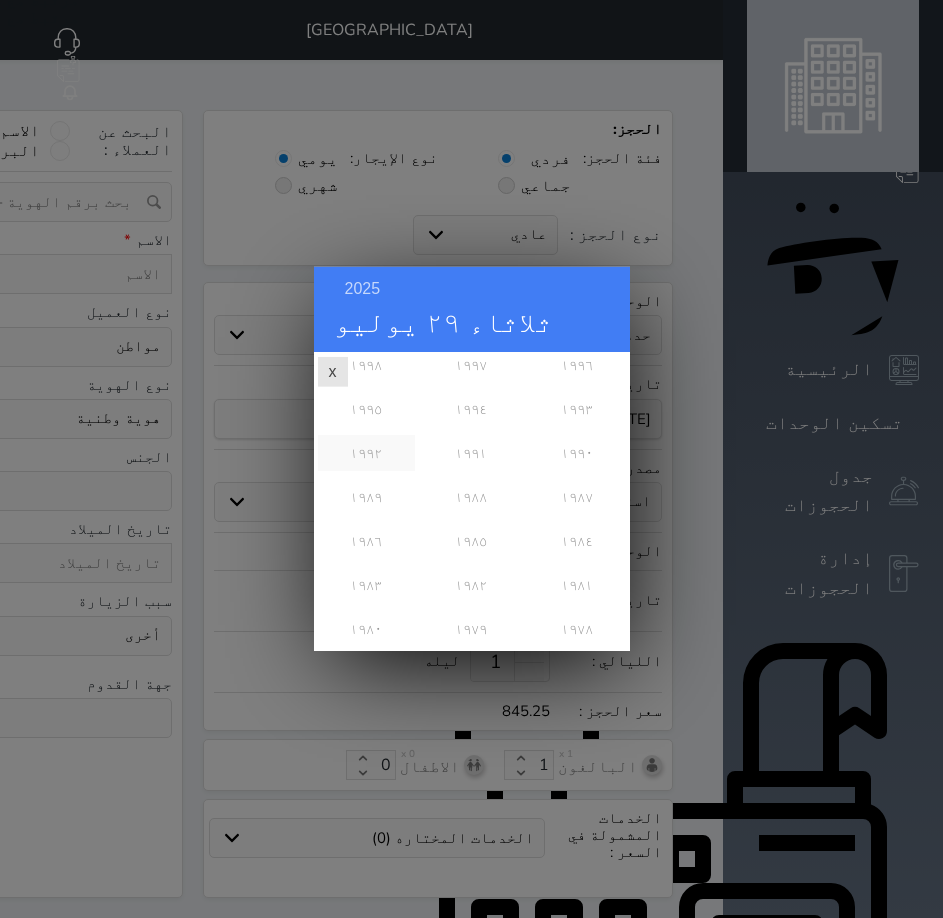 scroll, scrollTop: 400, scrollLeft: 0, axis: vertical 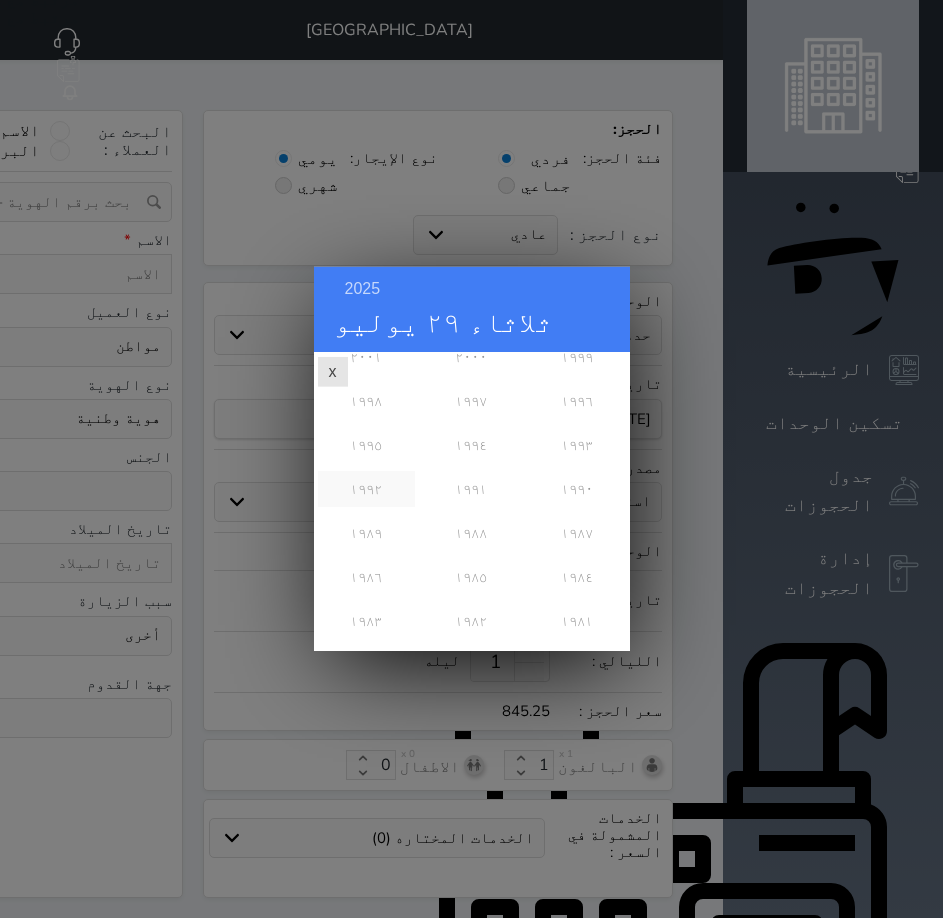 click on "١٩٩٢" at bounding box center [366, 489] 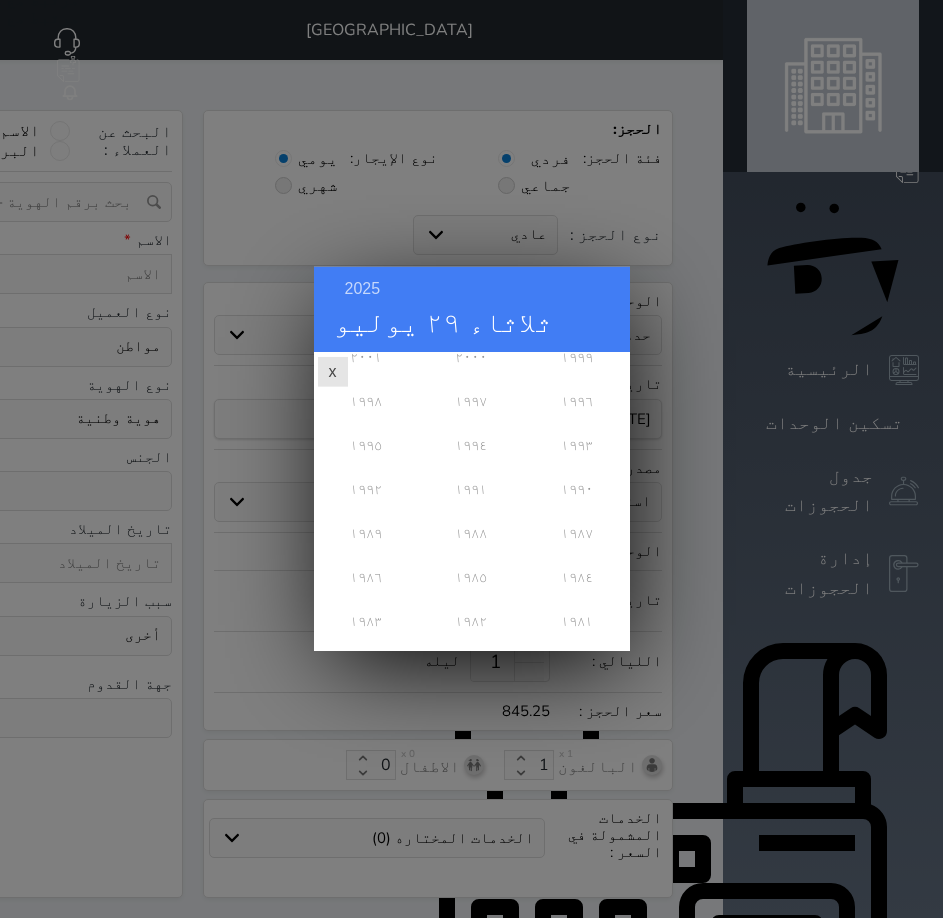 scroll, scrollTop: 0, scrollLeft: 0, axis: both 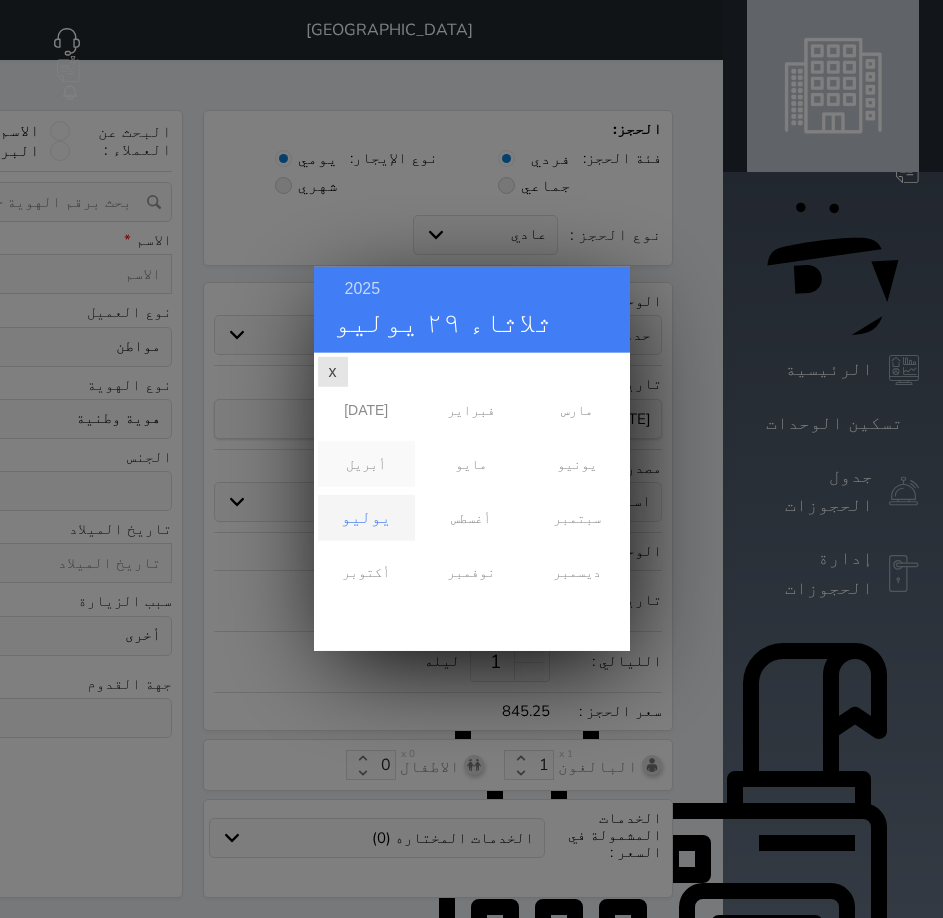 click on "أبريل" at bounding box center [366, 464] 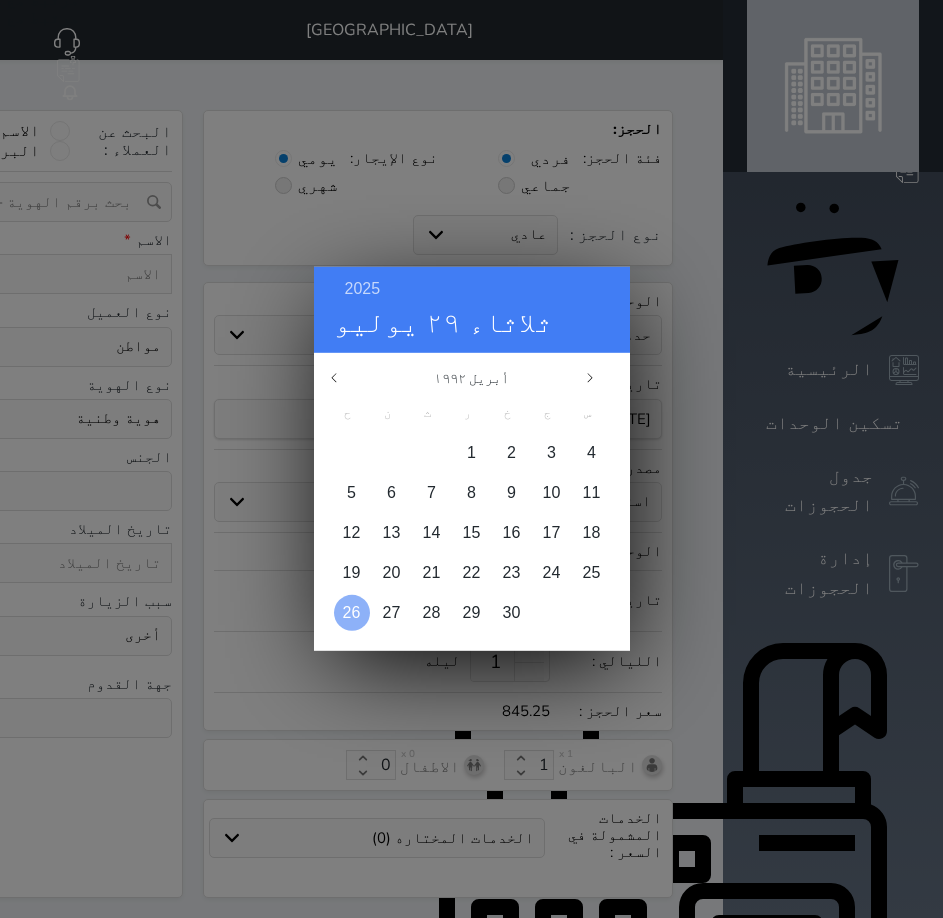 click on "26" at bounding box center [352, 612] 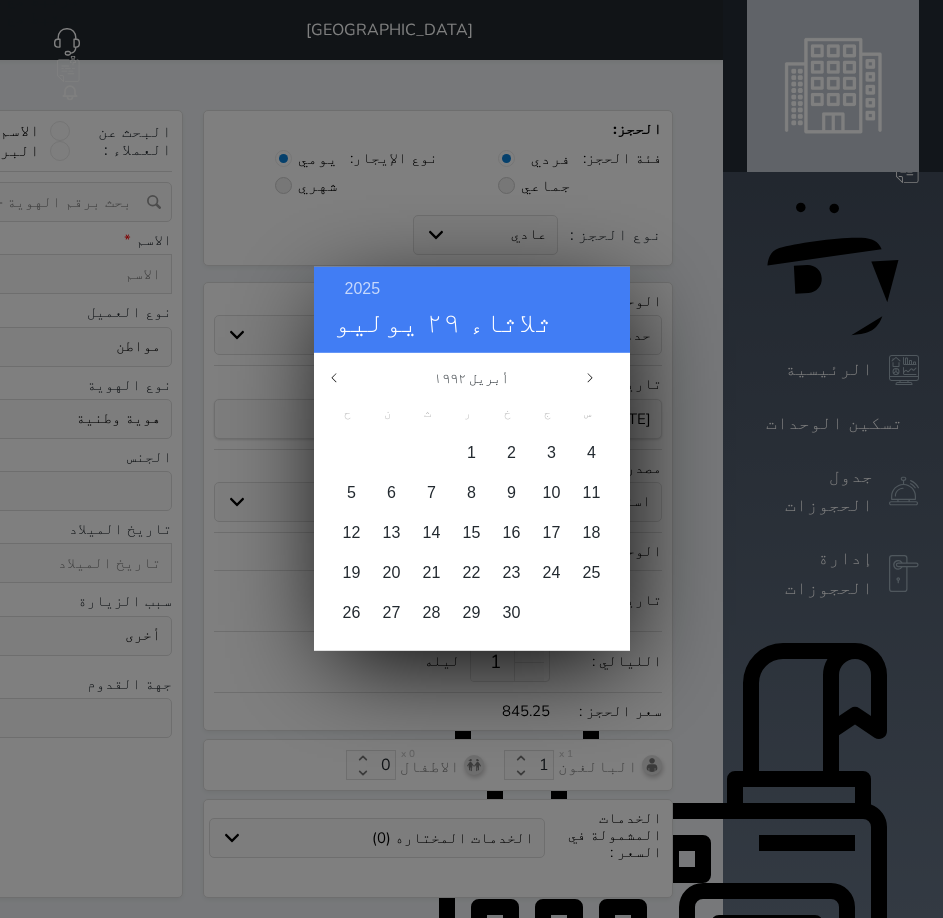 type on "[DATE]" 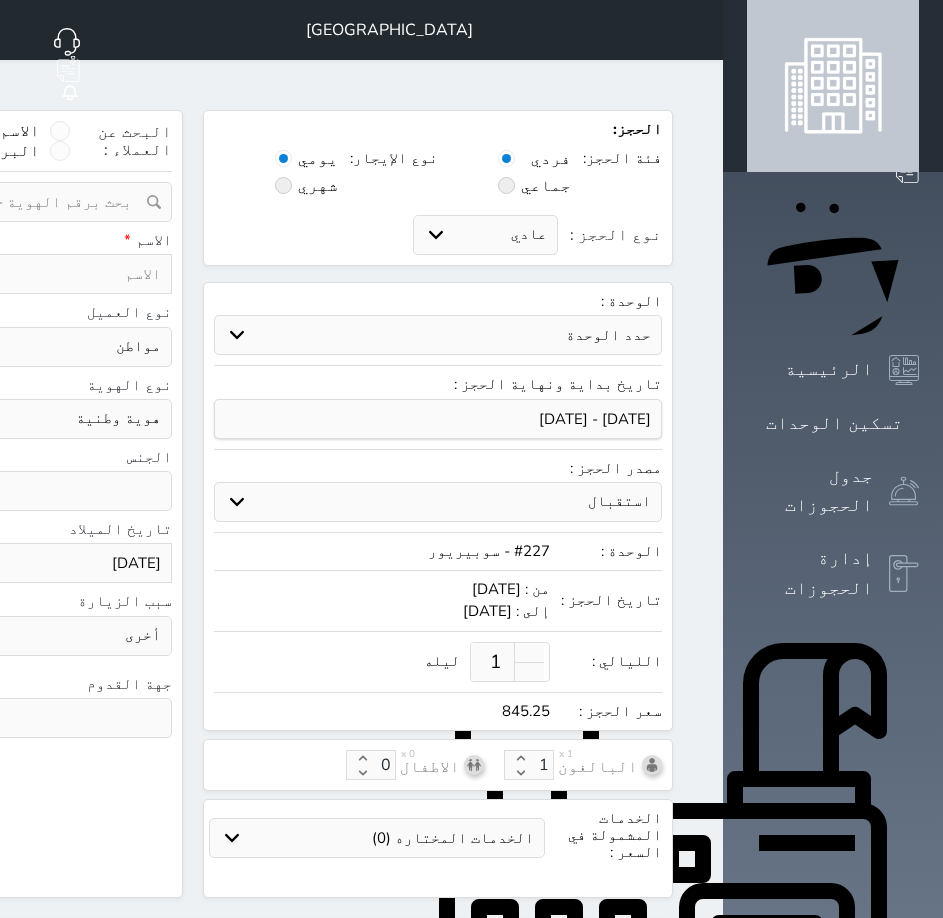 click on "2025   [DATE]         [DATE]
ح
ن
ث
ر
خ
ج
س
1   2   3   4   5   6   7   8   9   10   11   12   13   14   15   16   17   18   19   20   21   22   23   24   25   26   27   28   29   [DATE]
فبراير
مارس
أبريل
مايو
يونيو
يوليو
أغسطس
سبتمبر" at bounding box center (471, 459) 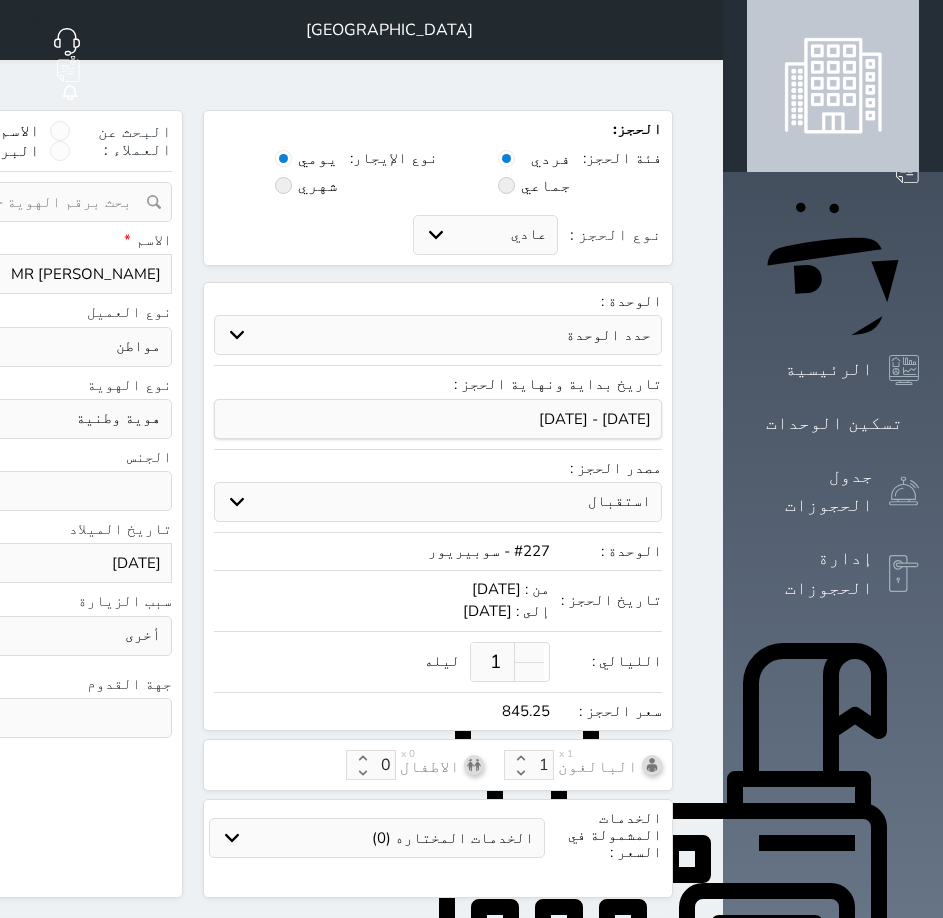 click on "MR [PERSON_NAME]" at bounding box center [65, 274] 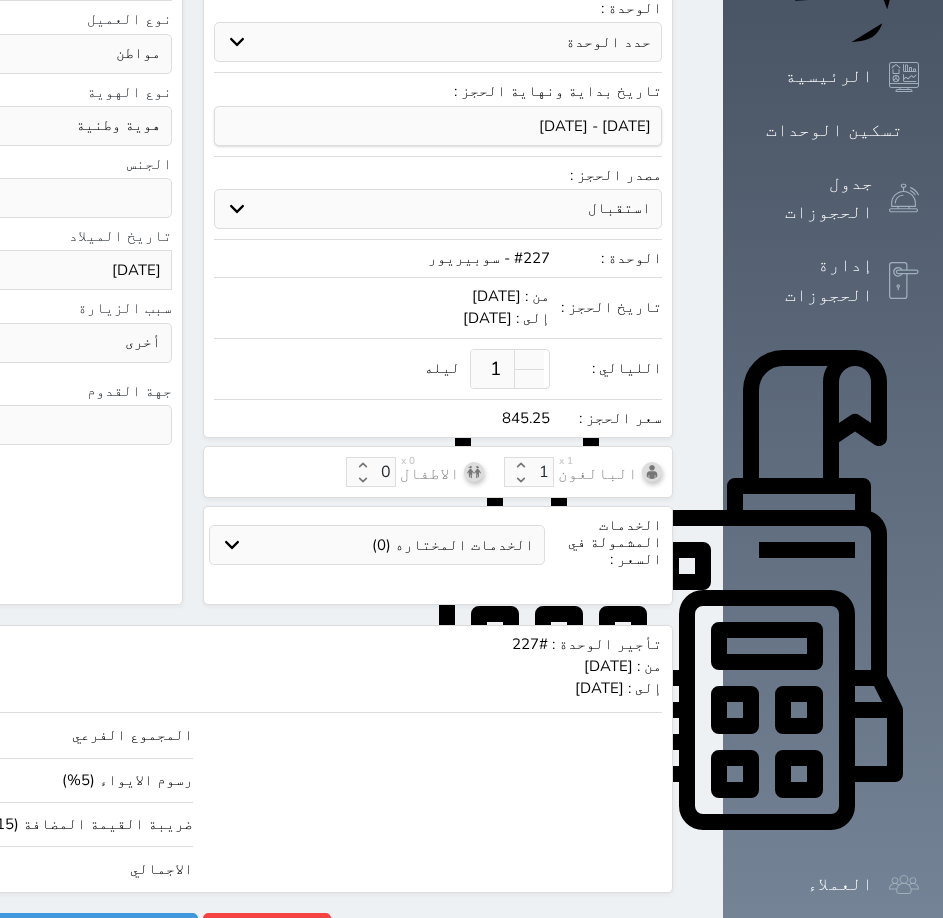 drag, startPoint x: 634, startPoint y: 594, endPoint x: 548, endPoint y: 945, distance: 361.38208 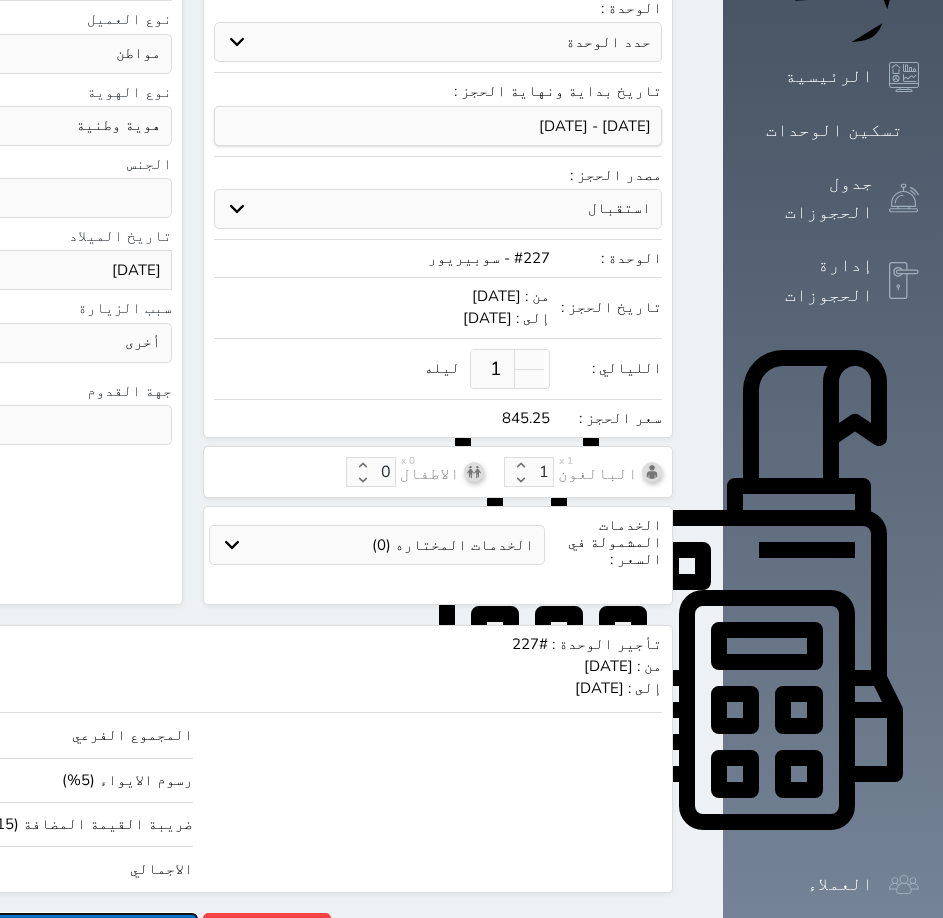 click on "حجز" at bounding box center (-42, 930) 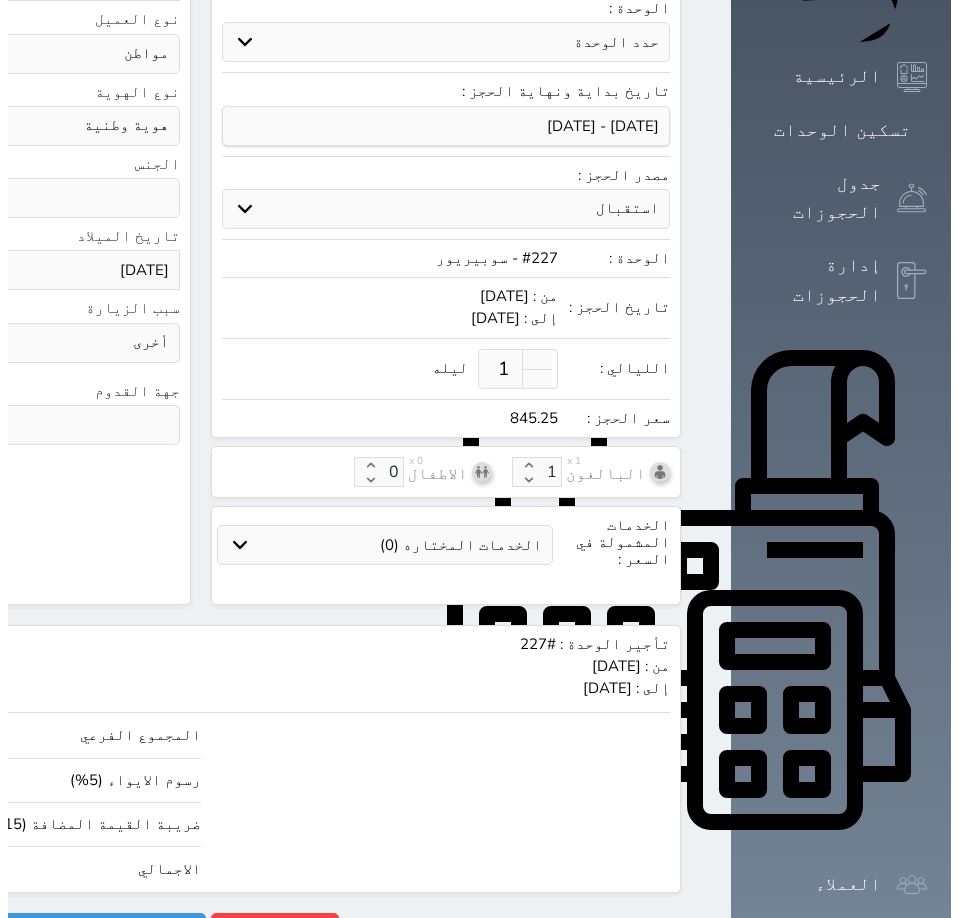 scroll, scrollTop: 0, scrollLeft: 0, axis: both 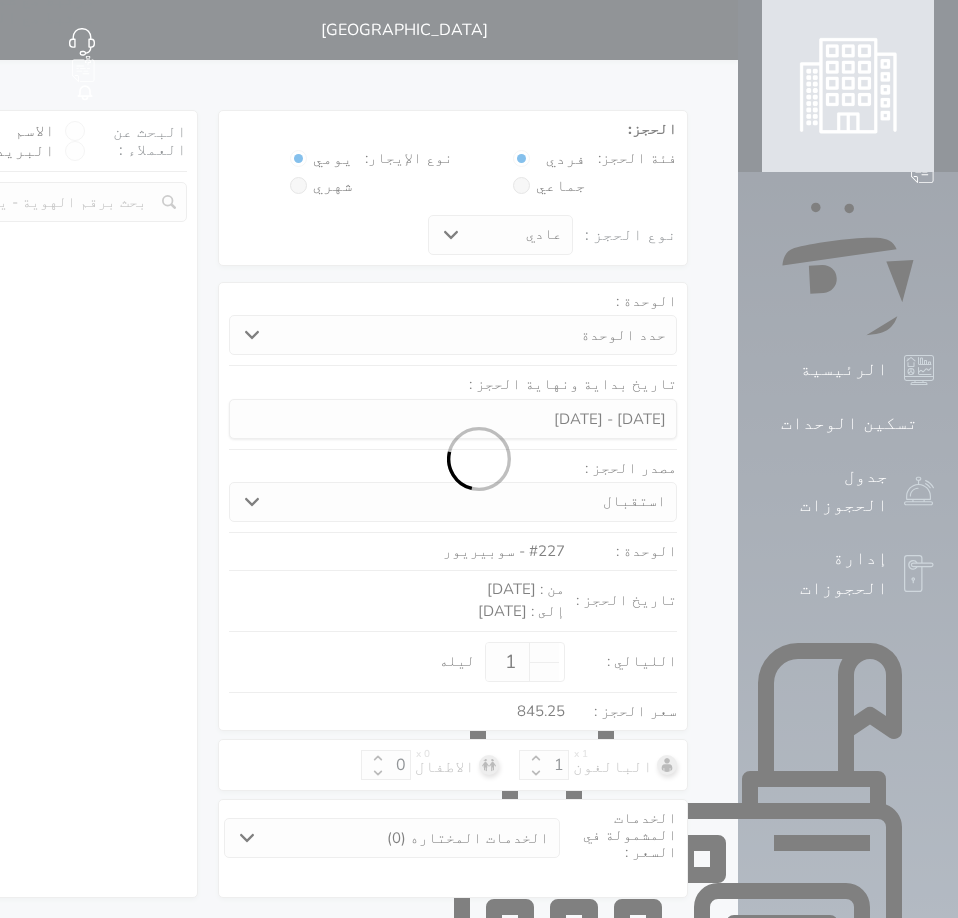 select on "1" 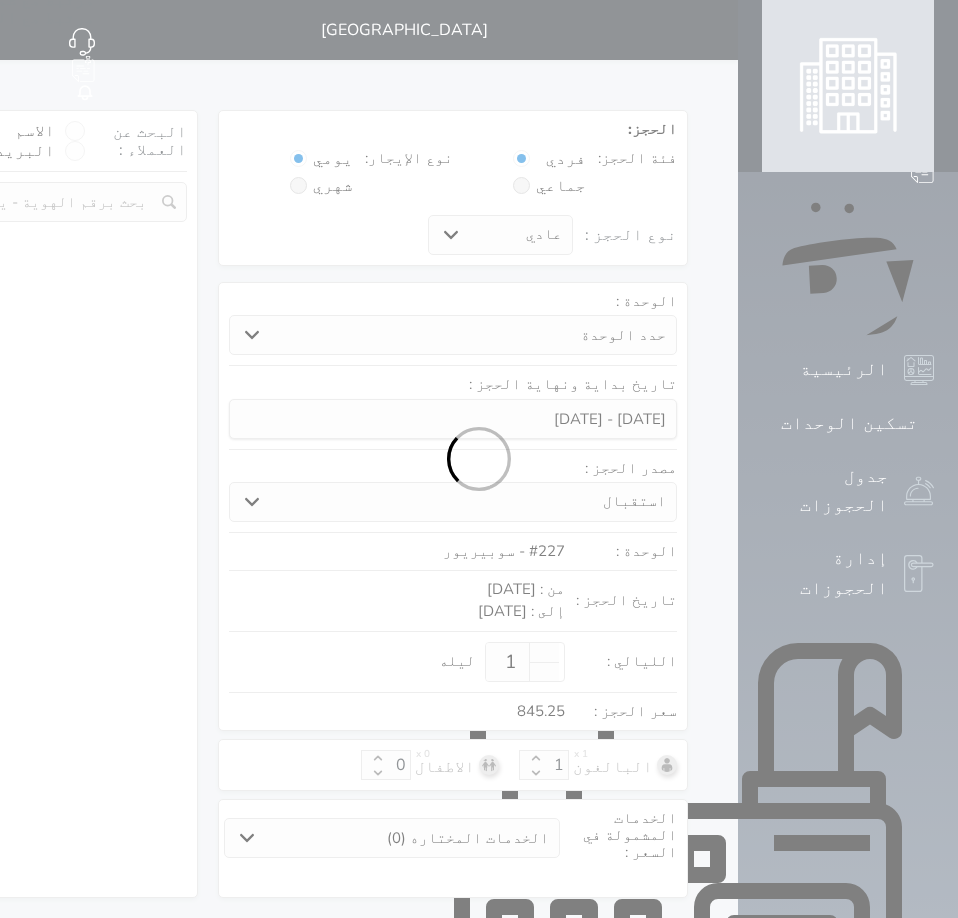 select on "113" 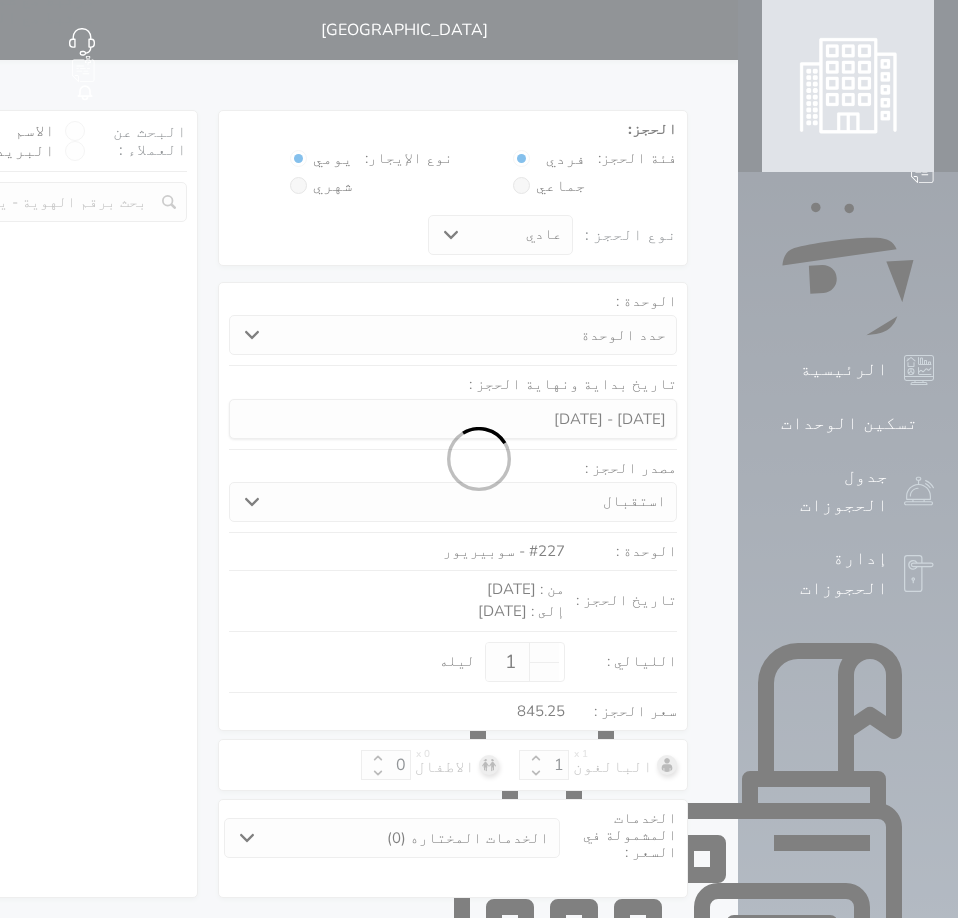 select on "1" 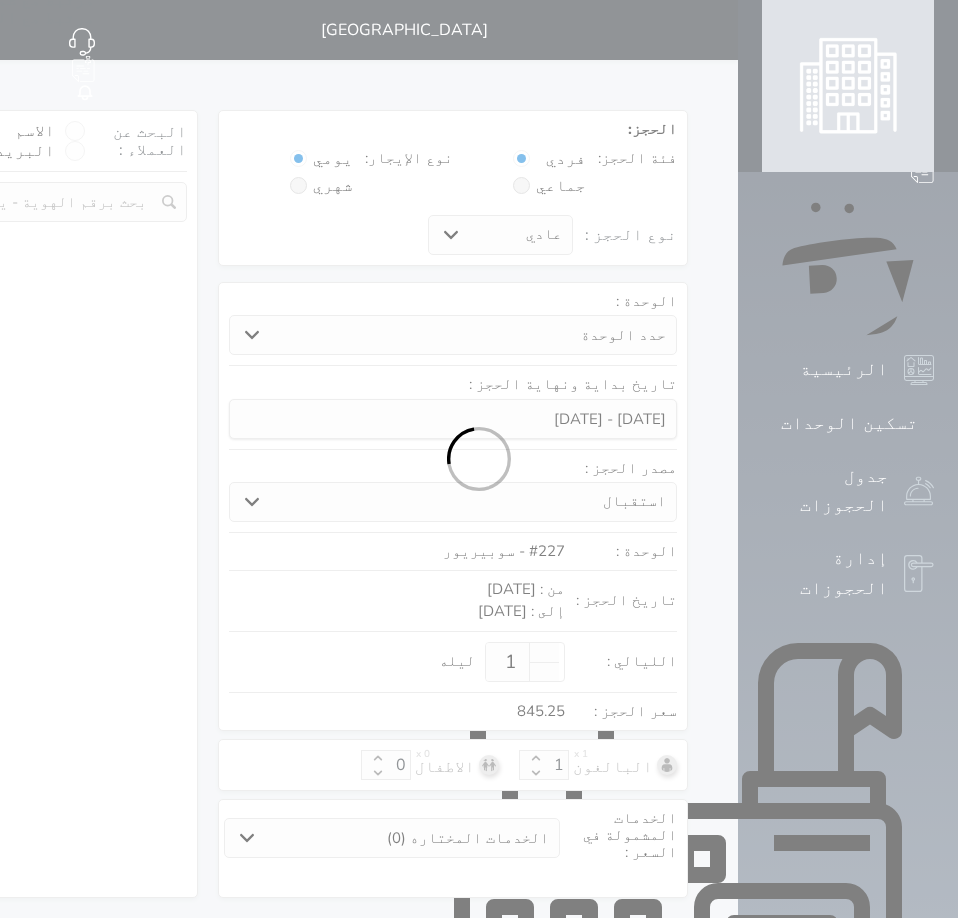 select on "7" 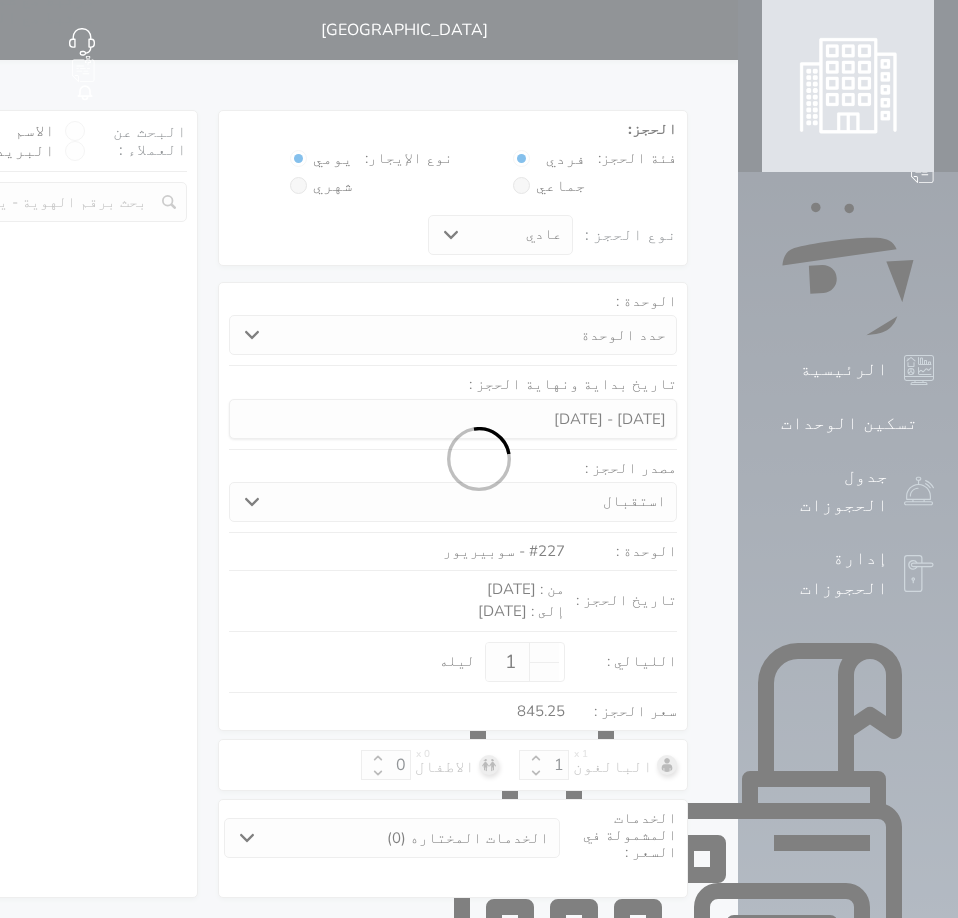 select 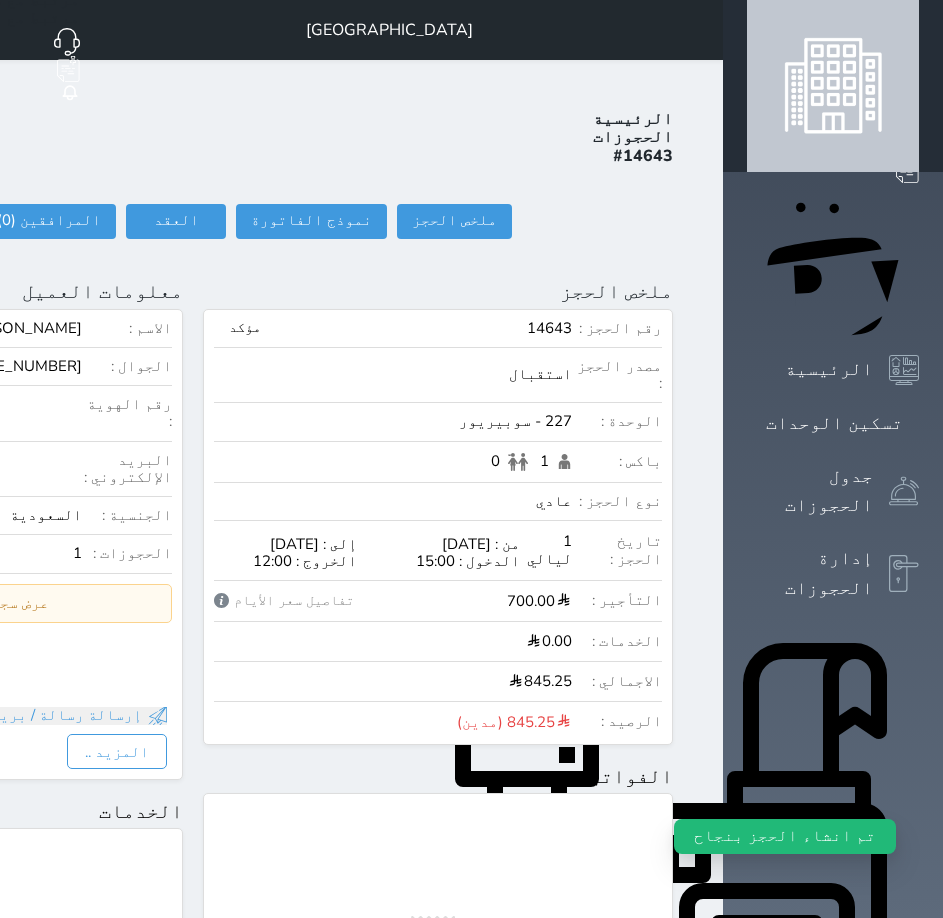 click on "تسجيل دخول" at bounding box center (-86, 221) 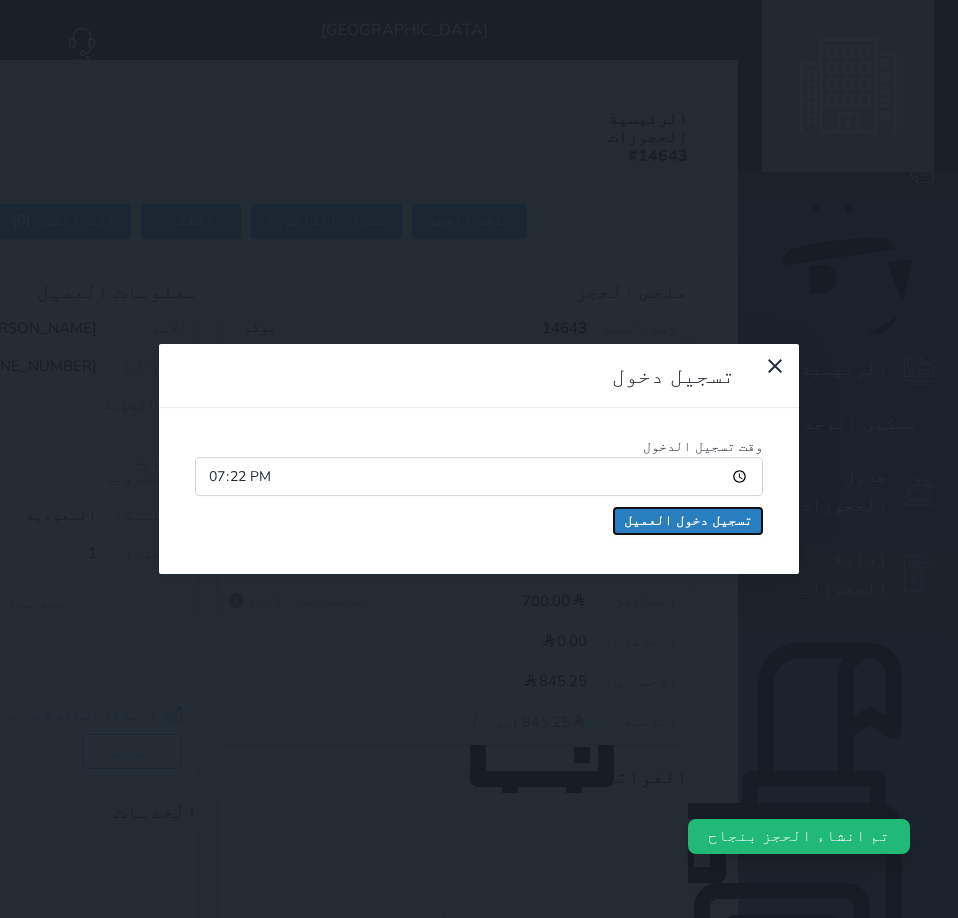 click on "تسجيل دخول العميل" at bounding box center [688, 521] 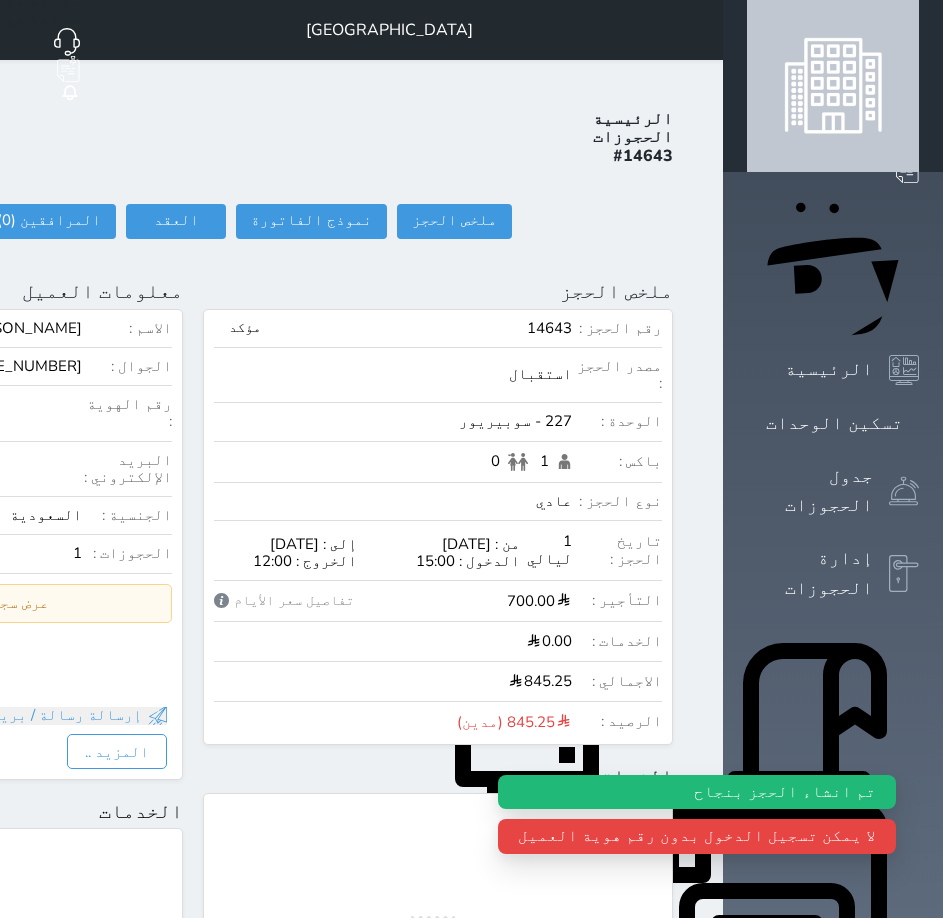 click on "تحديث العميل                 البحث عن العملاء :        الاسم       رقم الهوية       البريد الإلكتروني       الجوال       MR [PERSON_NAME] [PHONE_NUMBER]     تغيير العميل                الاسم *   MR [PERSON_NAME]   رقم الجوال *       ▼     [GEOGRAPHIC_DATA] ([GEOGRAPHIC_DATA])   +93   [GEOGRAPHIC_DATA] ([GEOGRAPHIC_DATA])   +355   [GEOGRAPHIC_DATA] ([GEOGRAPHIC_DATA])   +213   [US_STATE]   +1684   [GEOGRAPHIC_DATA]   +376   [GEOGRAPHIC_DATA]   +244   [GEOGRAPHIC_DATA]   +1264   [GEOGRAPHIC_DATA]   +1268   [GEOGRAPHIC_DATA]   +54   [GEOGRAPHIC_DATA] ([GEOGRAPHIC_DATA])   +374   [GEOGRAPHIC_DATA]   +297   [GEOGRAPHIC_DATA]   +61   [GEOGRAPHIC_DATA] ([GEOGRAPHIC_DATA])   +43   [GEOGRAPHIC_DATA] ([GEOGRAPHIC_DATA])   +994   [GEOGRAPHIC_DATA]   +1242   [GEOGRAPHIC_DATA] (‫[GEOGRAPHIC_DATA])   +973   [GEOGRAPHIC_DATA] ([GEOGRAPHIC_DATA])   +880   [GEOGRAPHIC_DATA]   +1246   [GEOGRAPHIC_DATA] ([GEOGRAPHIC_DATA])   +375   [GEOGRAPHIC_DATA] ([GEOGRAPHIC_DATA])   +32   [GEOGRAPHIC_DATA]   +501   [GEOGRAPHIC_DATA] ([GEOGRAPHIC_DATA])   +229   [GEOGRAPHIC_DATA]   +1441   [GEOGRAPHIC_DATA] (འབྲུག)   +975   [GEOGRAPHIC_DATA]   +591     +387" at bounding box center (-270, 291) 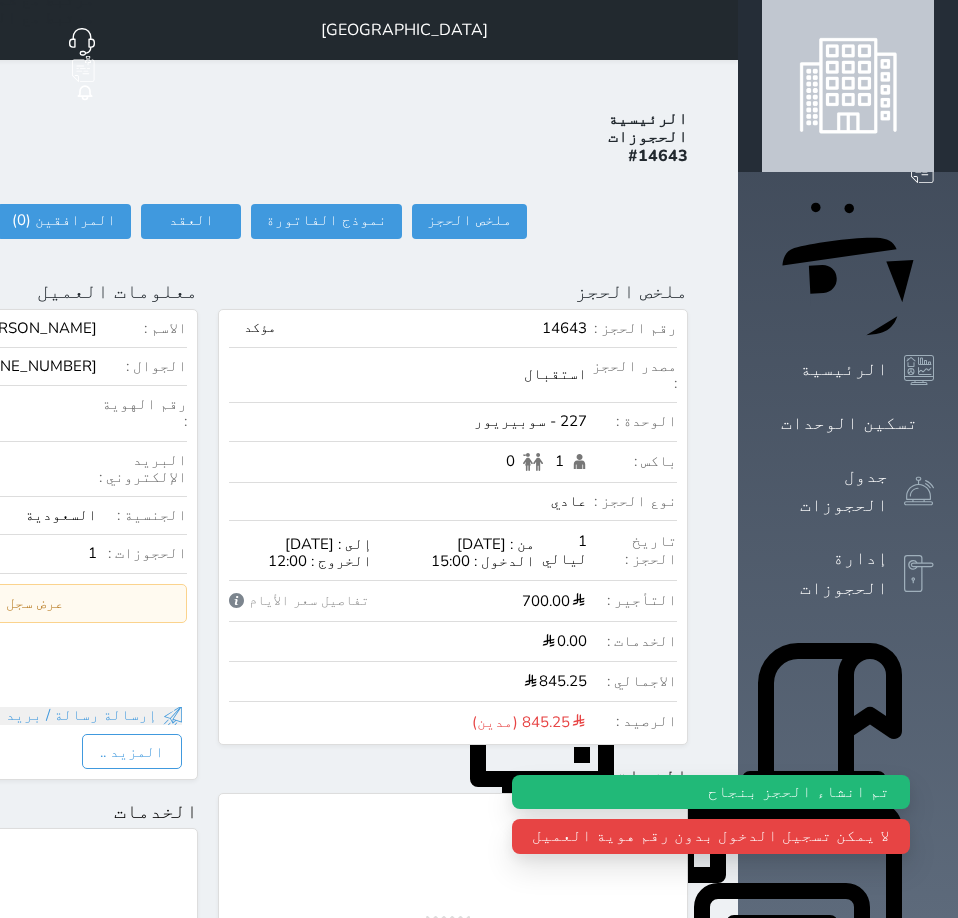 select 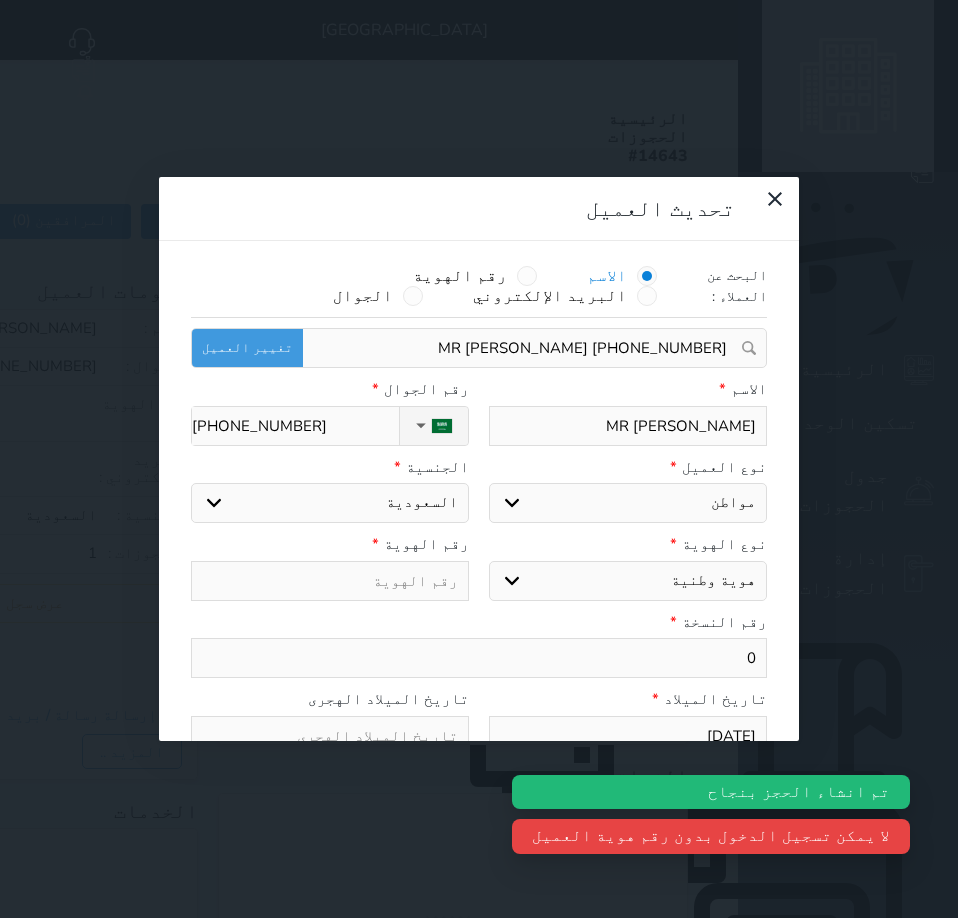 select 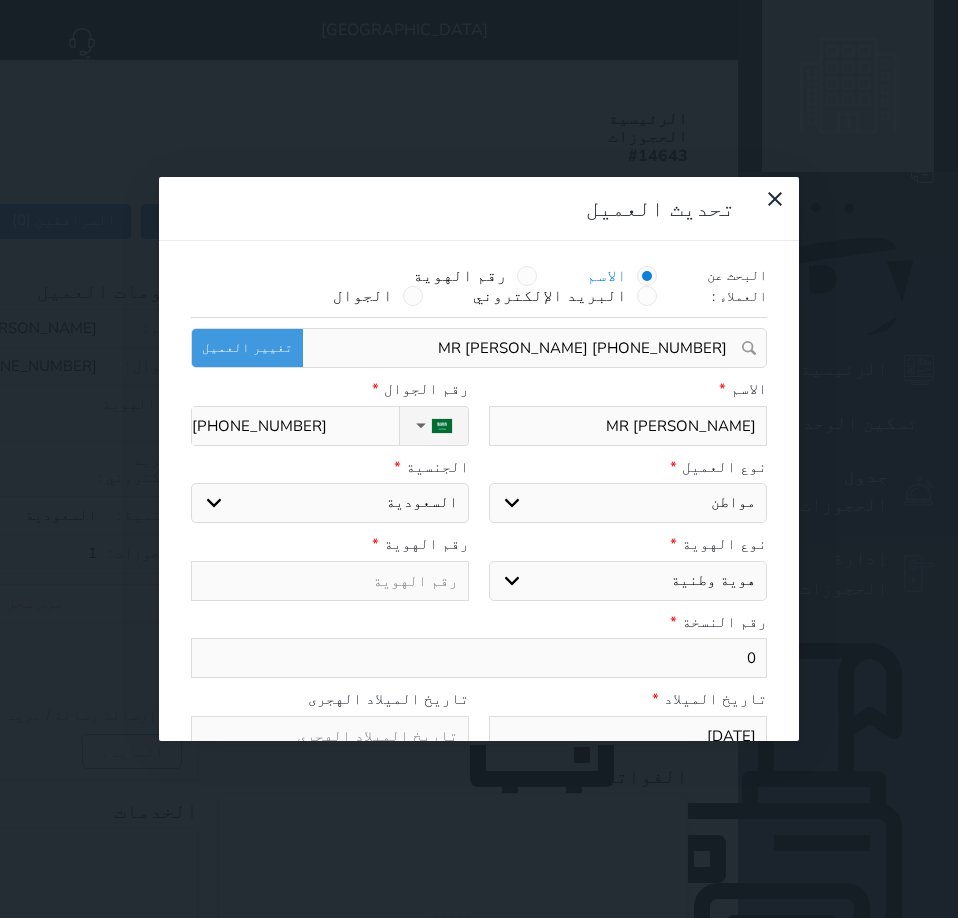 click at bounding box center [330, 581] 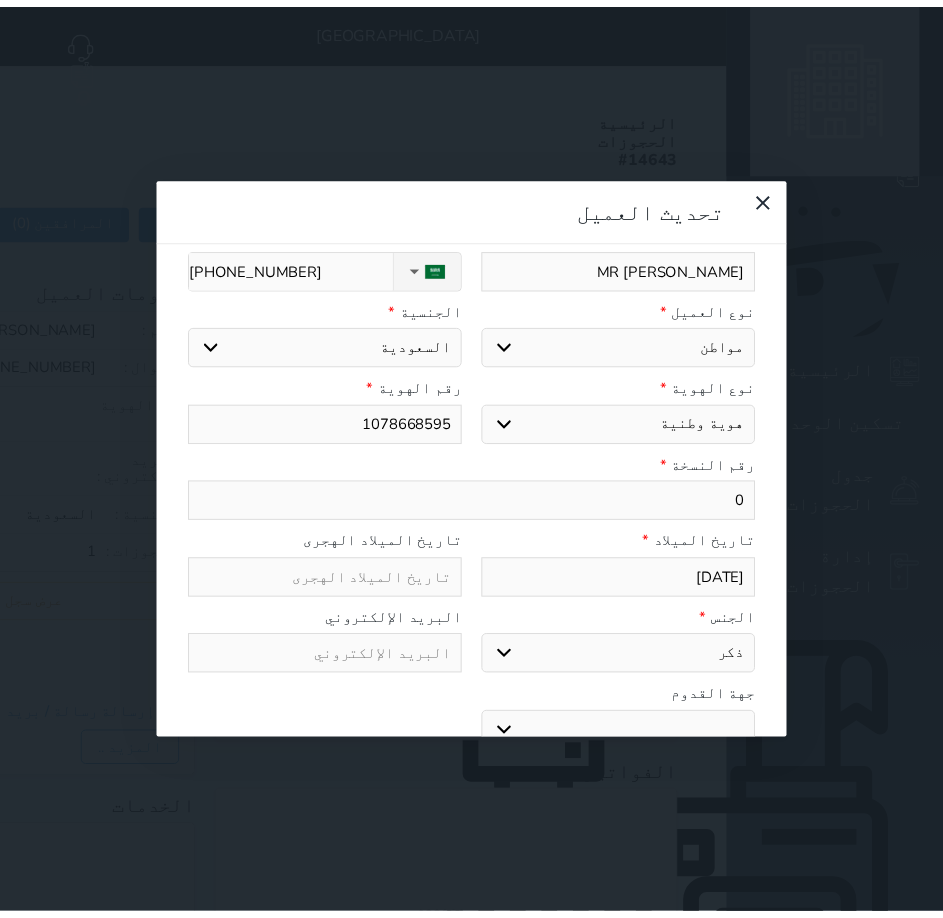 scroll, scrollTop: 200, scrollLeft: 0, axis: vertical 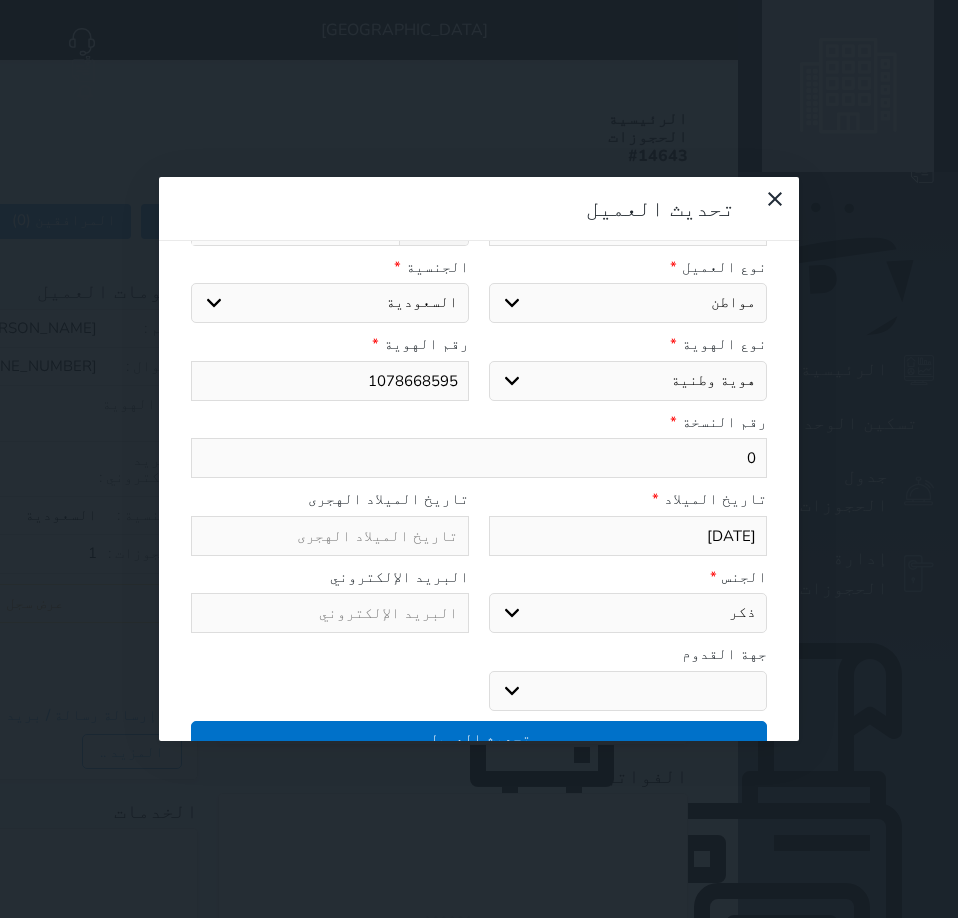 type on "1078668595" 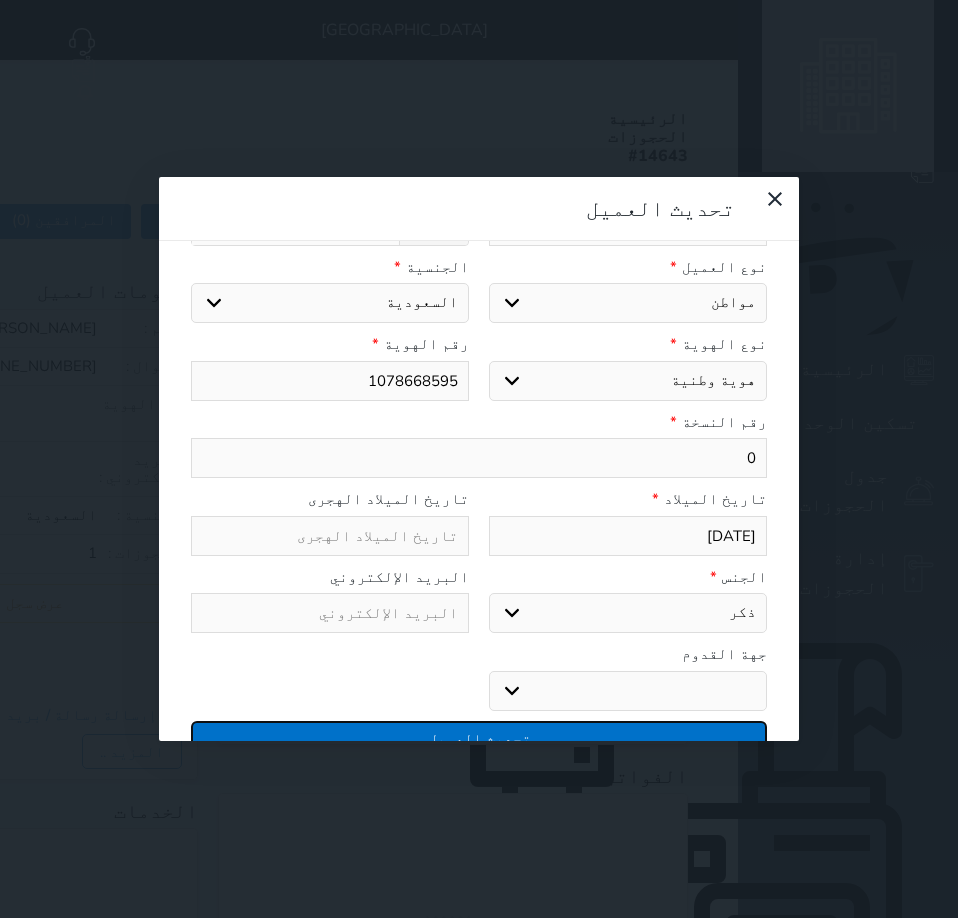 click on "تحديث العميل" at bounding box center [479, 738] 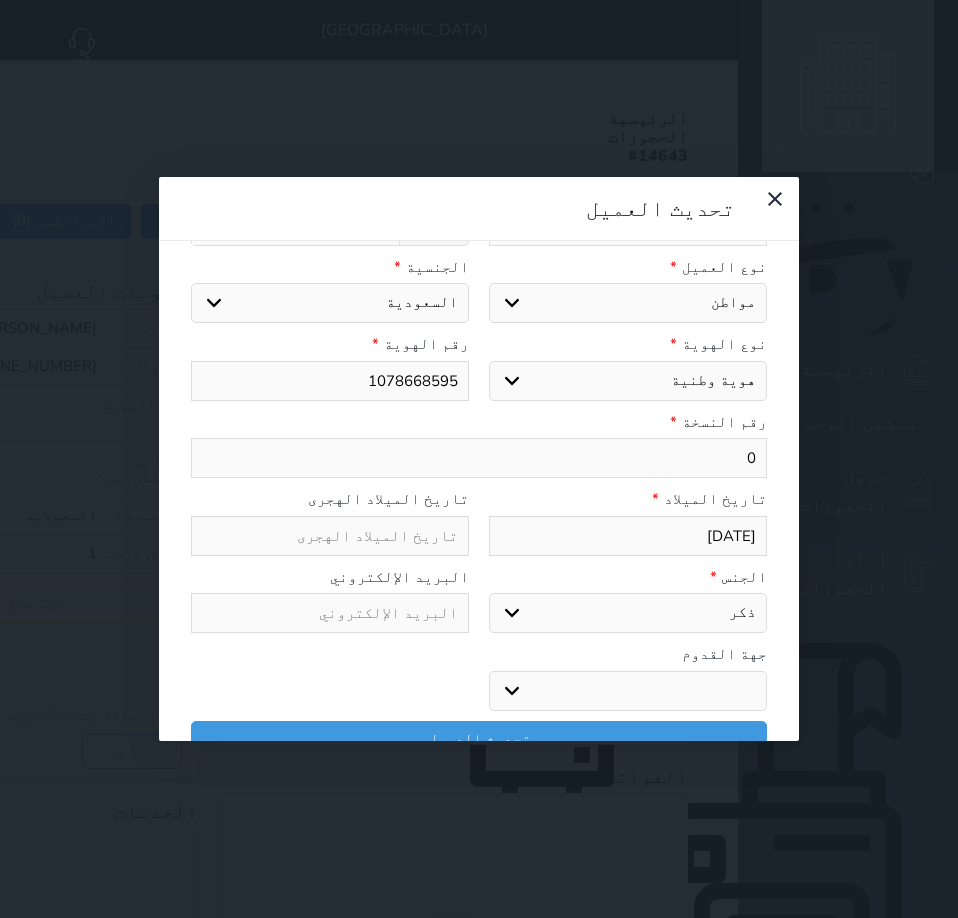 select 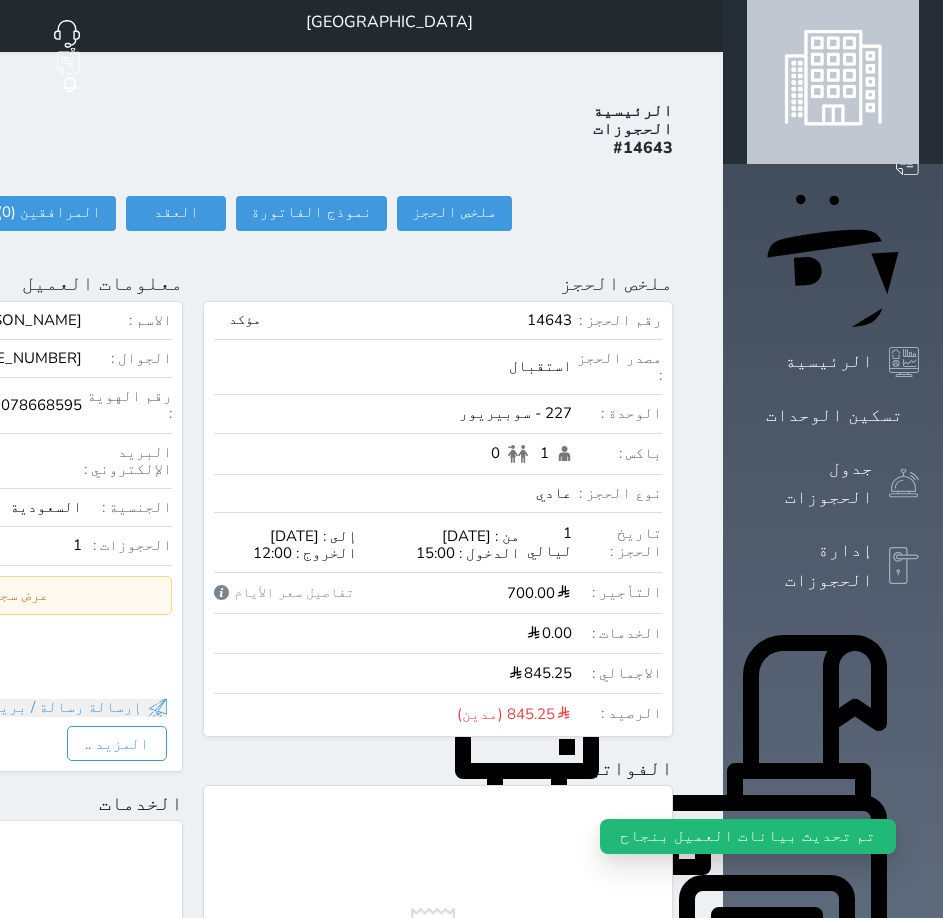 drag, startPoint x: 293, startPoint y: 356, endPoint x: 298, endPoint y: 408, distance: 52.23983 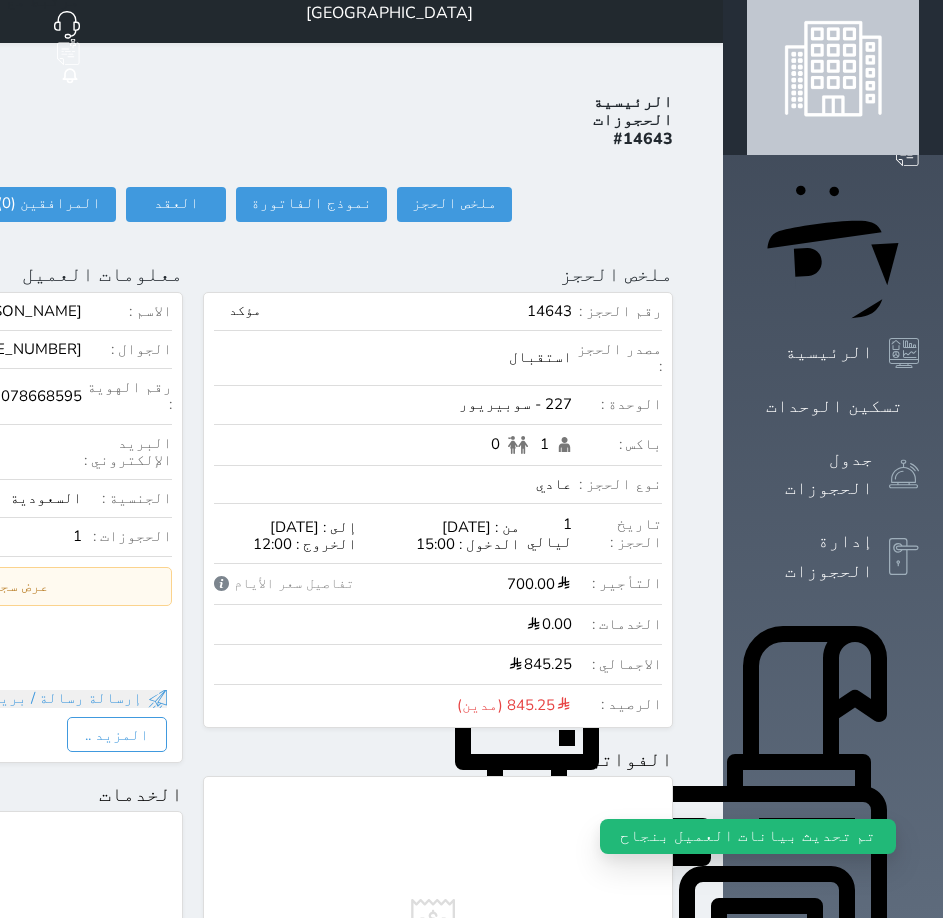 click on "تسجيل دخول" at bounding box center (-86, 204) 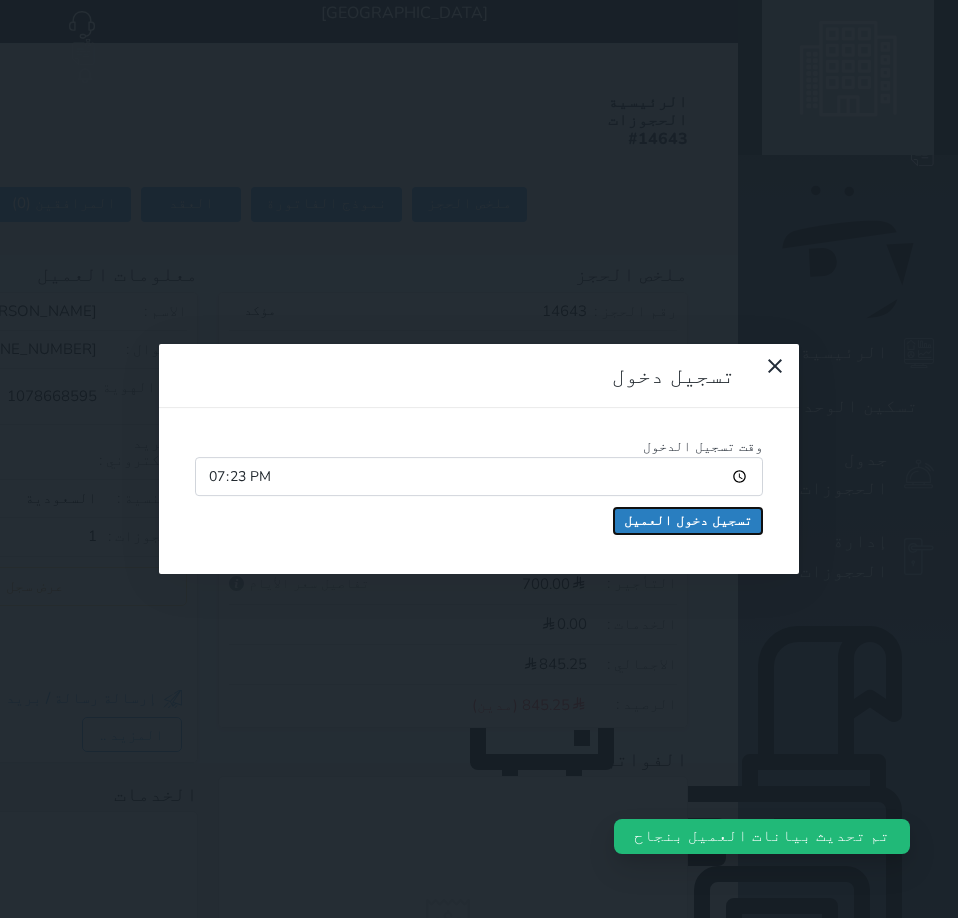 click on "تسجيل دخول العميل" at bounding box center [688, 521] 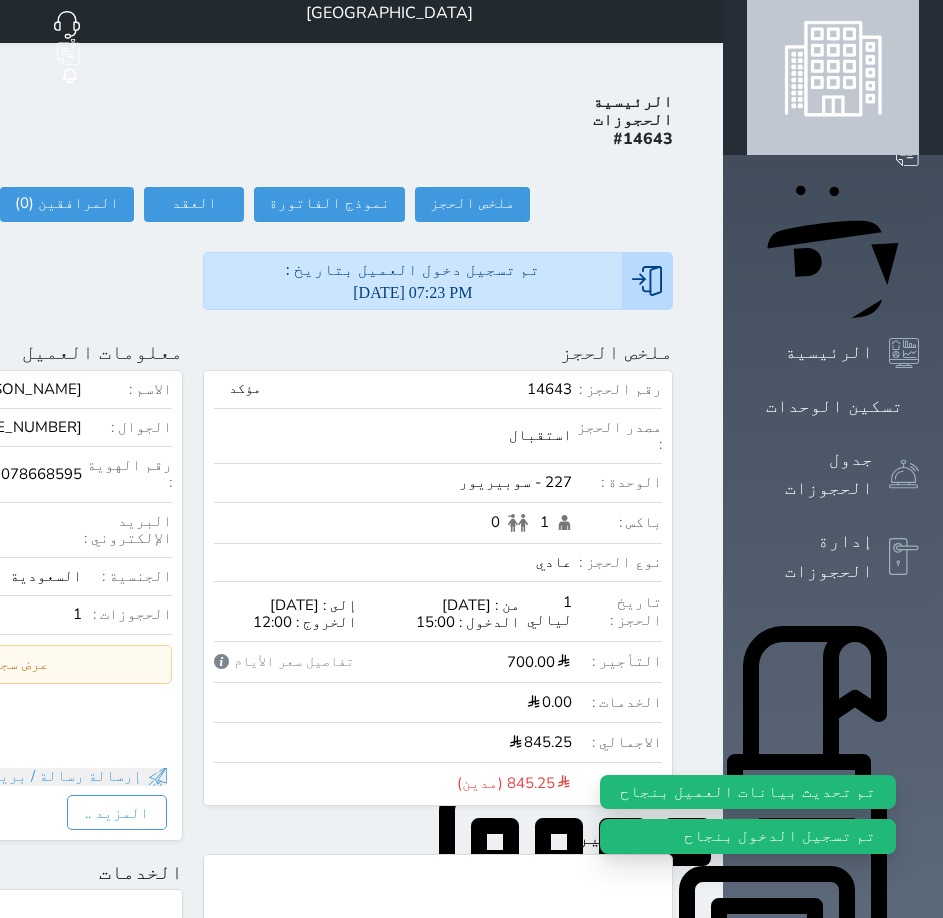 scroll, scrollTop: 872, scrollLeft: 0, axis: vertical 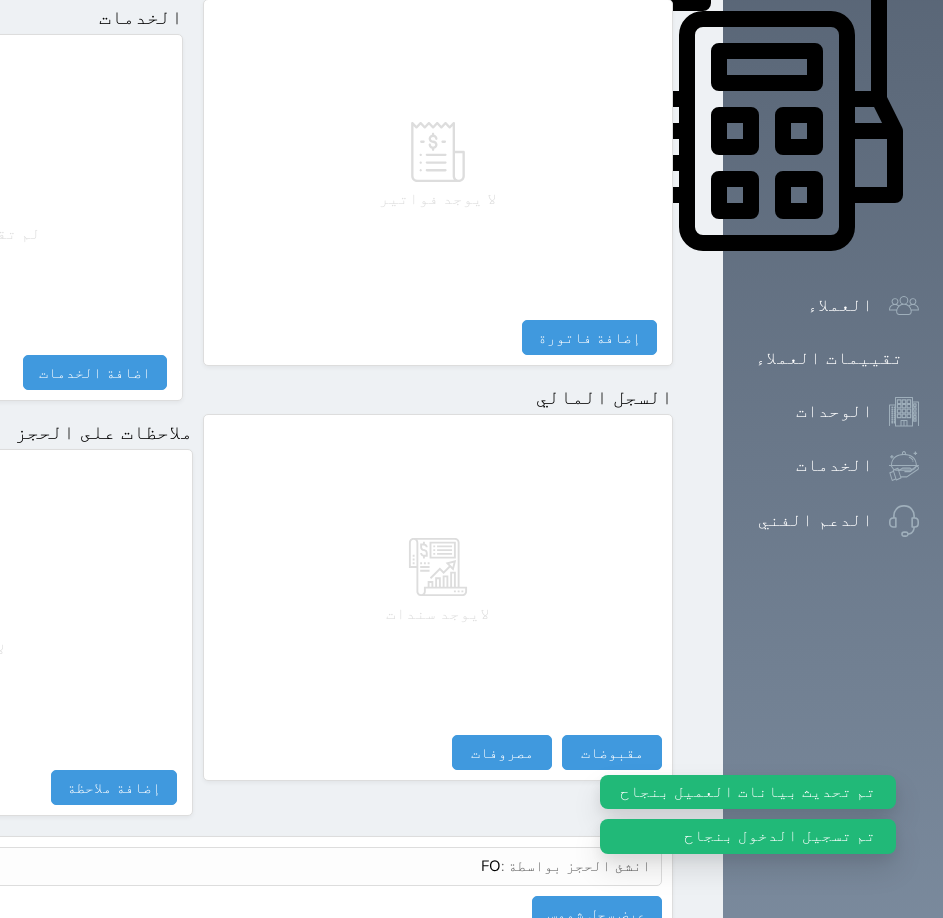 drag, startPoint x: 296, startPoint y: 304, endPoint x: 949, endPoint y: 797, distance: 818.2041 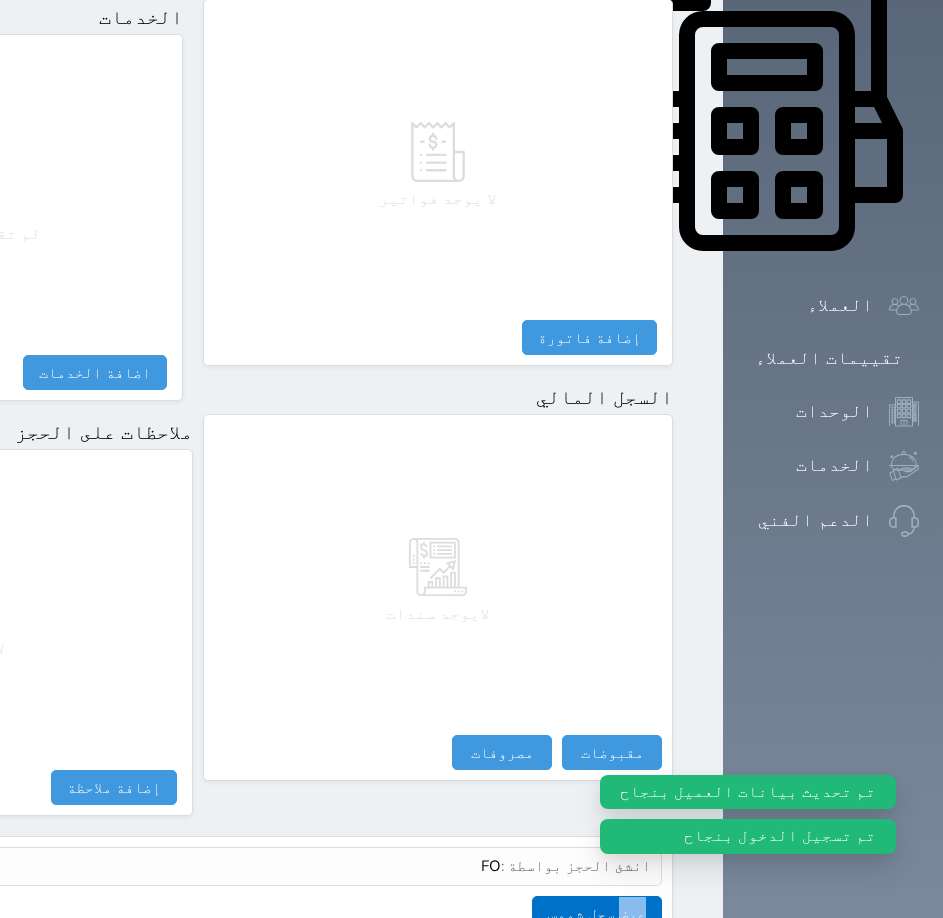 drag, startPoint x: 906, startPoint y: 800, endPoint x: 903, endPoint y: 813, distance: 13.341664 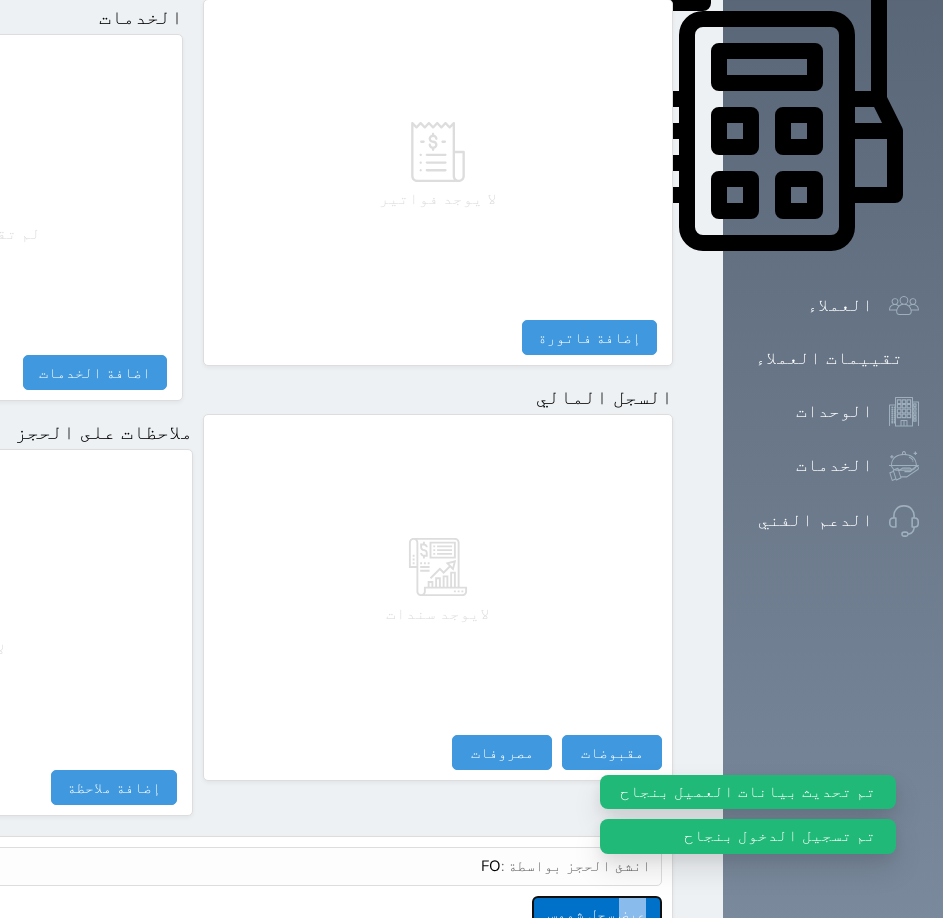 click on "عرض سجل شموس" at bounding box center (597, 913) 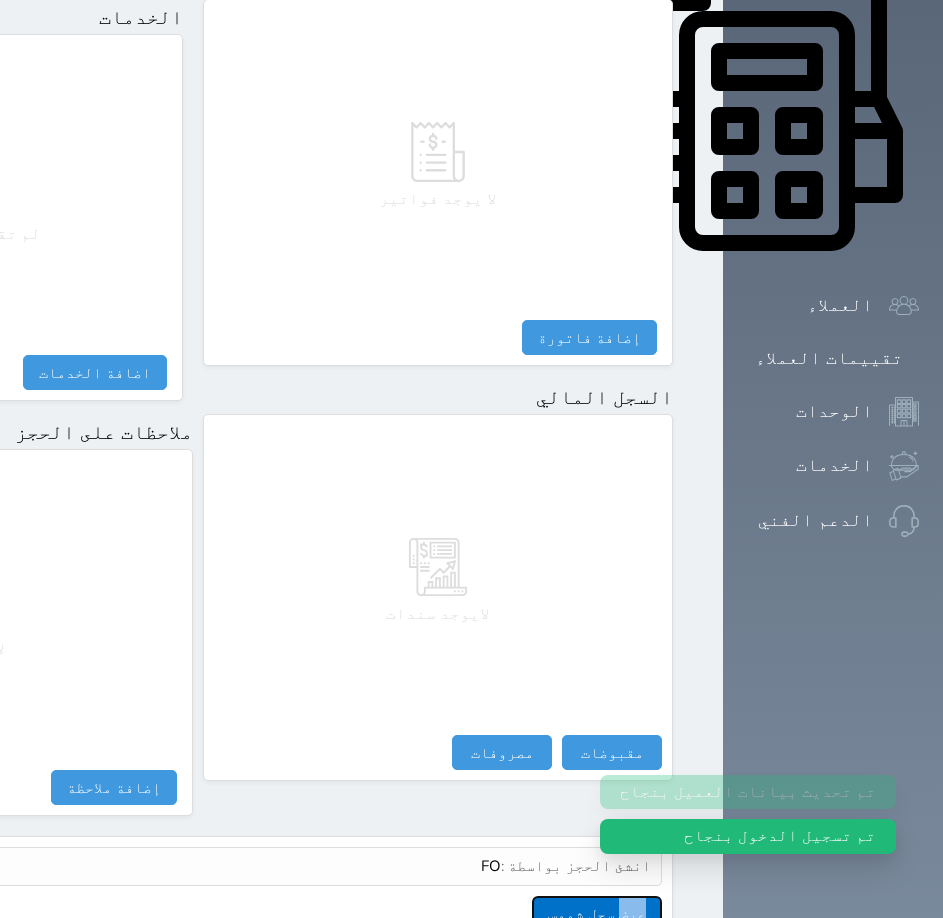 click on "عرض سجل شموس" at bounding box center (597, 913) 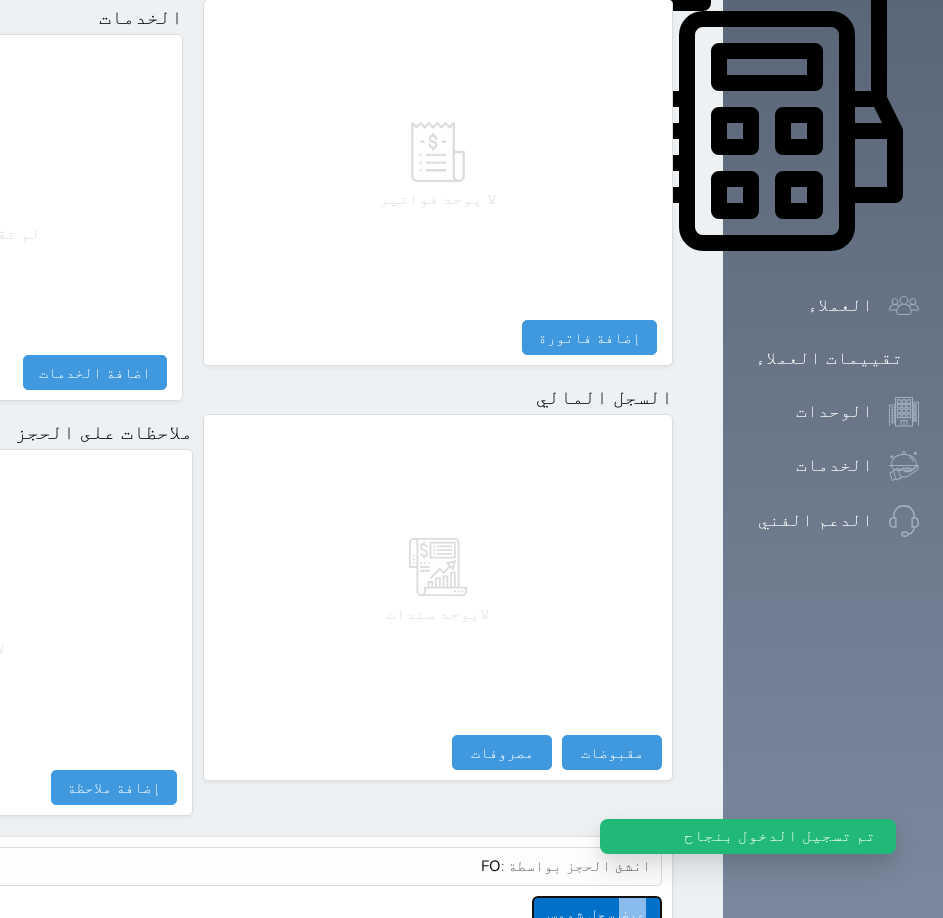 click on "عرض سجل شموس" at bounding box center (597, 913) 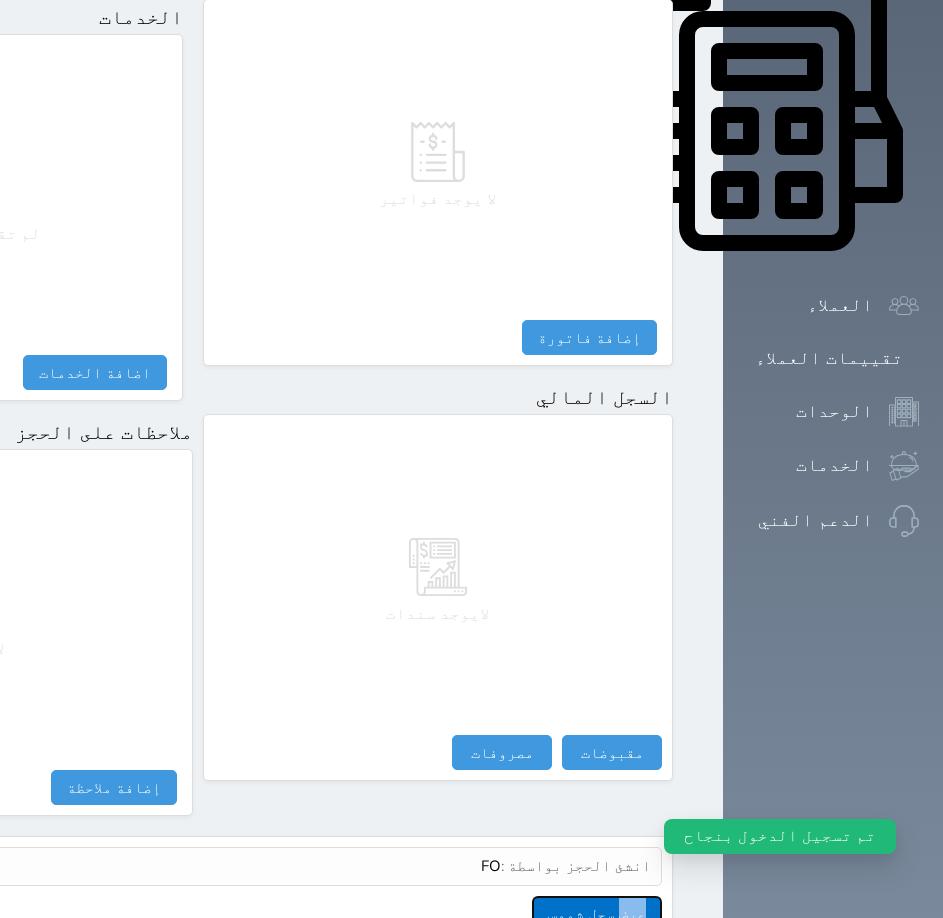 click on "عرض سجل شموس" at bounding box center [597, 913] 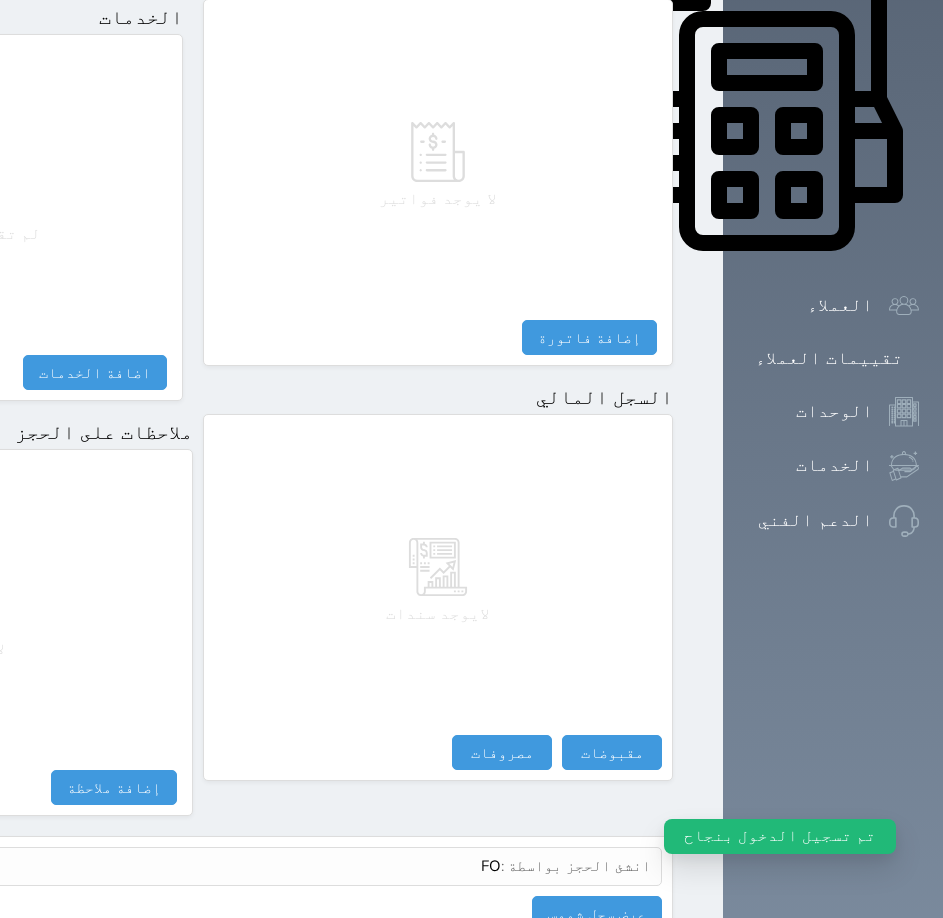 click on "انشئ الحجز بواسطة :
FO   [DATE] 19:22:48   عرض سجل شموس           سجل الاحداث                 الحدث   منشئ الحدث   التاريخ" at bounding box center [193, 894] 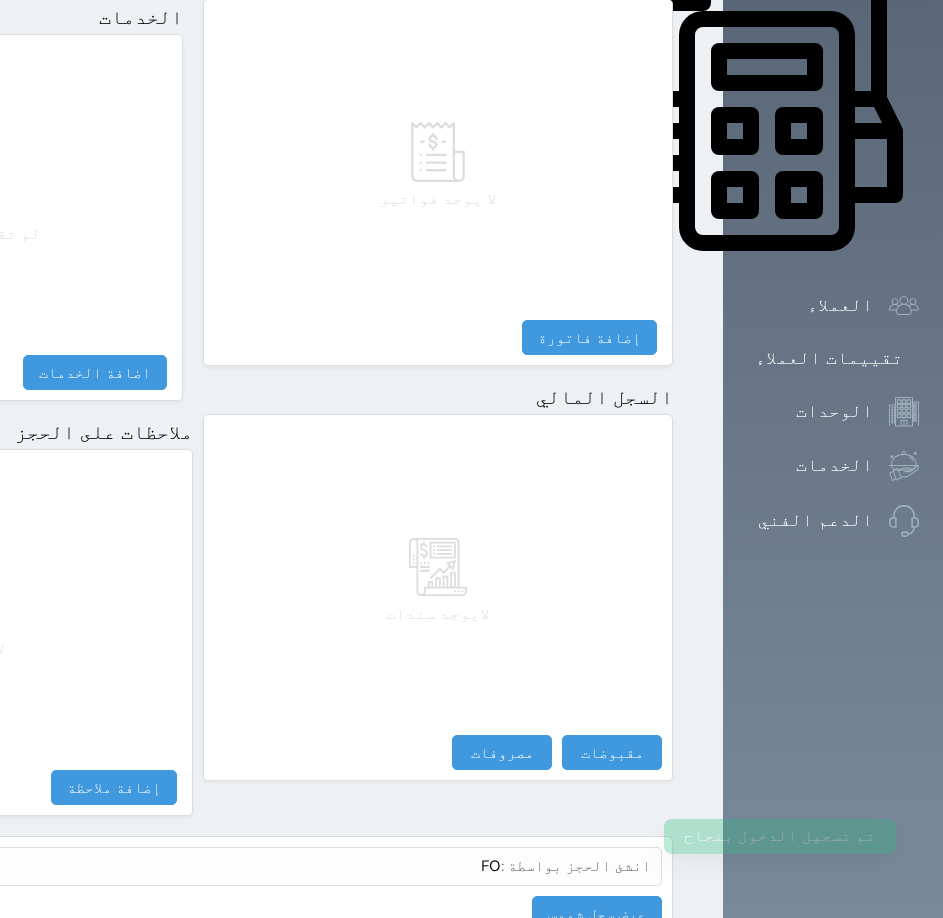 drag, startPoint x: 636, startPoint y: 801, endPoint x: 492, endPoint y: 750, distance: 152.76453 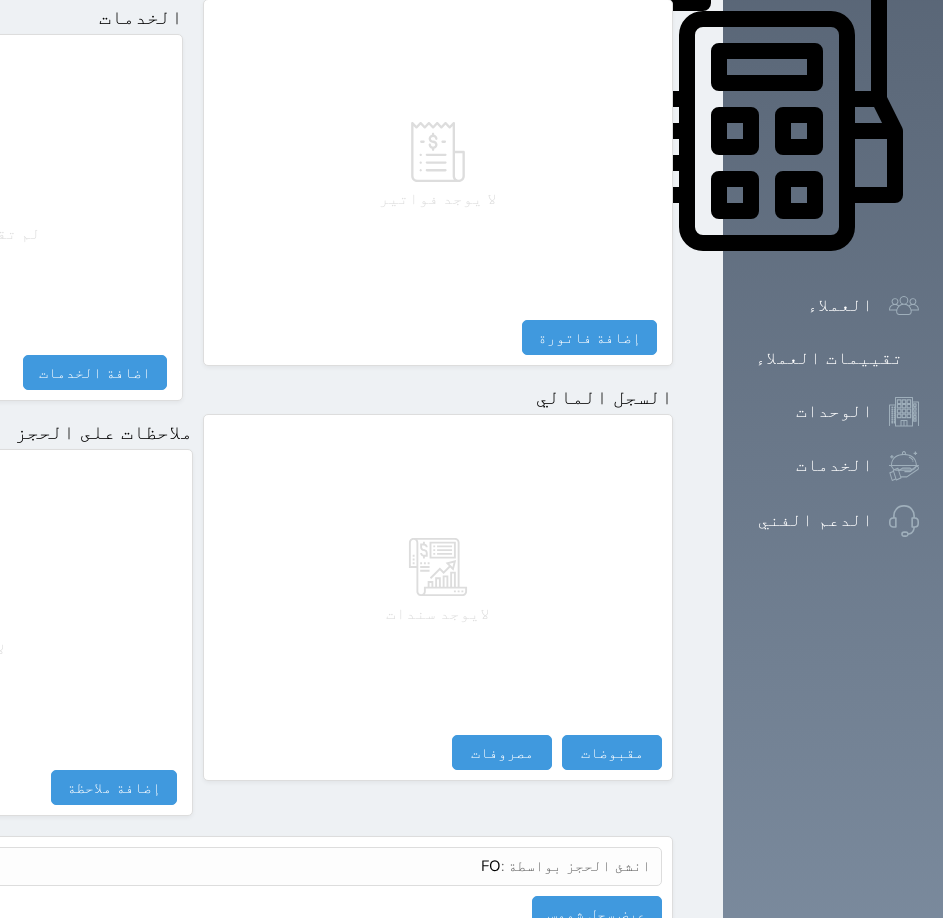 click on "انشئ الحجز بواسطة :
FO   [DATE] 19:22:48   عرض سجل شموس           سجل الاحداث                 الحدث   منشئ الحدث   التاريخ" at bounding box center [193, 894] 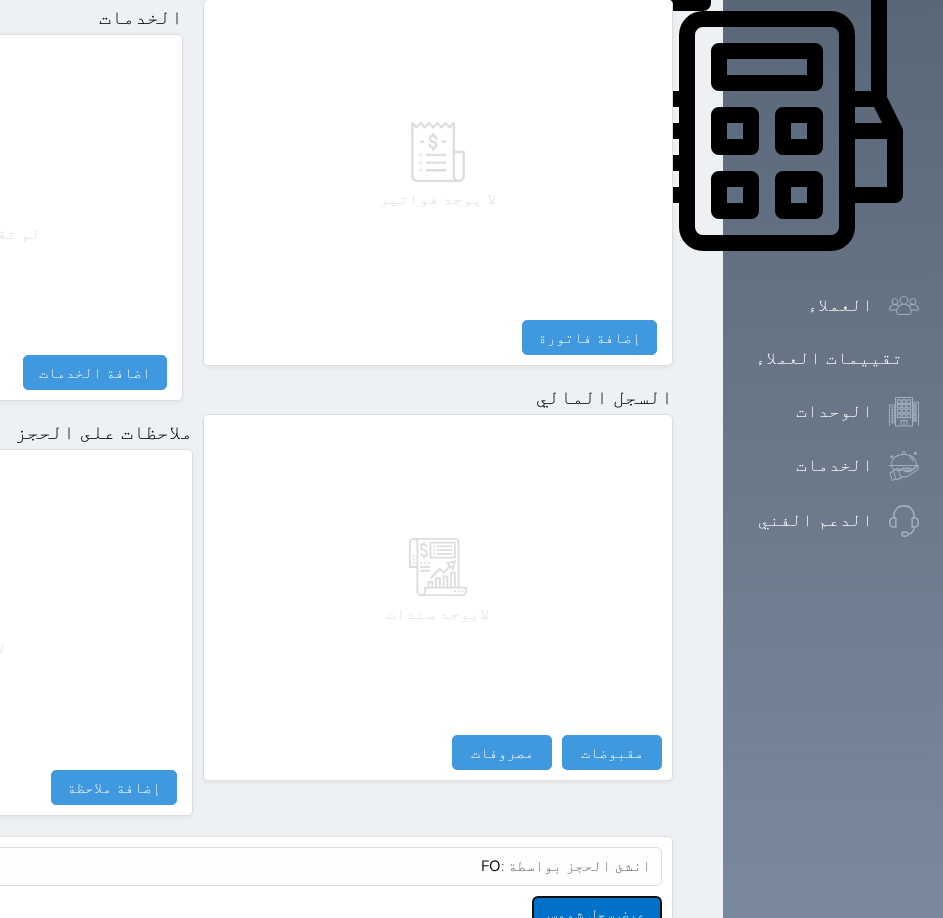 click on "عرض سجل شموس" at bounding box center [597, 913] 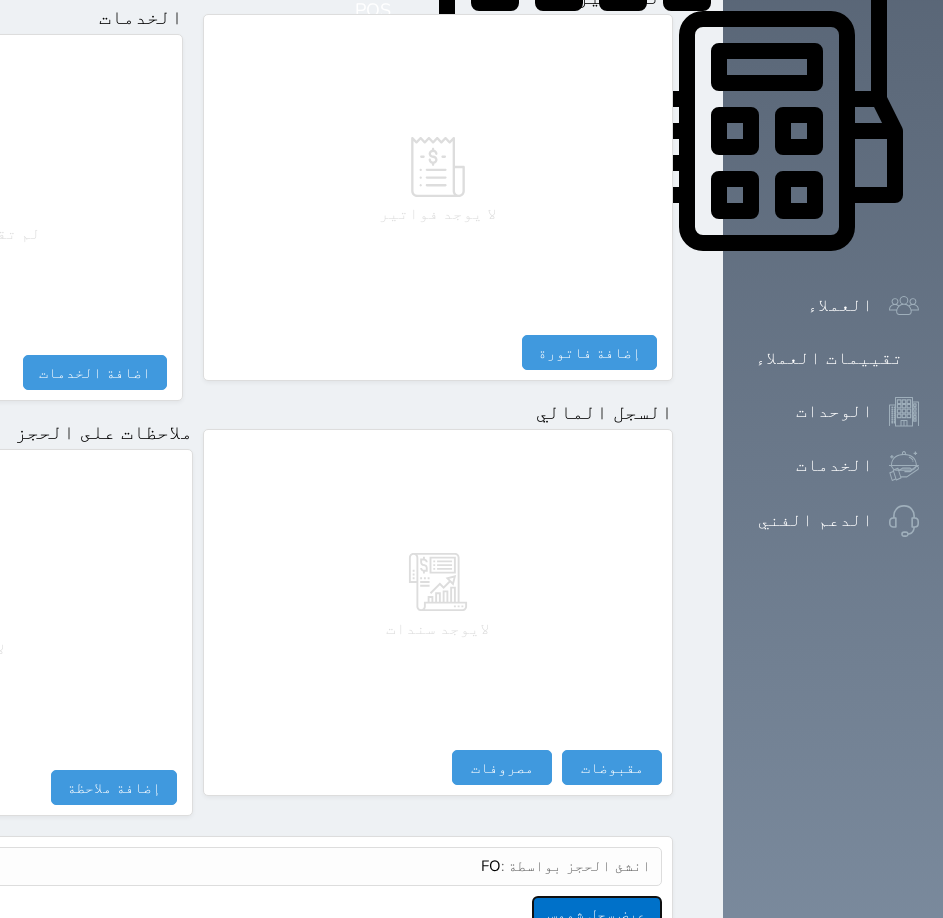 click on "عرض سجل شموس" 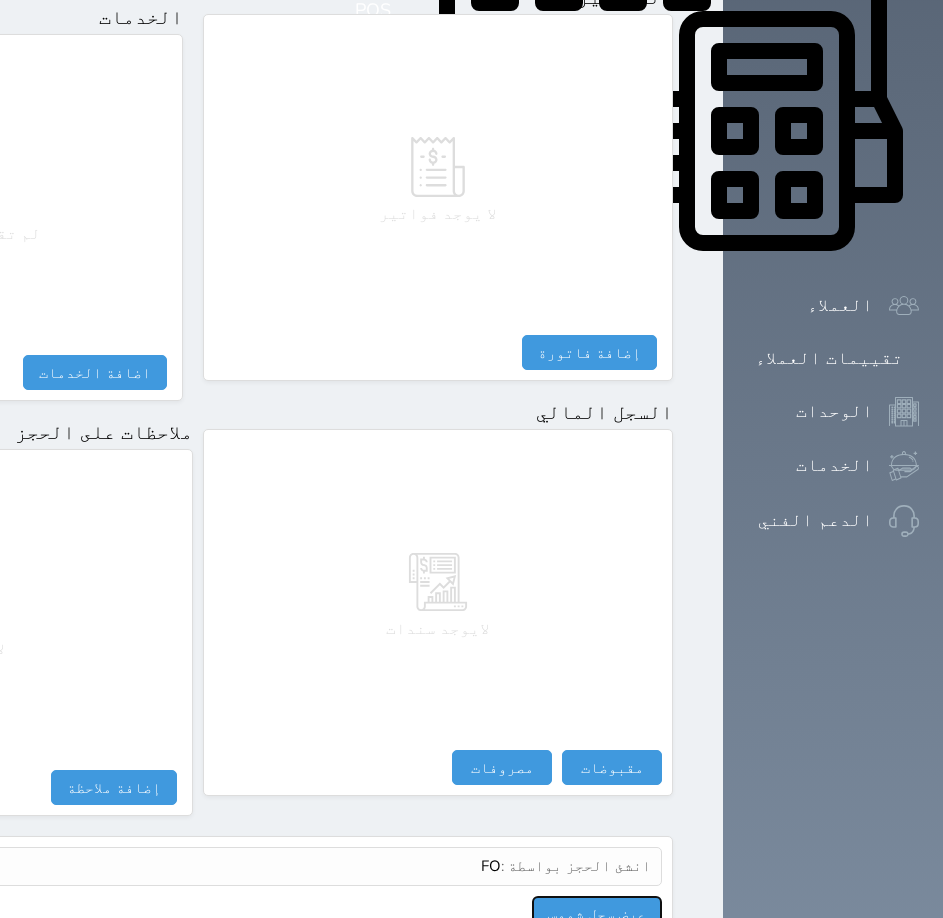 drag, startPoint x: 880, startPoint y: 810, endPoint x: 616, endPoint y: 449, distance: 447.2326 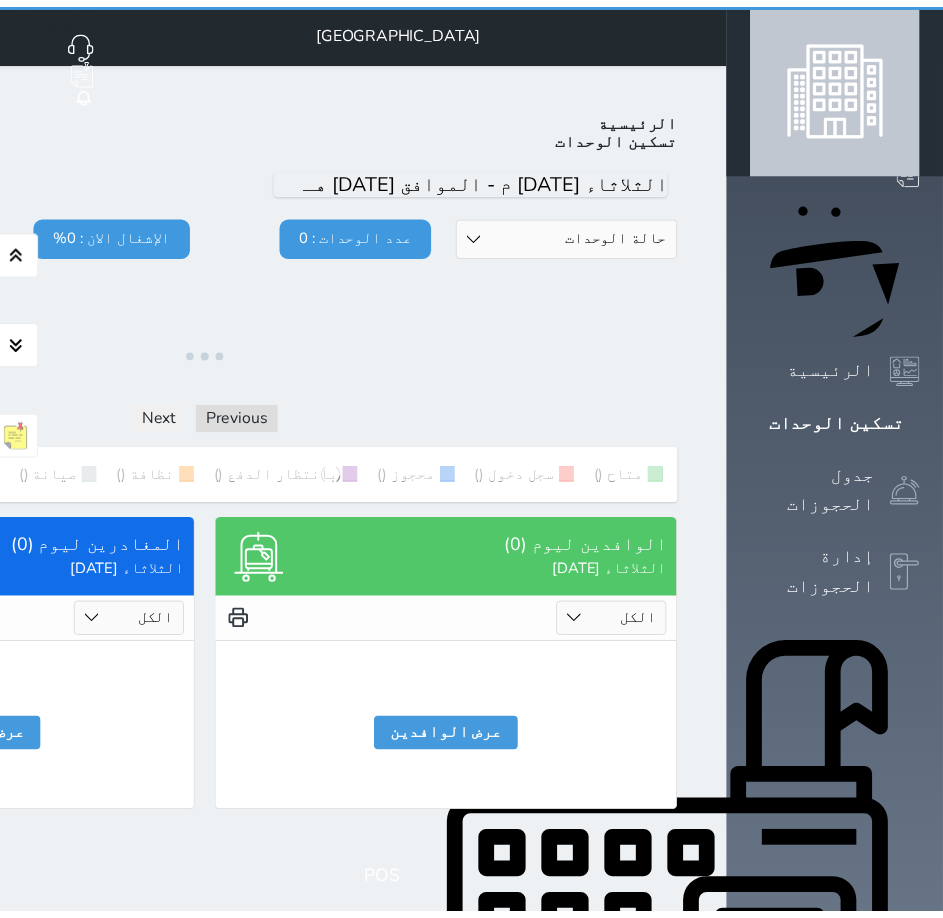 scroll, scrollTop: 0, scrollLeft: 0, axis: both 